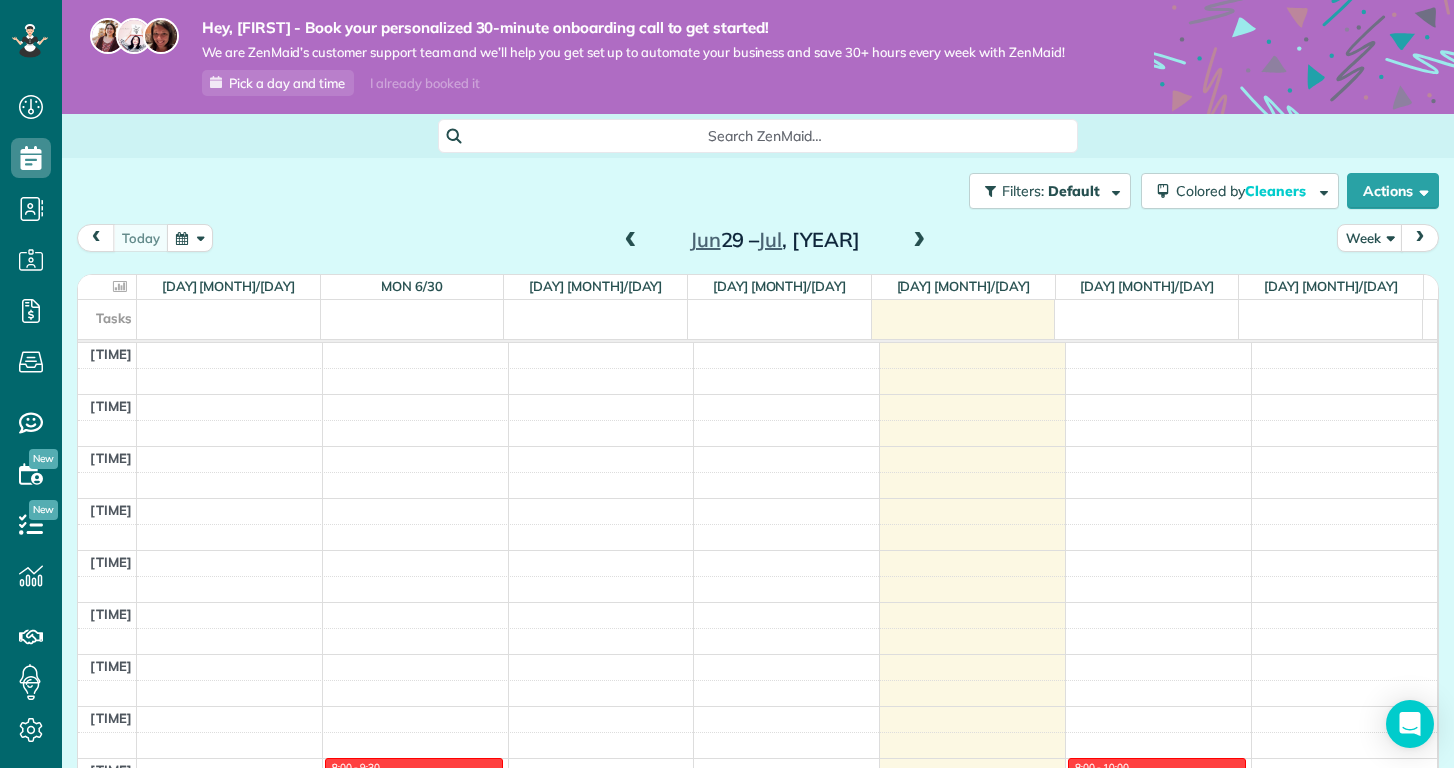 scroll, scrollTop: 0, scrollLeft: 0, axis: both 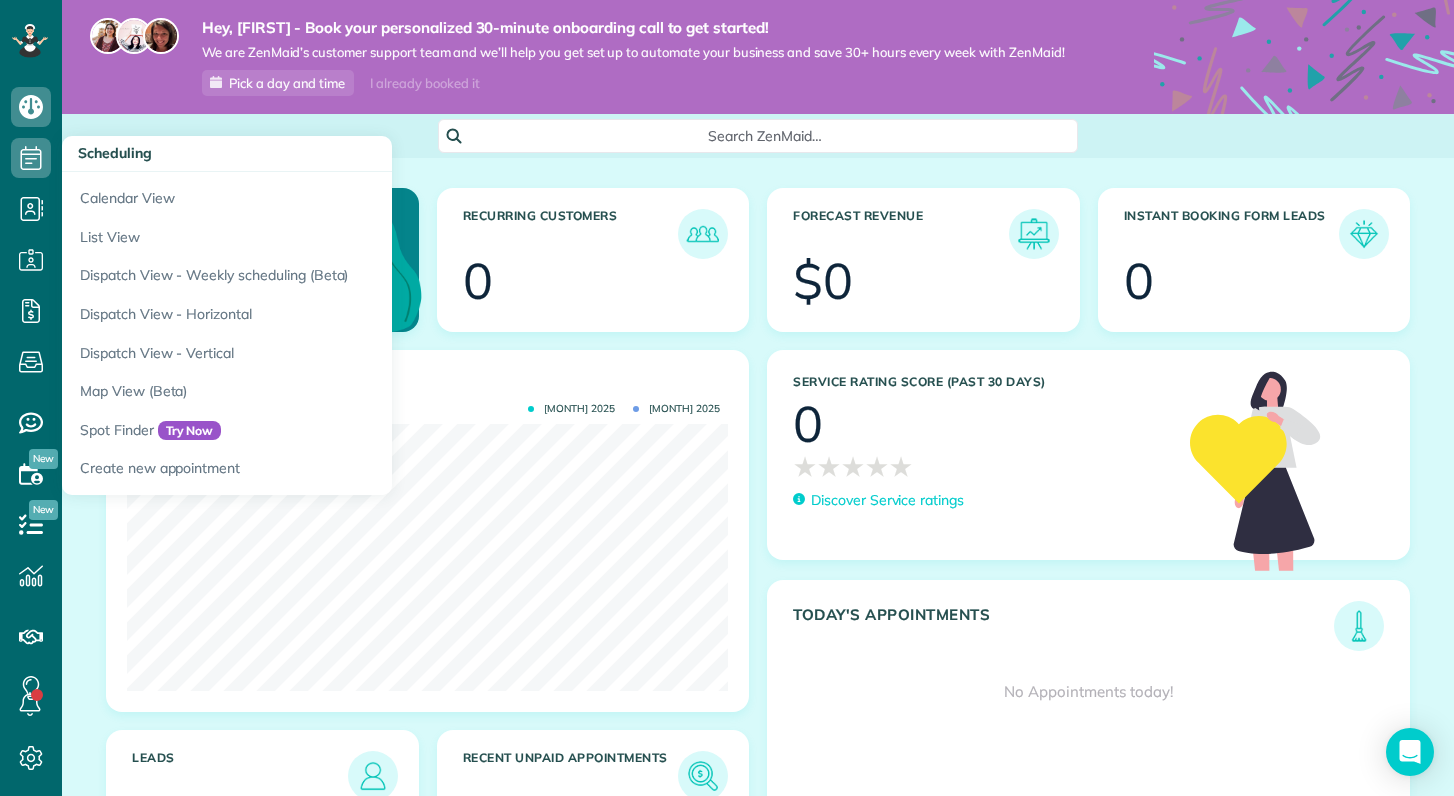 click at bounding box center [31, 158] 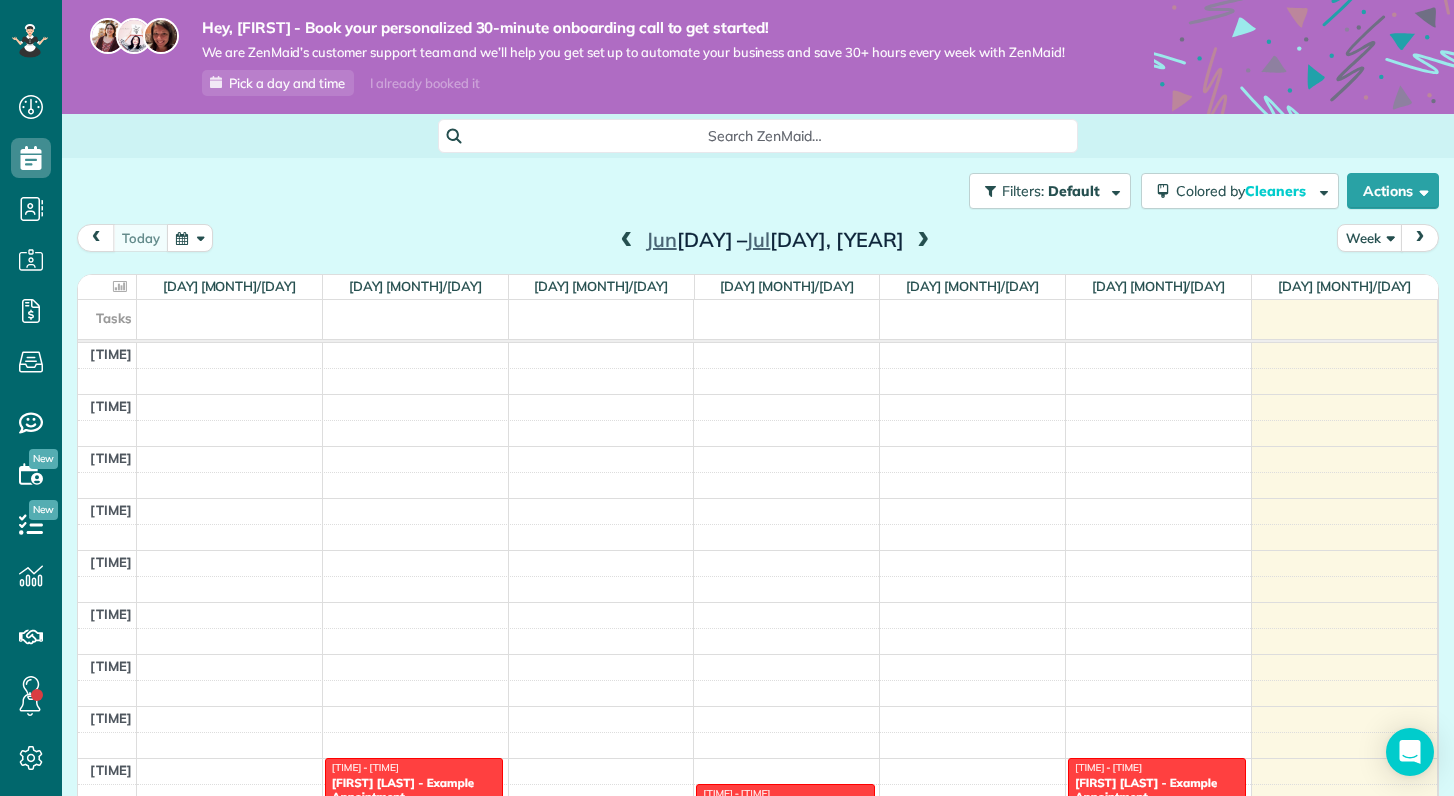 scroll, scrollTop: 0, scrollLeft: 0, axis: both 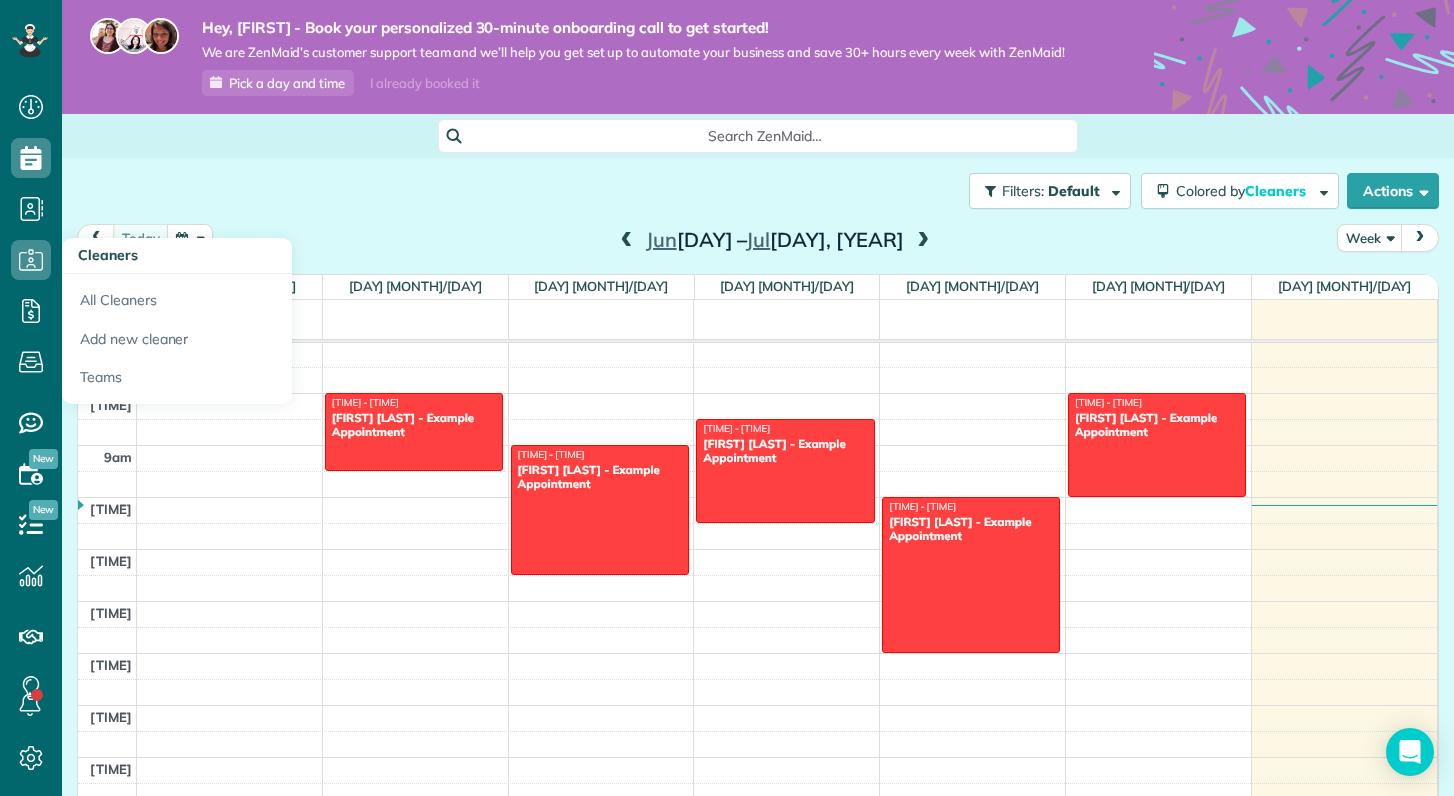click at bounding box center (31, 260) 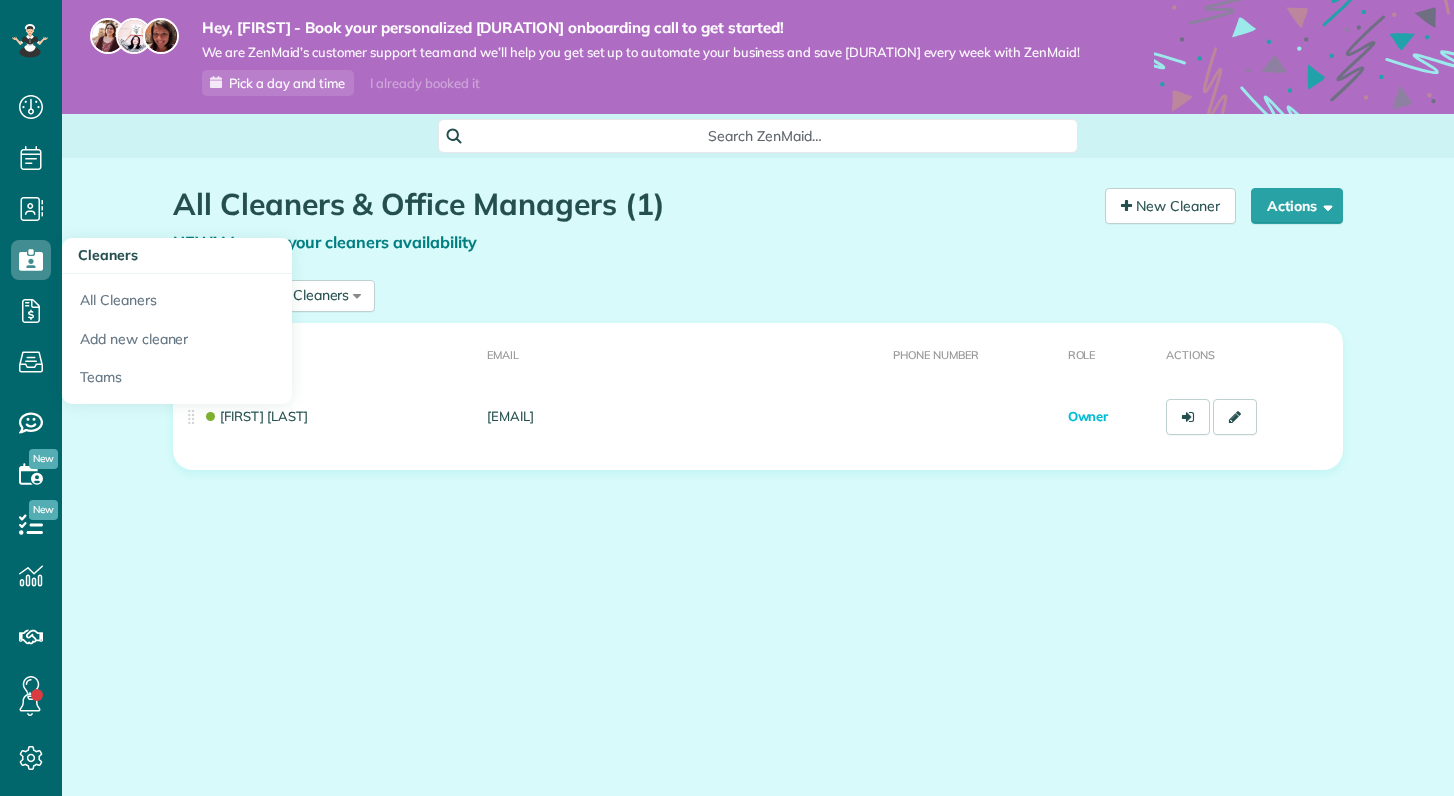scroll, scrollTop: 0, scrollLeft: 0, axis: both 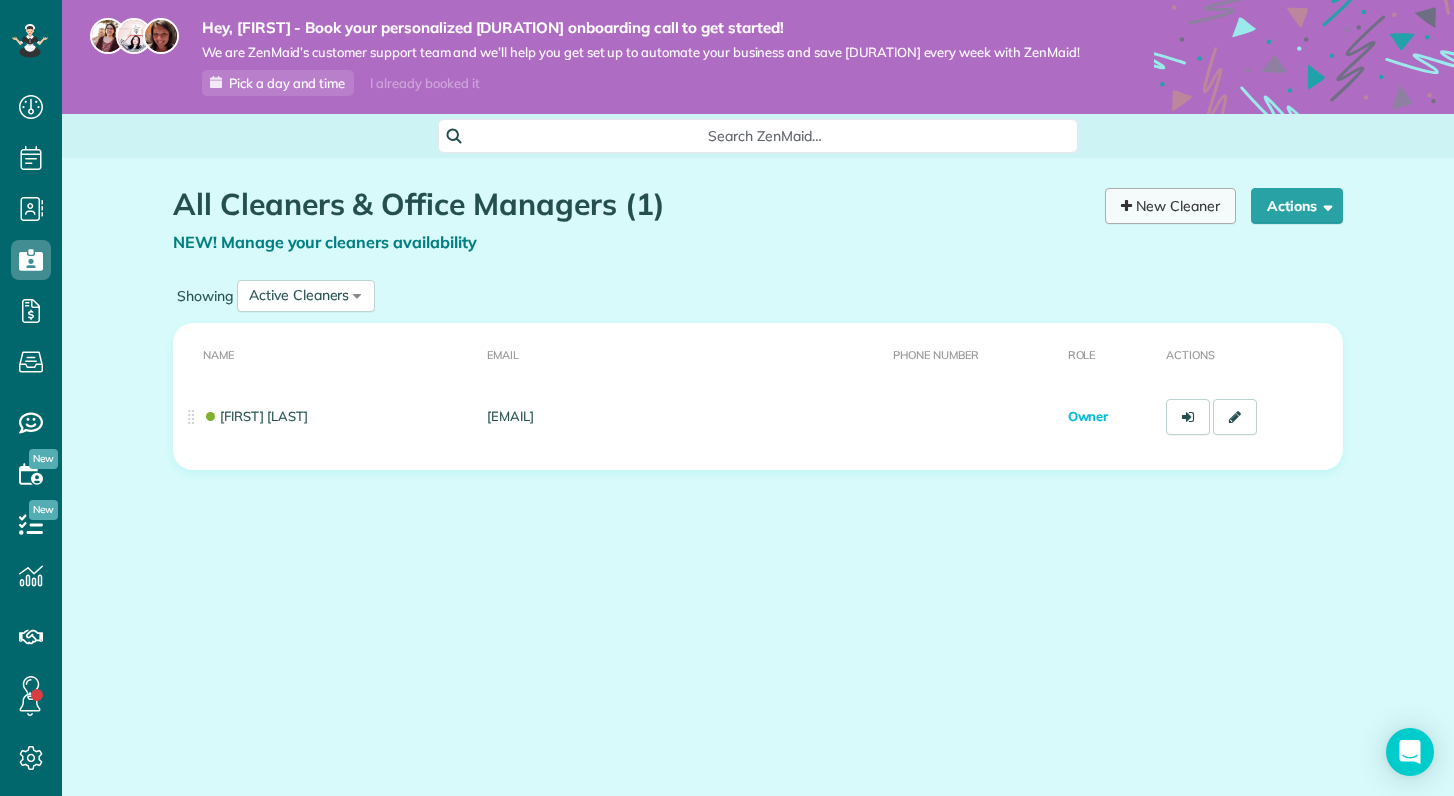 click on "New Cleaner" at bounding box center [1170, 206] 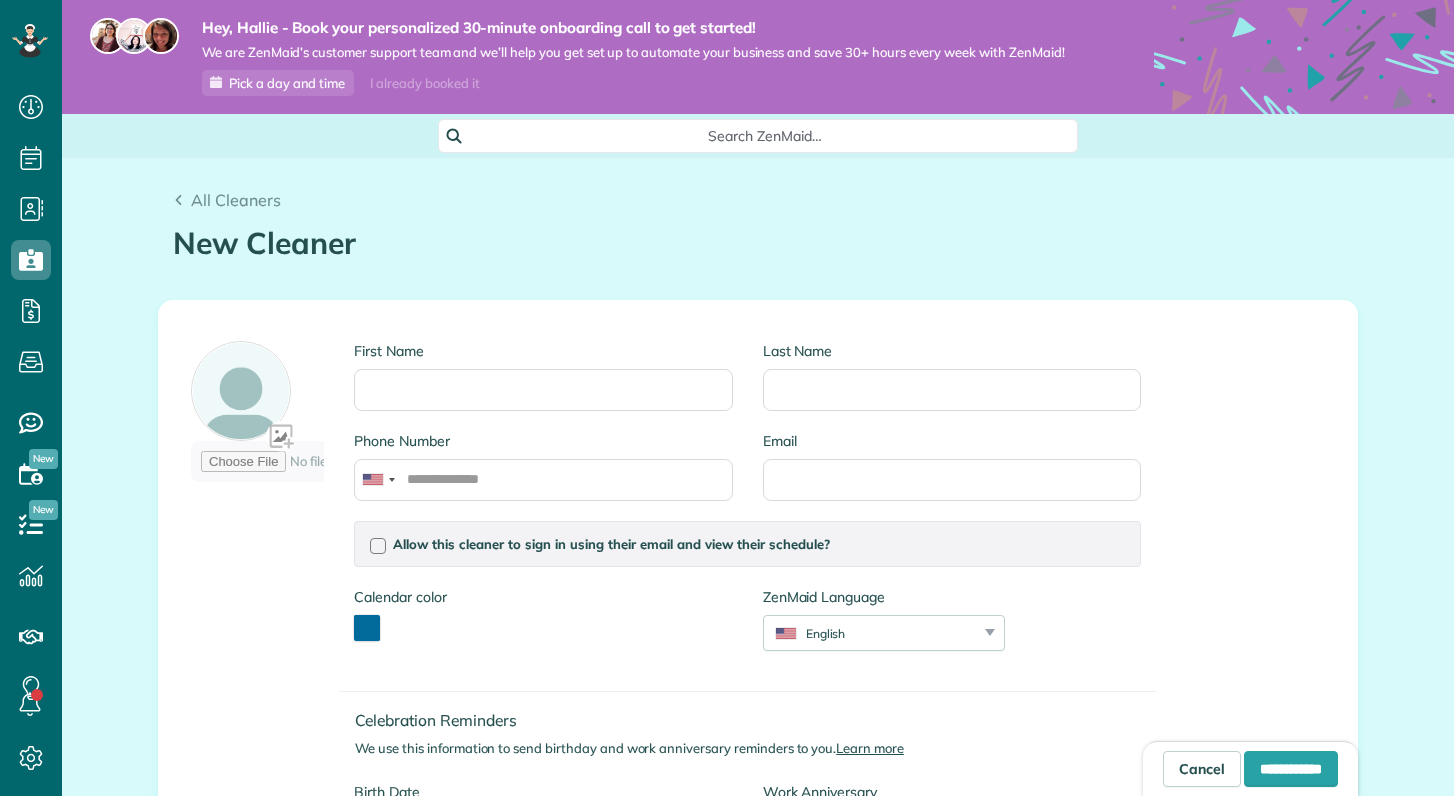 scroll, scrollTop: 0, scrollLeft: 0, axis: both 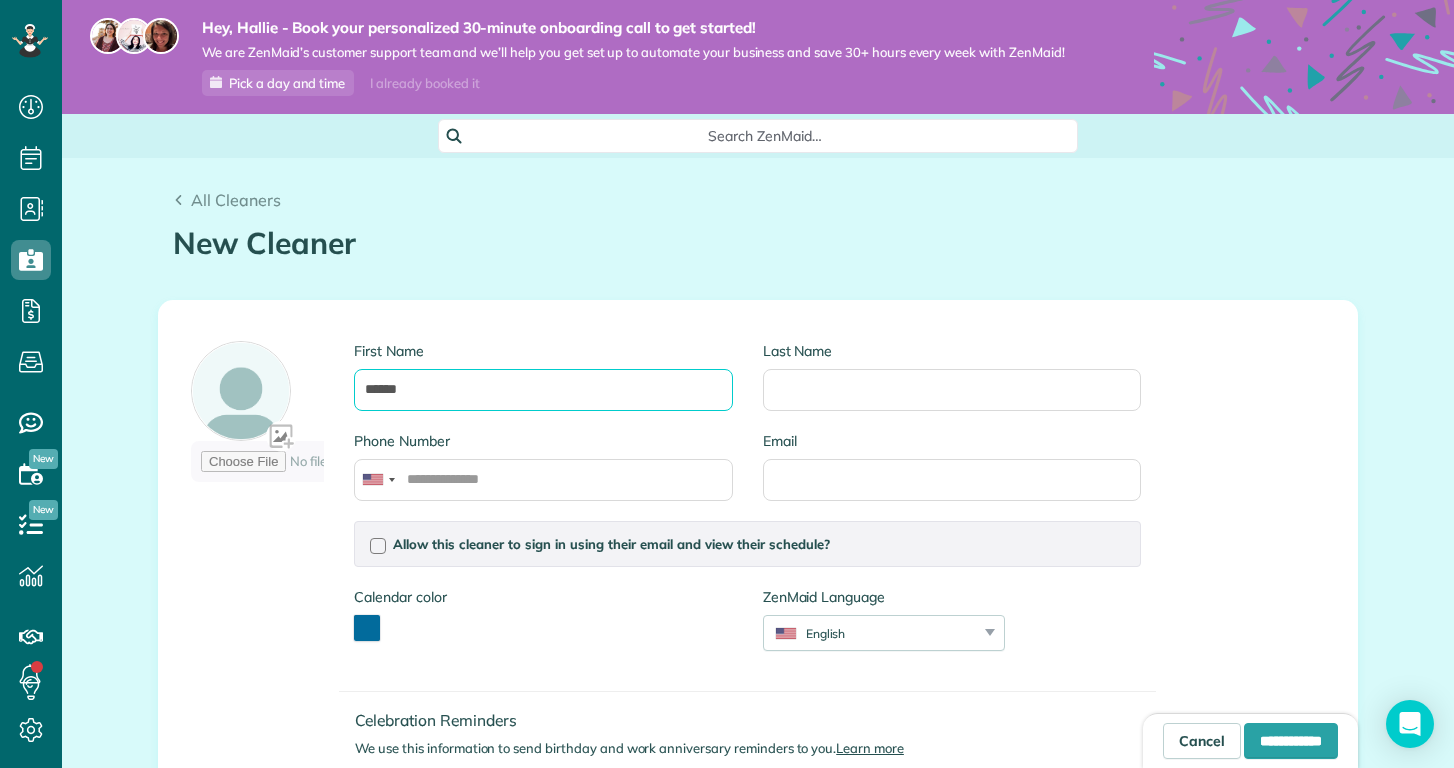 type on "******" 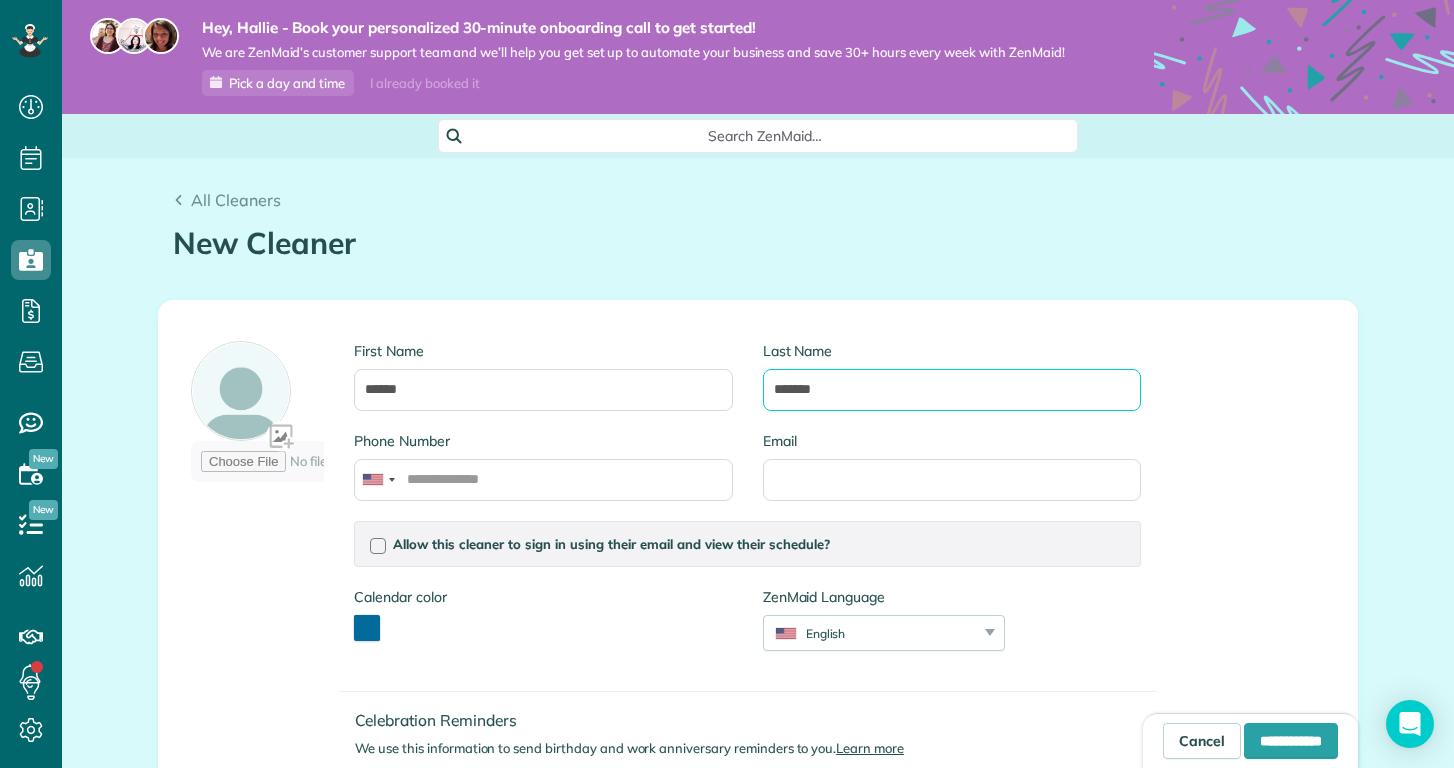 type on "*******" 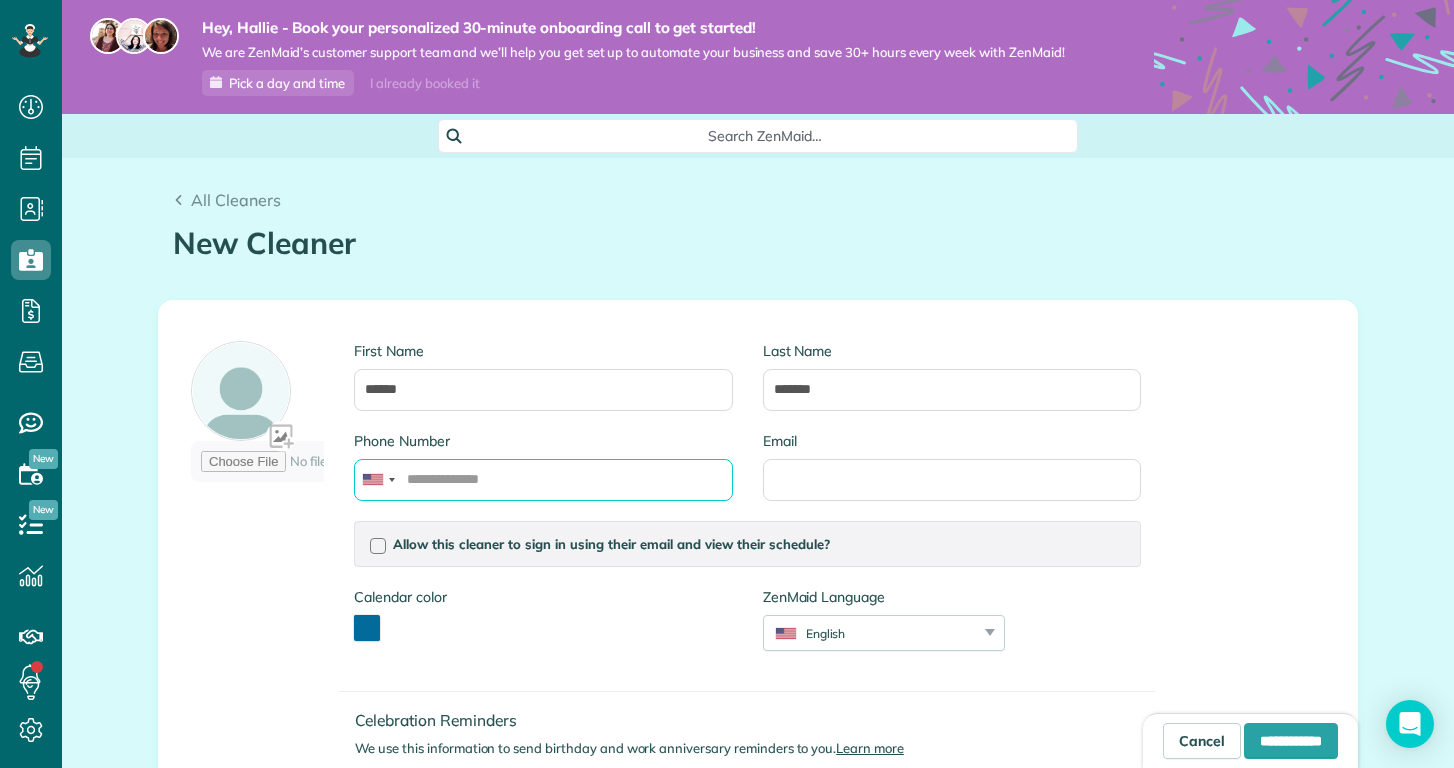 paste on "**********" 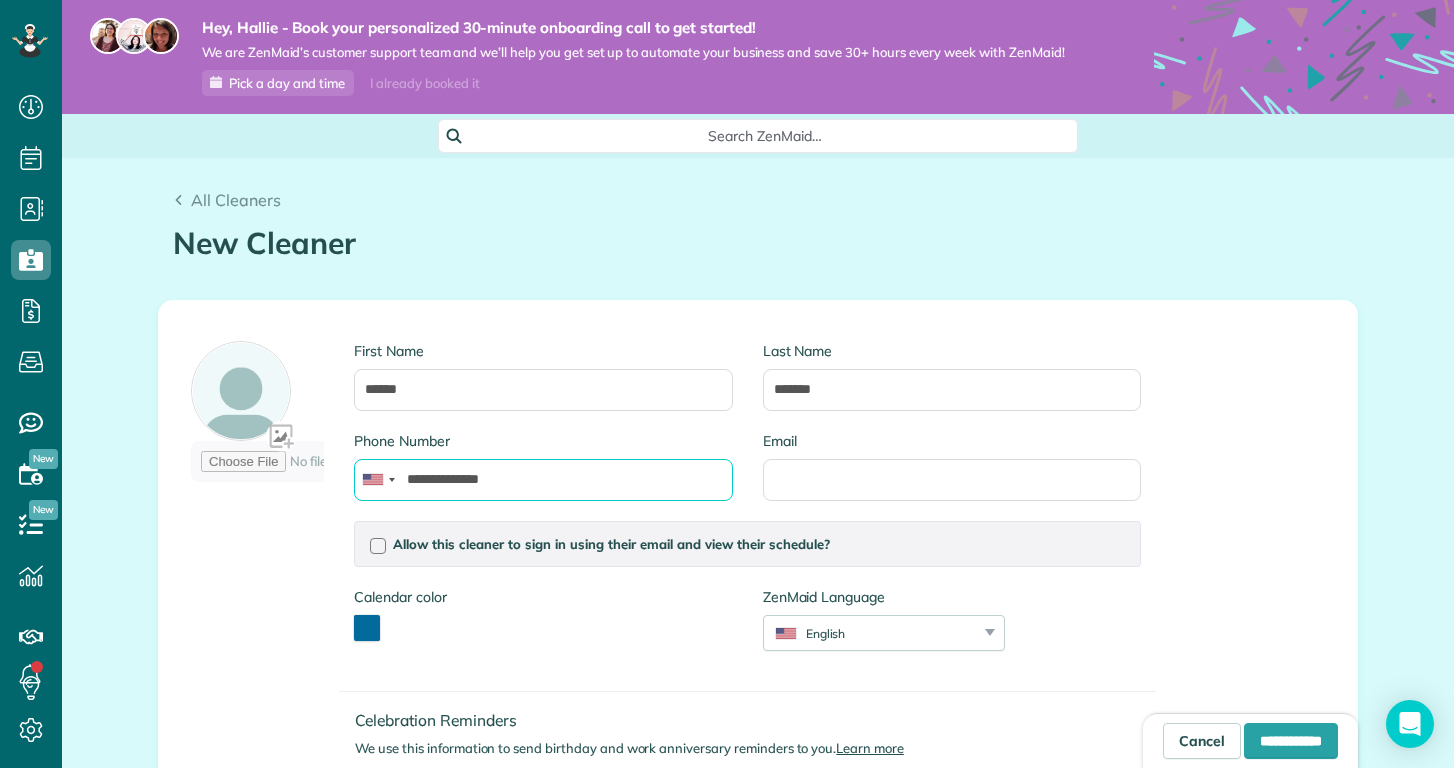 type on "**********" 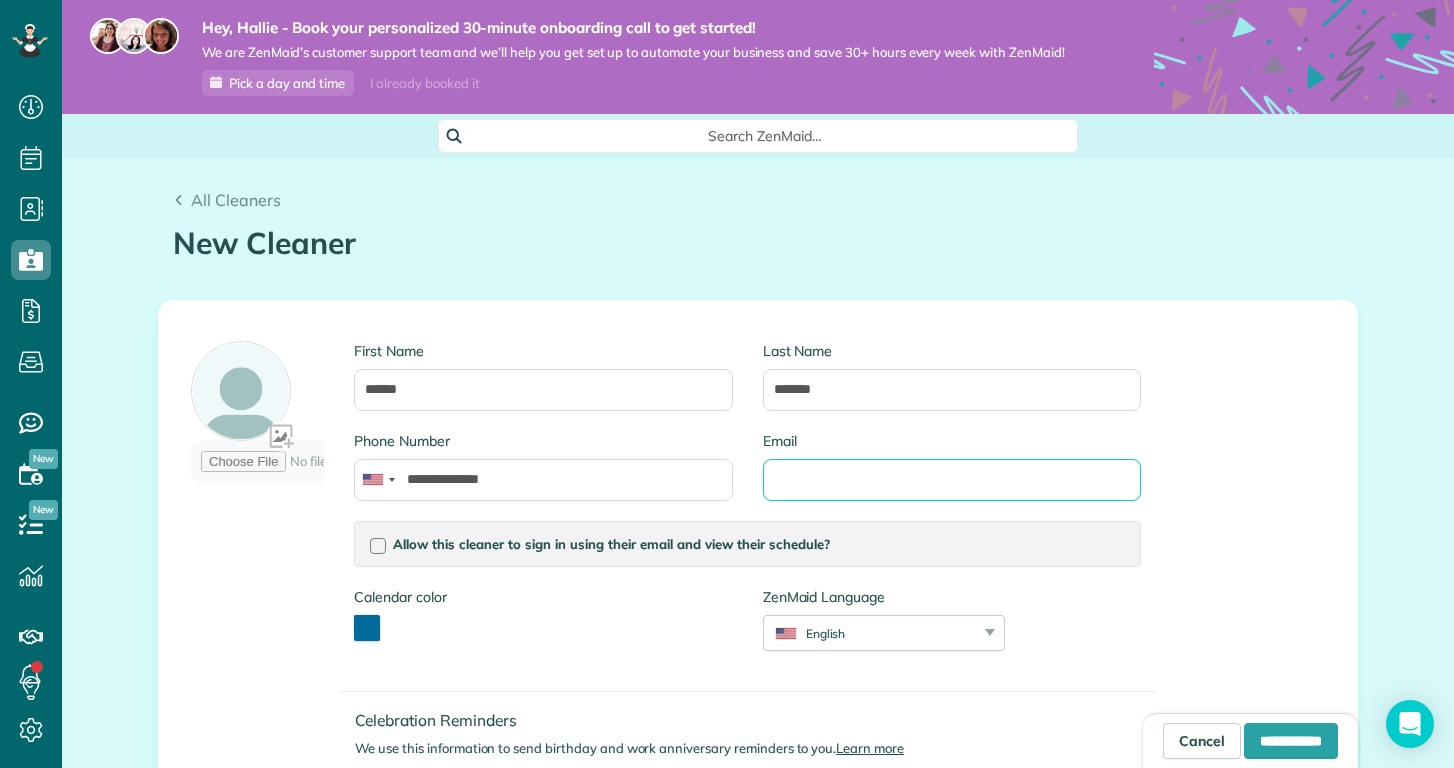 paste on "**********" 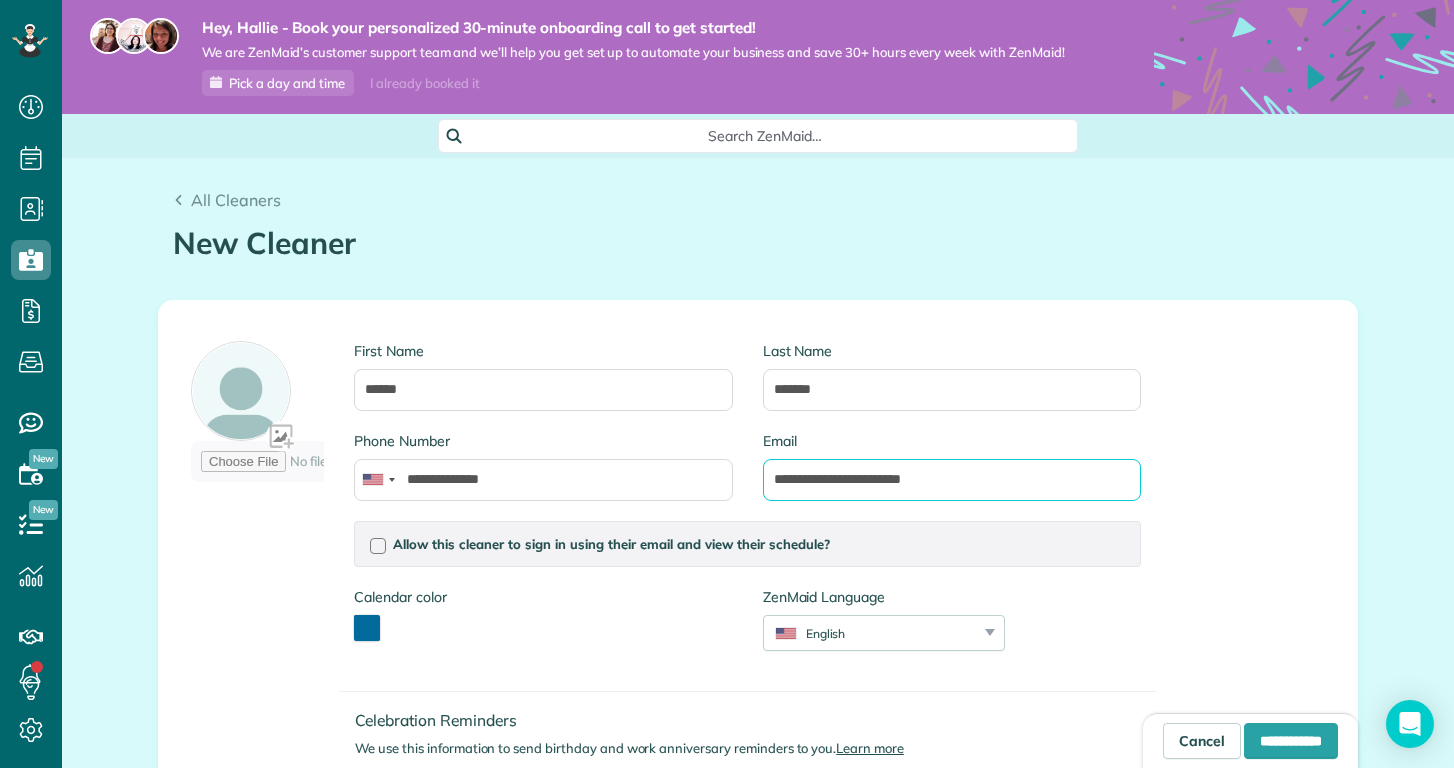type on "**********" 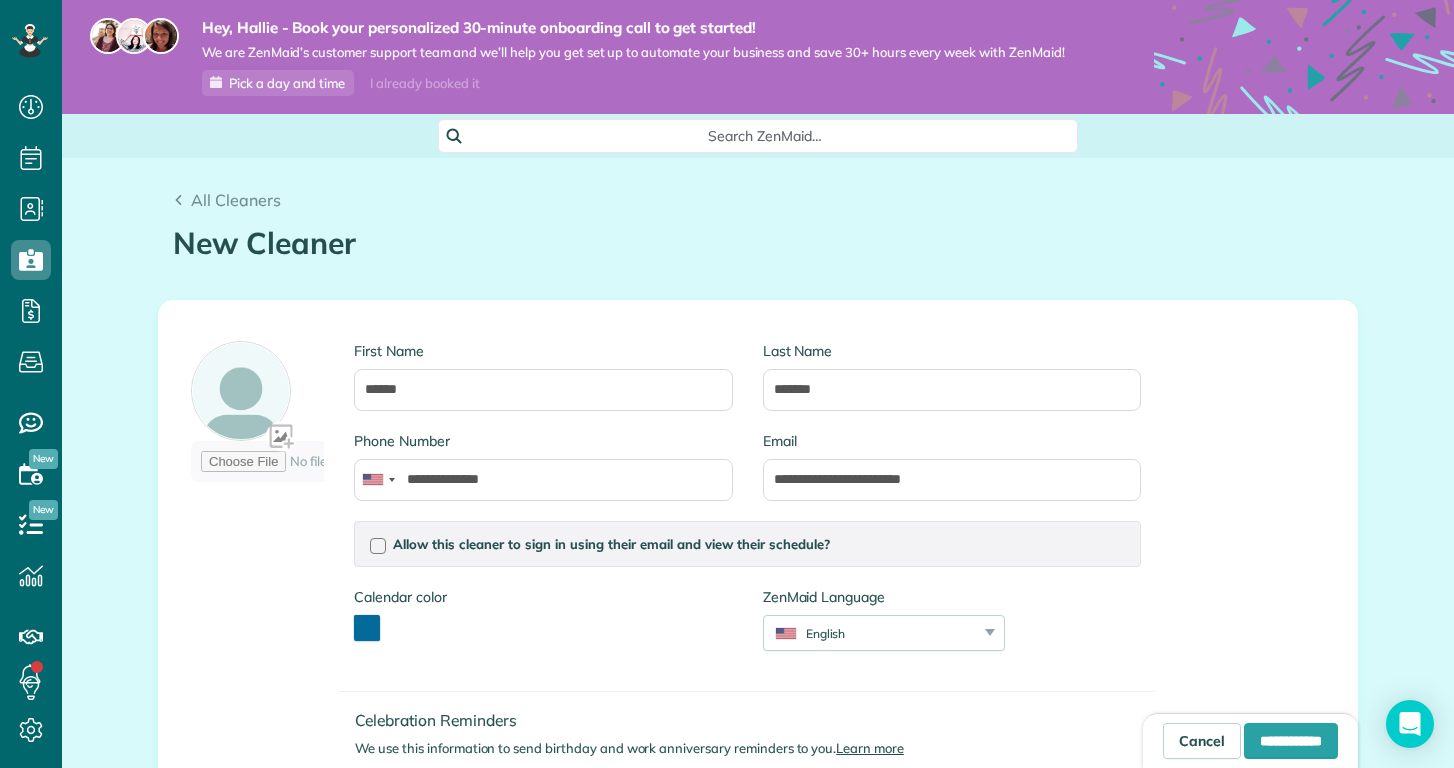 click on "**********" at bounding box center [758, 594] 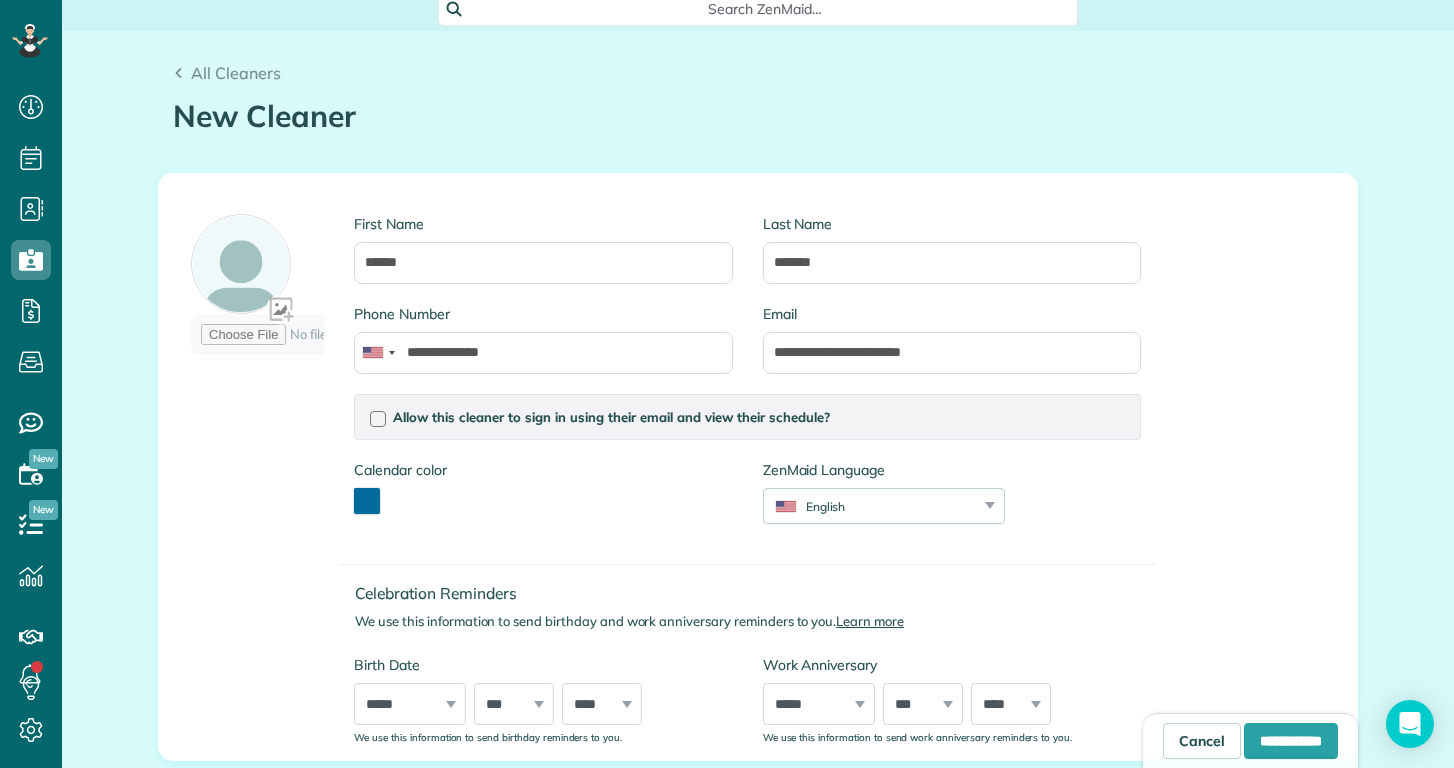 scroll, scrollTop: 157, scrollLeft: 0, axis: vertical 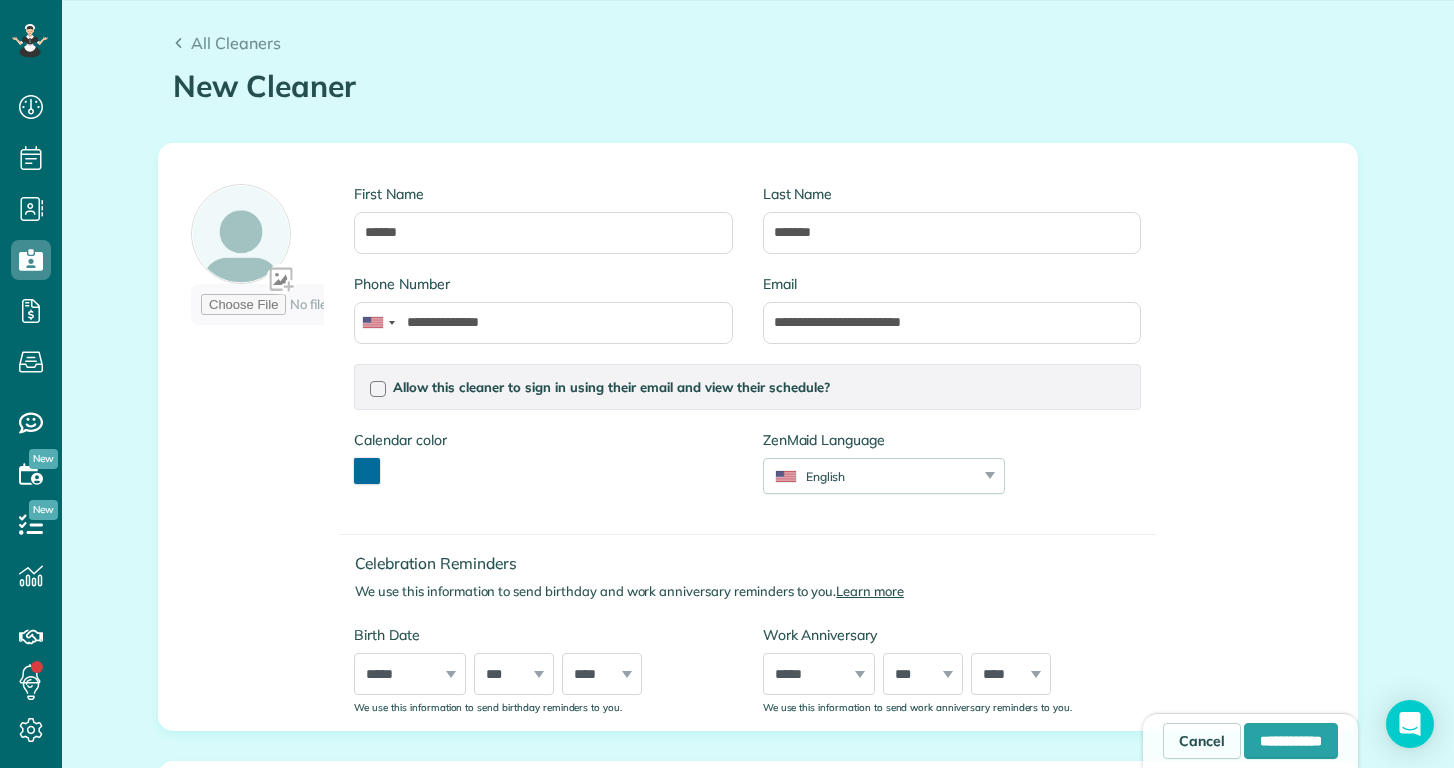 click at bounding box center (367, 471) 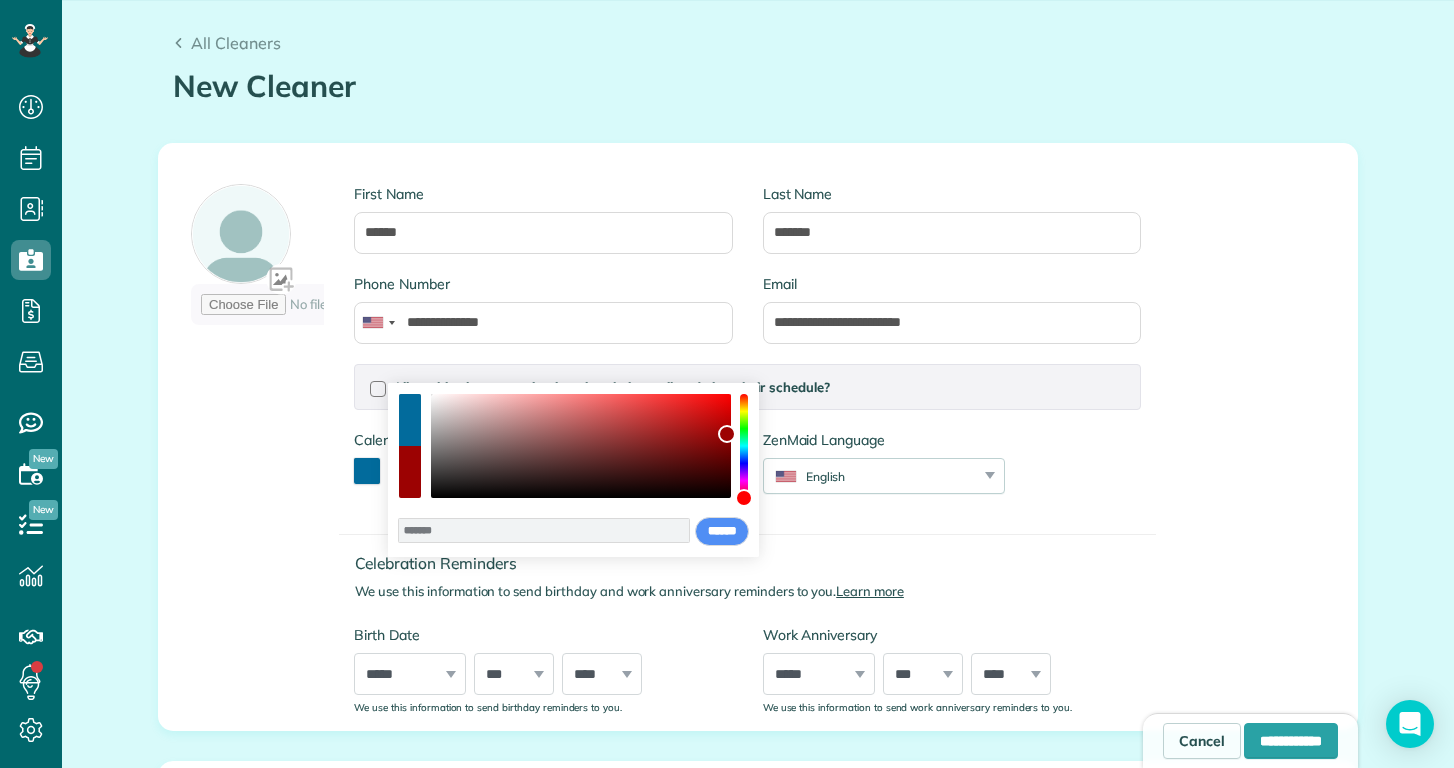 drag, startPoint x: 748, startPoint y: 457, endPoint x: 741, endPoint y: 510, distance: 53.460266 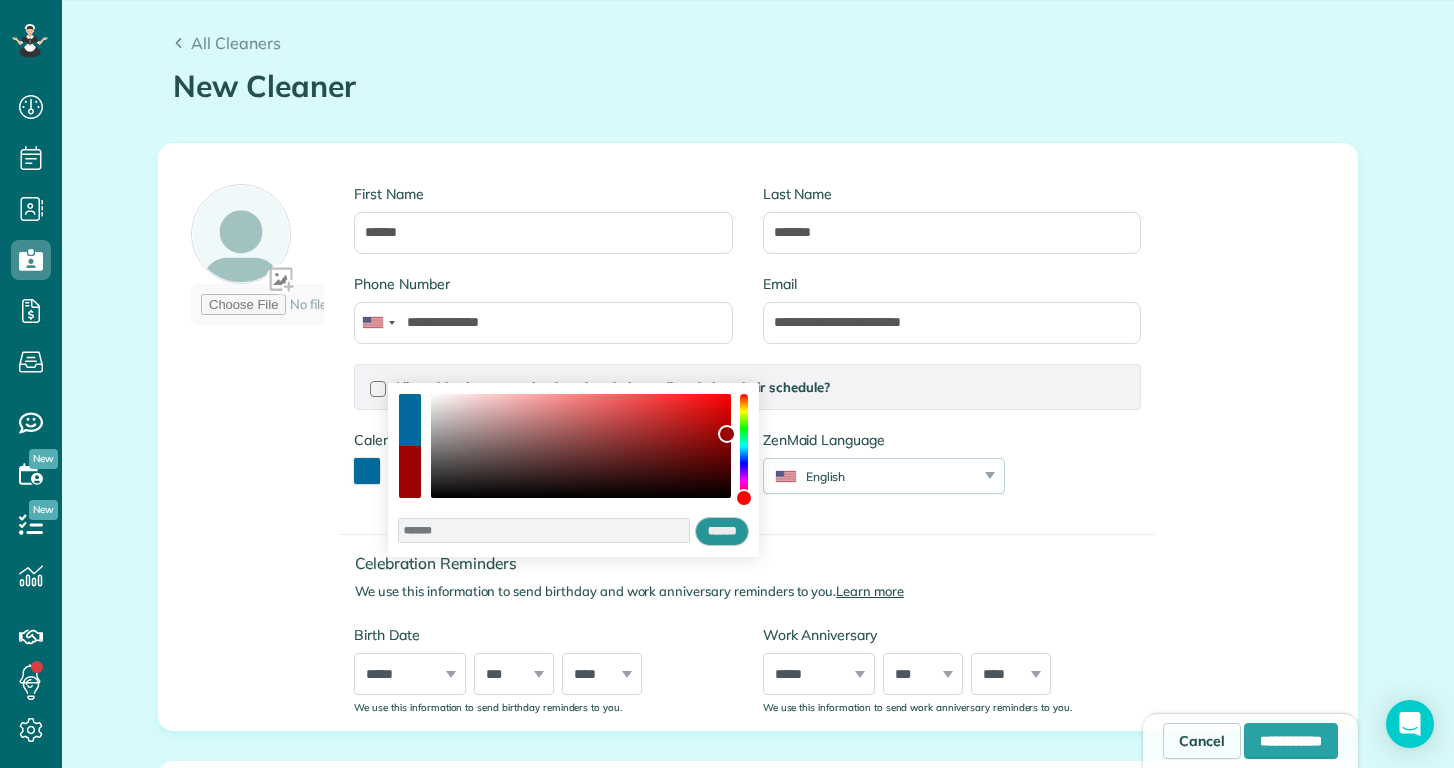 click on "******" at bounding box center [722, 532] 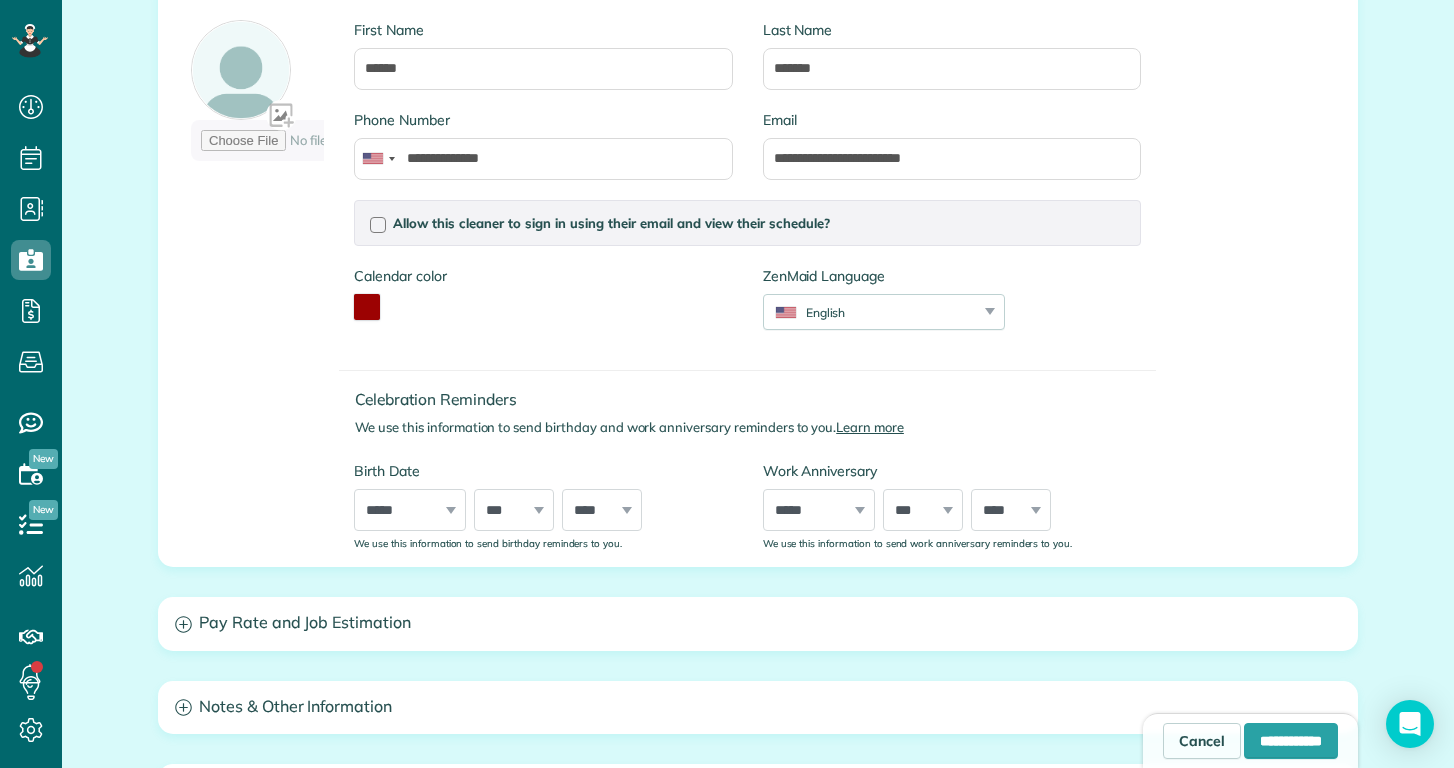 scroll, scrollTop: 323, scrollLeft: 0, axis: vertical 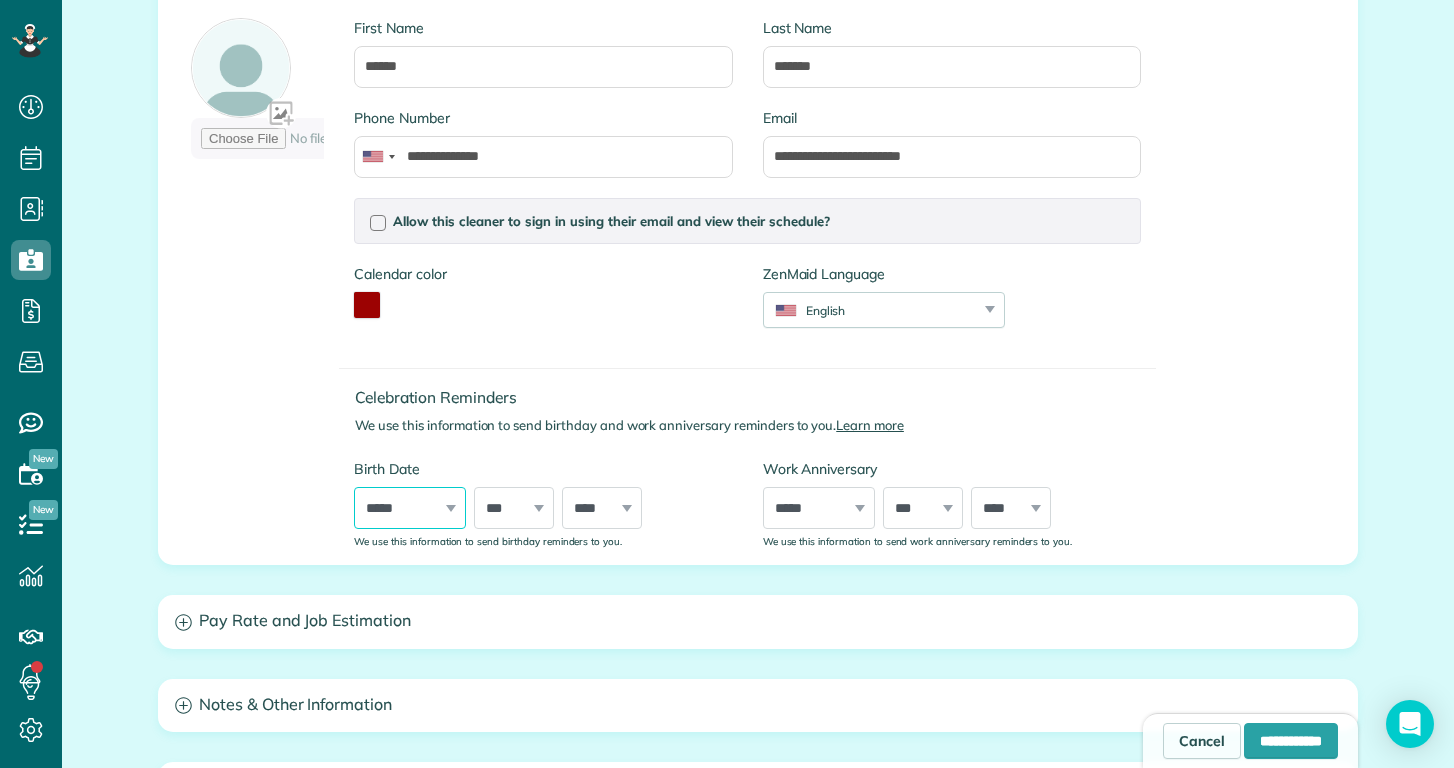 select on "*" 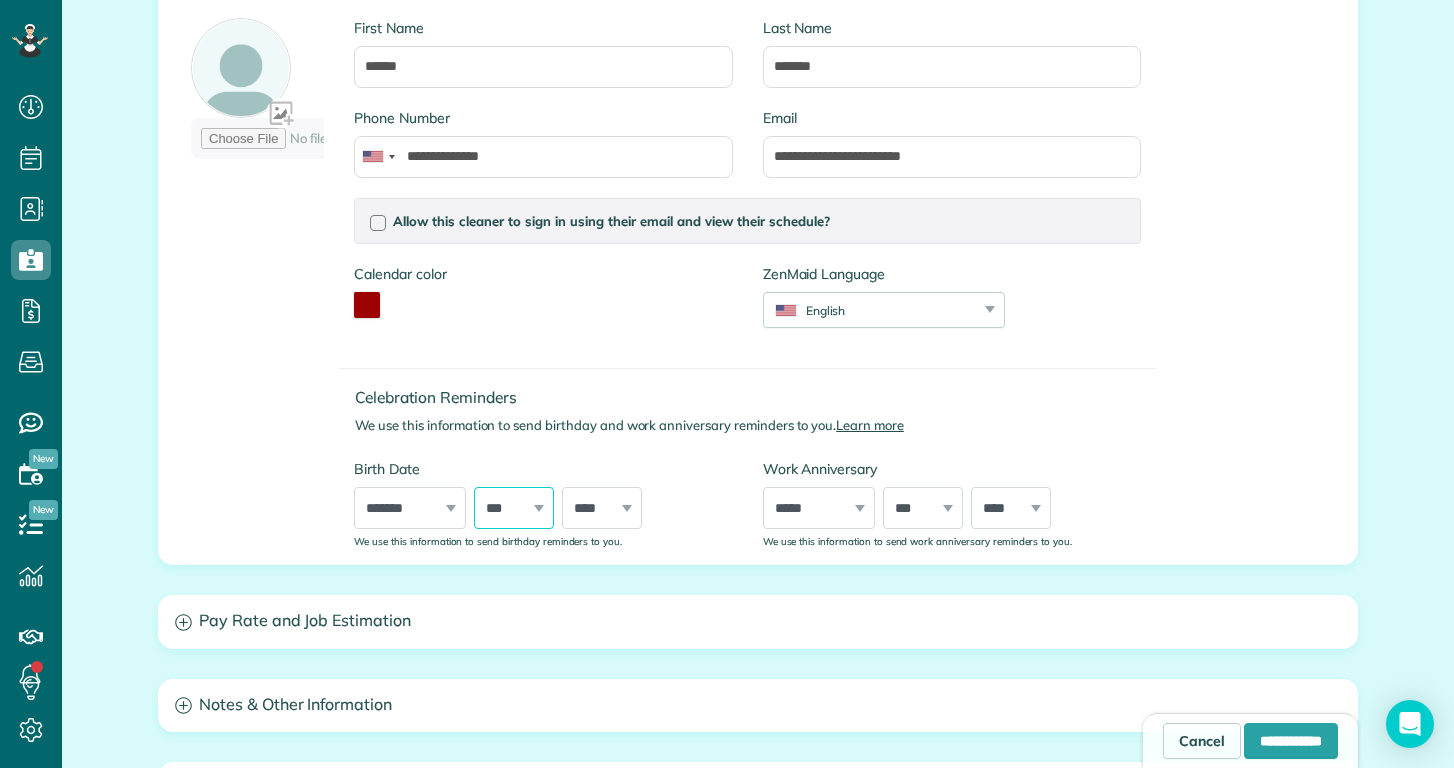 select on "*" 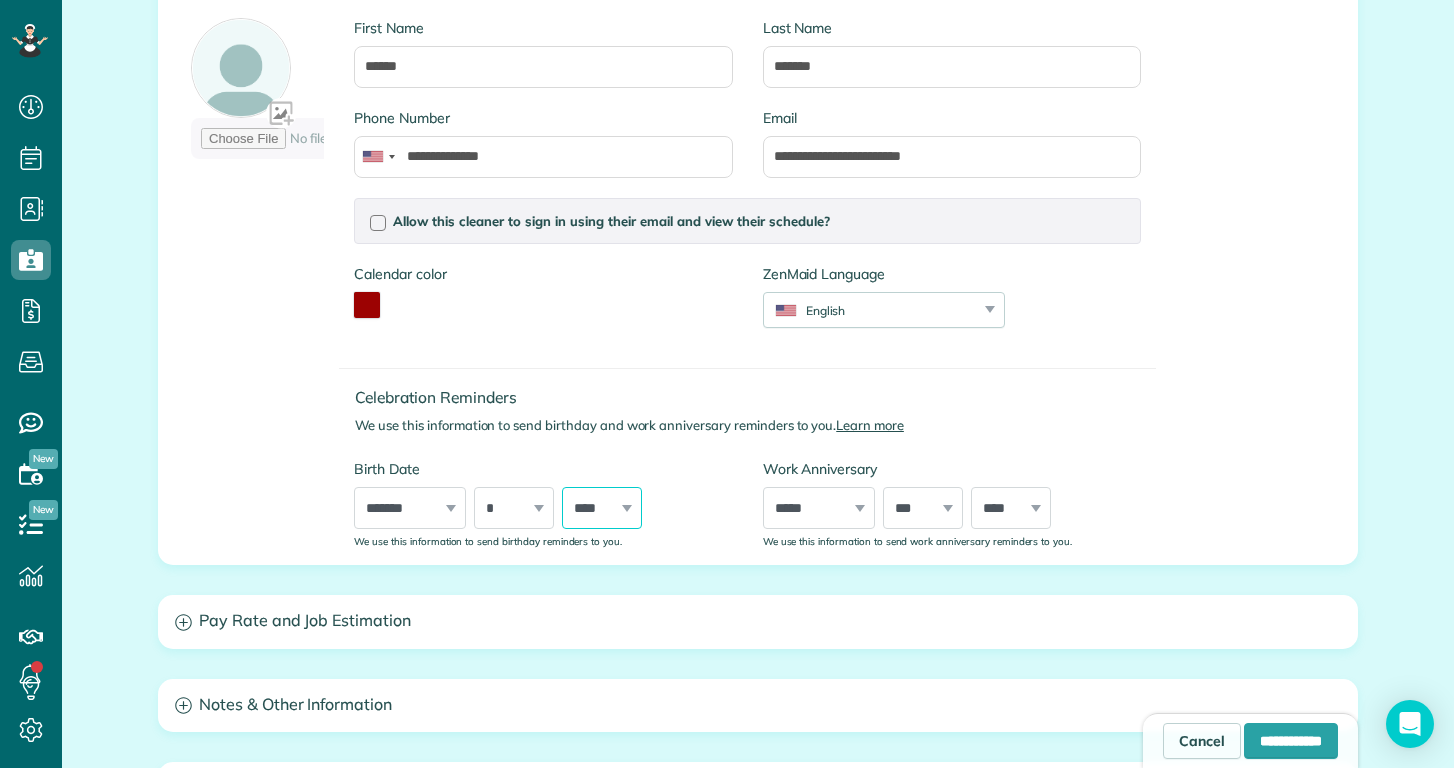 select on "****" 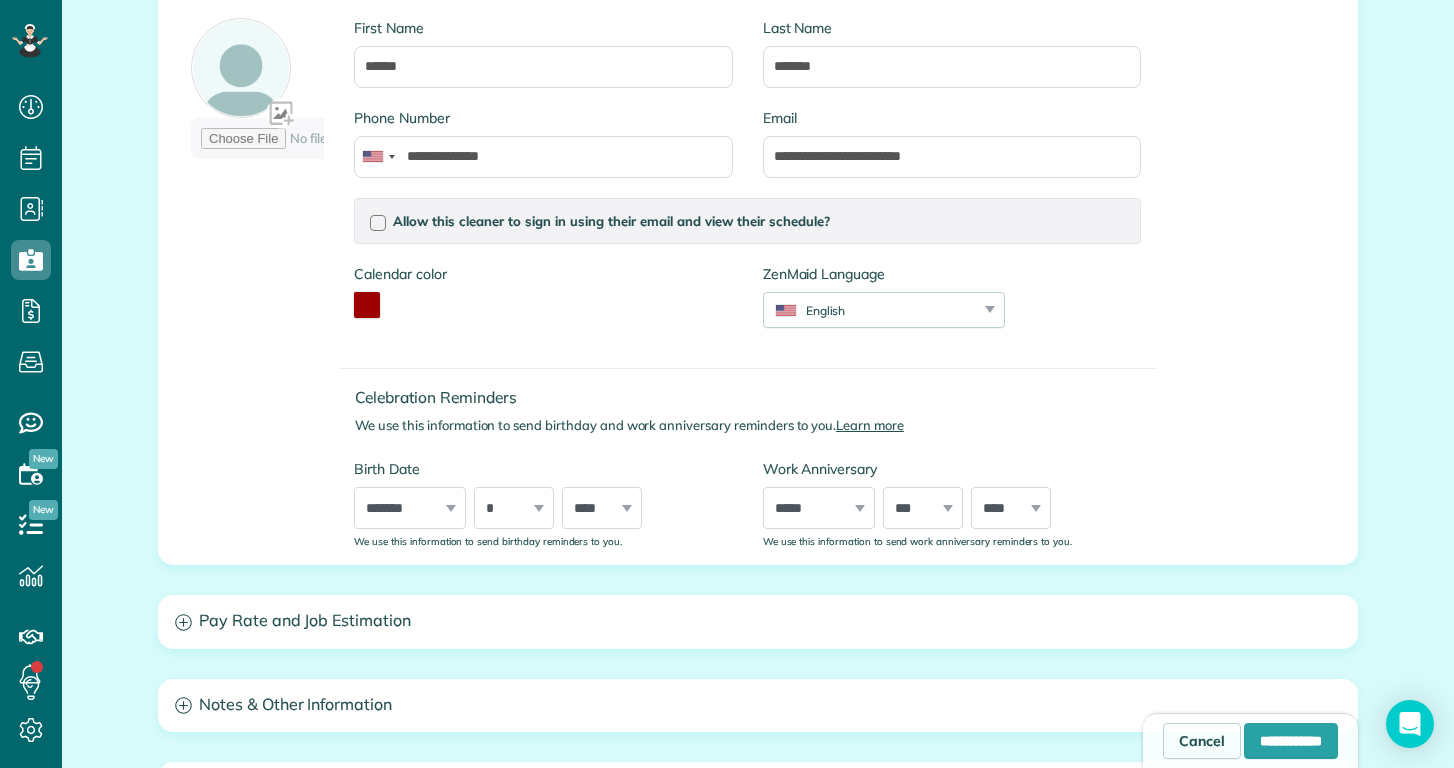 click on "*****
*******
********
*****
*****
***
****
****
******
*********
*******
********
********
***
*
*
*
*
*
*
*
*
*
**
**
**
**
**
**
**
**
**
**
**
**
**
**
**
**
**
**
**
**
**
**
****
****
****
****
****
****
****
****
****
****
****
****
****
****
****
****
****
****
****
****
****
****
****
****
****
****
****
****
****
****
****
****
****
****
****
****
****
****
****
****
****
****
****
****
****
****
****
****
****
****
****
****
****
****
****
****
****
****
****
****
****
****
****
****
****
****
****
****
****
****
****
****
****
****
****
****
****
****
****
****" at bounding box center (543, 508) 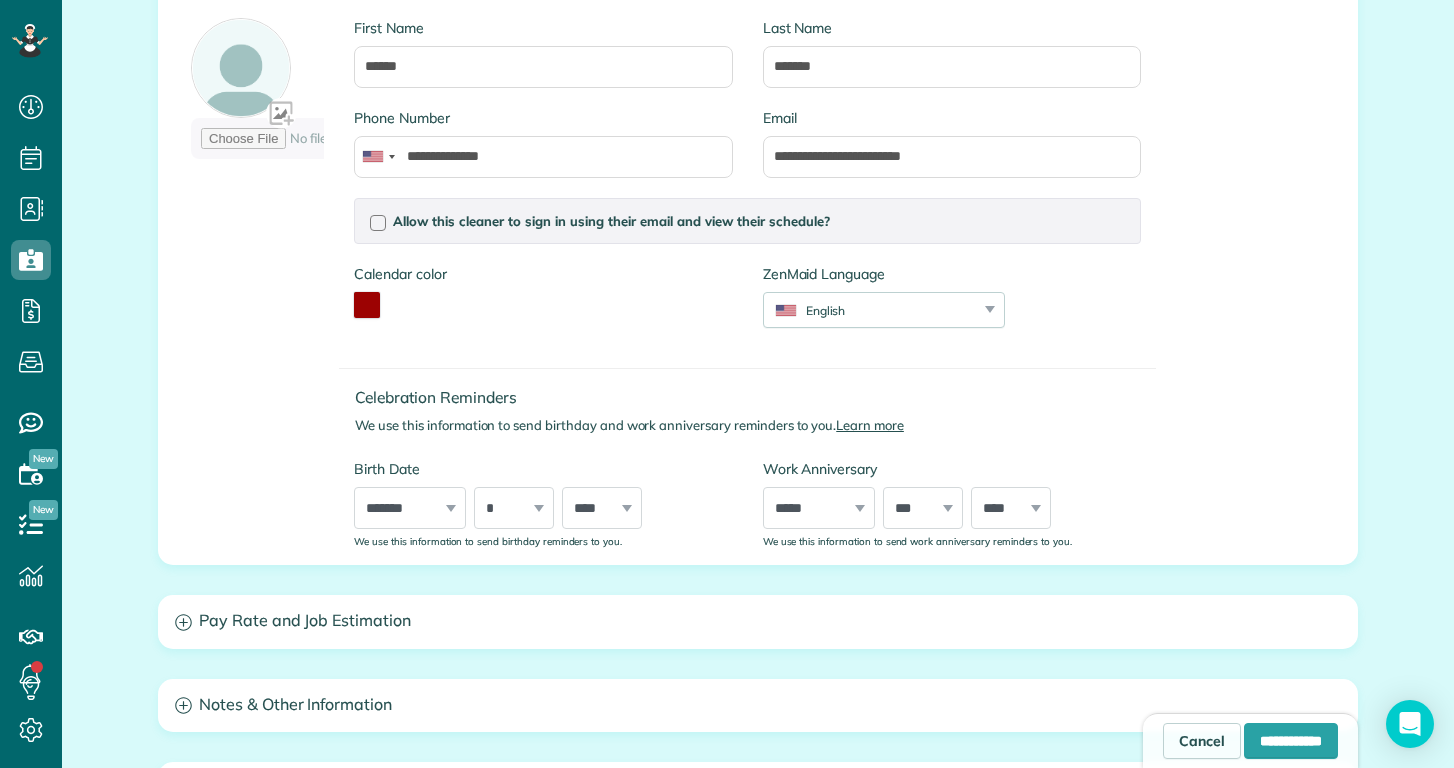 click on "Pay Rate and Job Estimation" at bounding box center (758, 621) 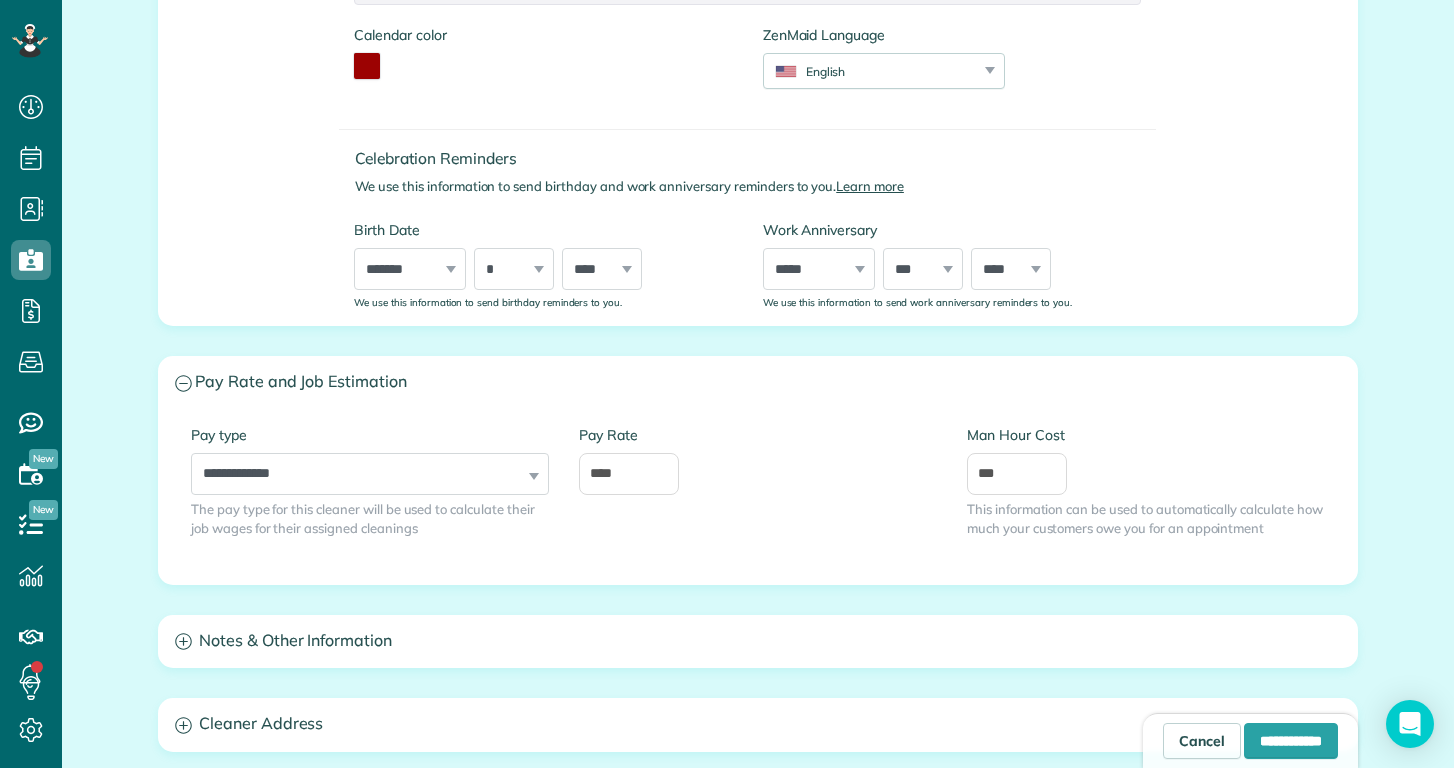 scroll, scrollTop: 573, scrollLeft: 0, axis: vertical 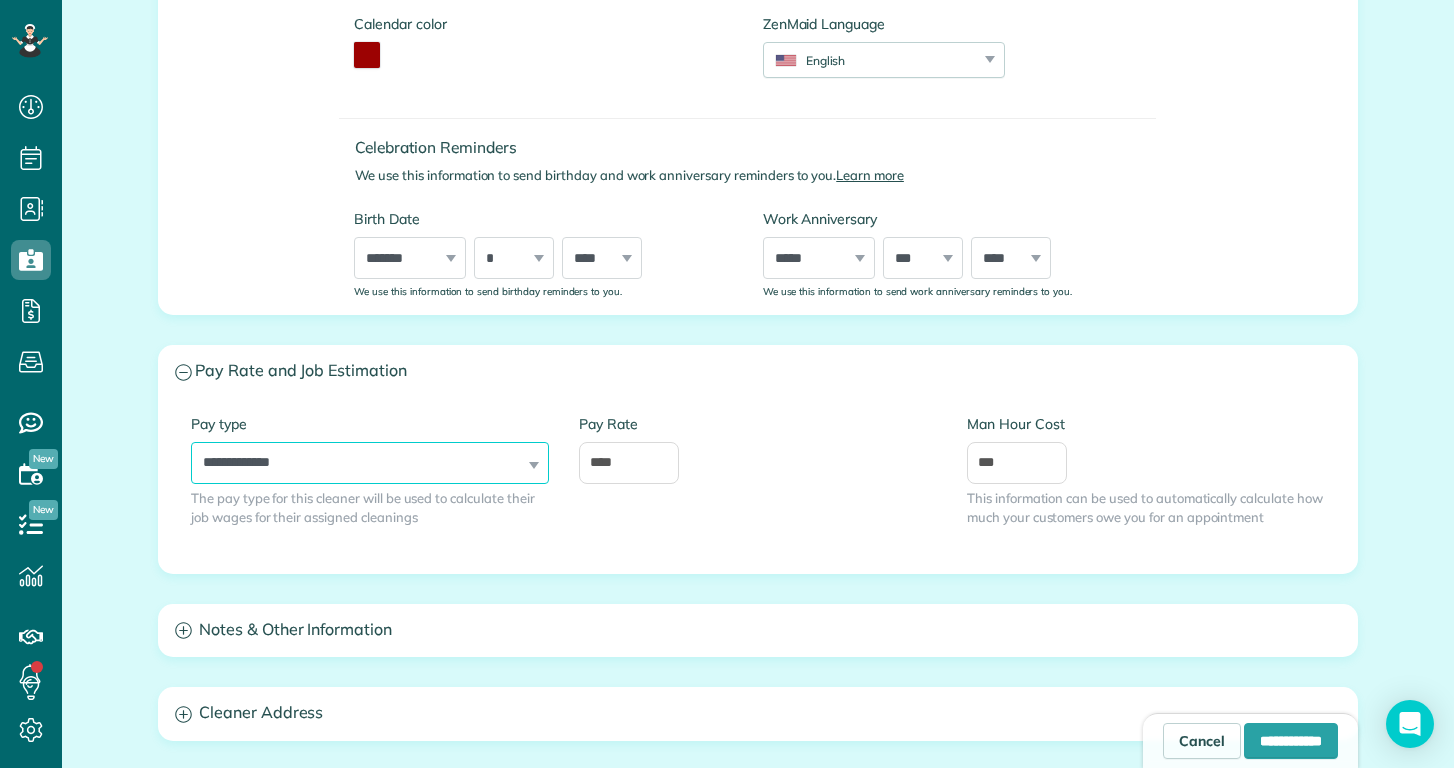 select on "******" 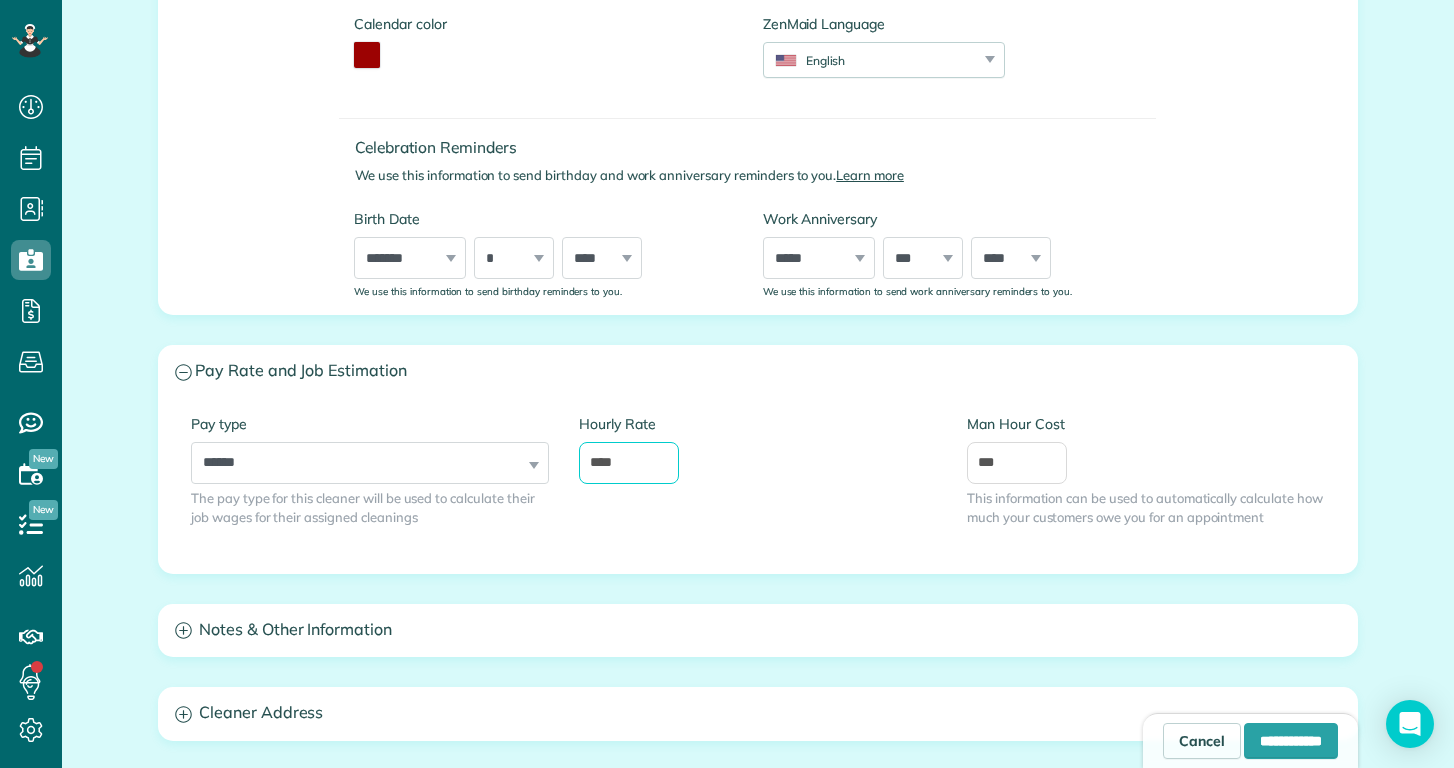 click on "****" at bounding box center (629, 463) 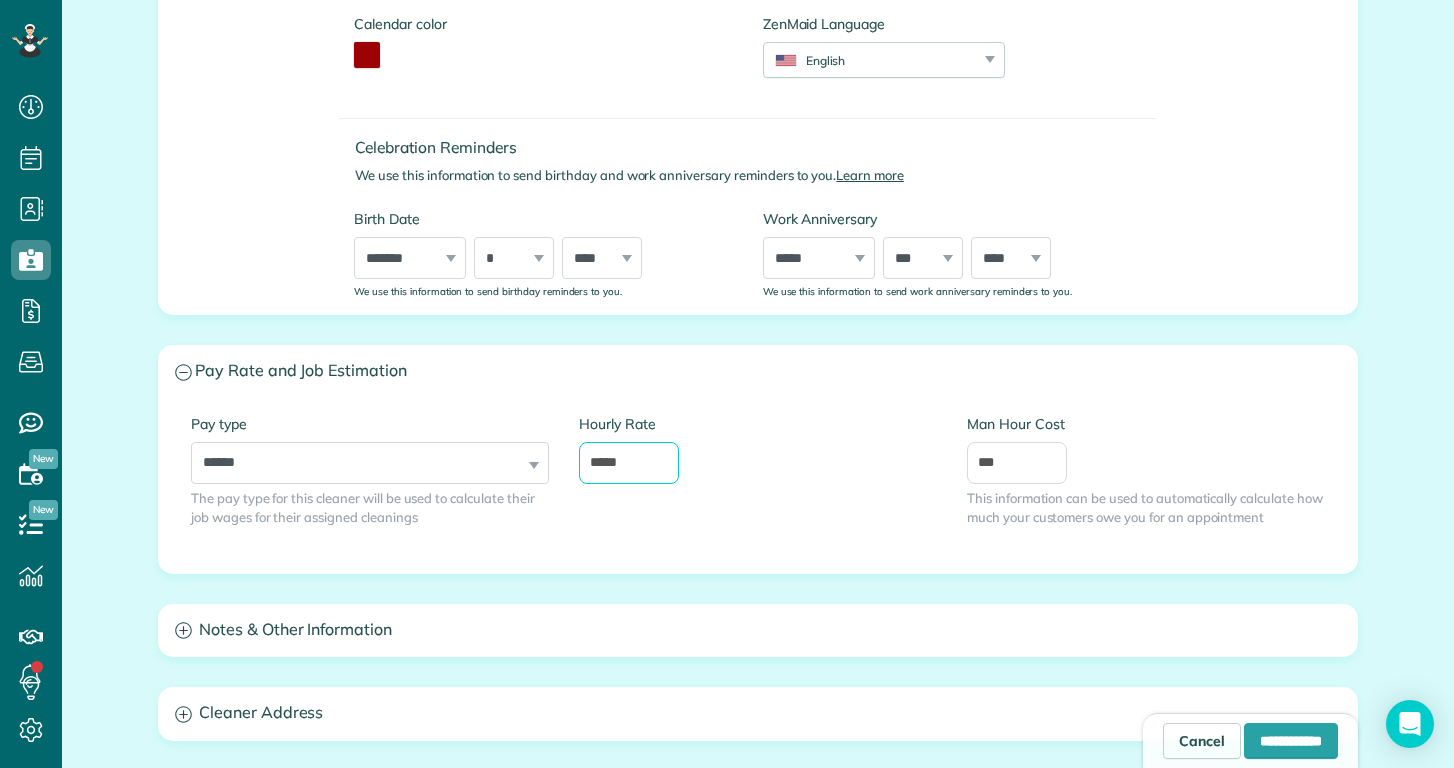type on "*****" 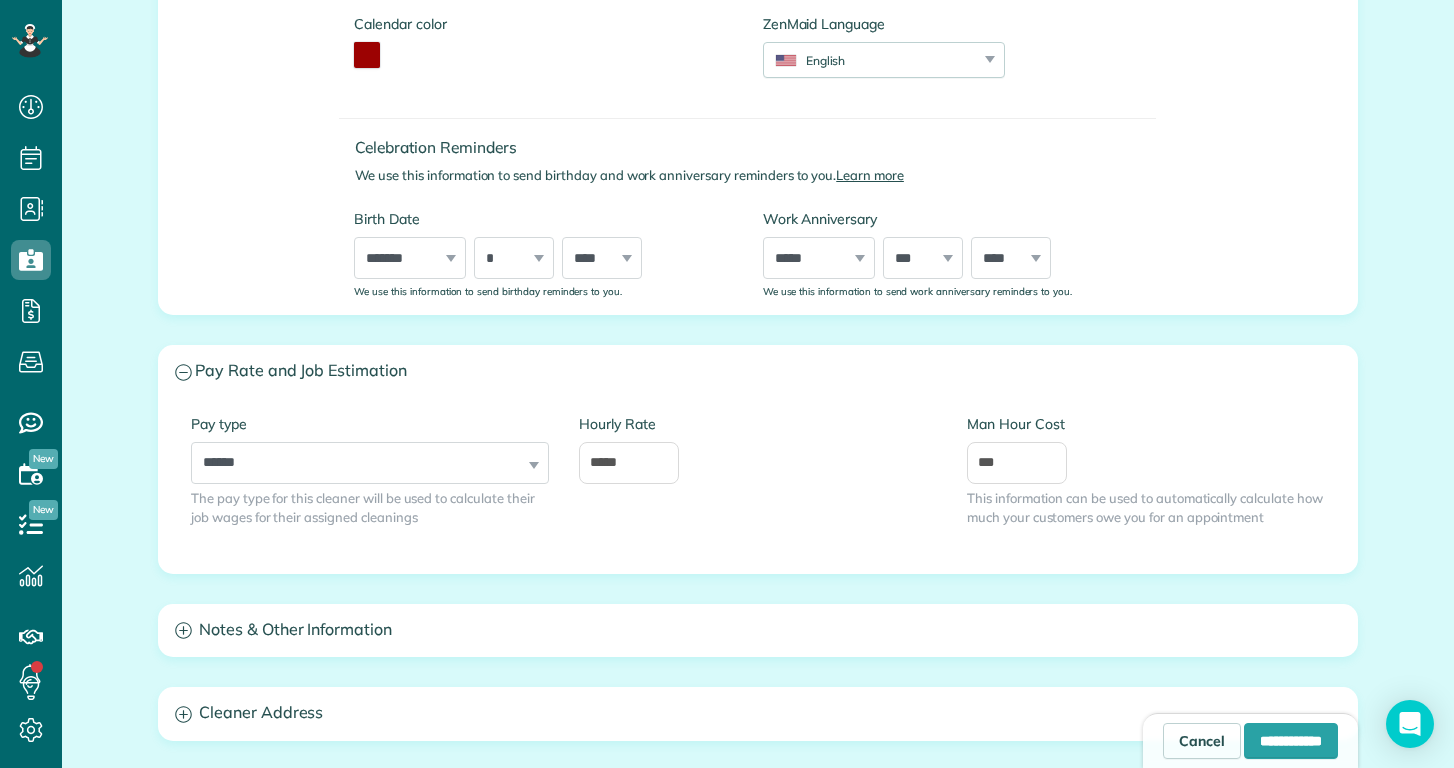 click on "Hourly Rate *****" at bounding box center (758, 449) 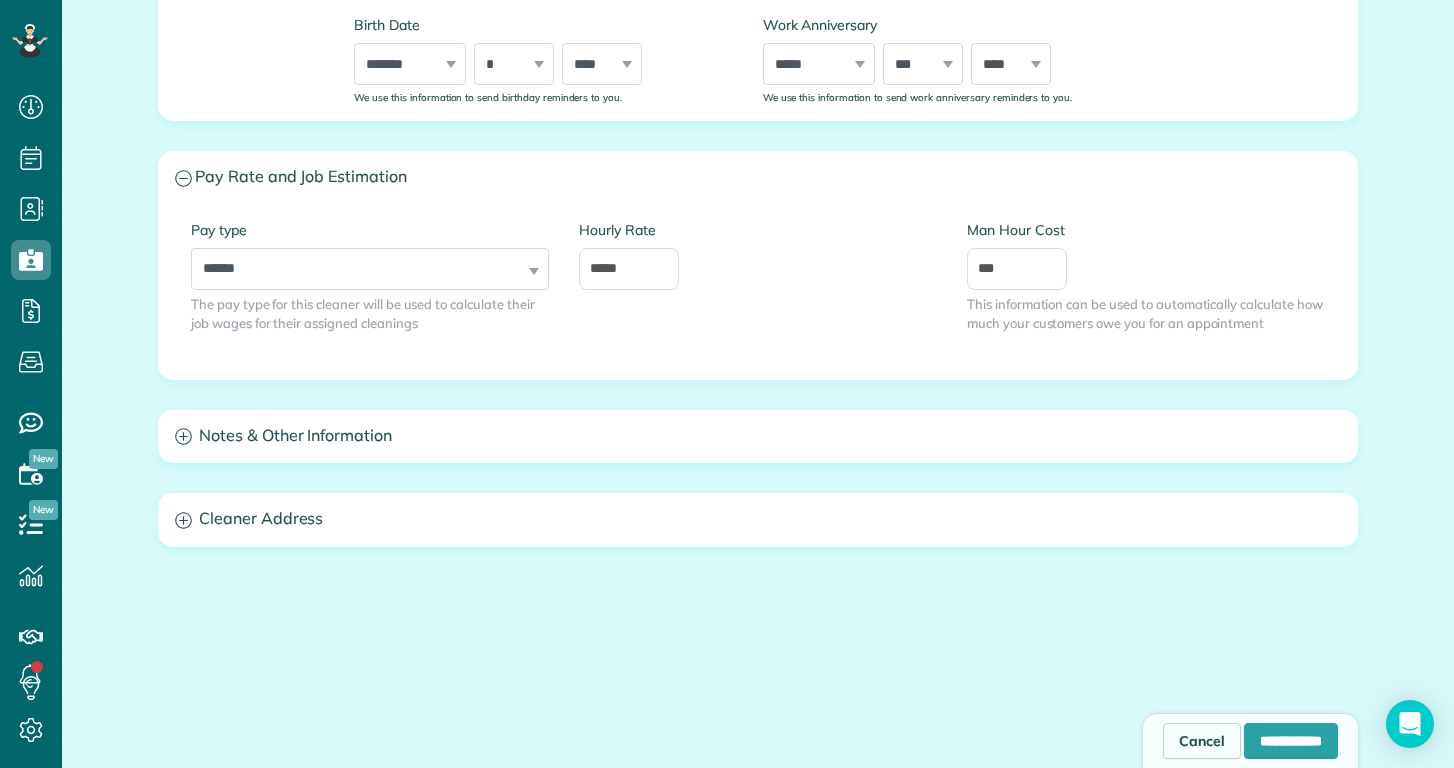 scroll, scrollTop: 779, scrollLeft: 0, axis: vertical 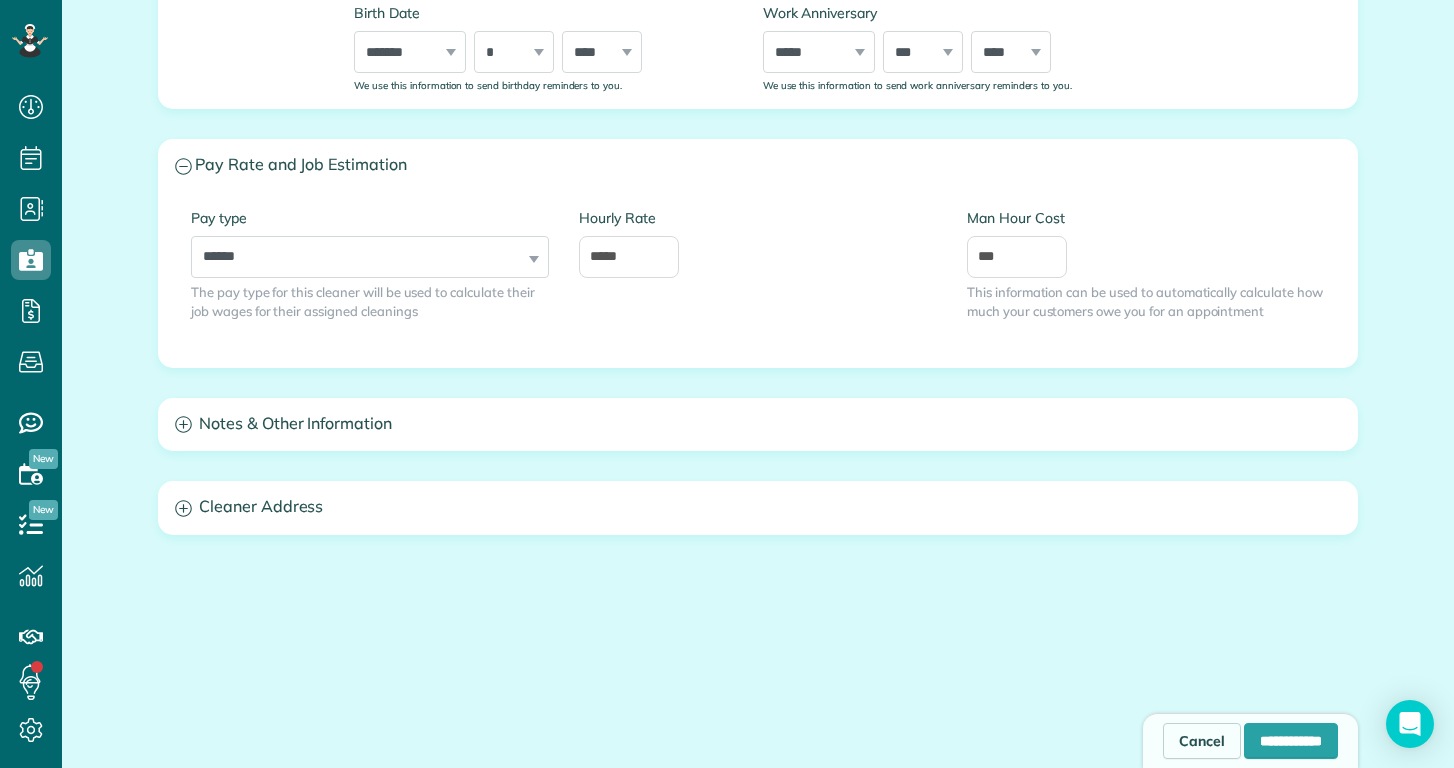 click on "**********" at bounding box center [758, 103] 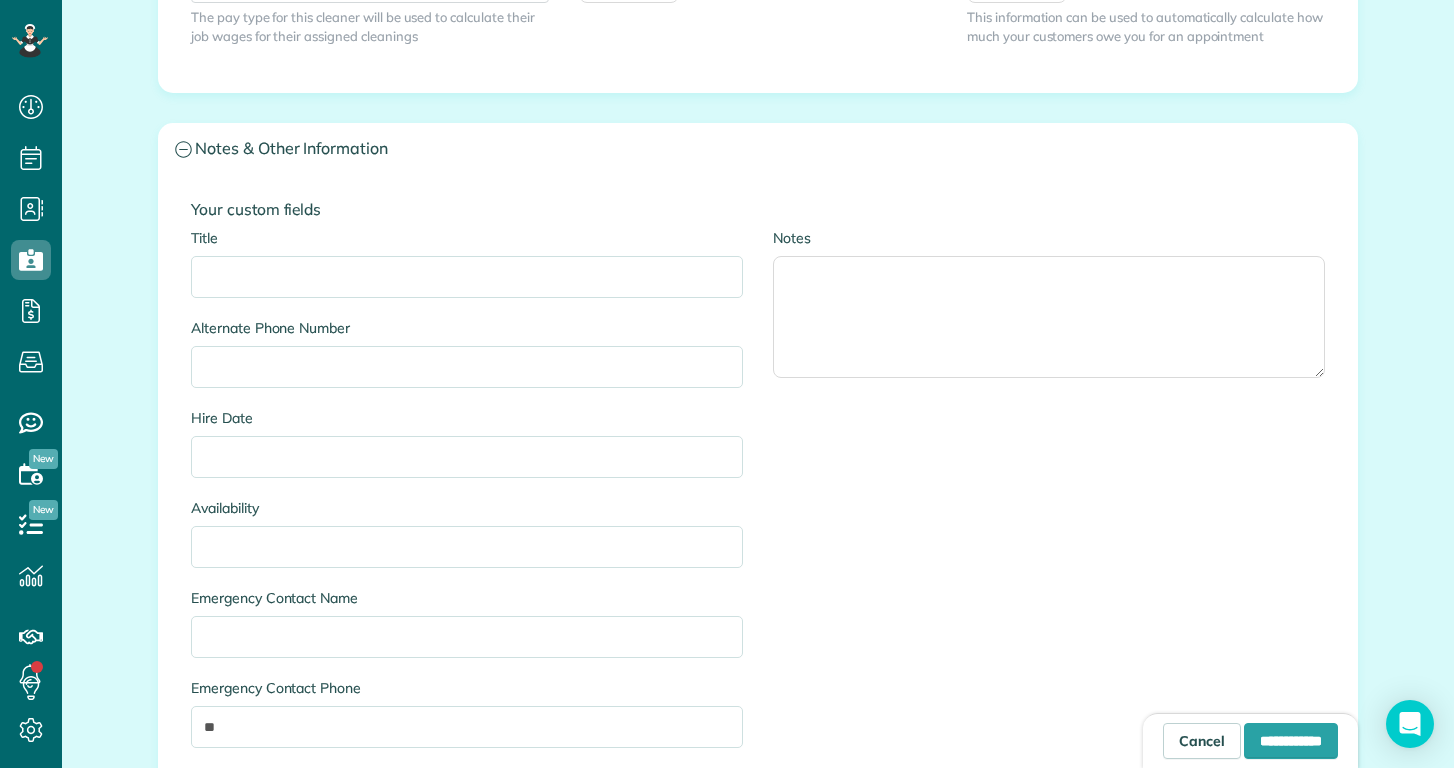 scroll, scrollTop: 1139, scrollLeft: 0, axis: vertical 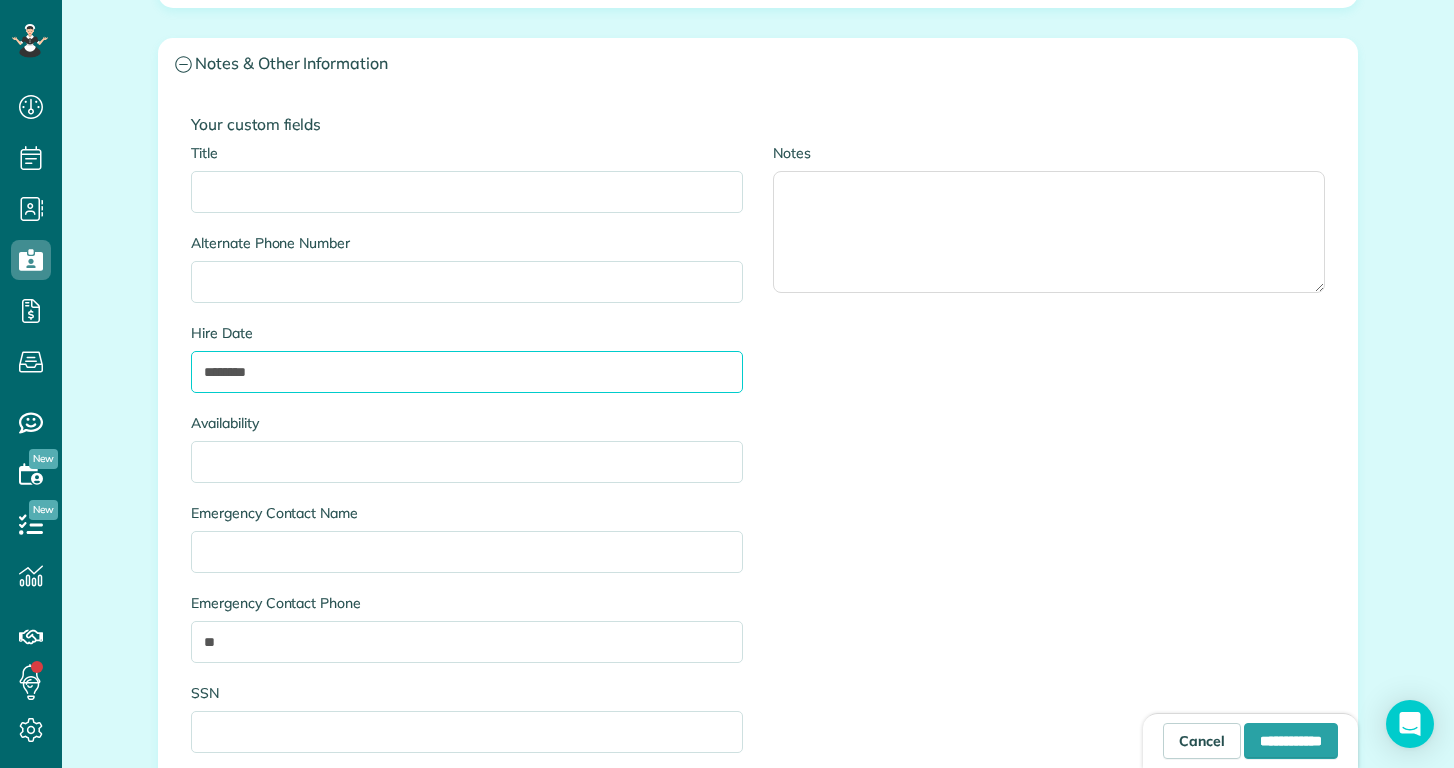 type on "********" 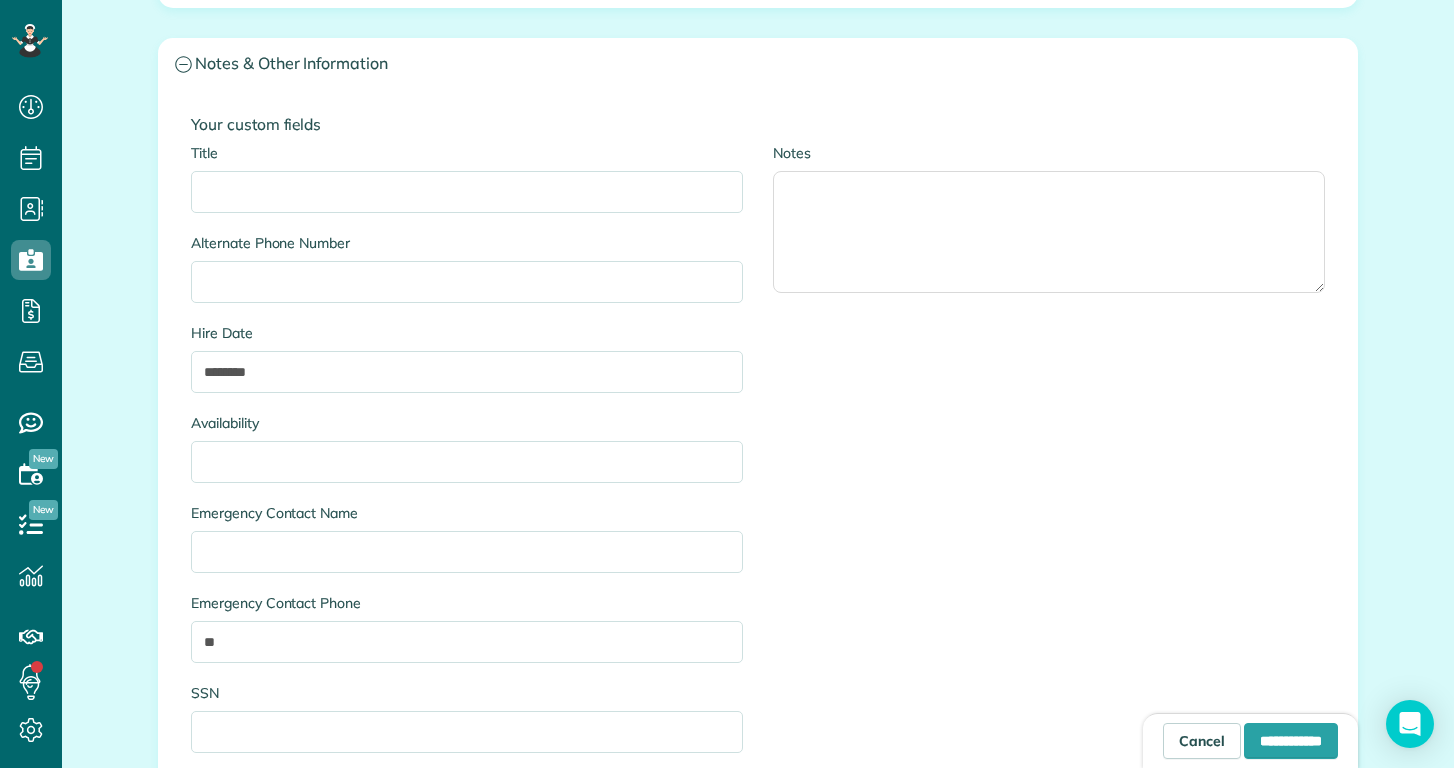 click on "Title
Alternate Phone Number
Hire Date ********
Availability
Emergency Contact Name
Emergency Contact Phone **
SSN
Notes" at bounding box center (758, 458) 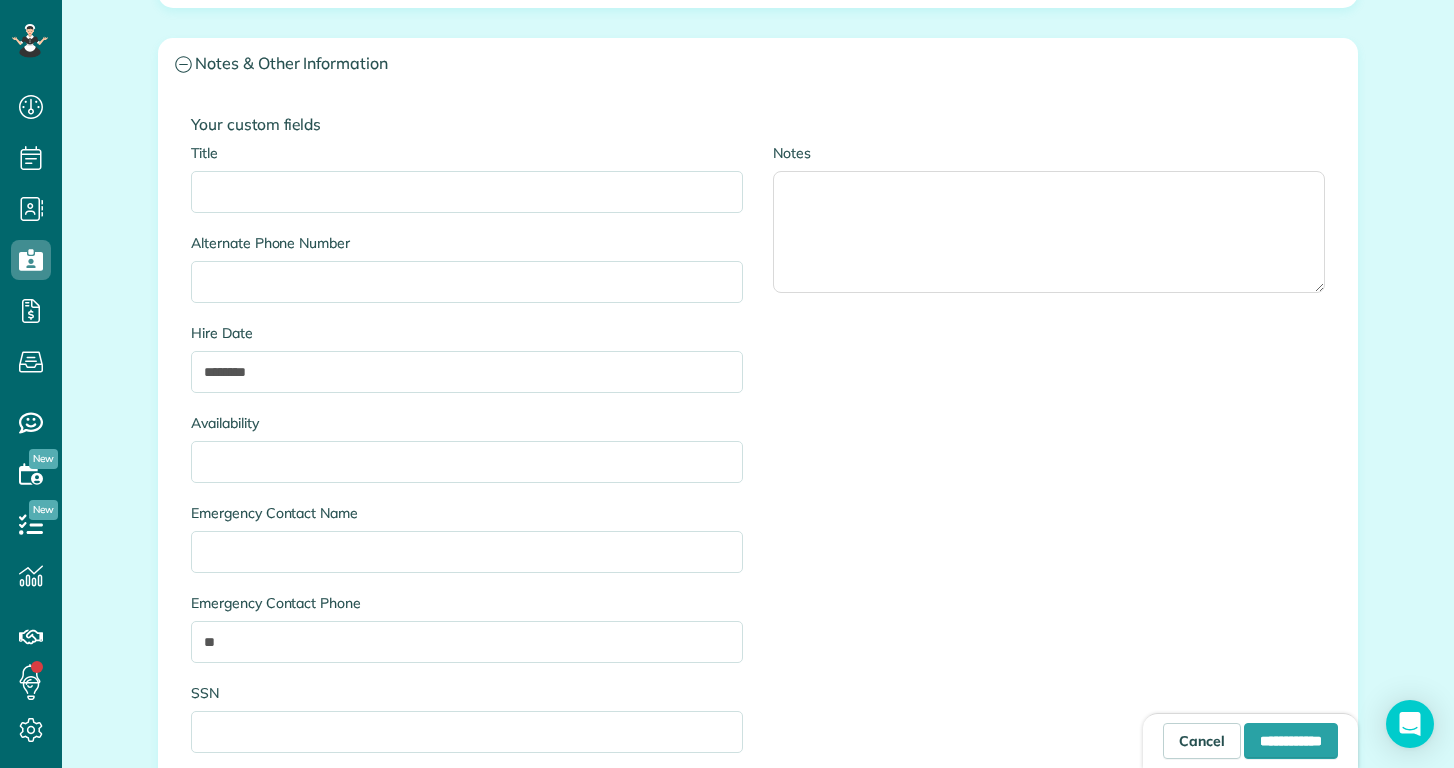 click on "Title
Alternate Phone Number
Hire Date ********
Availability
Emergency Contact Name
Emergency Contact Phone **
SSN
Notes" at bounding box center [758, 458] 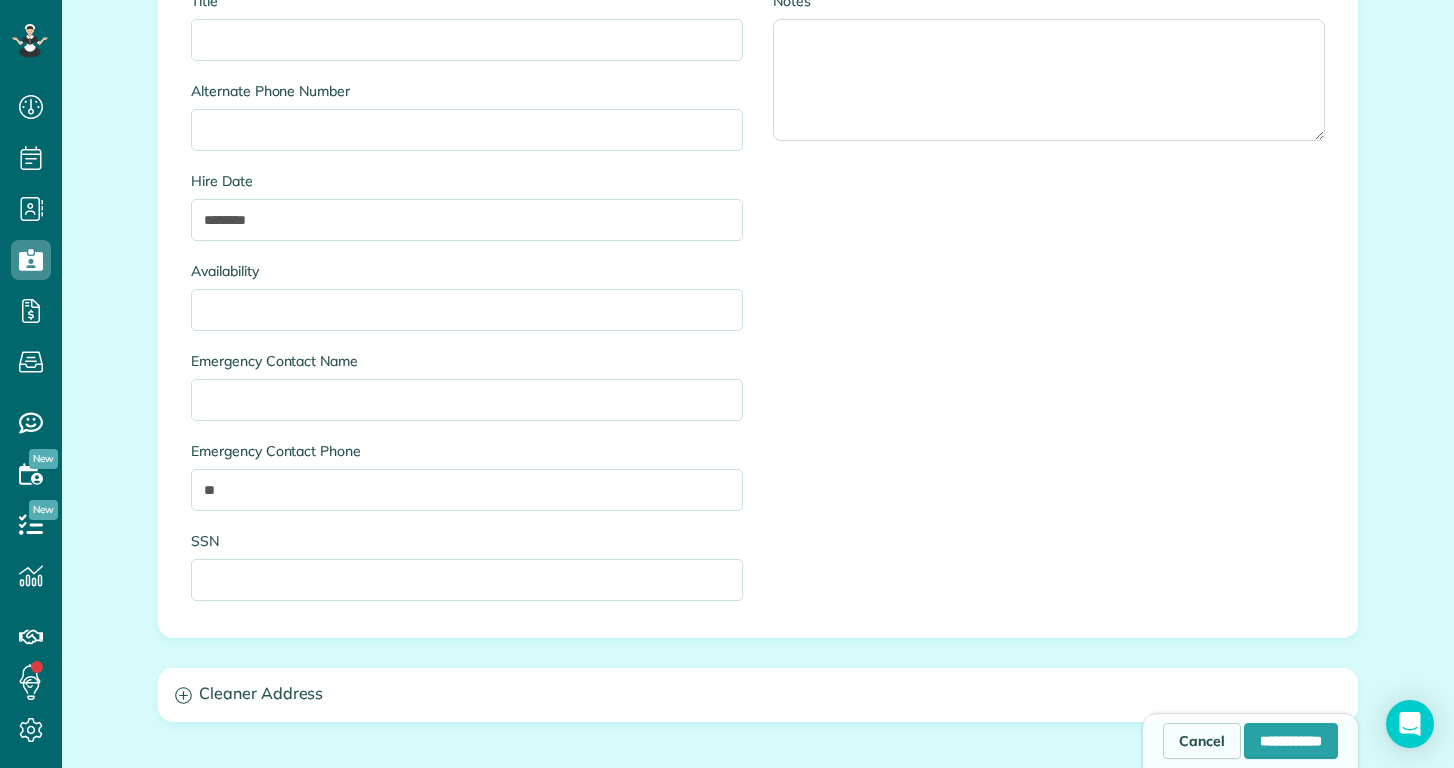 scroll, scrollTop: 1295, scrollLeft: 0, axis: vertical 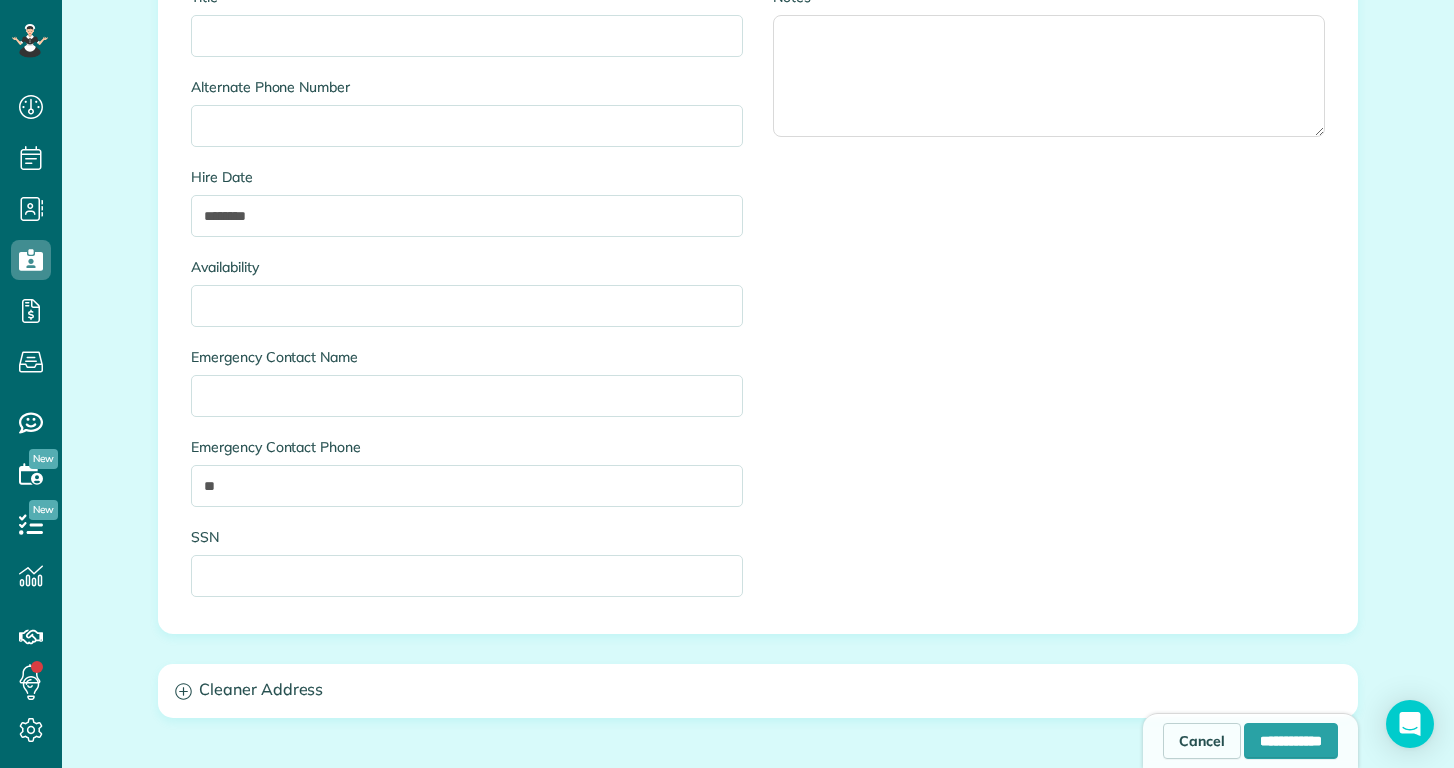 click on "Cleaner Address" at bounding box center [758, 690] 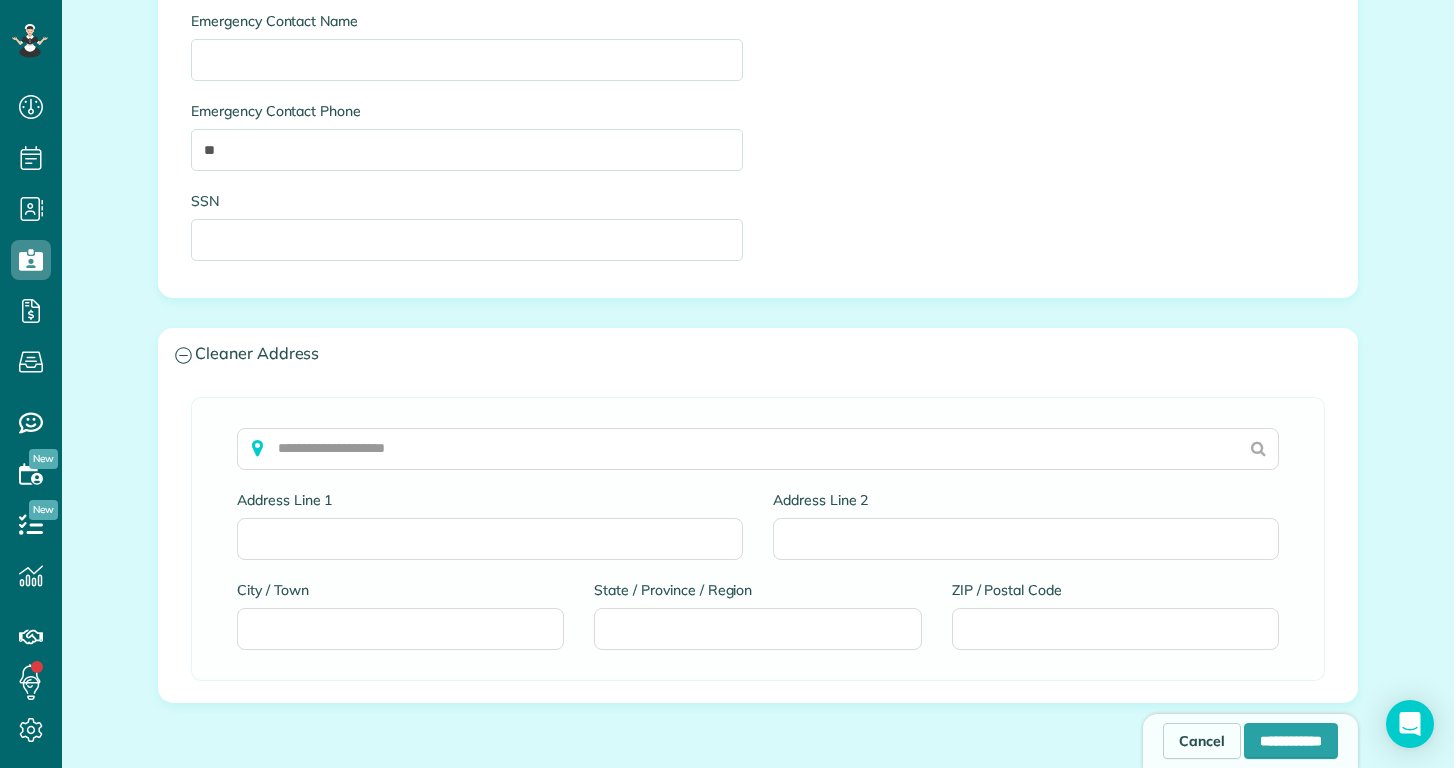 scroll, scrollTop: 1637, scrollLeft: 0, axis: vertical 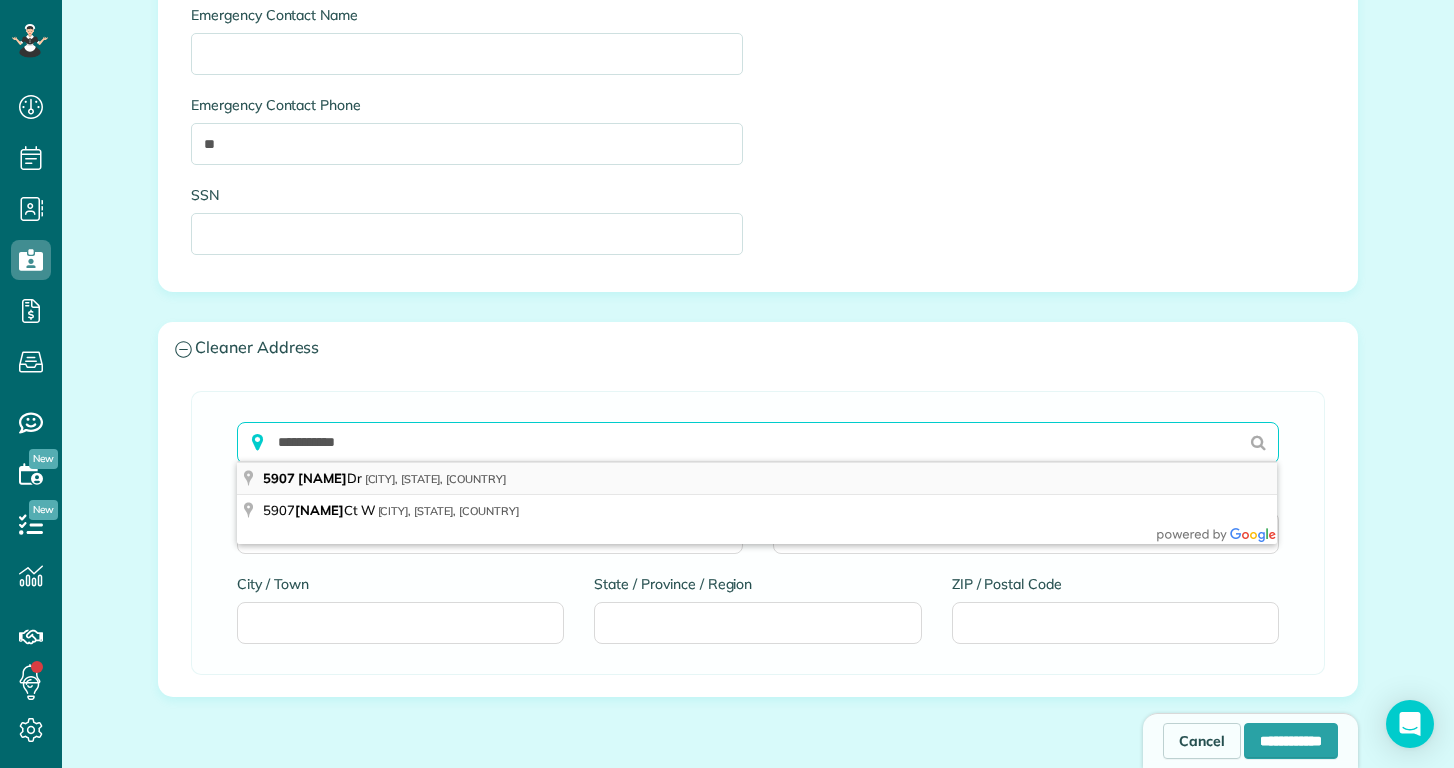 type on "**********" 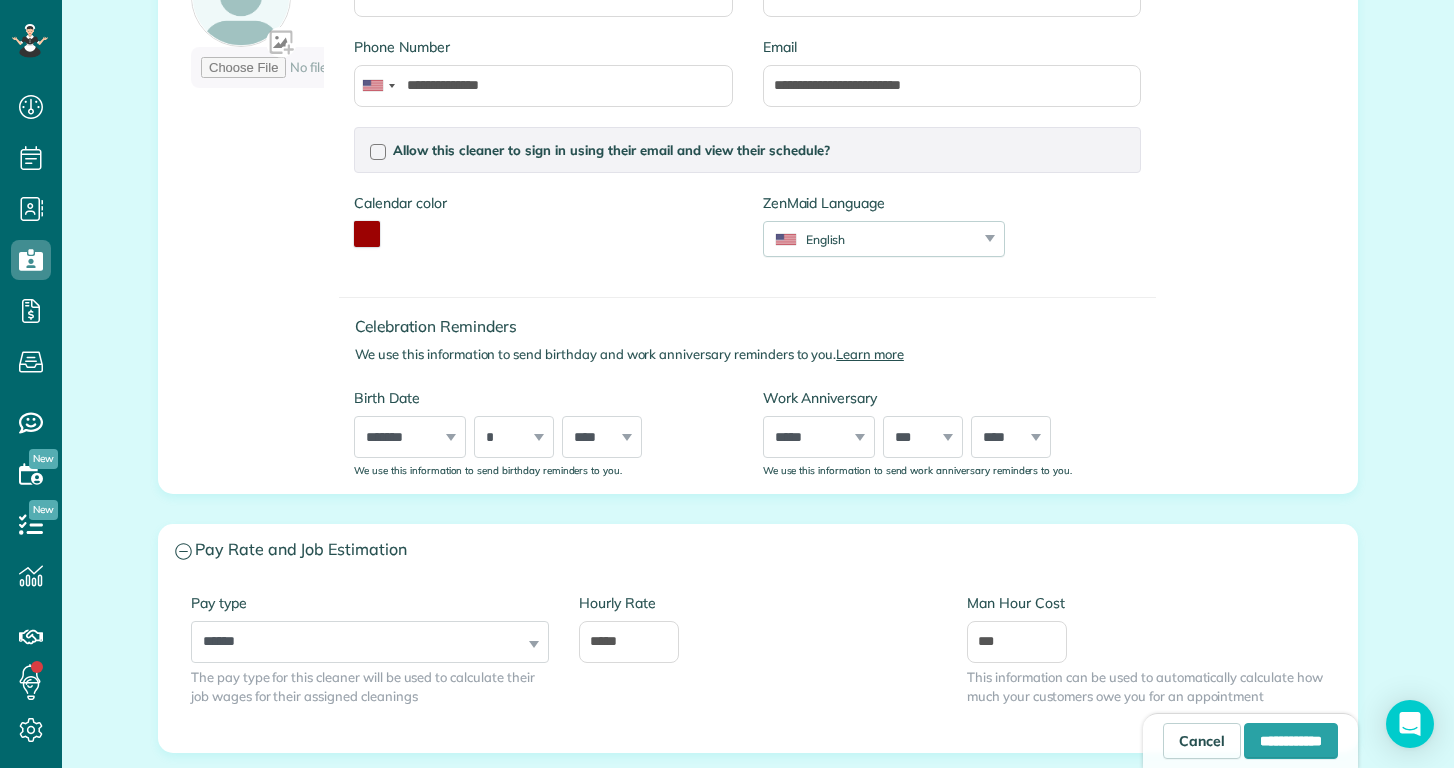 scroll, scrollTop: 234, scrollLeft: 0, axis: vertical 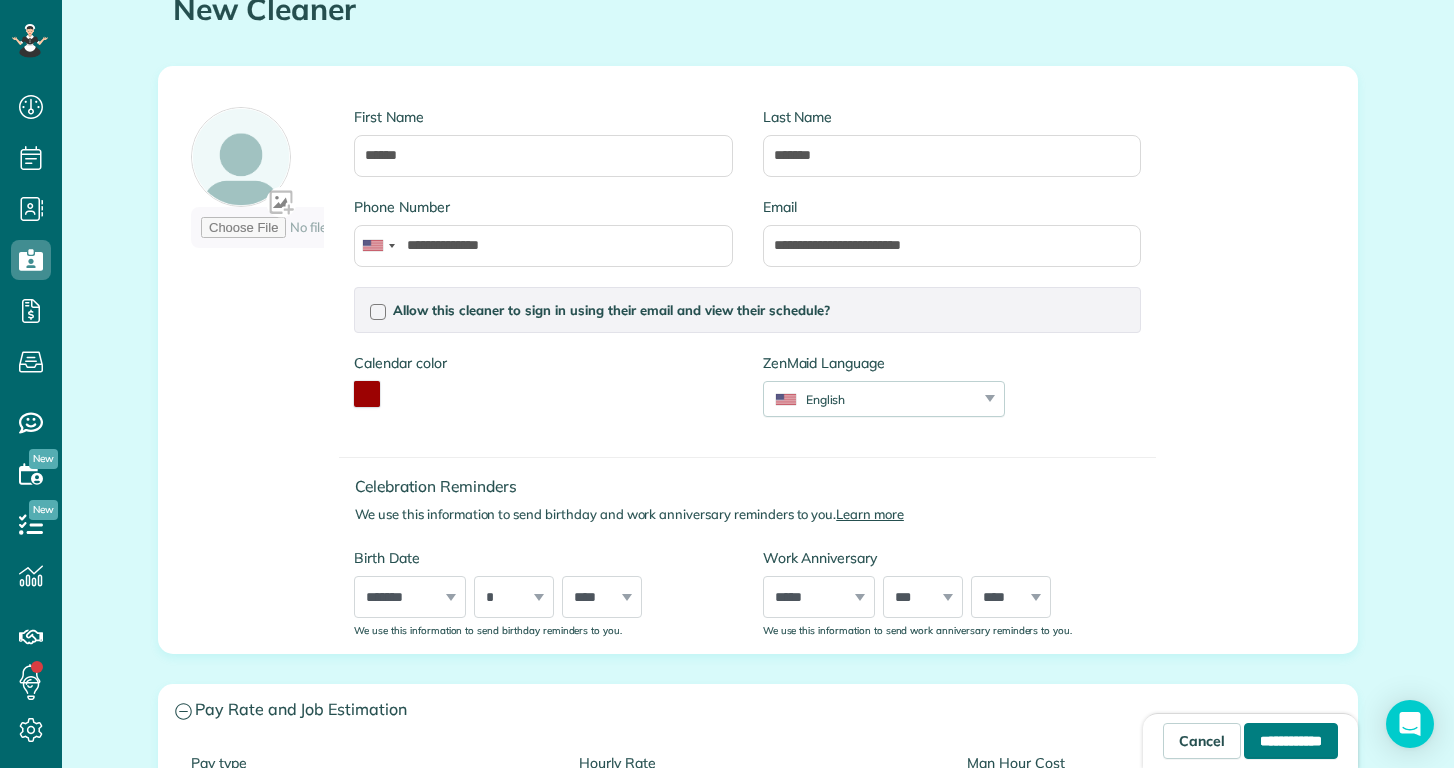 click on "**********" at bounding box center [1291, 741] 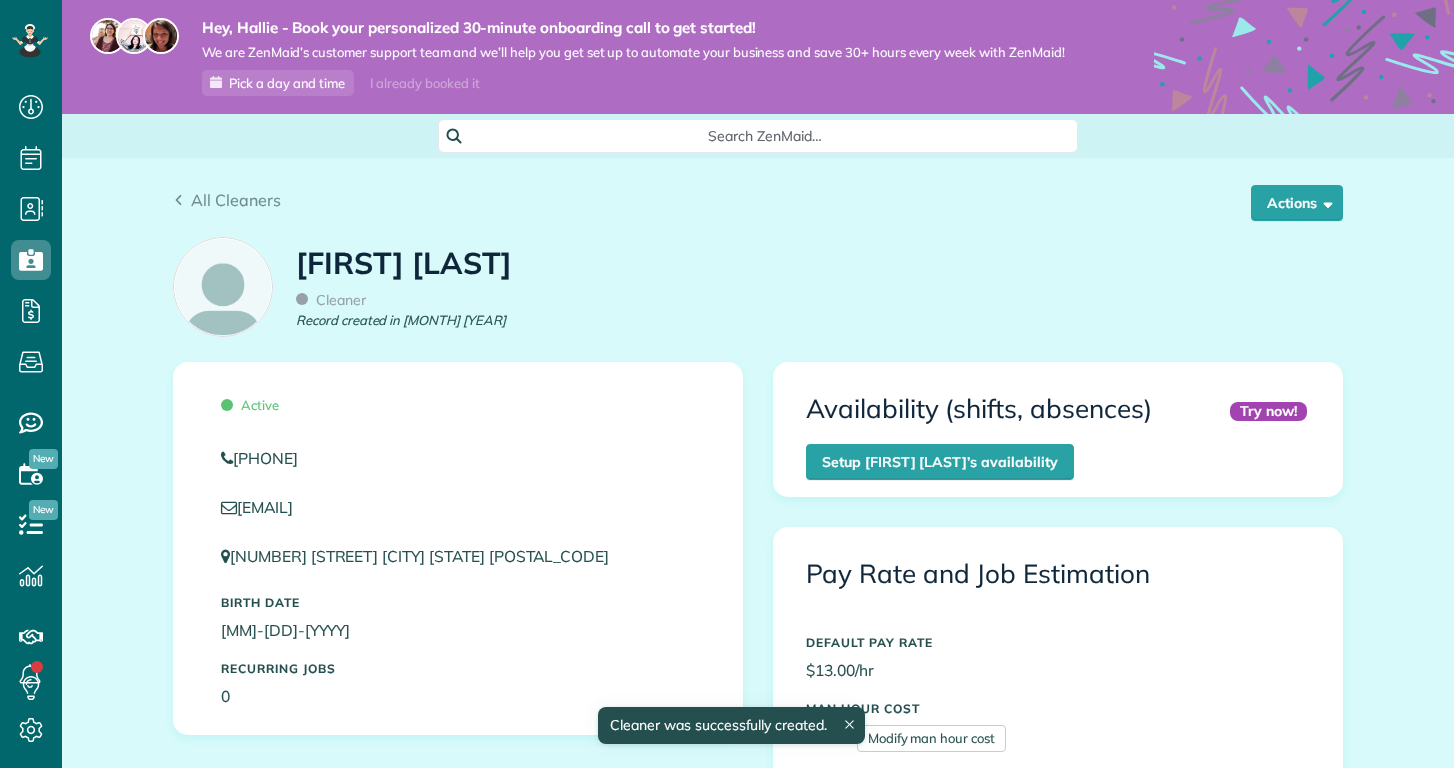 scroll, scrollTop: 0, scrollLeft: 0, axis: both 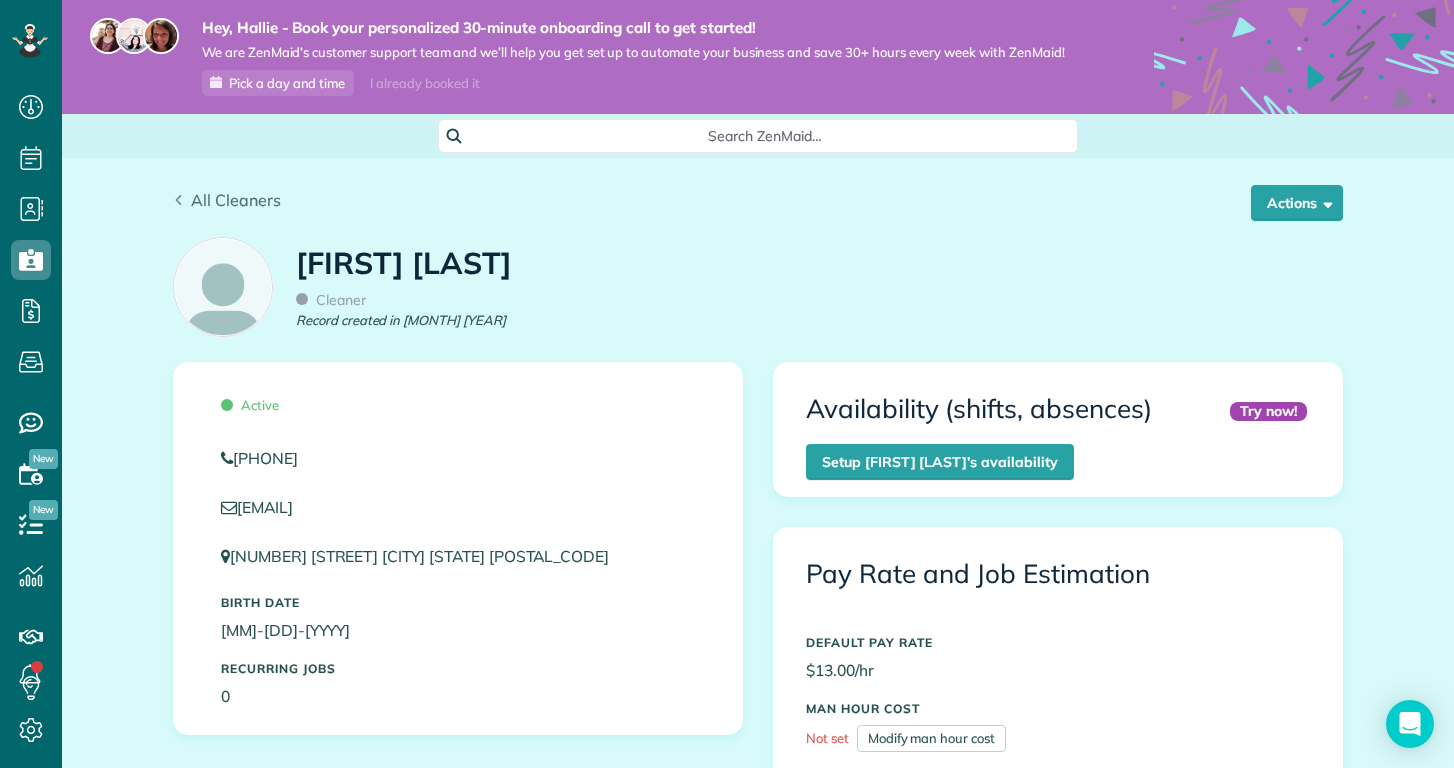 click on "All Cleaners" at bounding box center [236, 200] 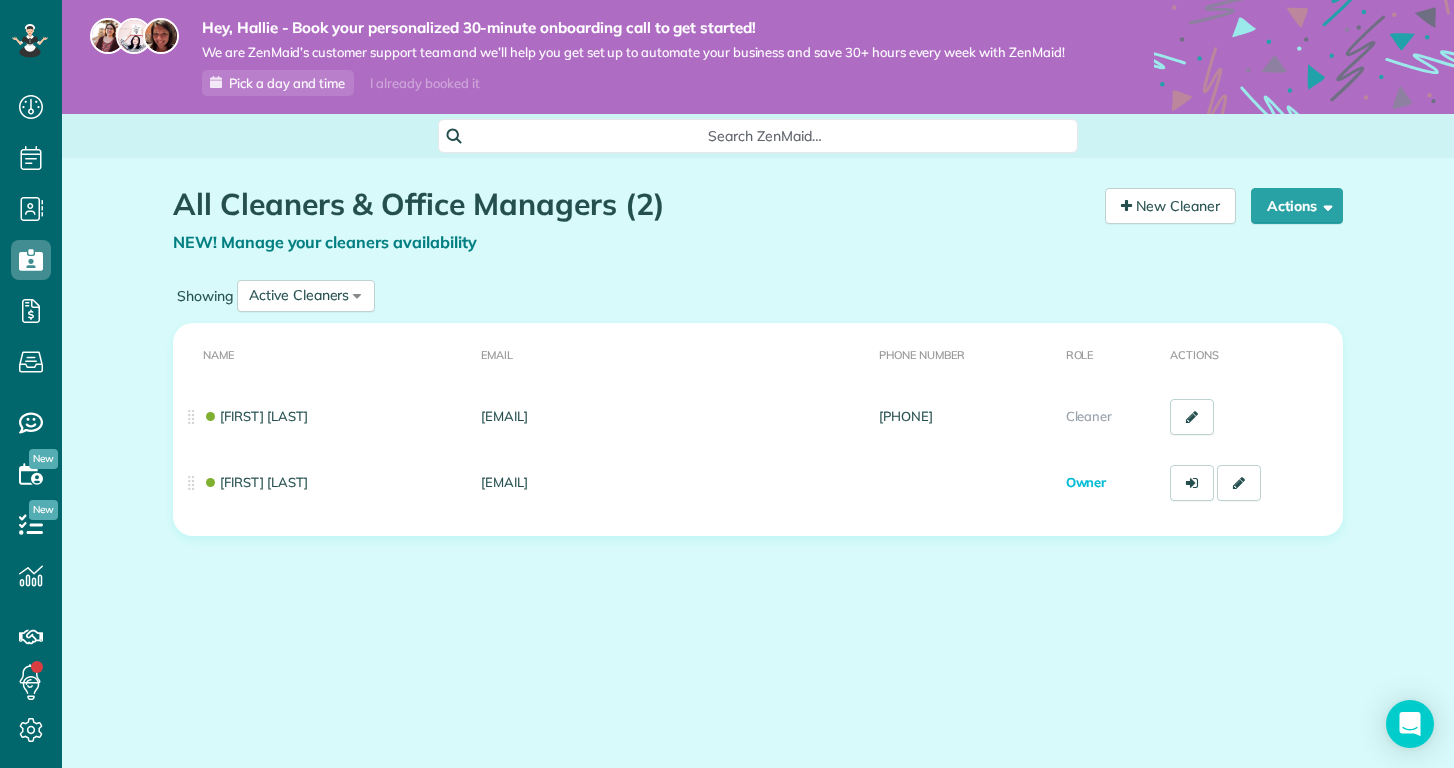scroll, scrollTop: 0, scrollLeft: 0, axis: both 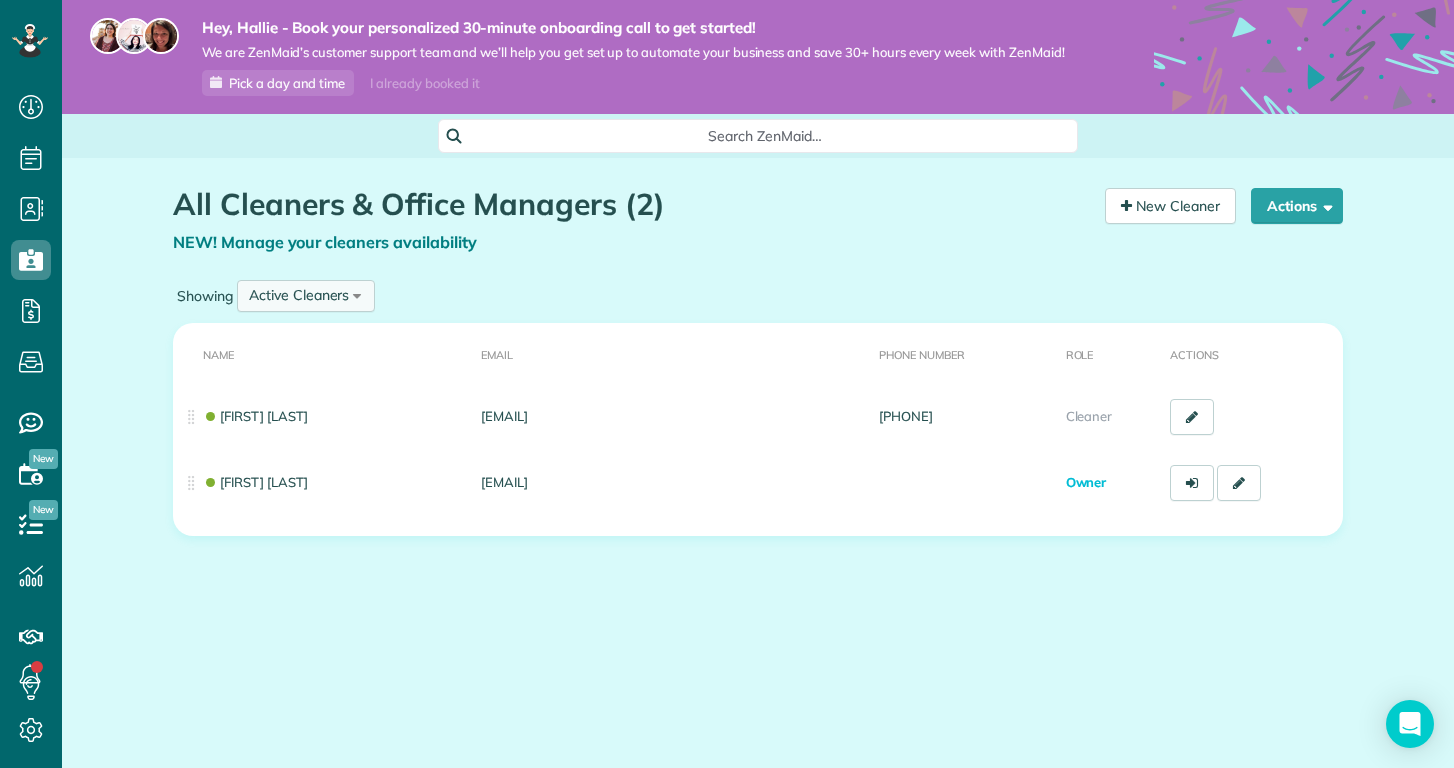 click on "Active Cleaners" at bounding box center [299, 295] 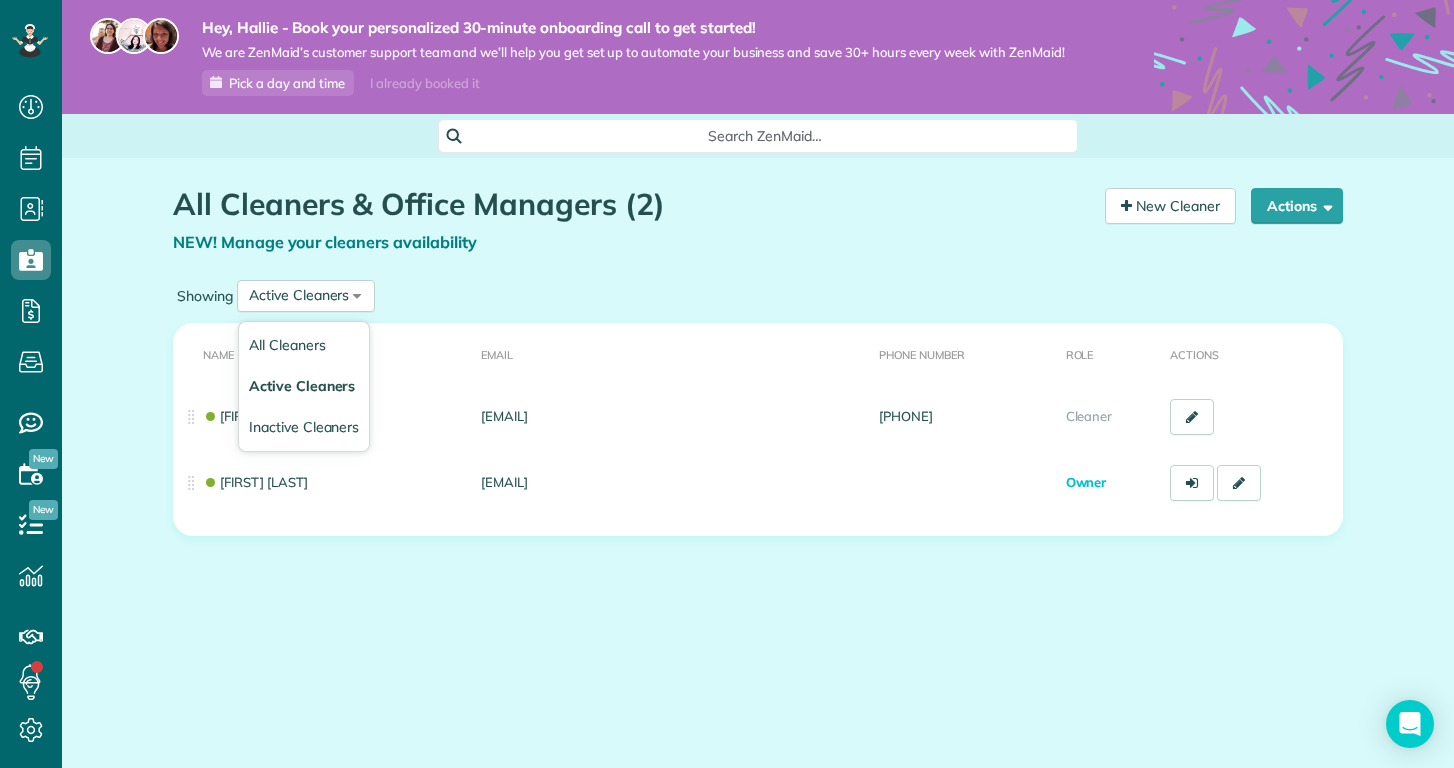 click on "Showing
Active Cleaners
All Cleaners
Active Cleaners
Inactive Cleaners" at bounding box center [758, 296] 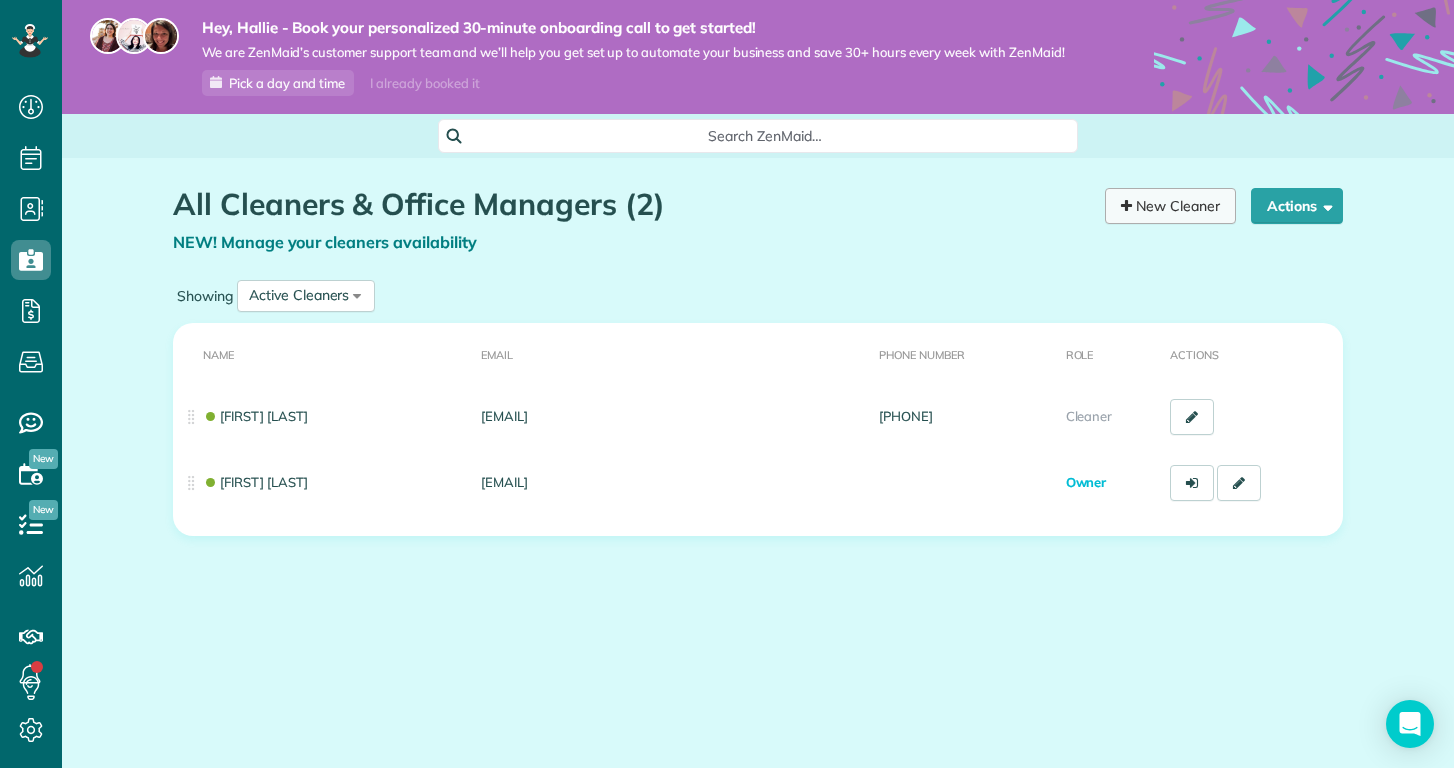 click on "New Cleaner" at bounding box center [1170, 206] 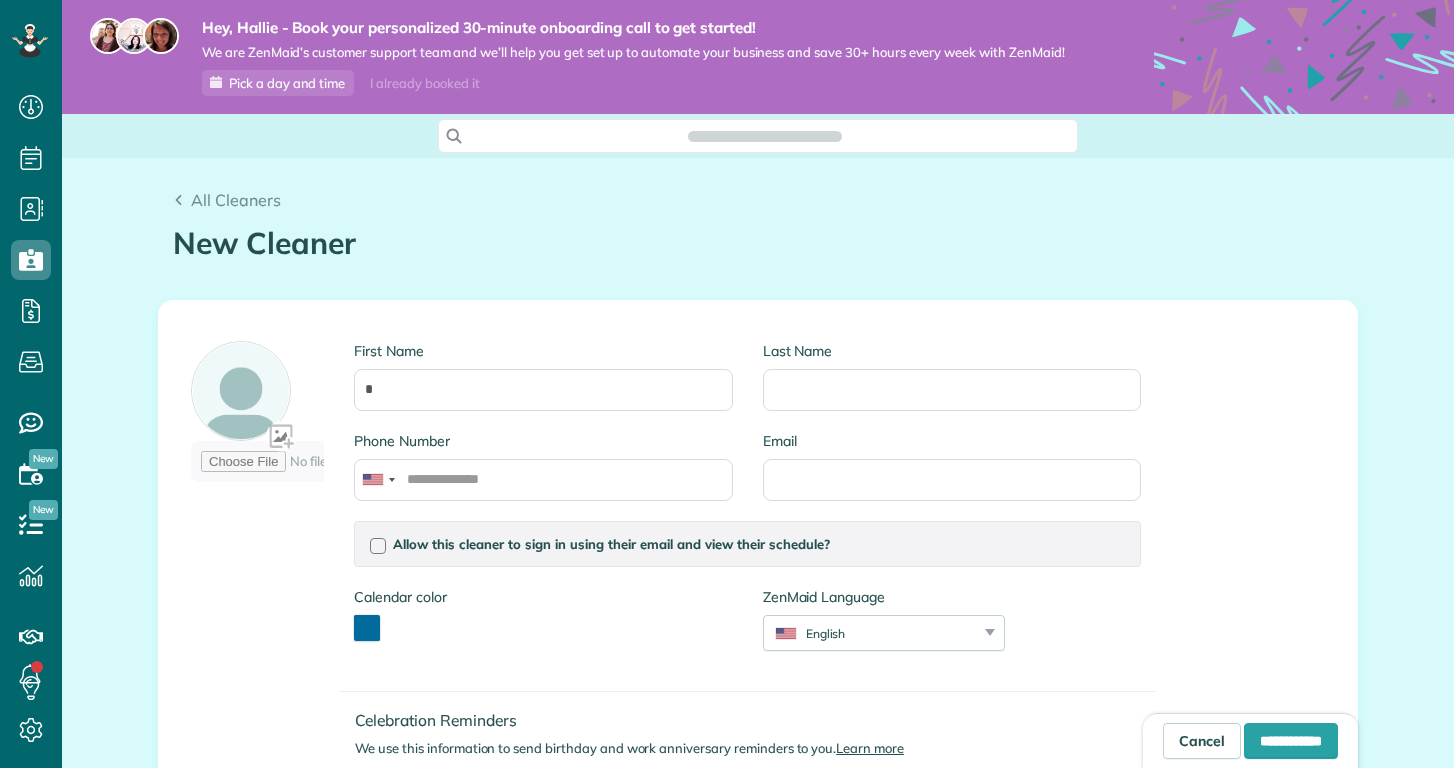 scroll, scrollTop: 0, scrollLeft: 0, axis: both 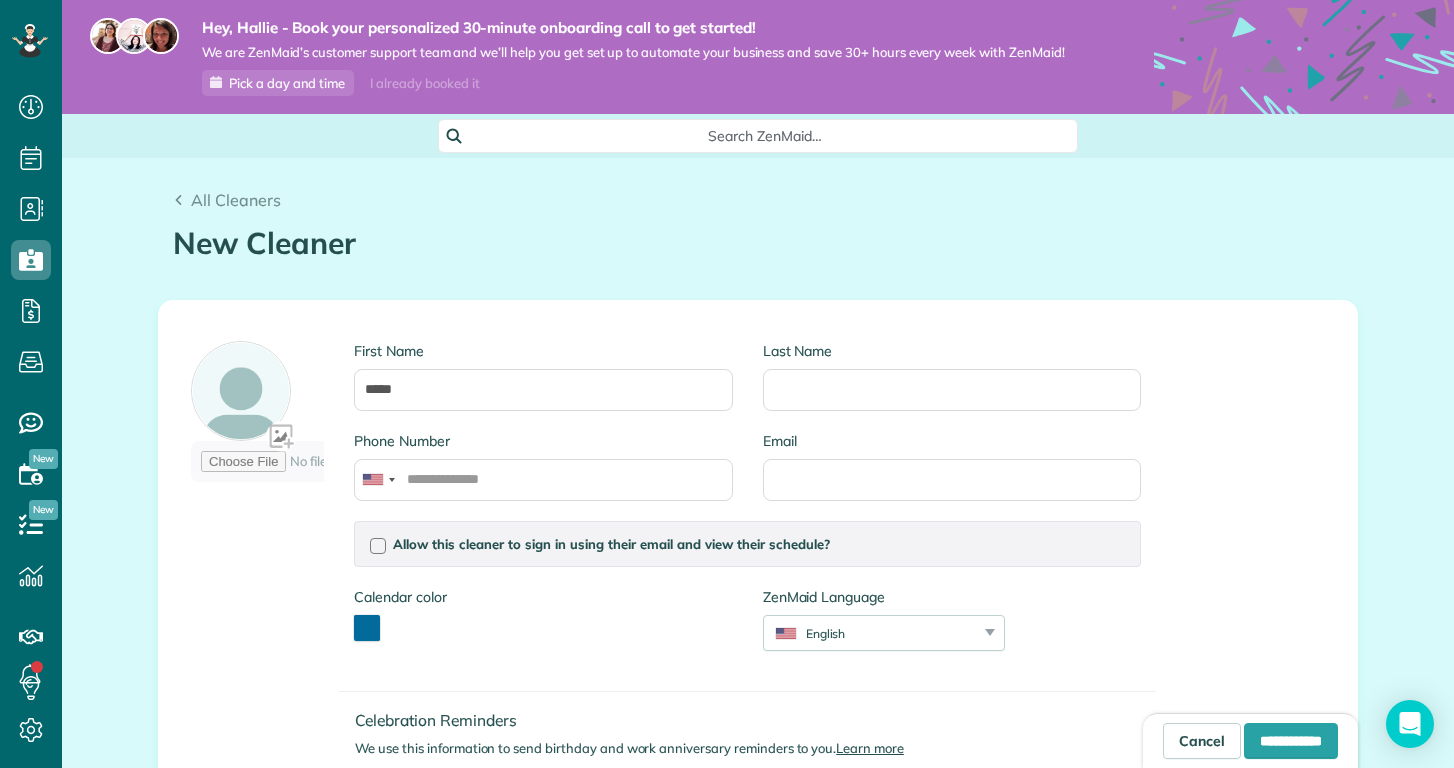 type on "*****" 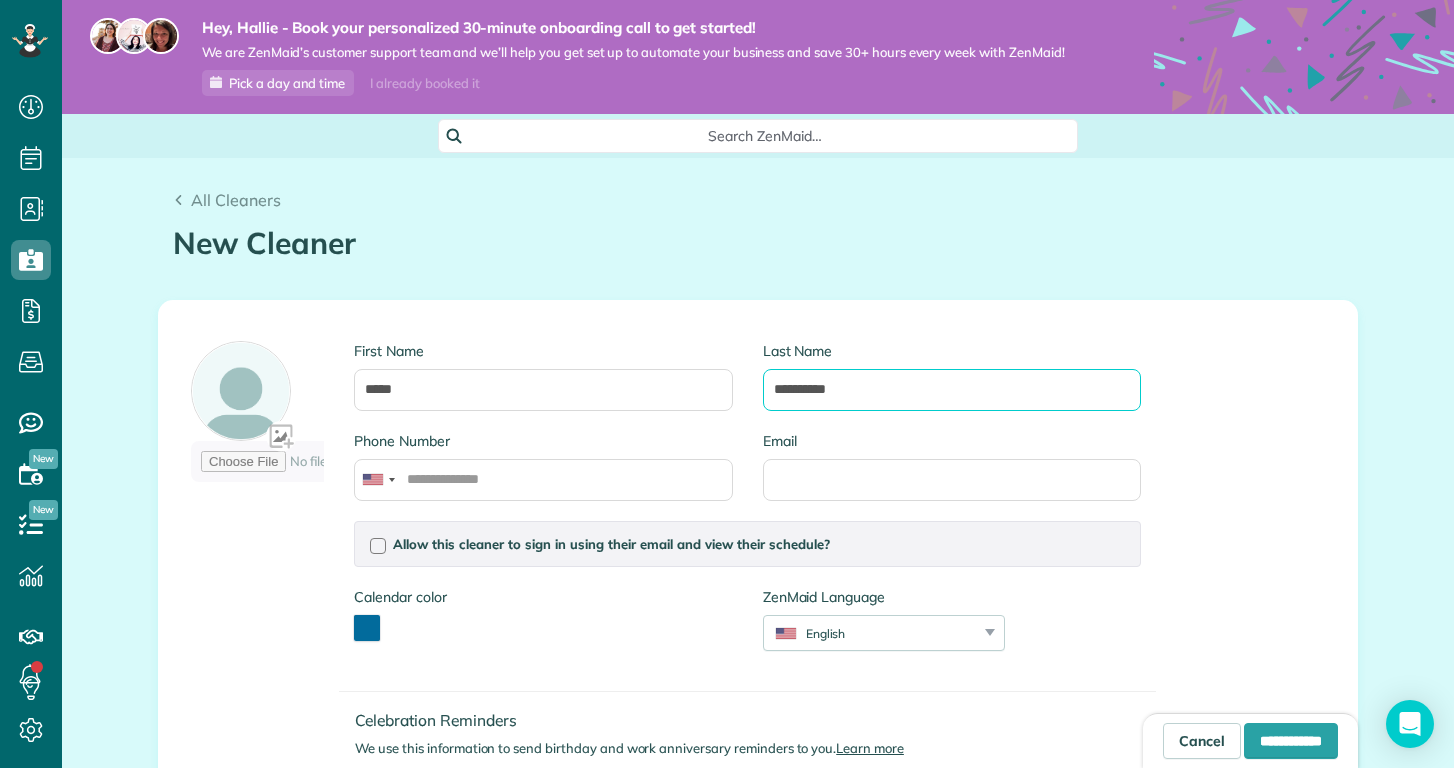type on "**********" 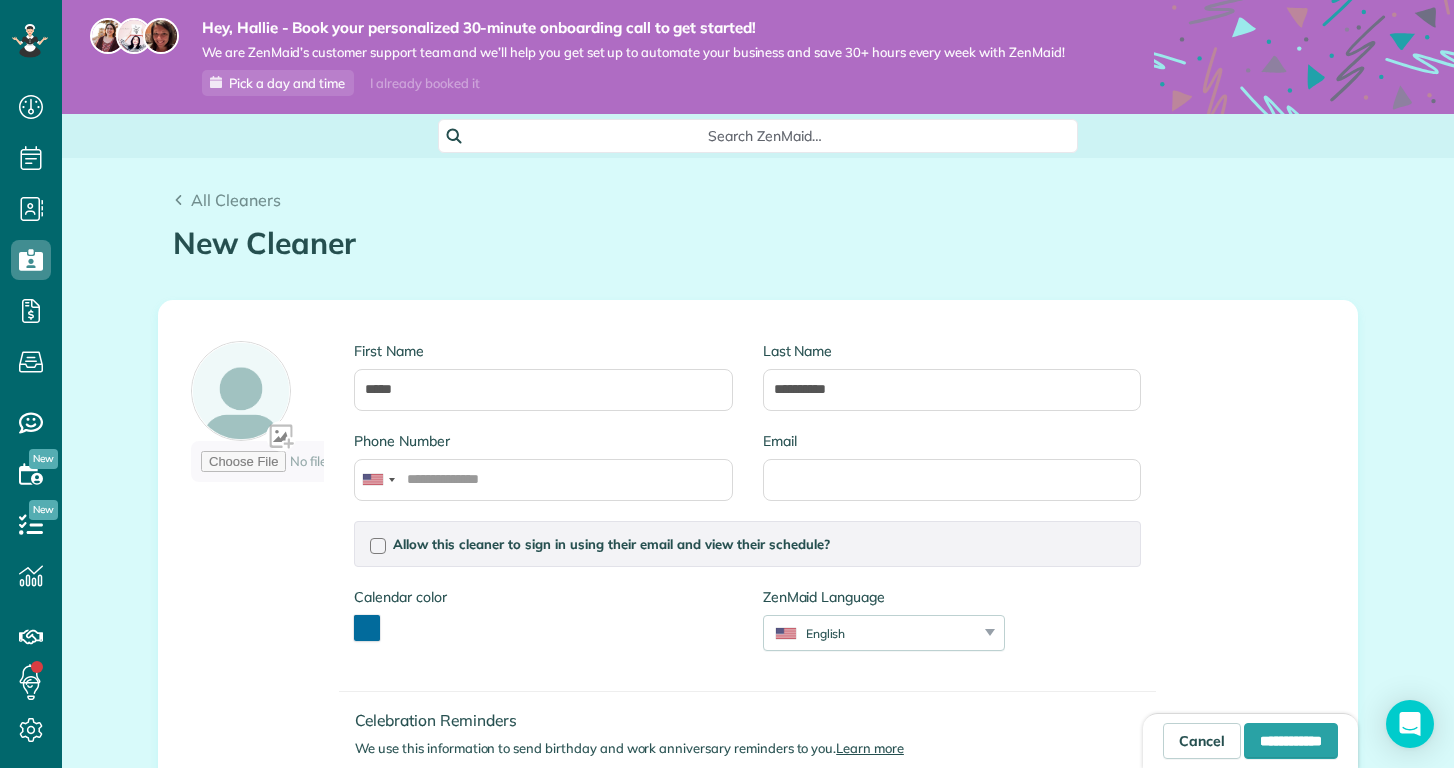 click on "Hey, [FIRST] - Book your personalized 30-minute onboarding call to get started!
We are ZenMaid’s customer support team and we’ll help you get set up to automate your business and save 30+ hours every week with ZenMaid!
Pick a day and time
I already booked it" at bounding box center (758, 57) 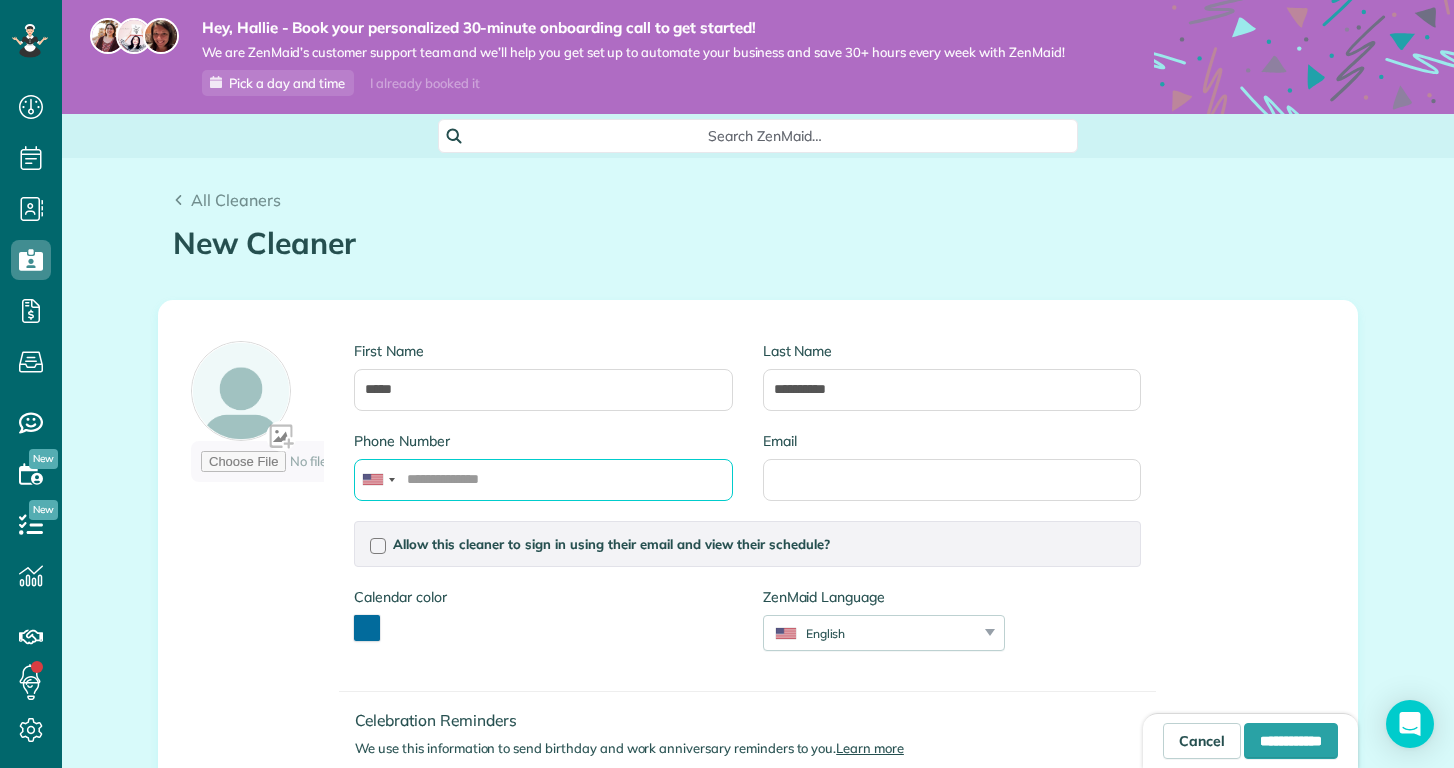 paste on "**********" 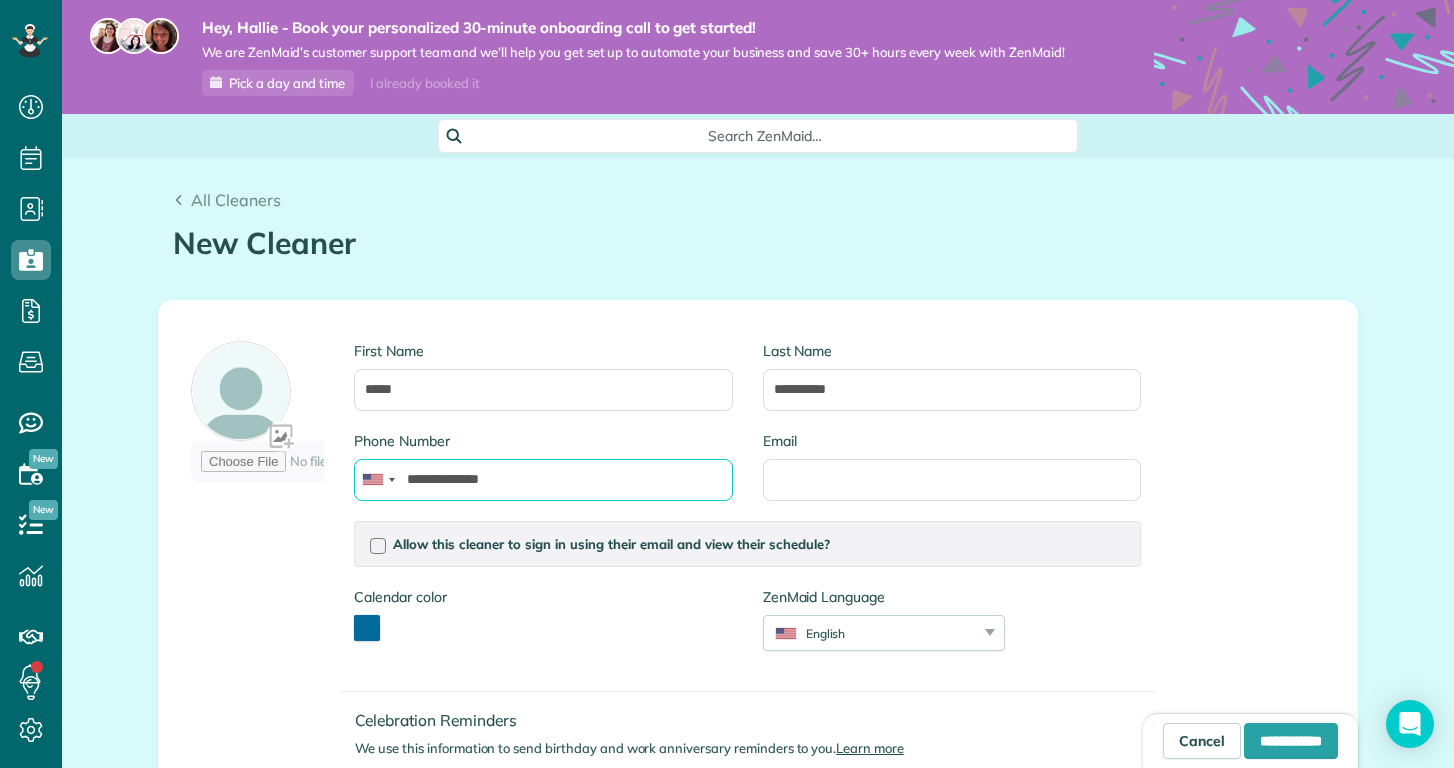 type on "**********" 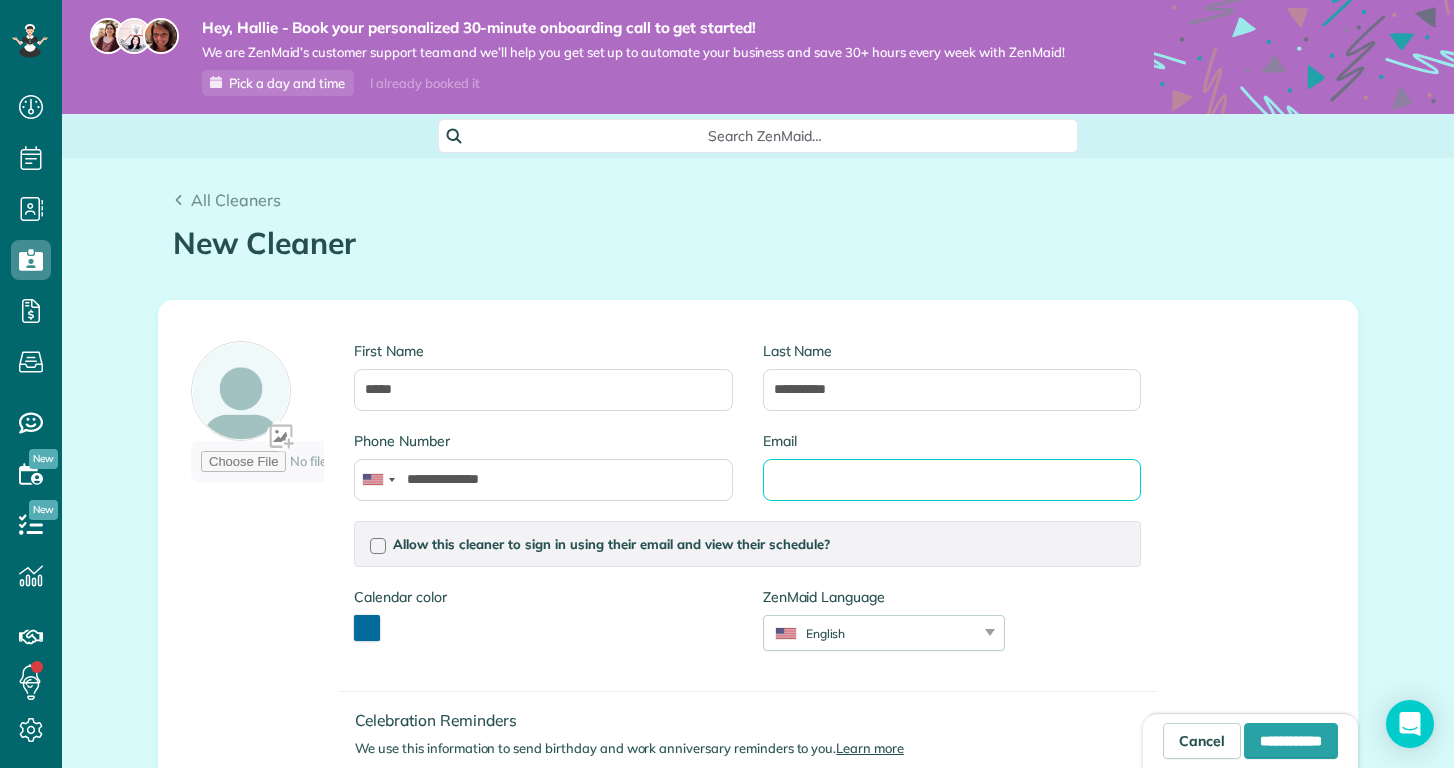 paste on "**********" 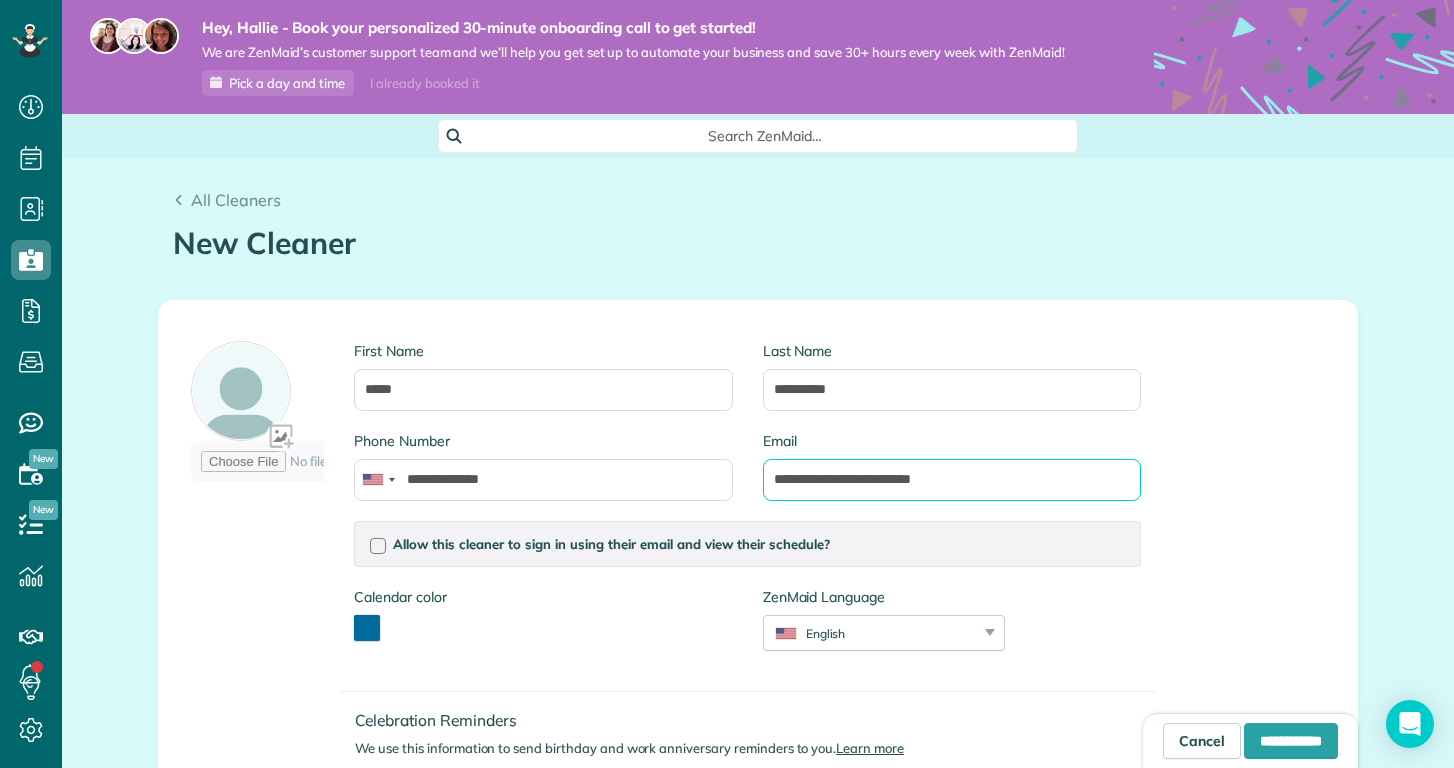 type on "**********" 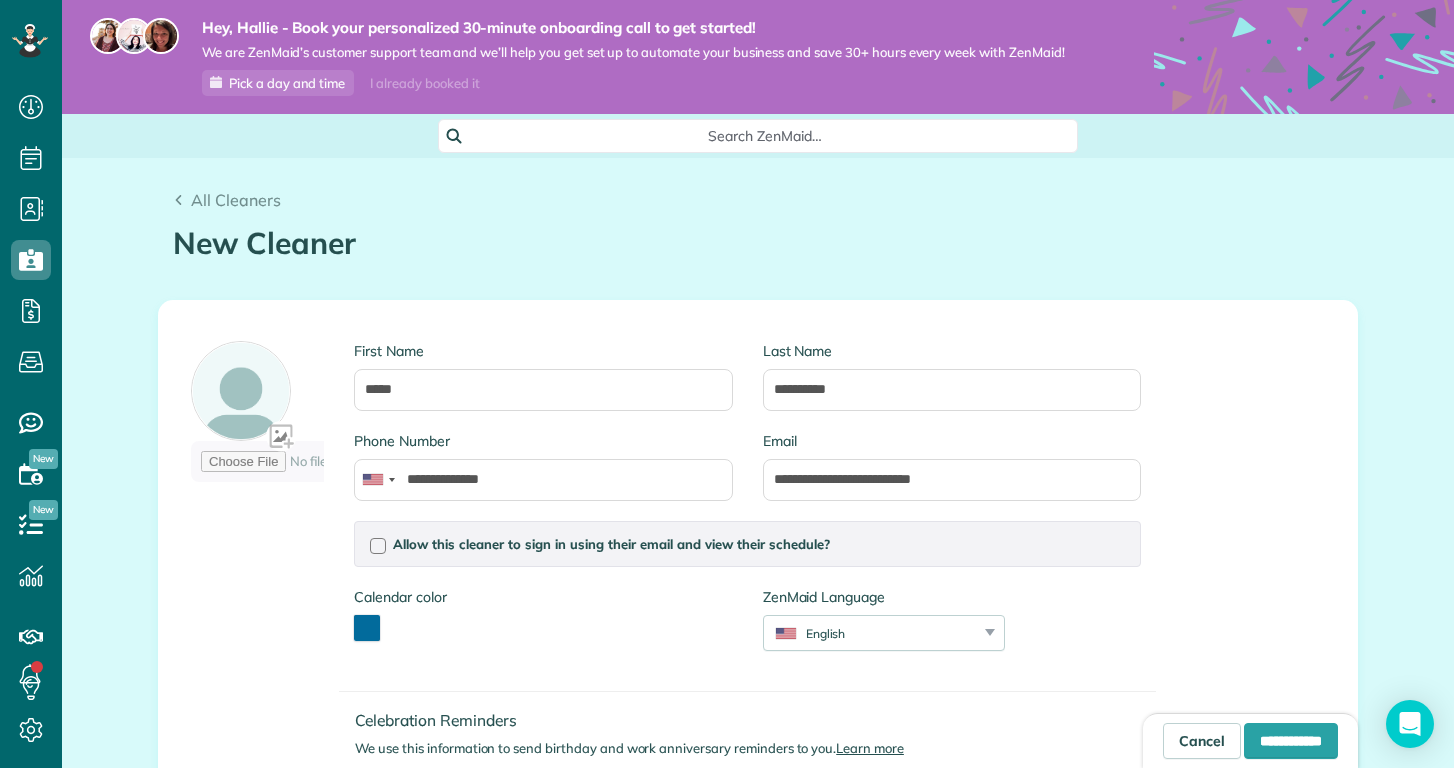 click on "Calendar color
*******" at bounding box center (952, 386) 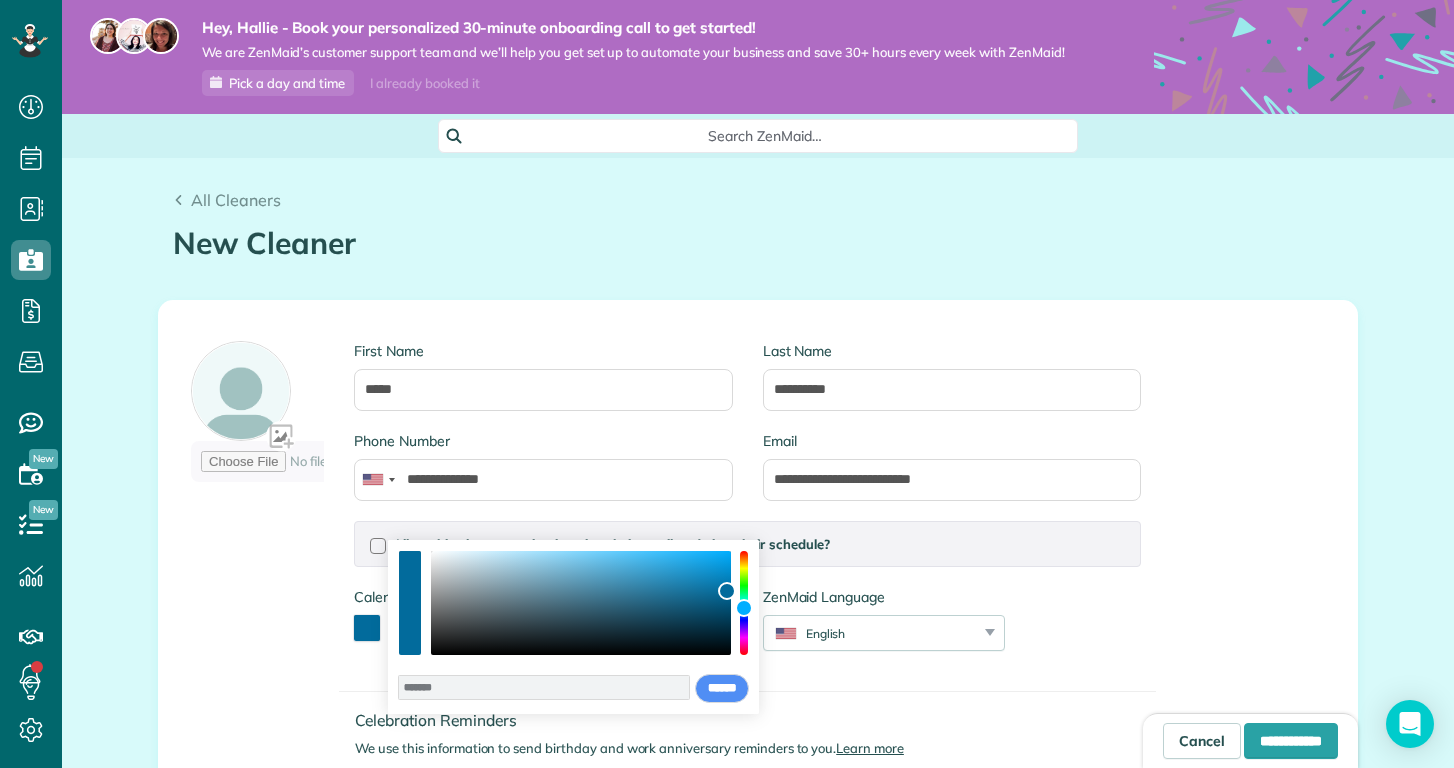 click on "**********" at bounding box center [666, 594] 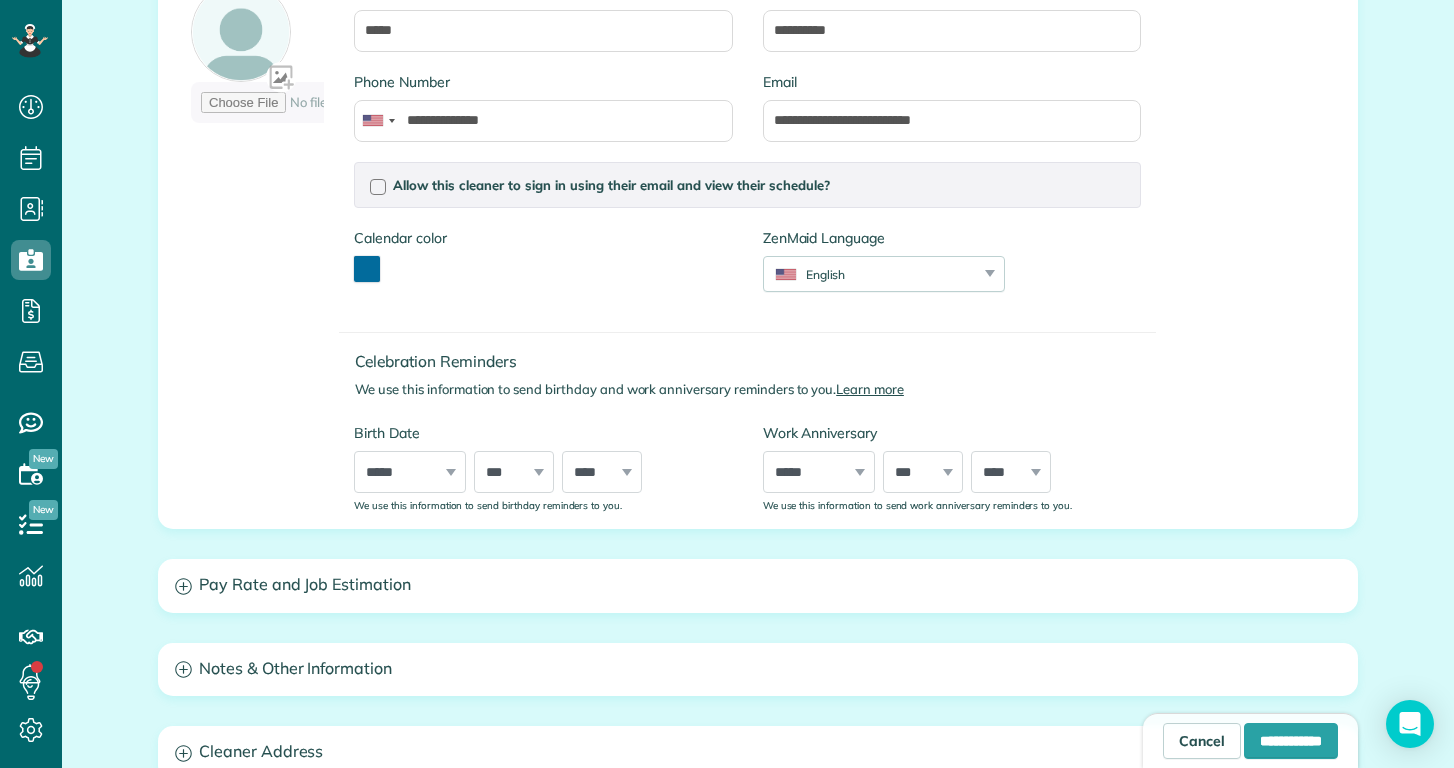 scroll, scrollTop: 385, scrollLeft: 0, axis: vertical 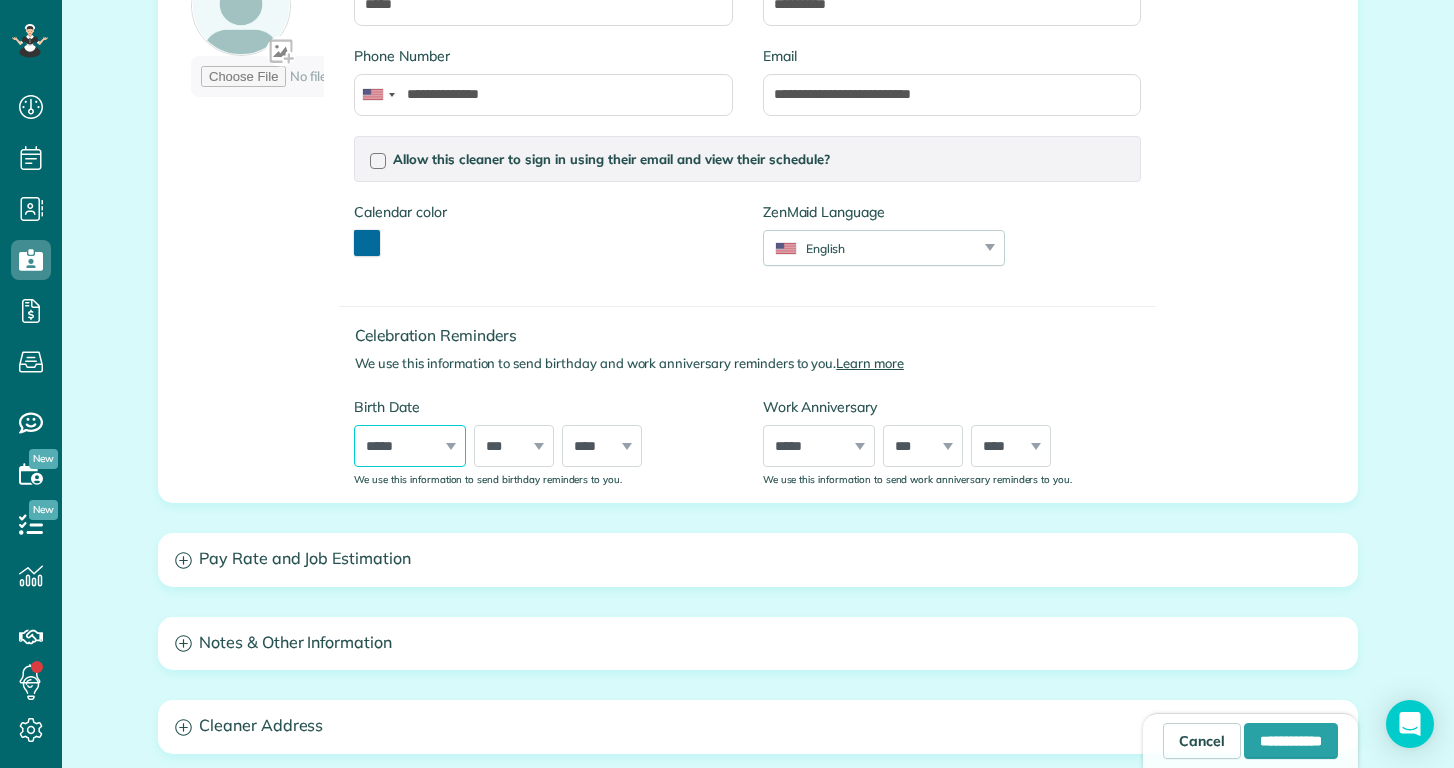 select on "**" 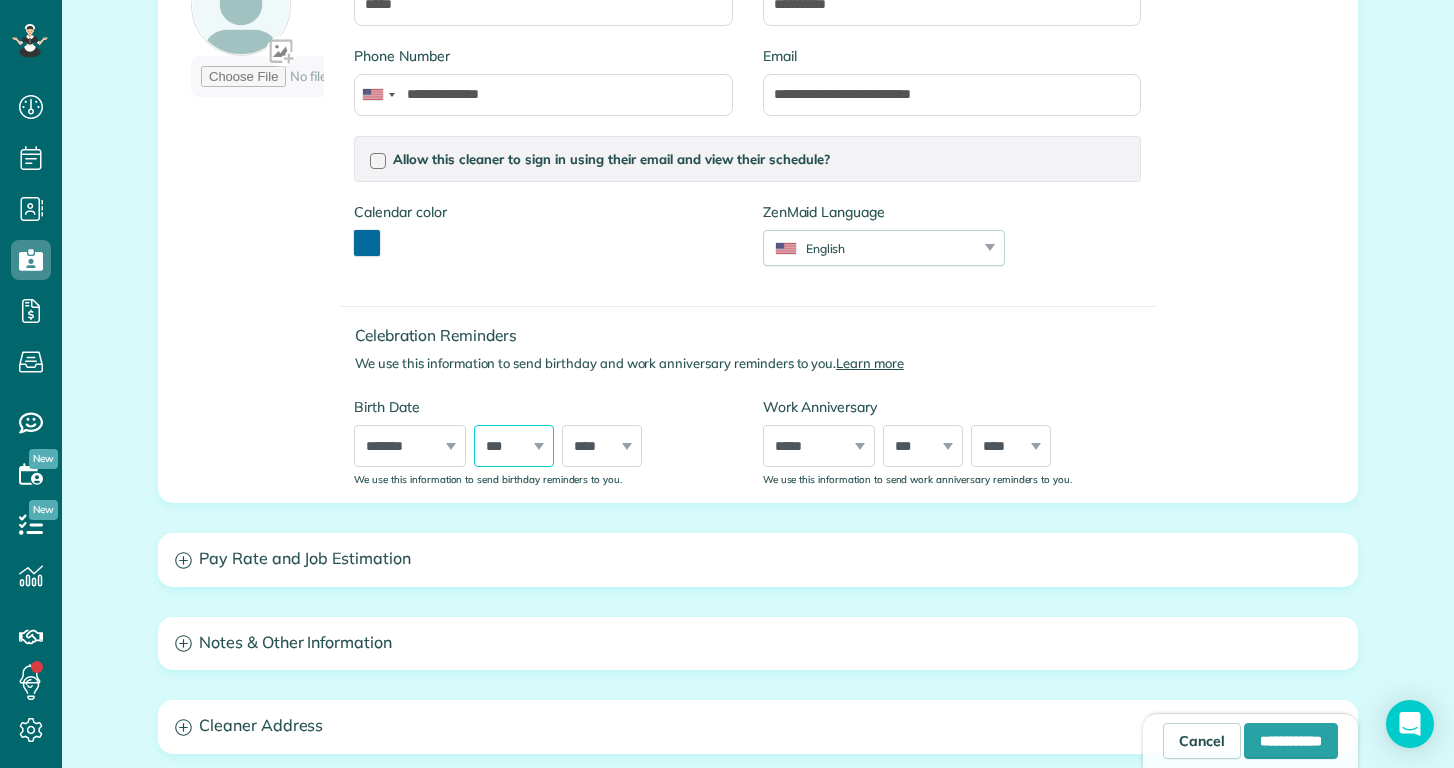 select on "**" 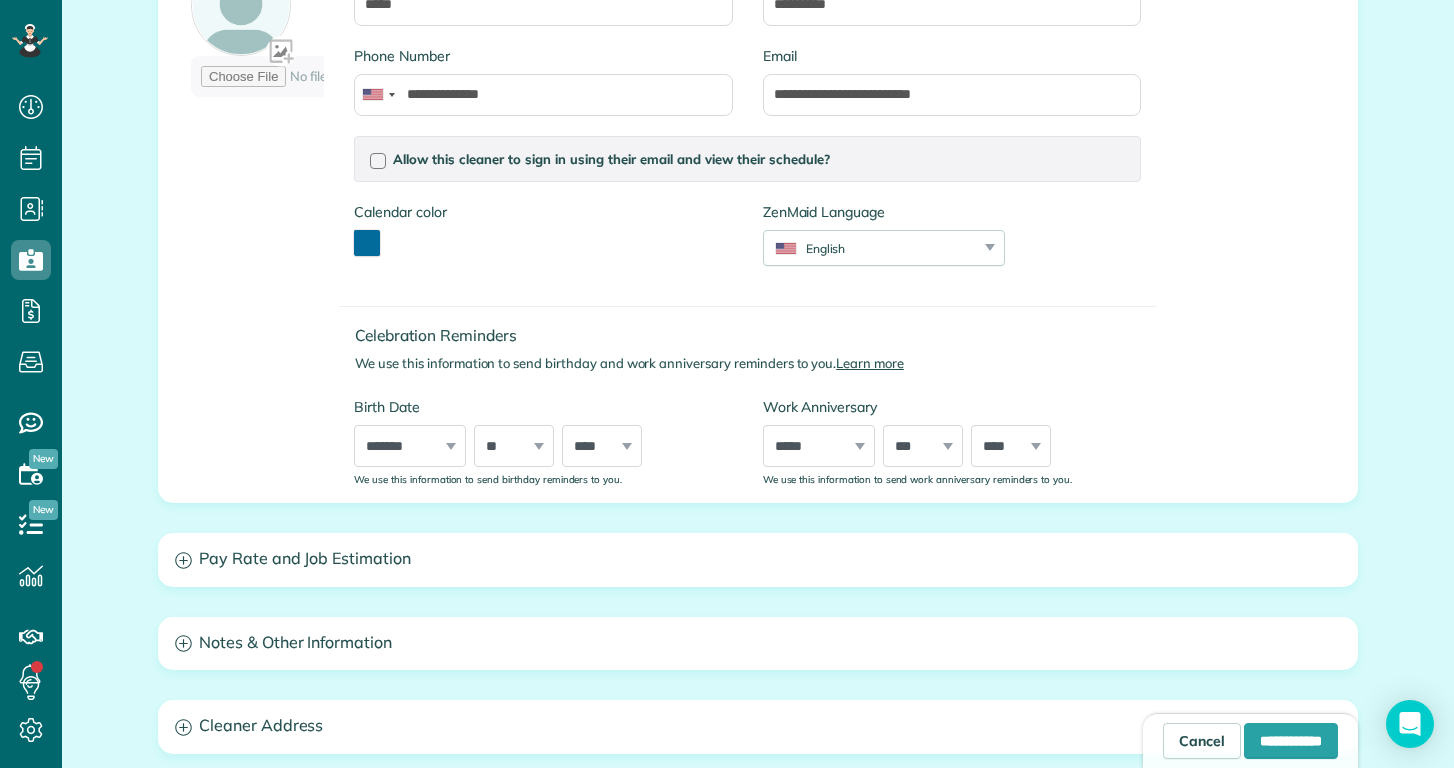 click on "Birth Date" at bounding box center (543, 407) 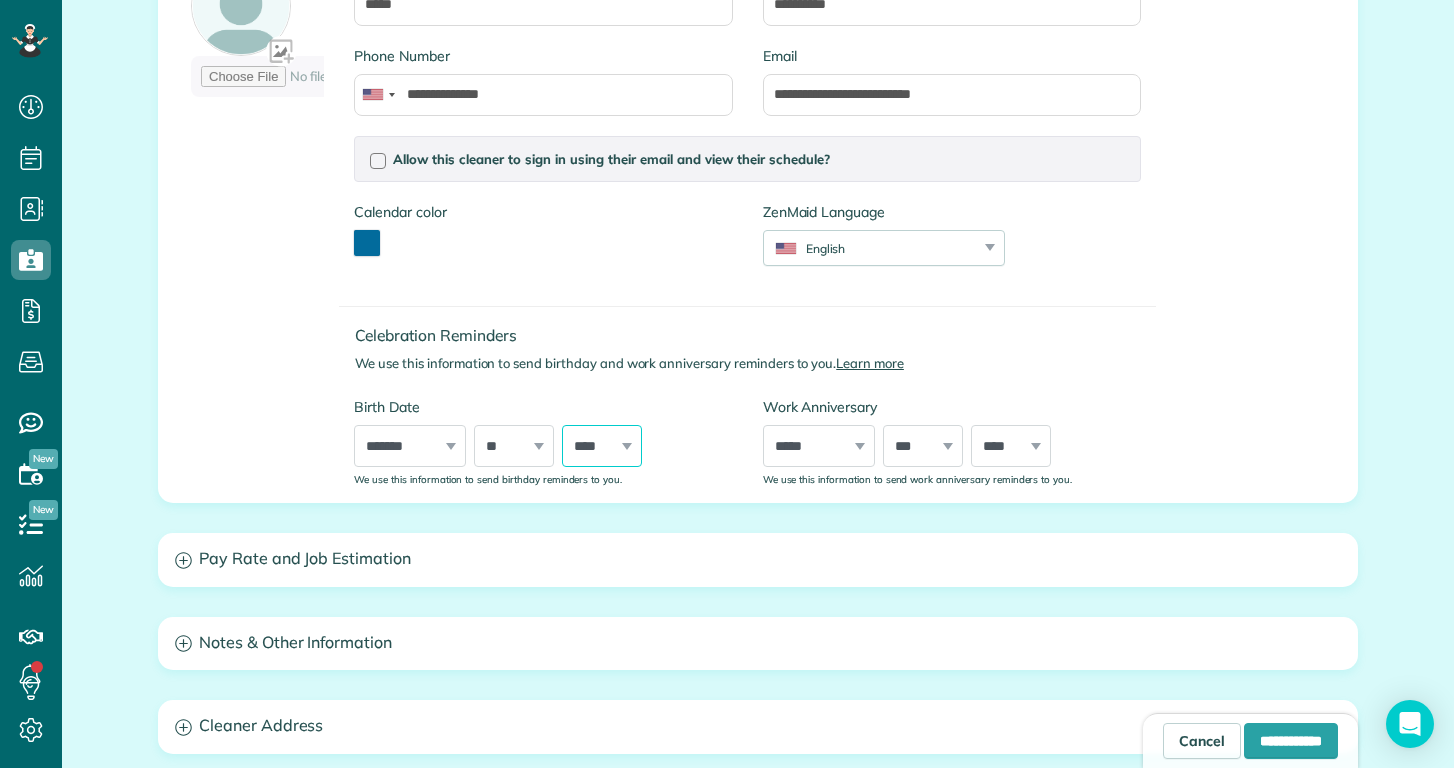 select on "****" 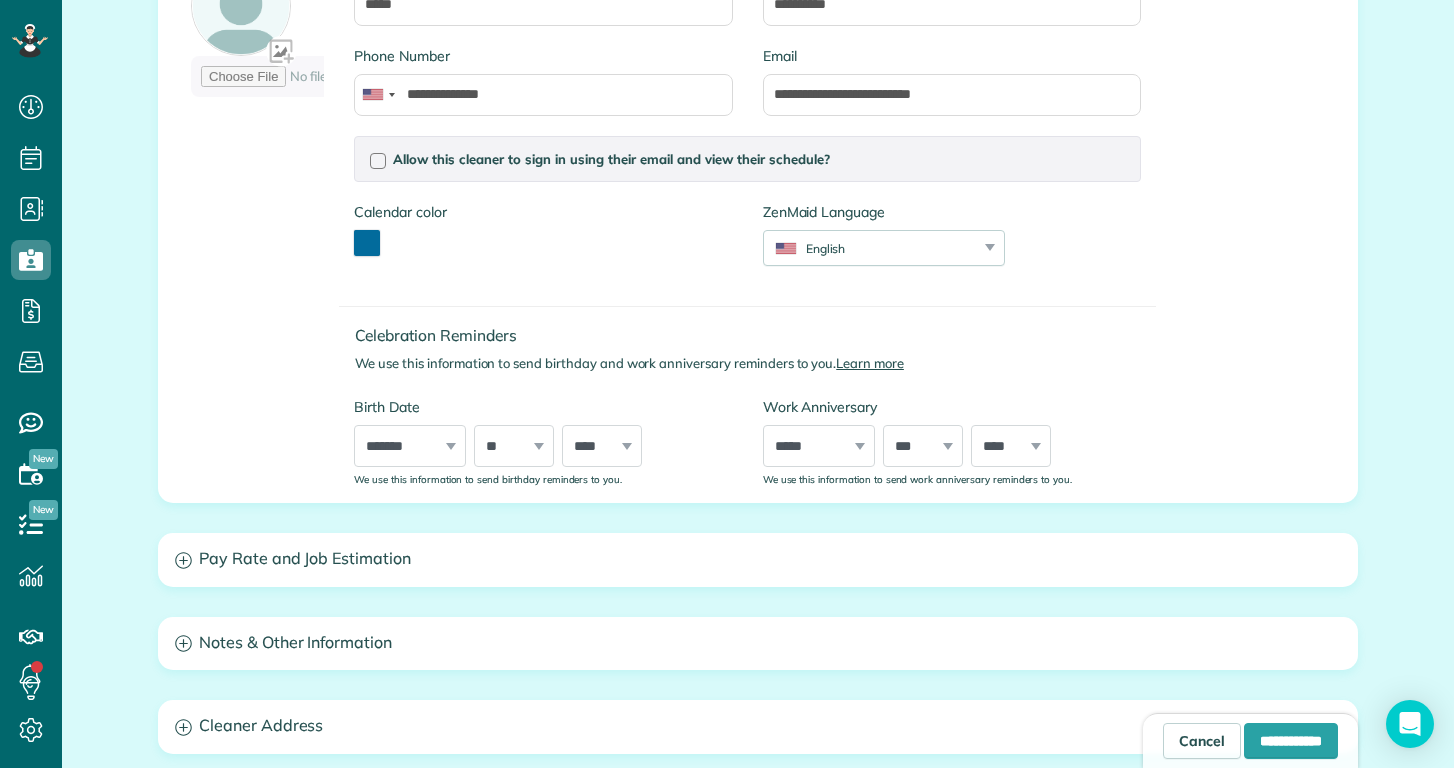 click on "Birth Date
*****
*******
********
*****
*****
***
****
****
******
*********
*******
********
********
***
*
*
*
*
*
*
*
*
*
**
**
**
**
**
**
**
**
**
**
**
**
**
**
**
**
**
**
**
**
**
**
****
****
****
****
****
****
****
****
****
****
****
****
****
****
****
****
****
****
****
****
****
****
****
****
****
****
****
****
****
****
****
****
****
****
****
****
****
****
****
****
****
****
****
****
****
****
****
****
****
****
****
****
****
****
****
****
****
****
****
****
****
****
****
****
****
****
****
****
****
****
****
****
****
****
****
****
****
****
****
****
We use this information to send birthday reminders to you." at bounding box center [0, 0] 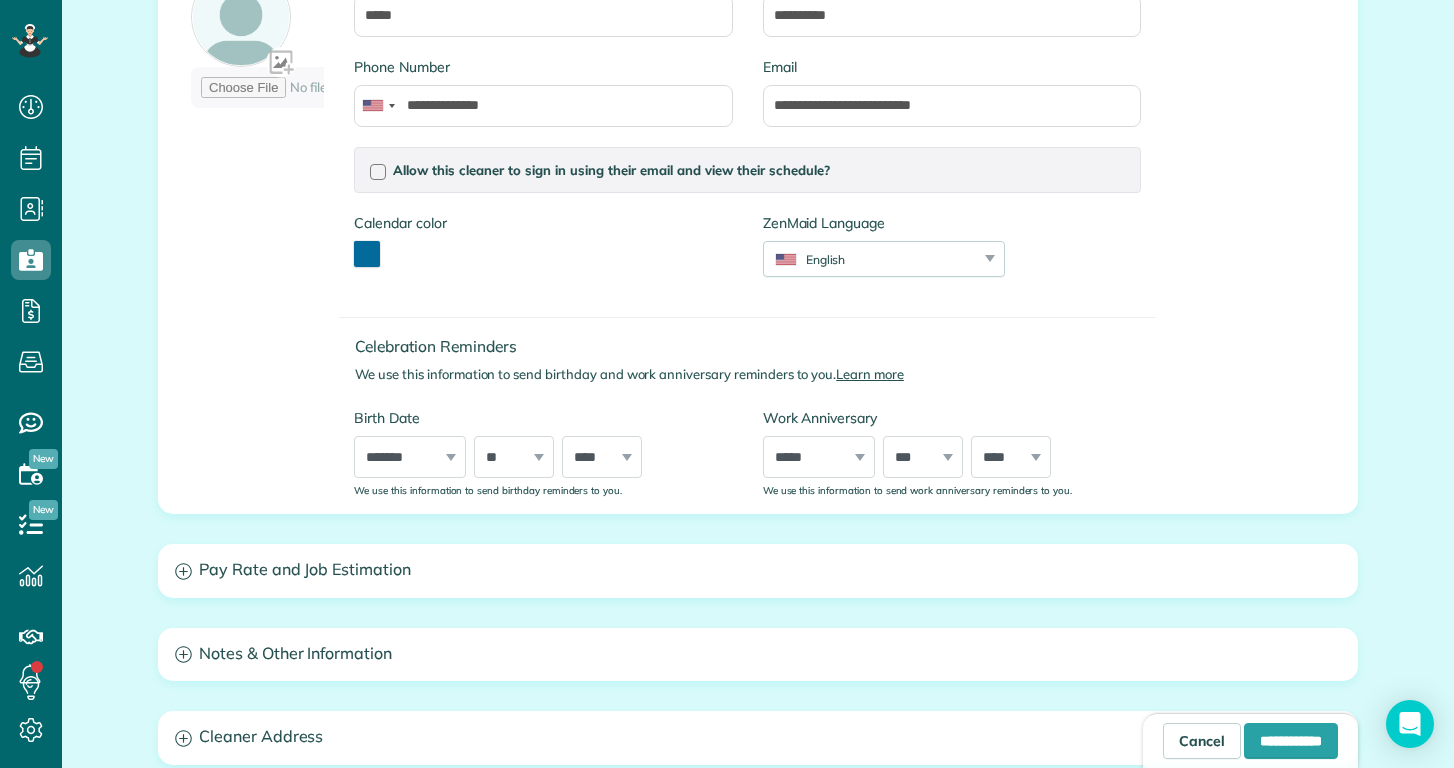 scroll, scrollTop: 555, scrollLeft: 0, axis: vertical 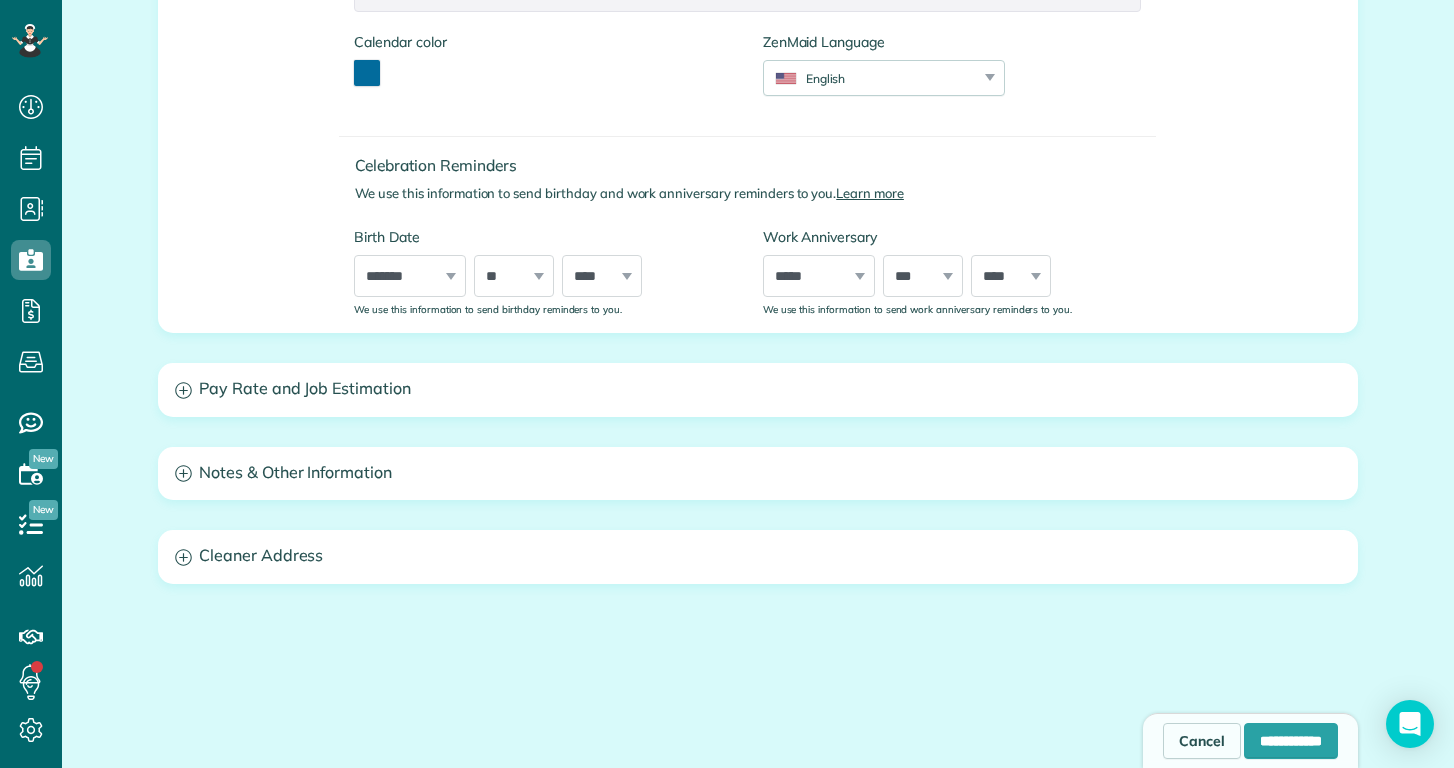 click on "Pay Rate and Job Estimation" at bounding box center (758, 389) 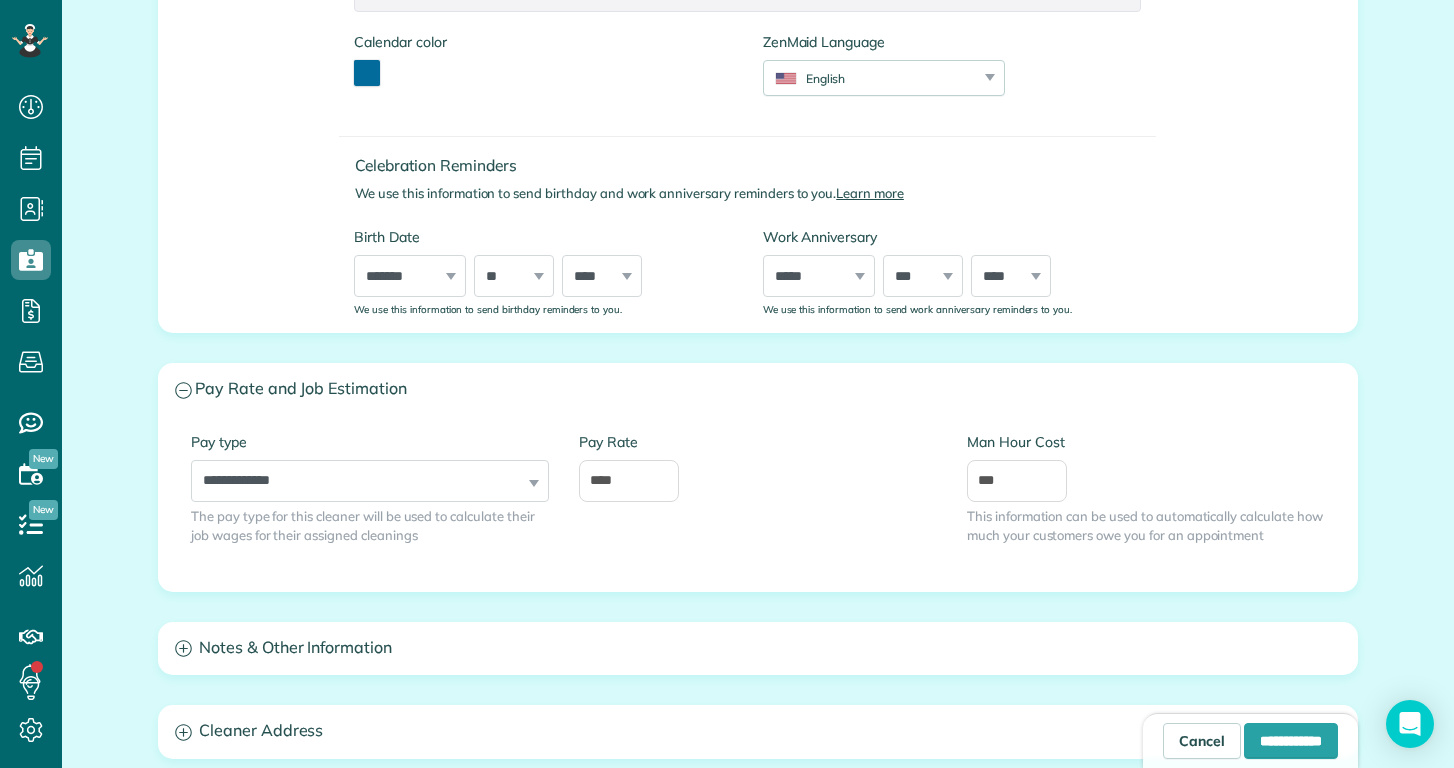 click on "Pay Rate and Job Estimation" at bounding box center [758, 389] 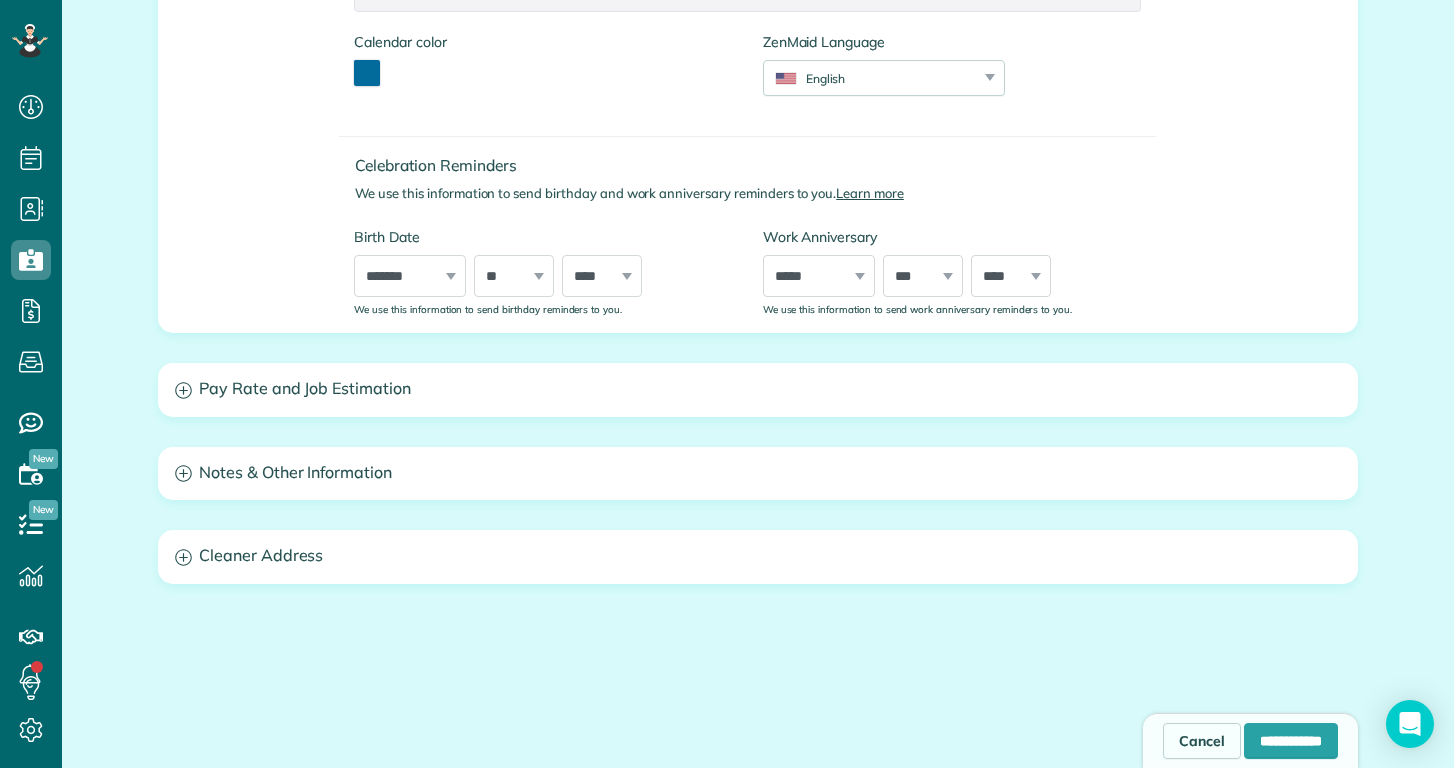 click on "Notes & Other Information" at bounding box center (758, 473) 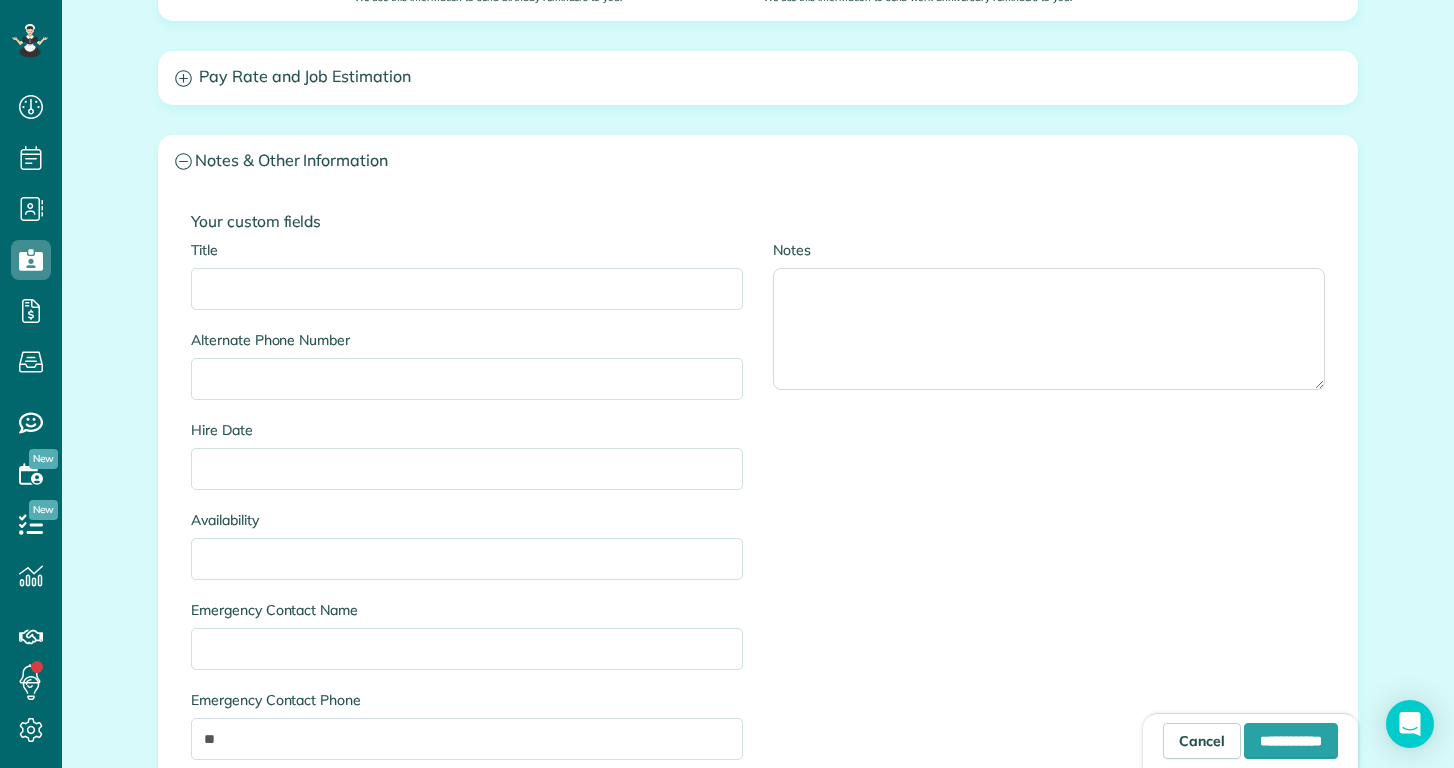 scroll, scrollTop: 922, scrollLeft: 0, axis: vertical 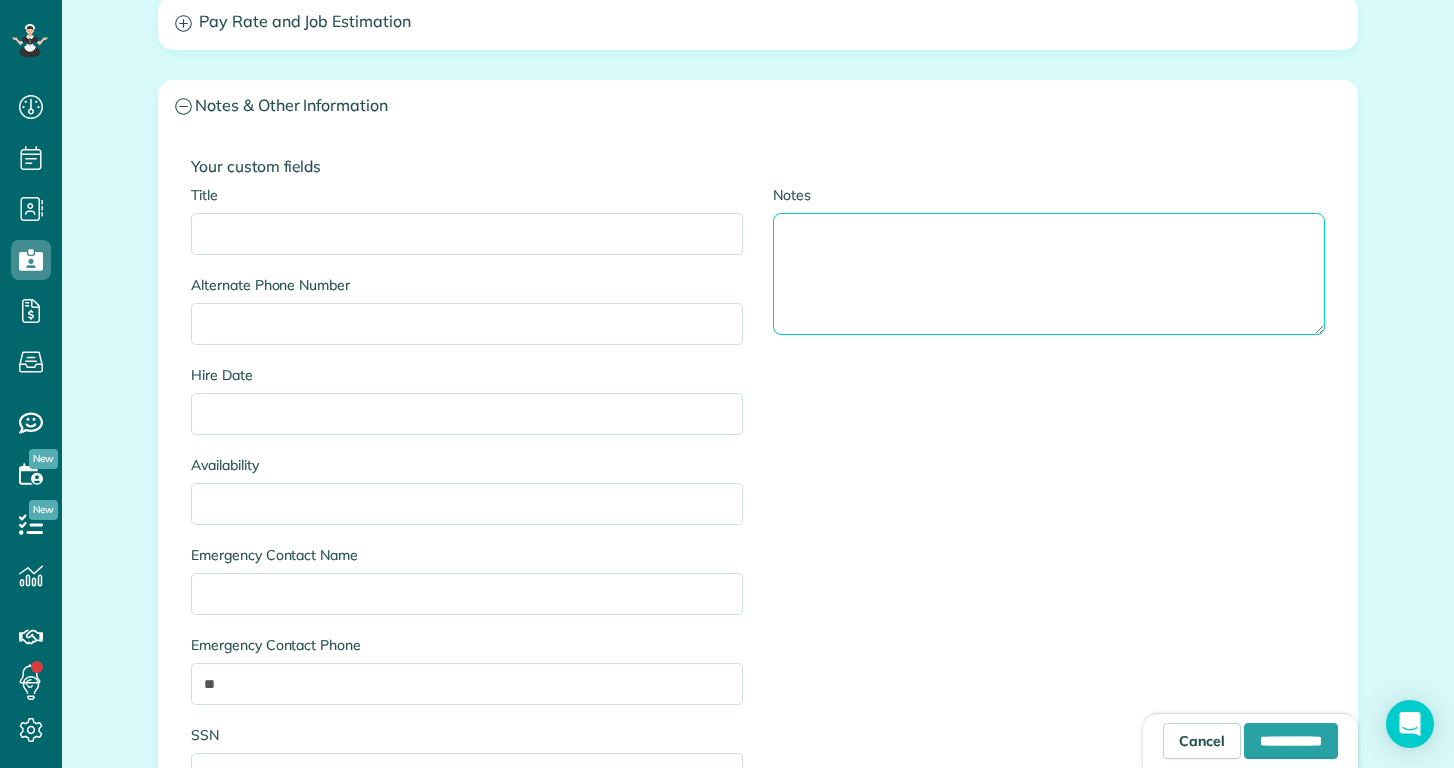 click on "Notes" at bounding box center [1049, 274] 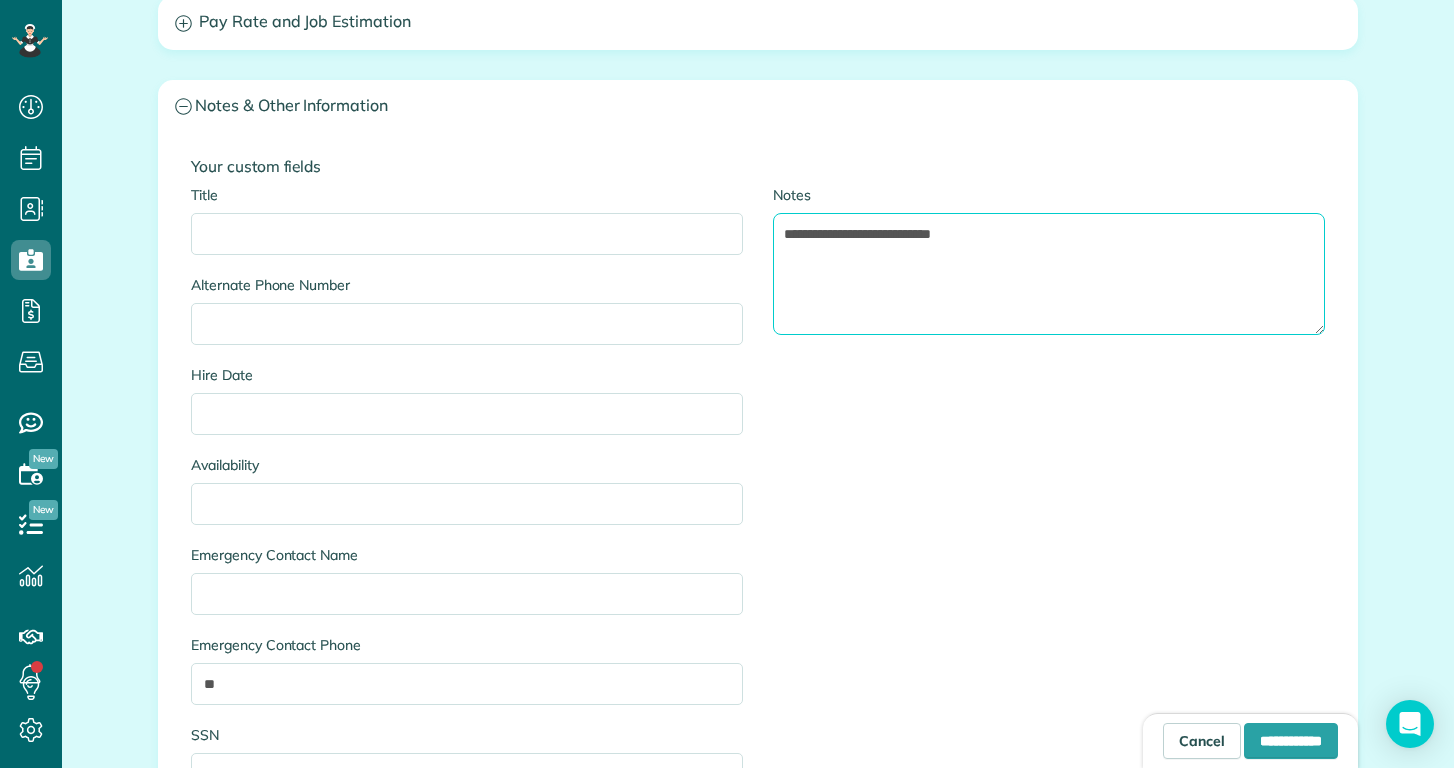 type on "**********" 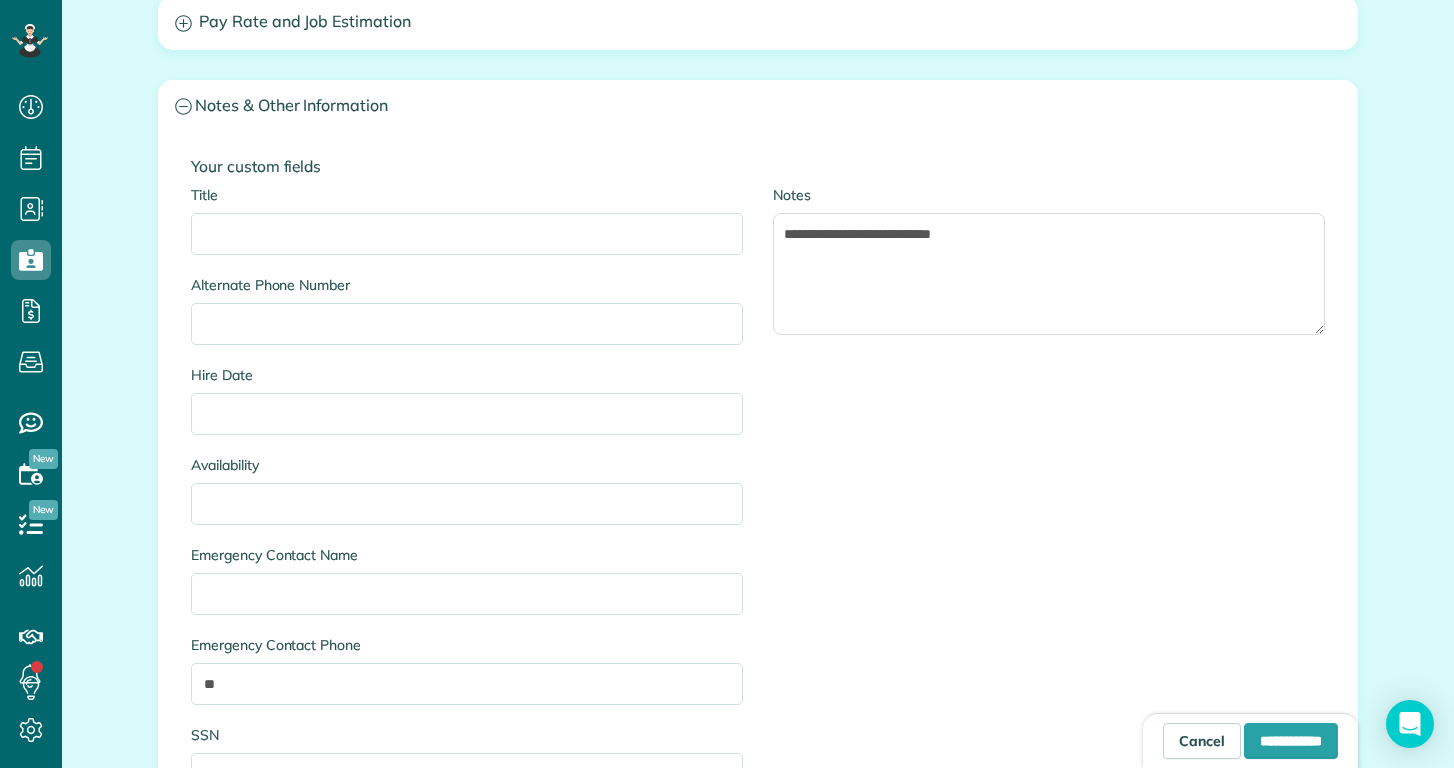 click on "**********" at bounding box center (758, 500) 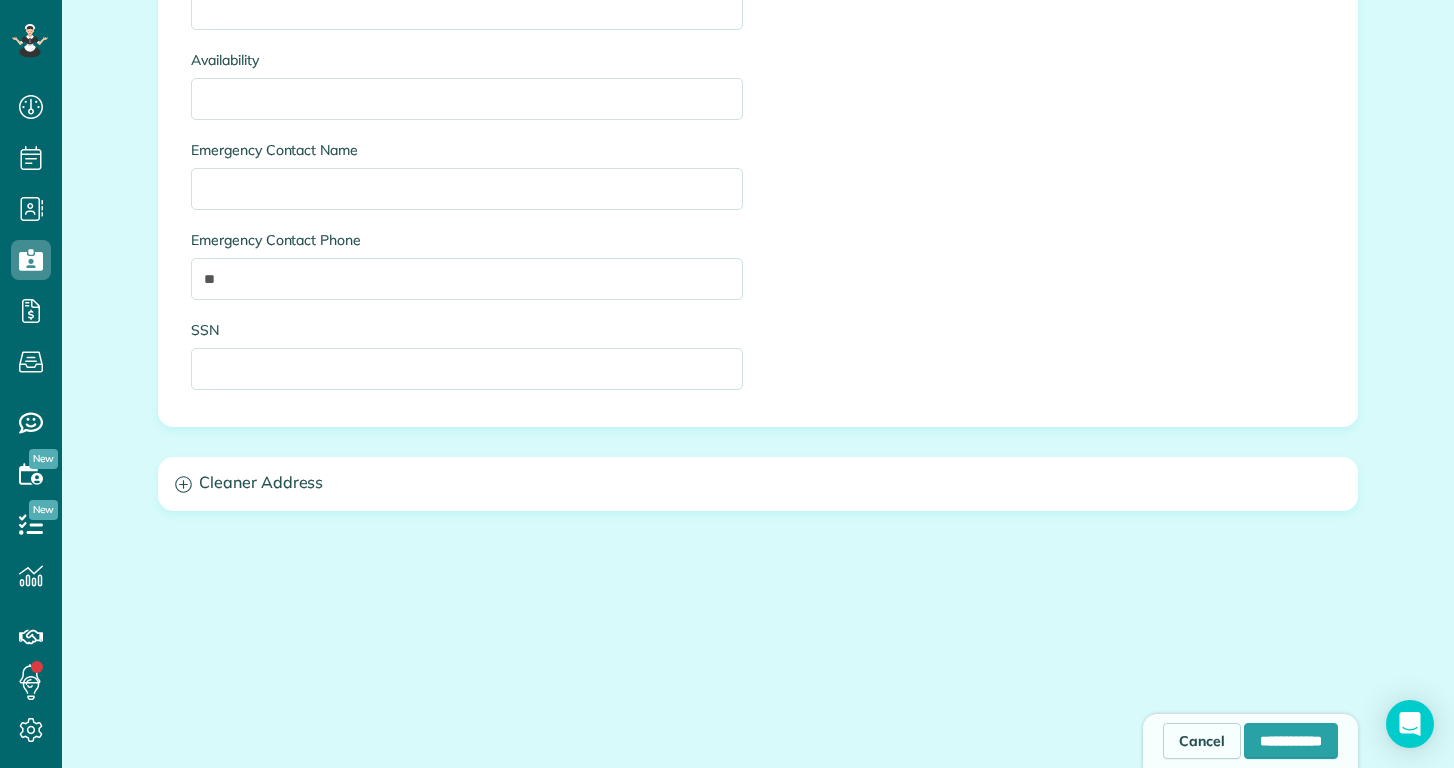 scroll, scrollTop: 1334, scrollLeft: 0, axis: vertical 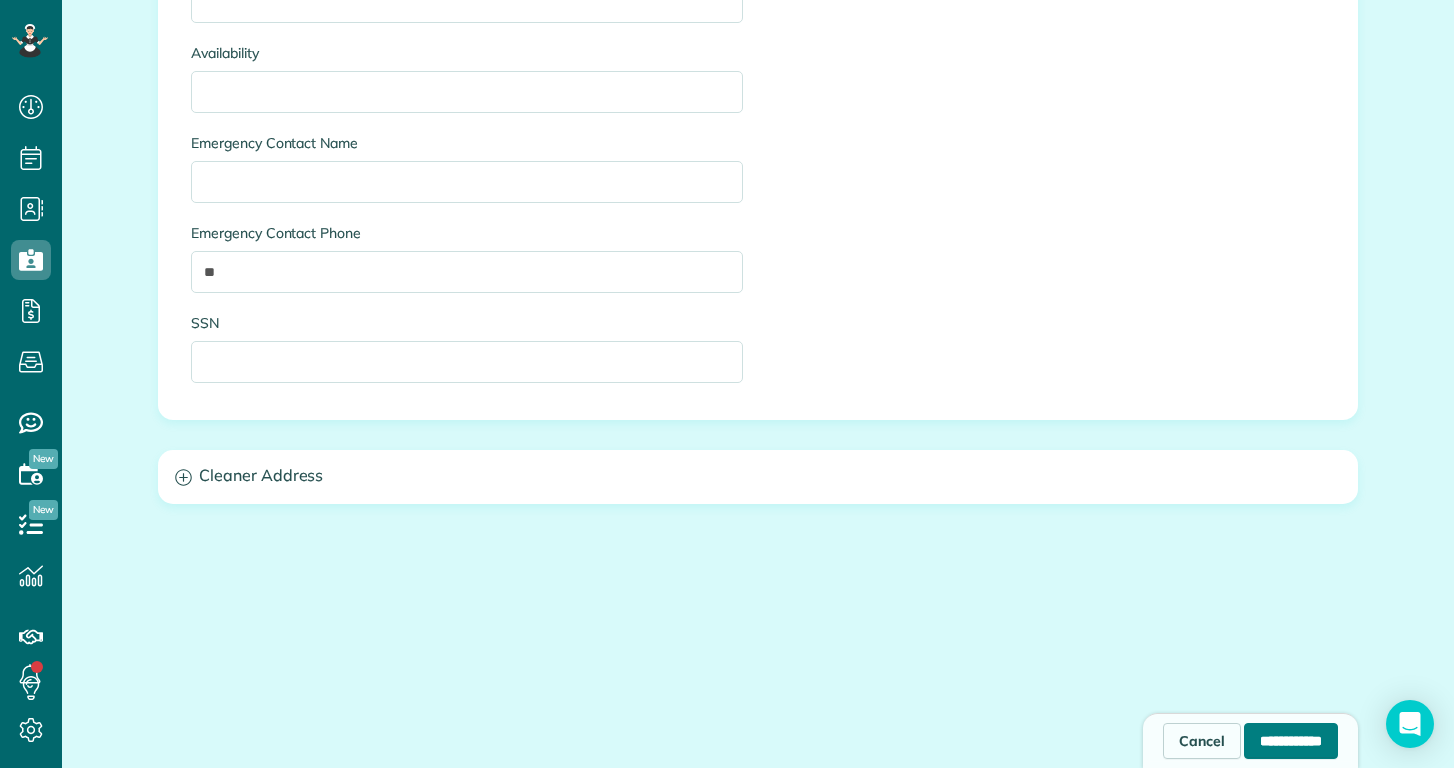 click on "**********" at bounding box center [1291, 741] 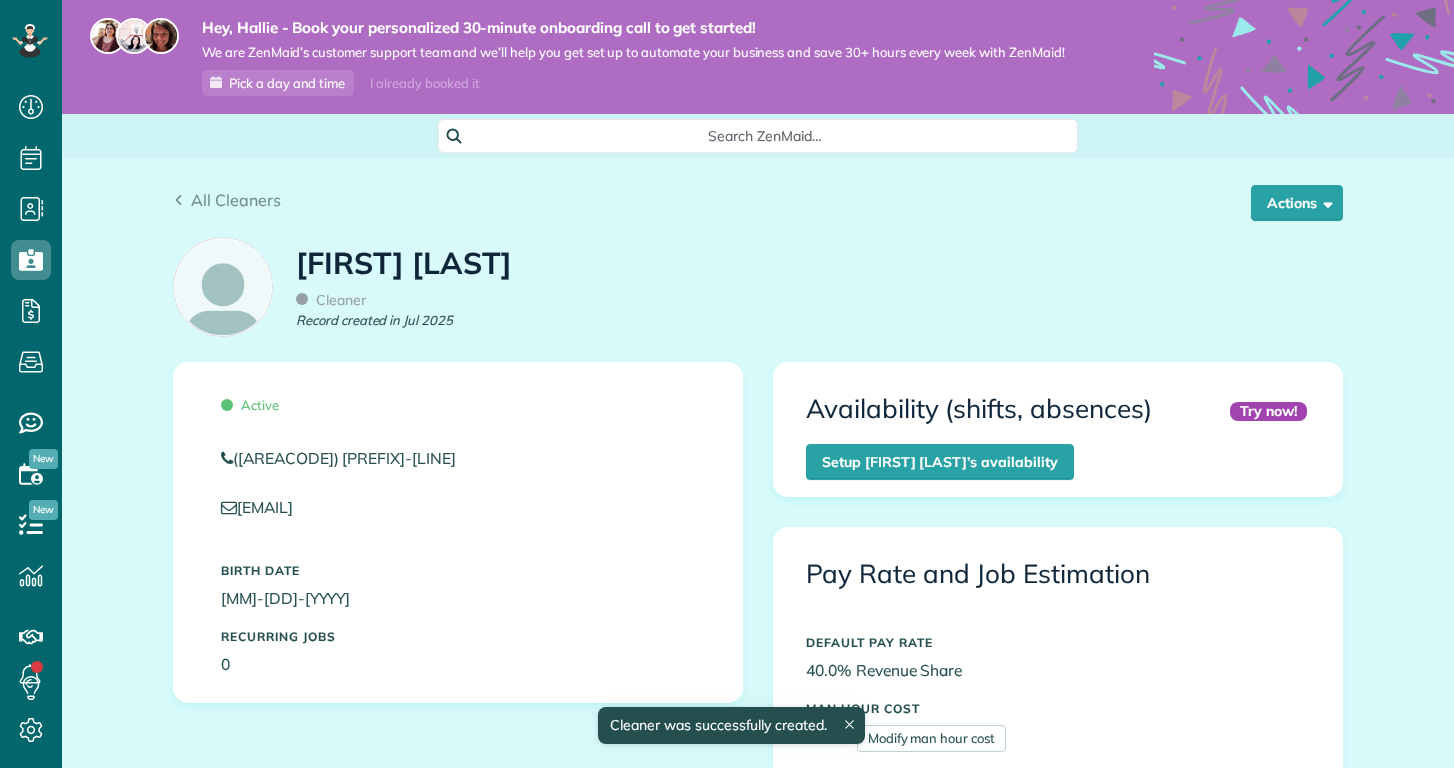 scroll, scrollTop: 0, scrollLeft: 0, axis: both 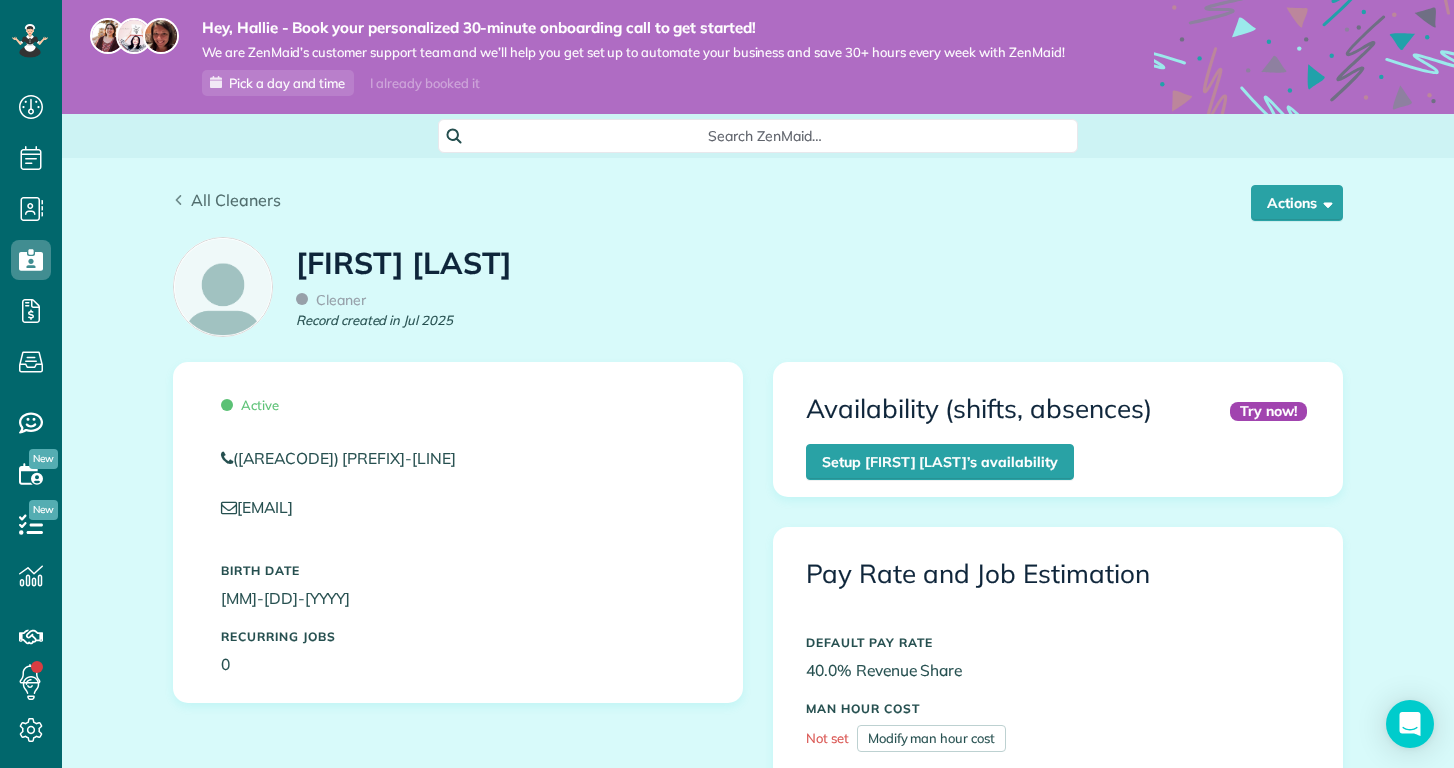 click on "All Cleaners" at bounding box center [236, 200] 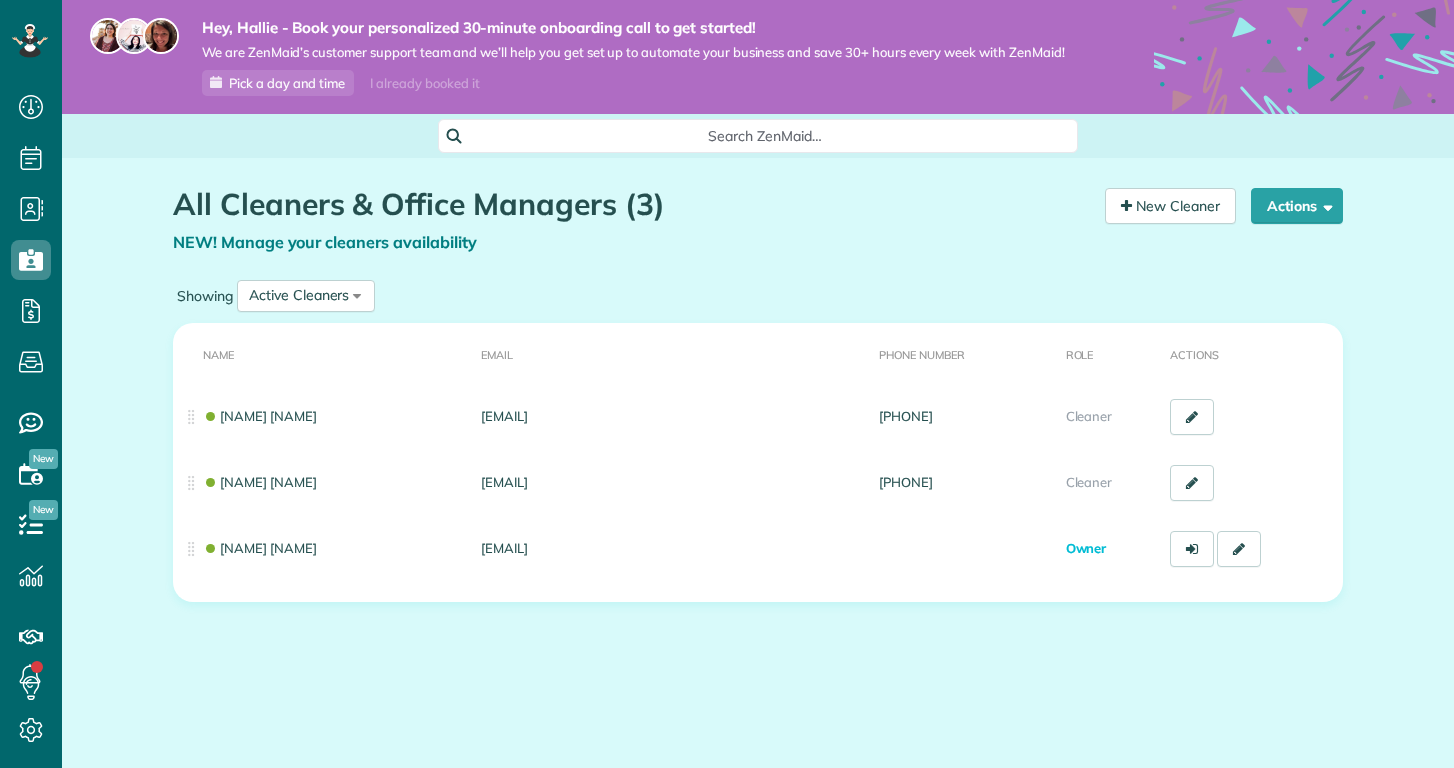 scroll, scrollTop: 0, scrollLeft: 0, axis: both 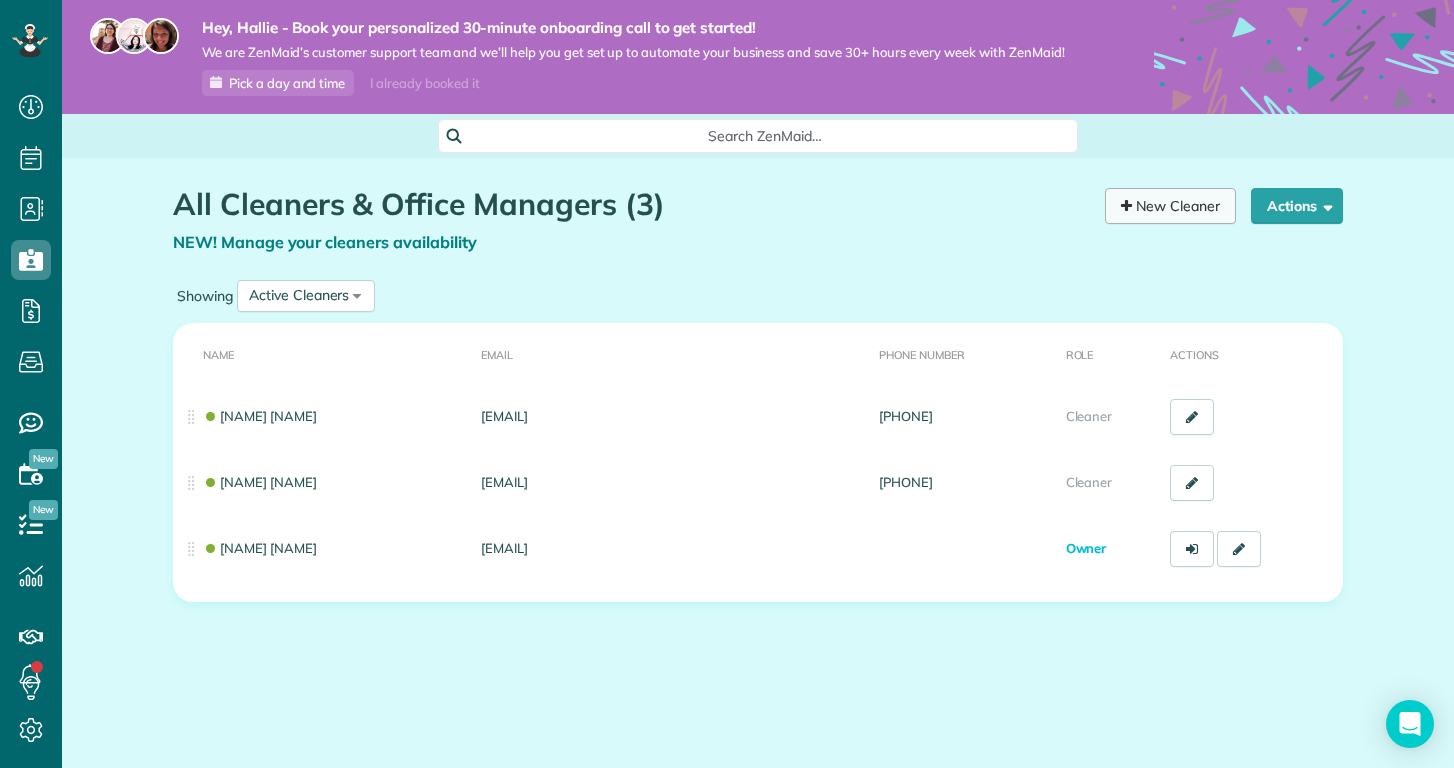 click on "New Cleaner" at bounding box center (1170, 206) 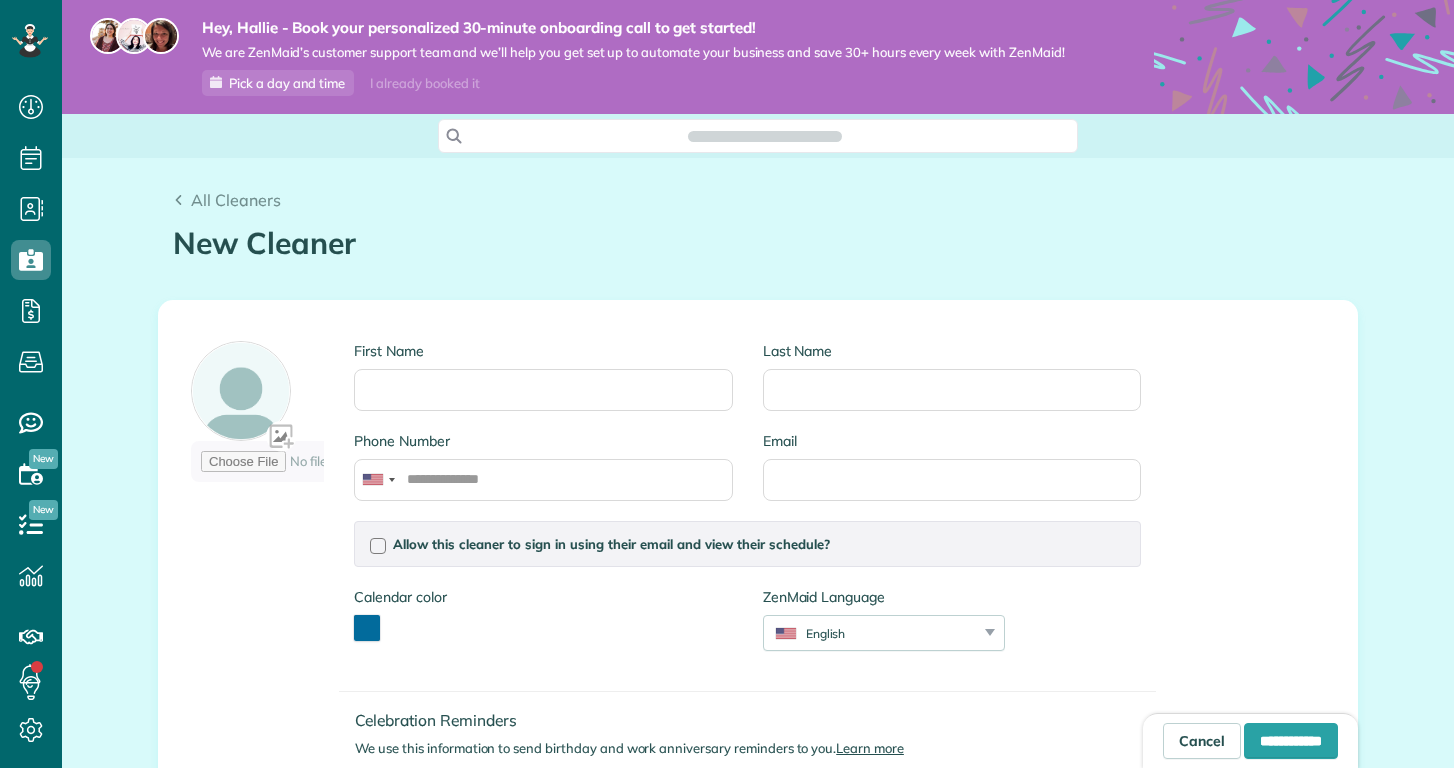 scroll, scrollTop: 0, scrollLeft: 0, axis: both 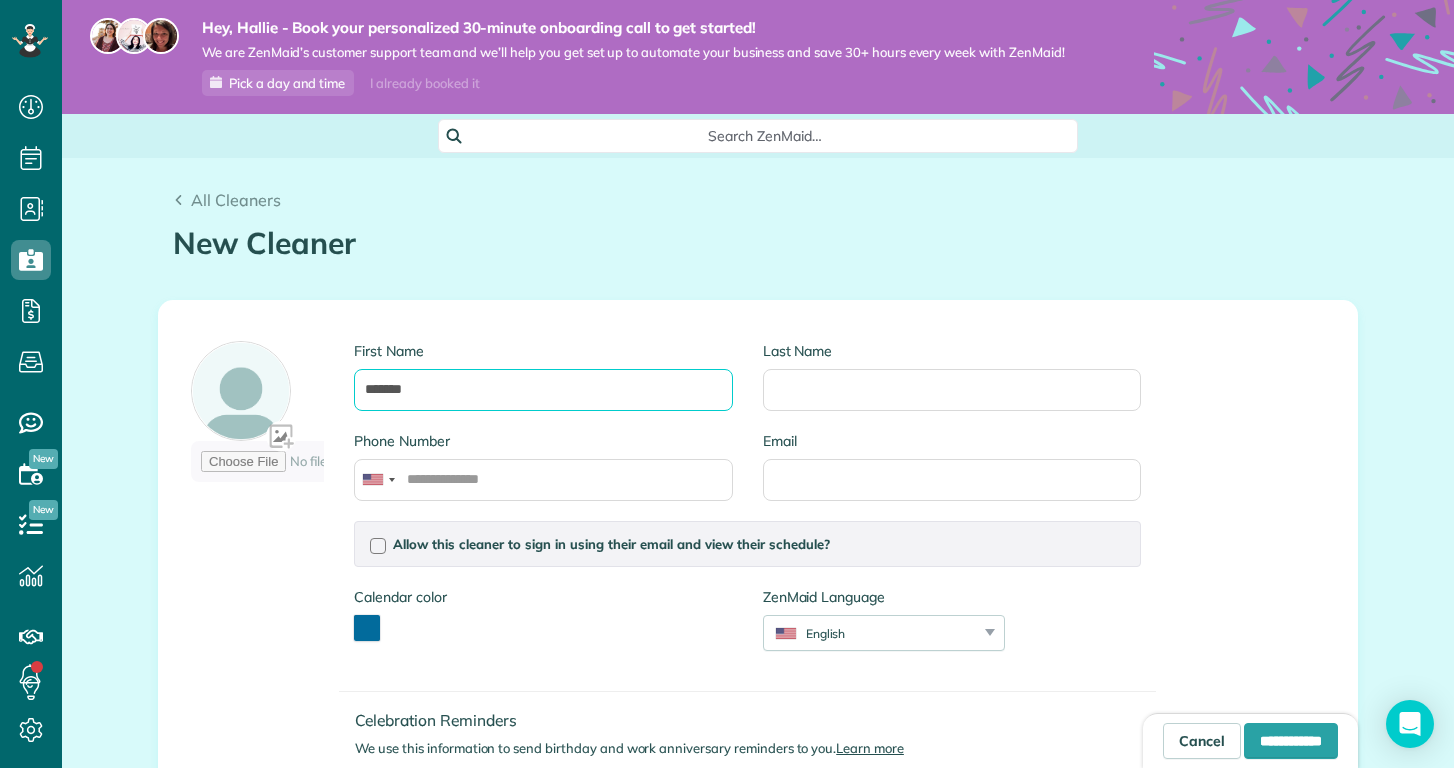 type on "*******" 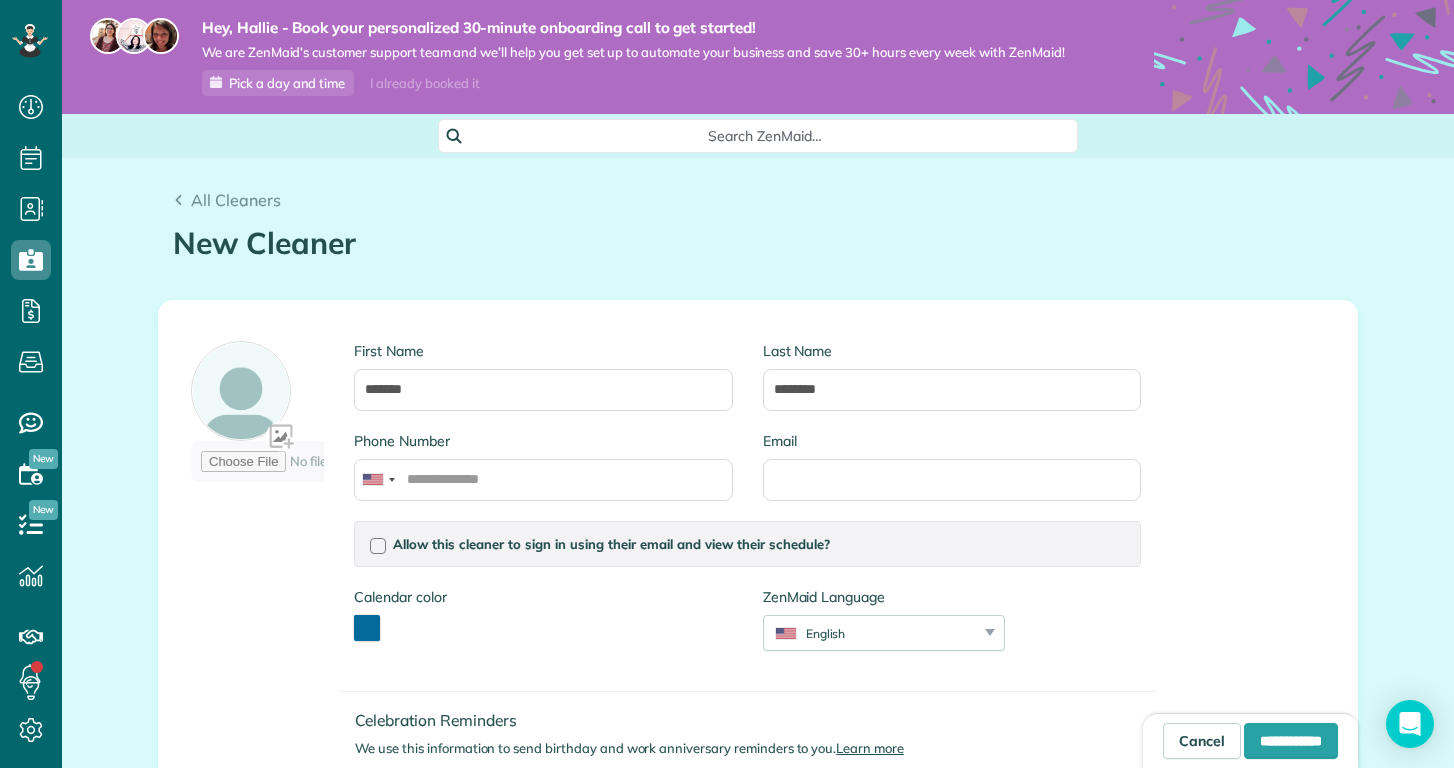 click on "All Cleaners
New Cleaner
Creating a New Employee [4 min]" at bounding box center (758, 213) 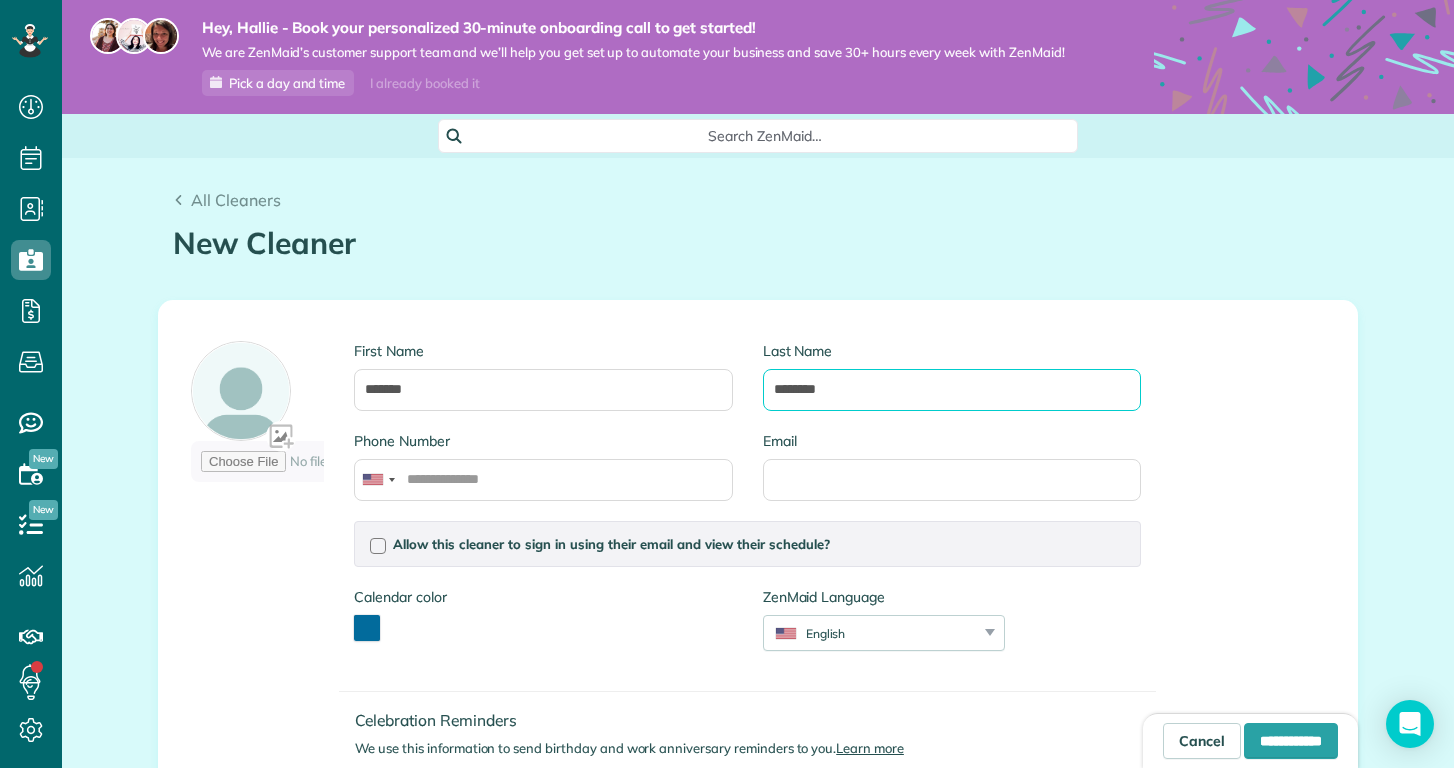 drag, startPoint x: 891, startPoint y: 384, endPoint x: 622, endPoint y: 379, distance: 269.04648 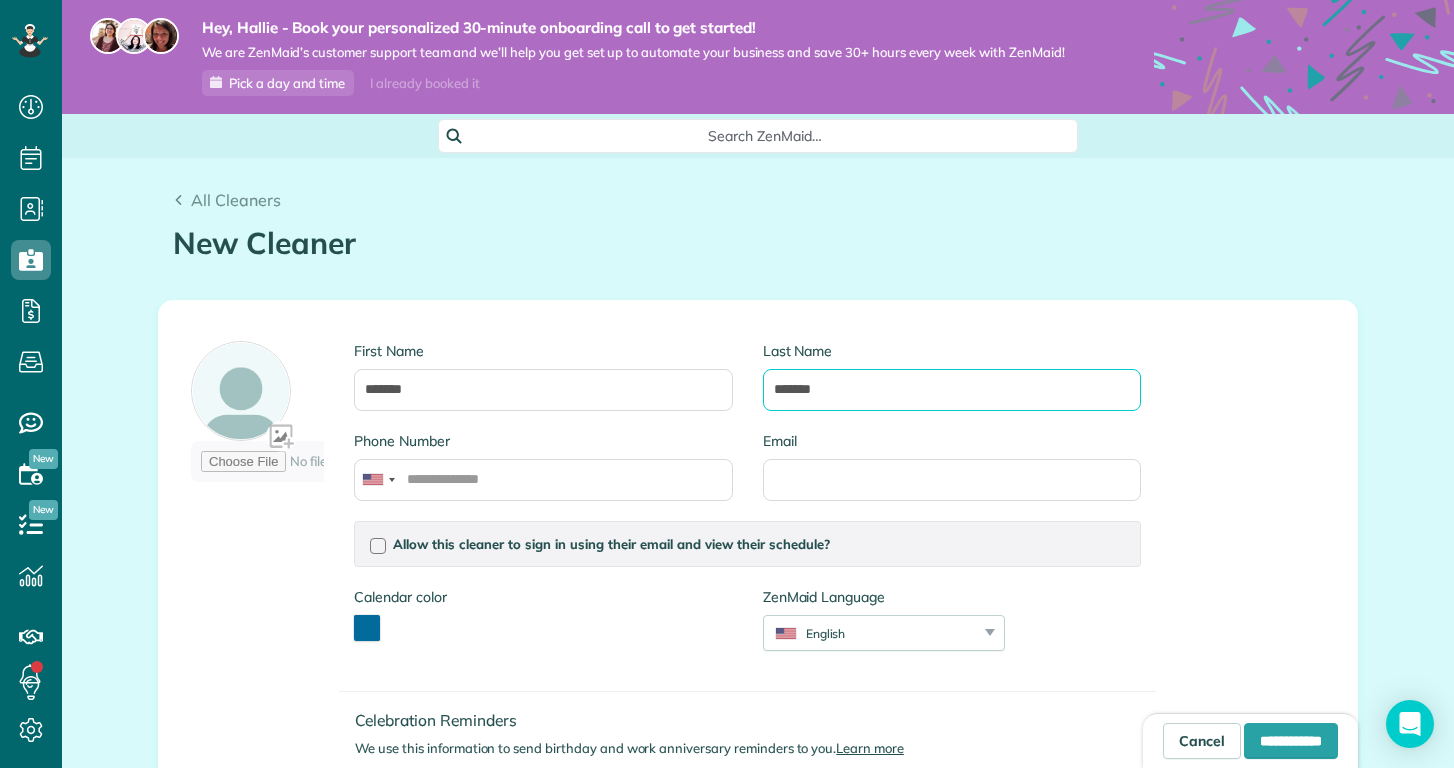 type on "*******" 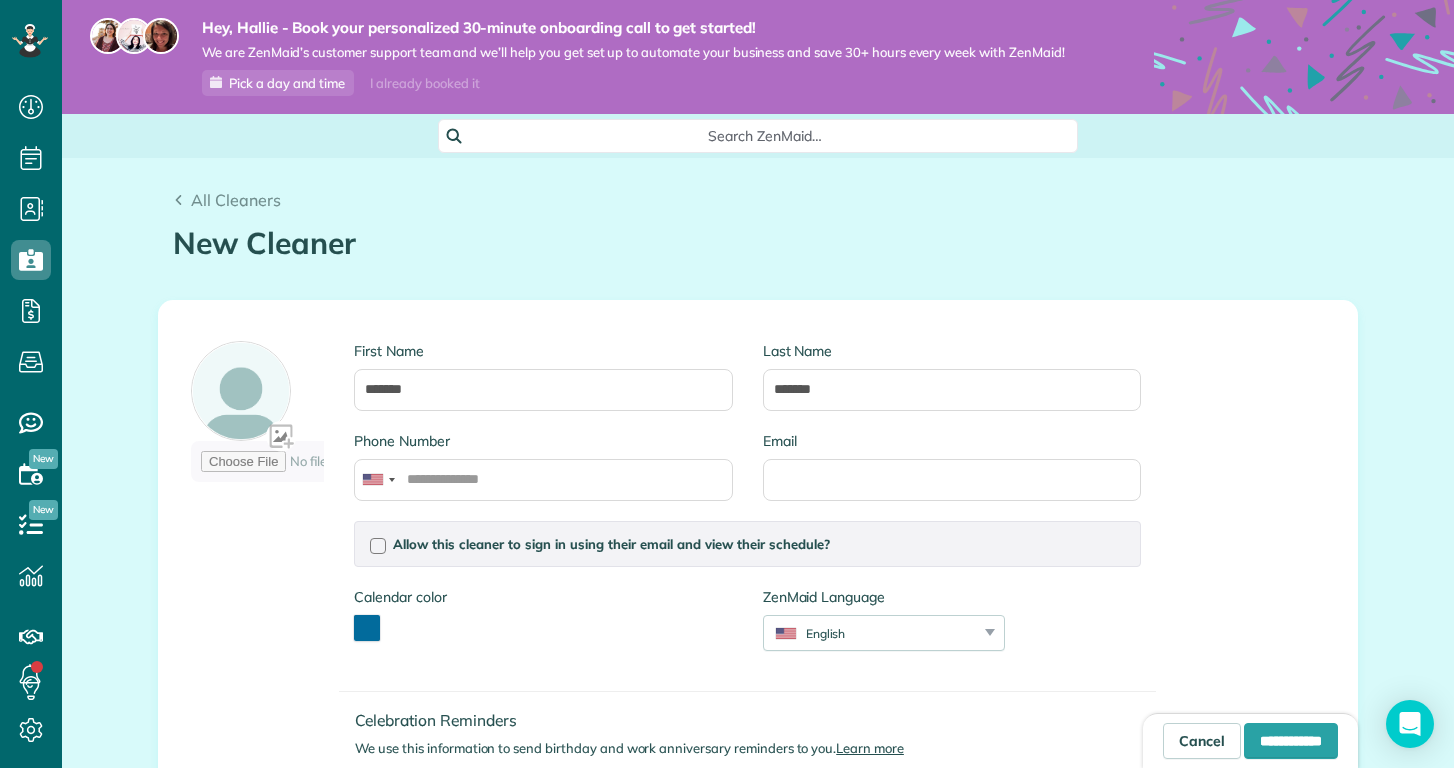 click on "First Name *******
Last Name *******
Phone Number
Email
Allow this cleaner to sign in using their email and view their schedule?
Password
Password Confirmation
Password Password should contain letters and numbers only and be at least 8 characters long
Password Confirmation
Is this cleaner an office manager? Office managers can create, view, and edit customers, appointments, and cleaners
Is this cleaner a contractor?
Allow this cleaner to log their time in the system?
Calendar color" at bounding box center (666, 594) 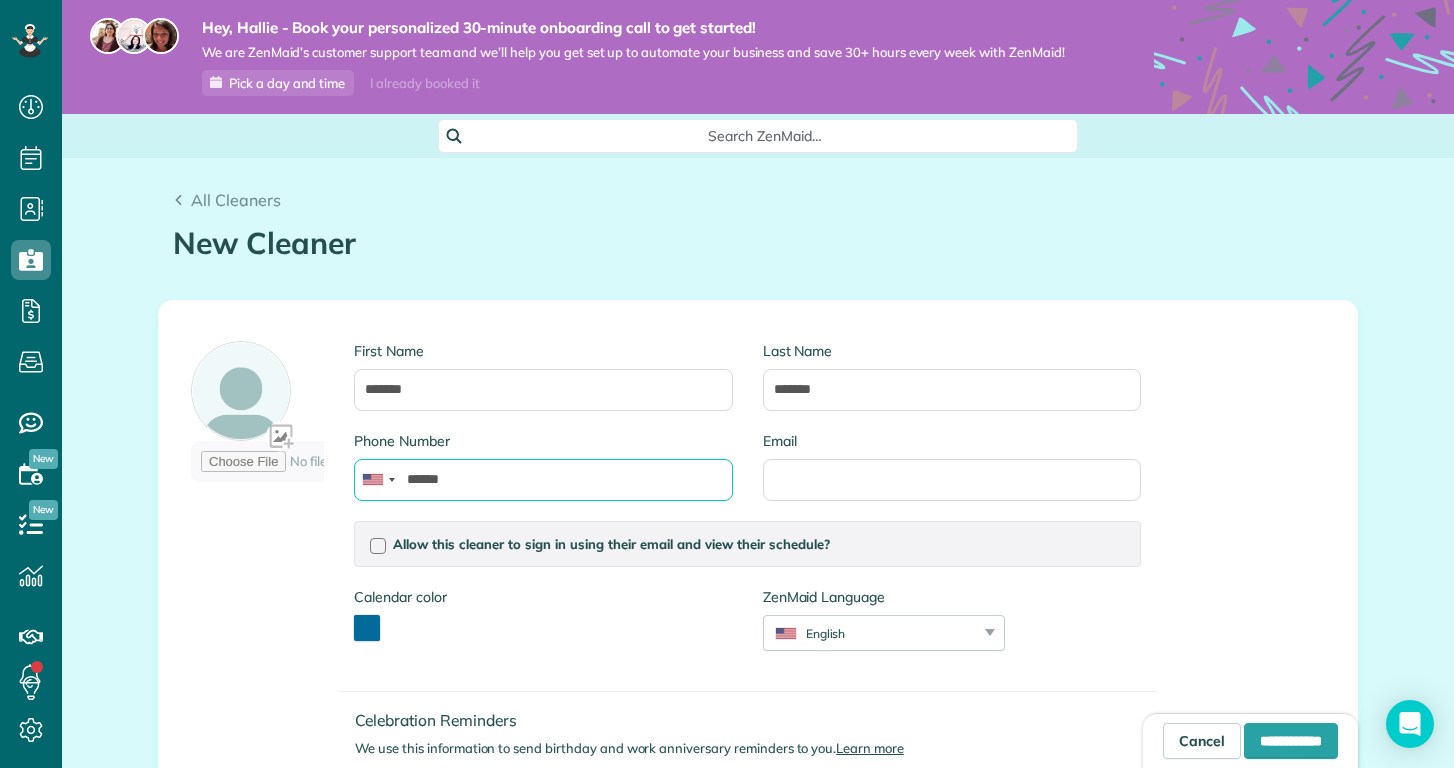 click on "******" at bounding box center (543, 480) 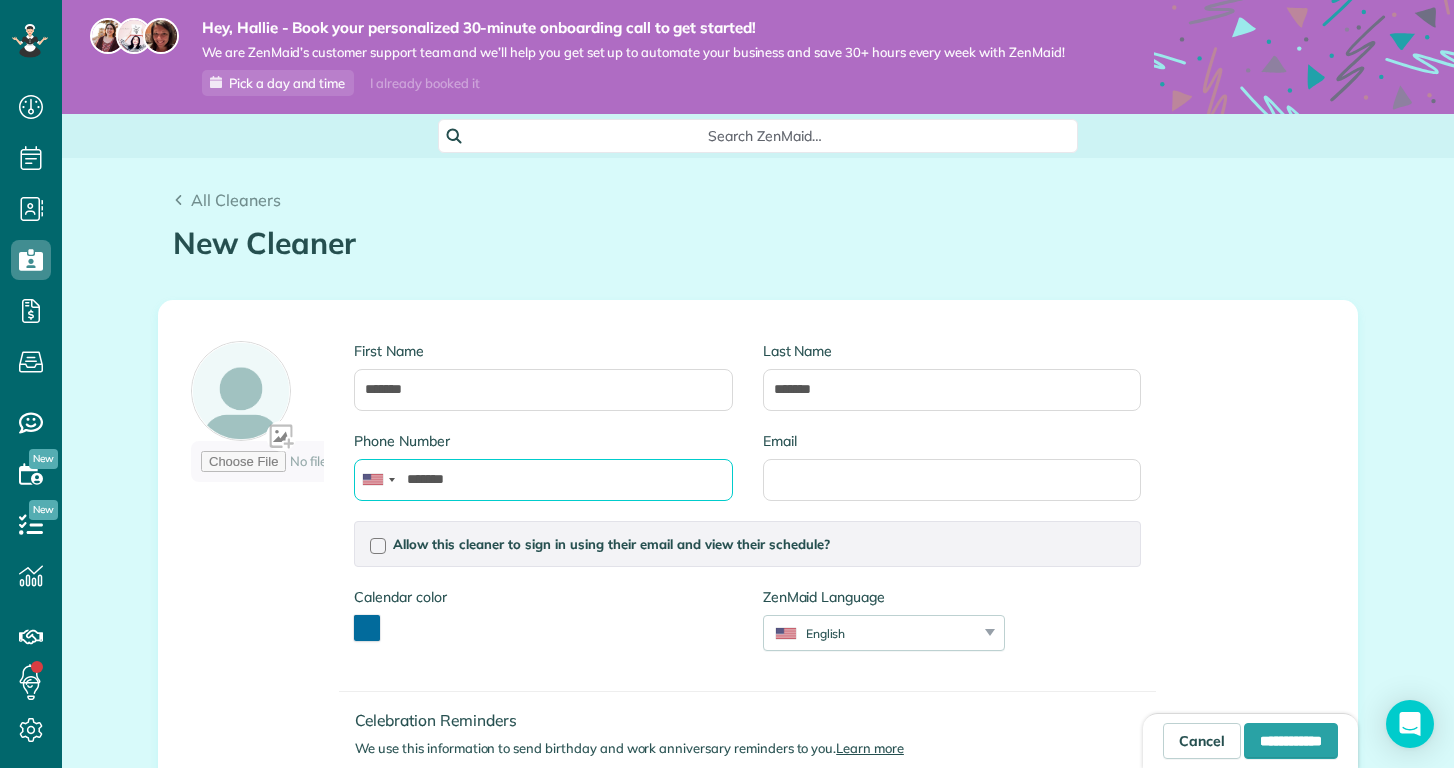 click on "*******" at bounding box center (543, 480) 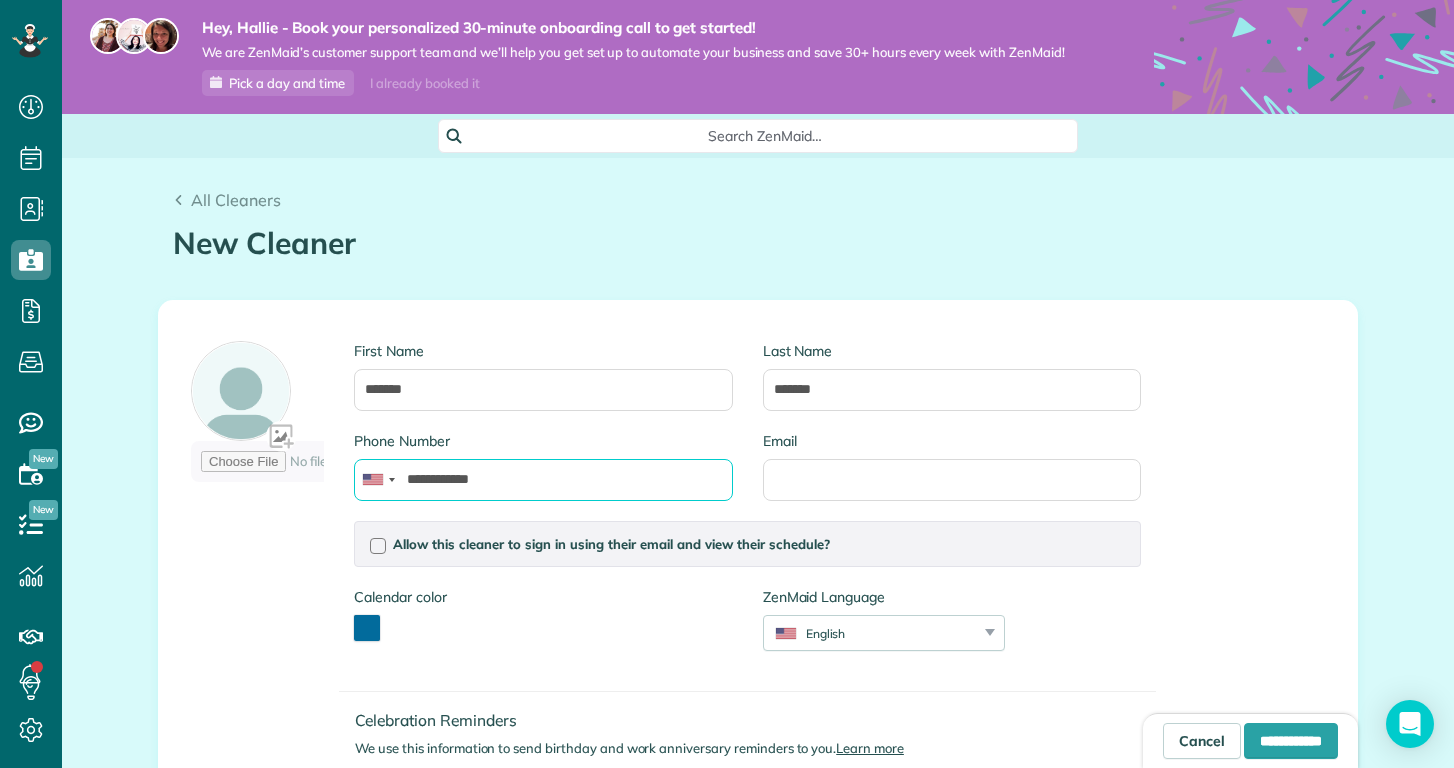 type on "**********" 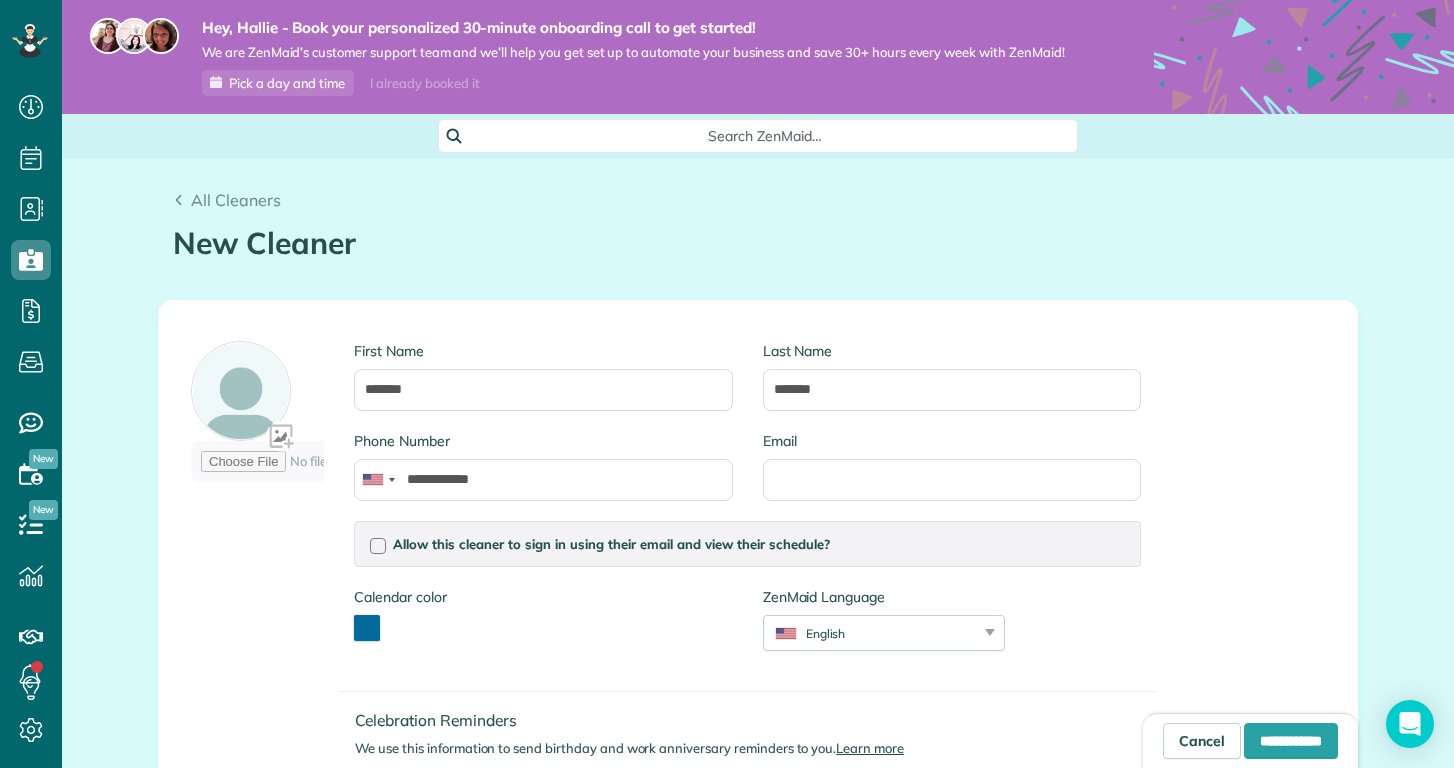 click on "Calendar color
*******" at bounding box center [952, 386] 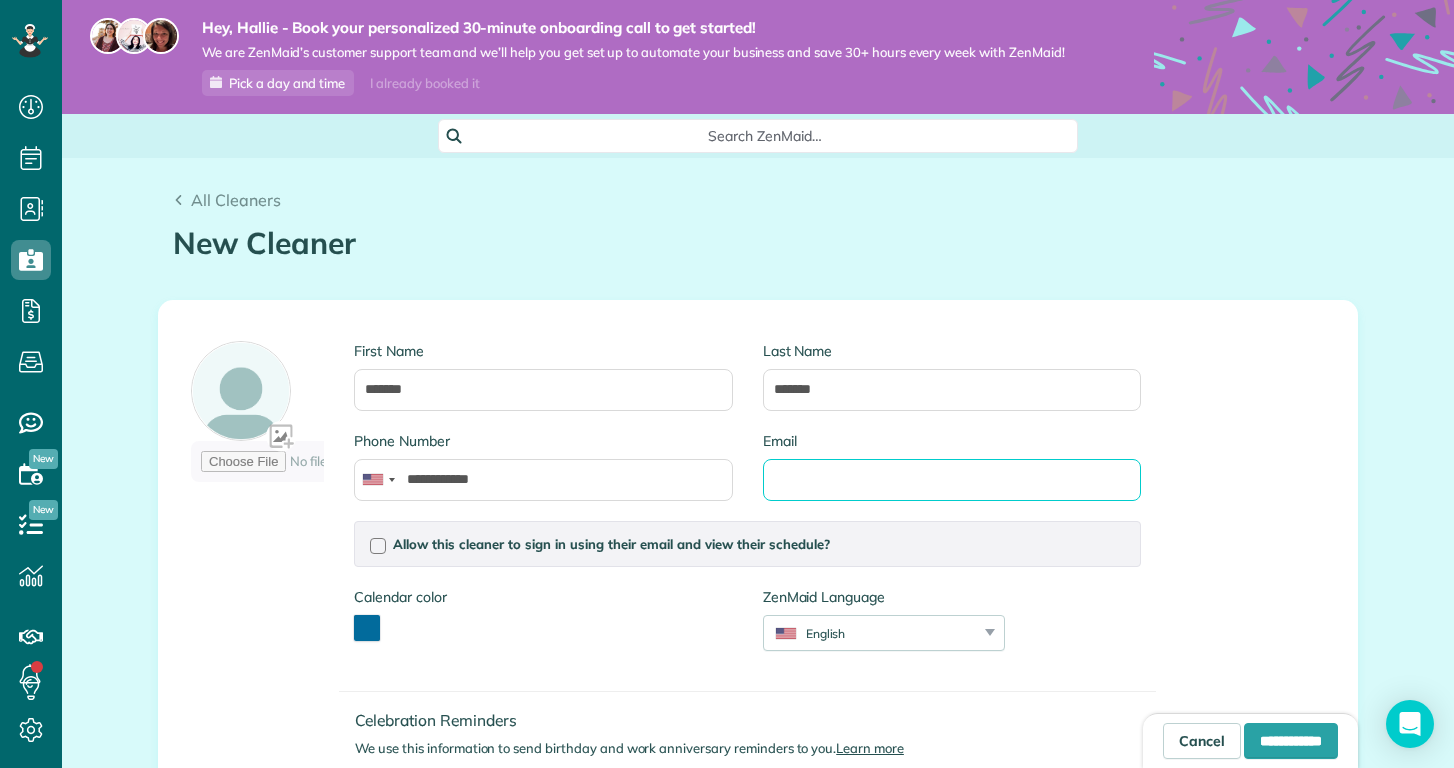 paste on "**********" 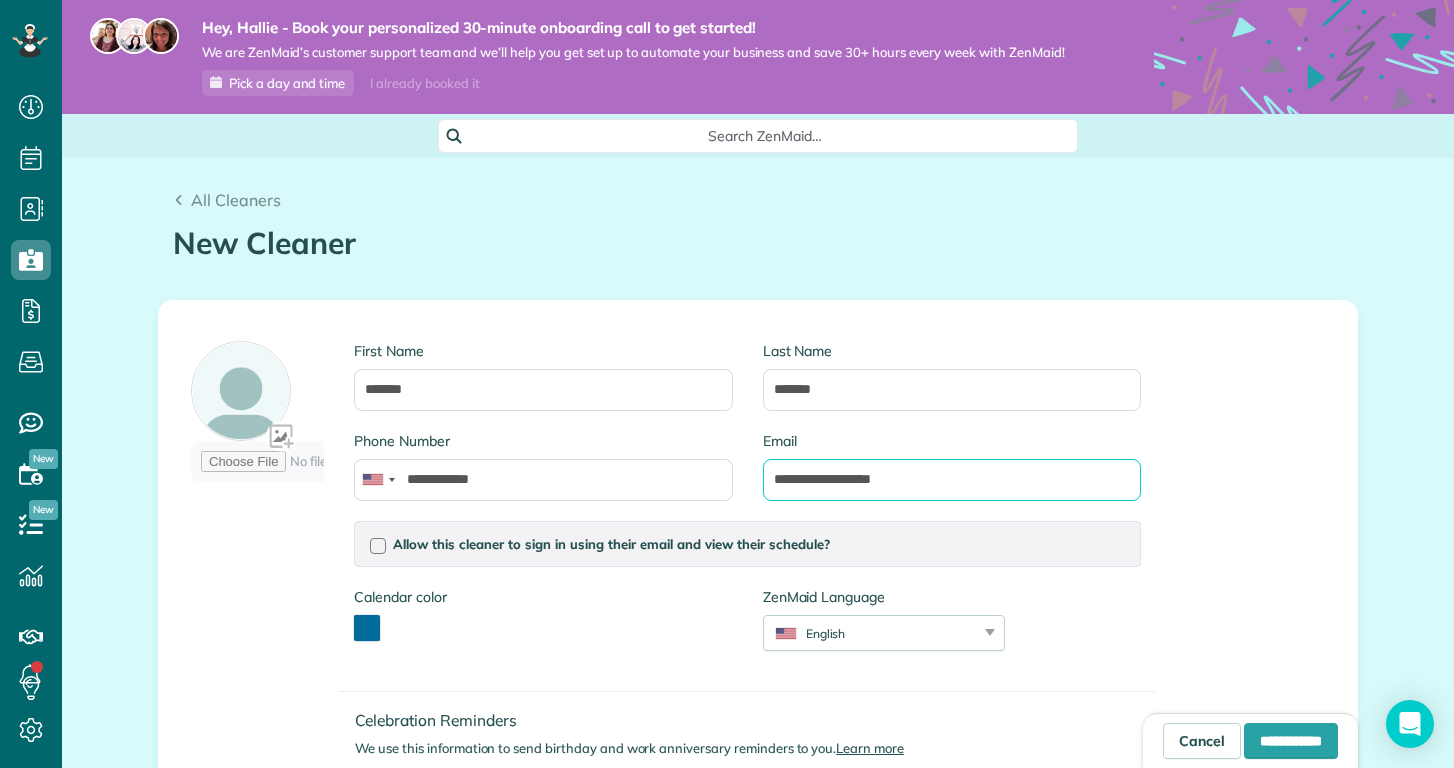 type on "**********" 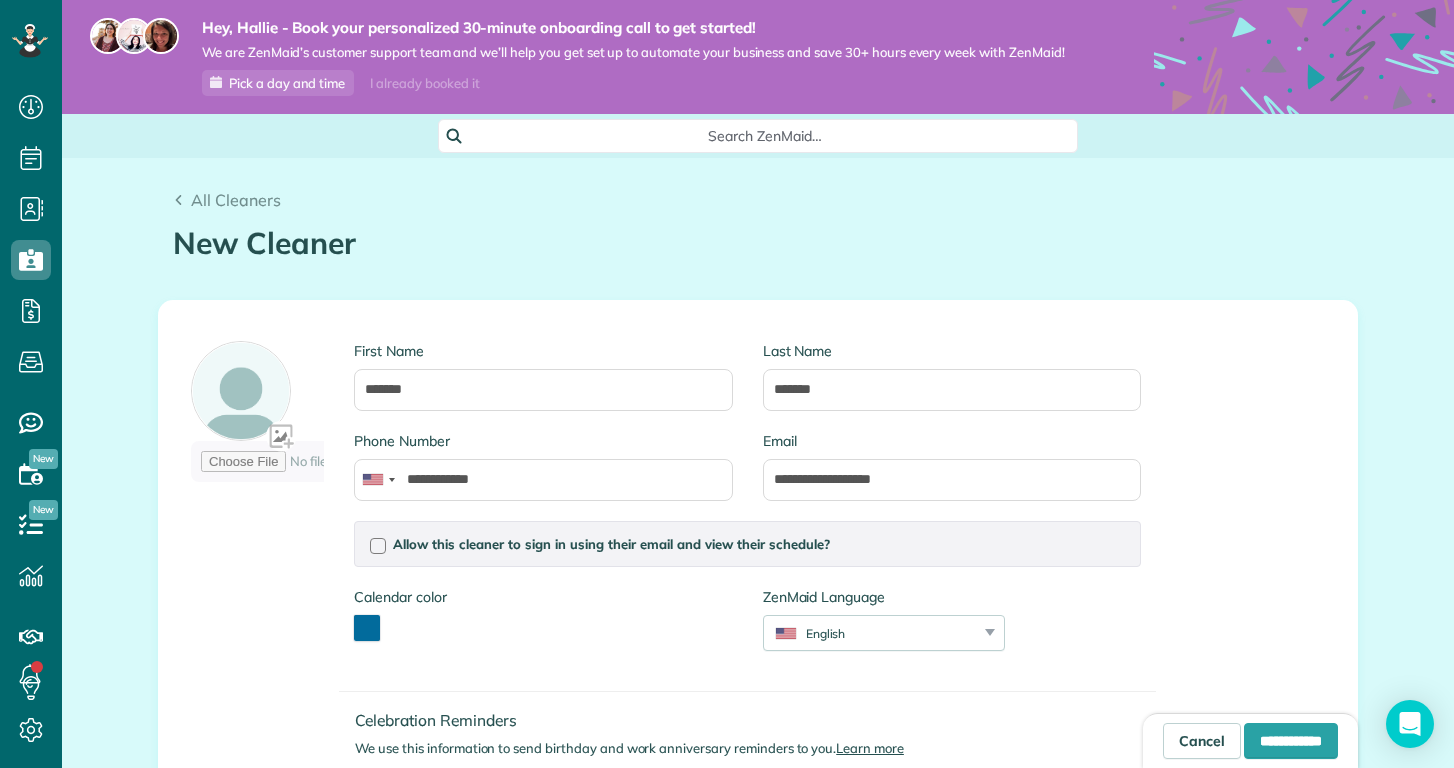 click at bounding box center (367, 628) 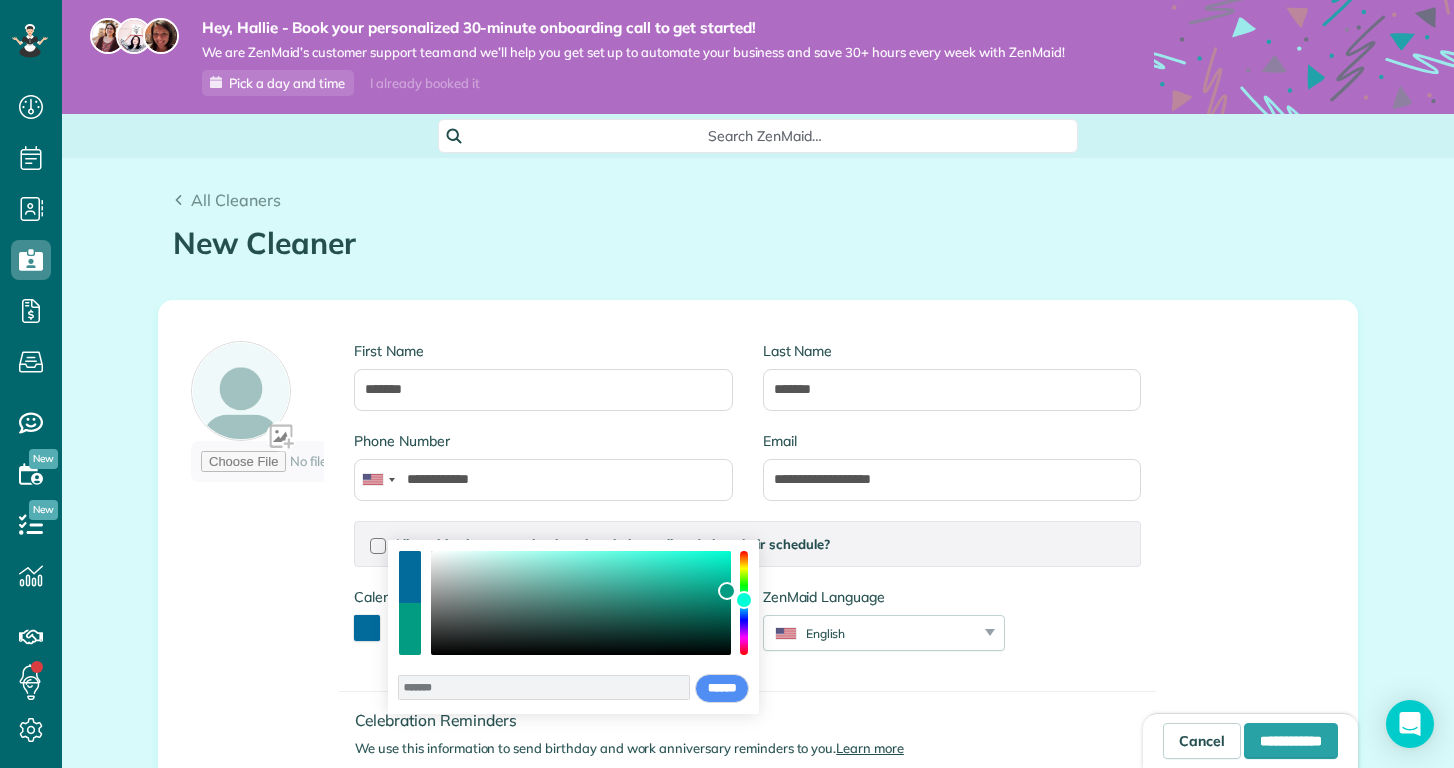 drag, startPoint x: 747, startPoint y: 619, endPoint x: 751, endPoint y: 600, distance: 19.416489 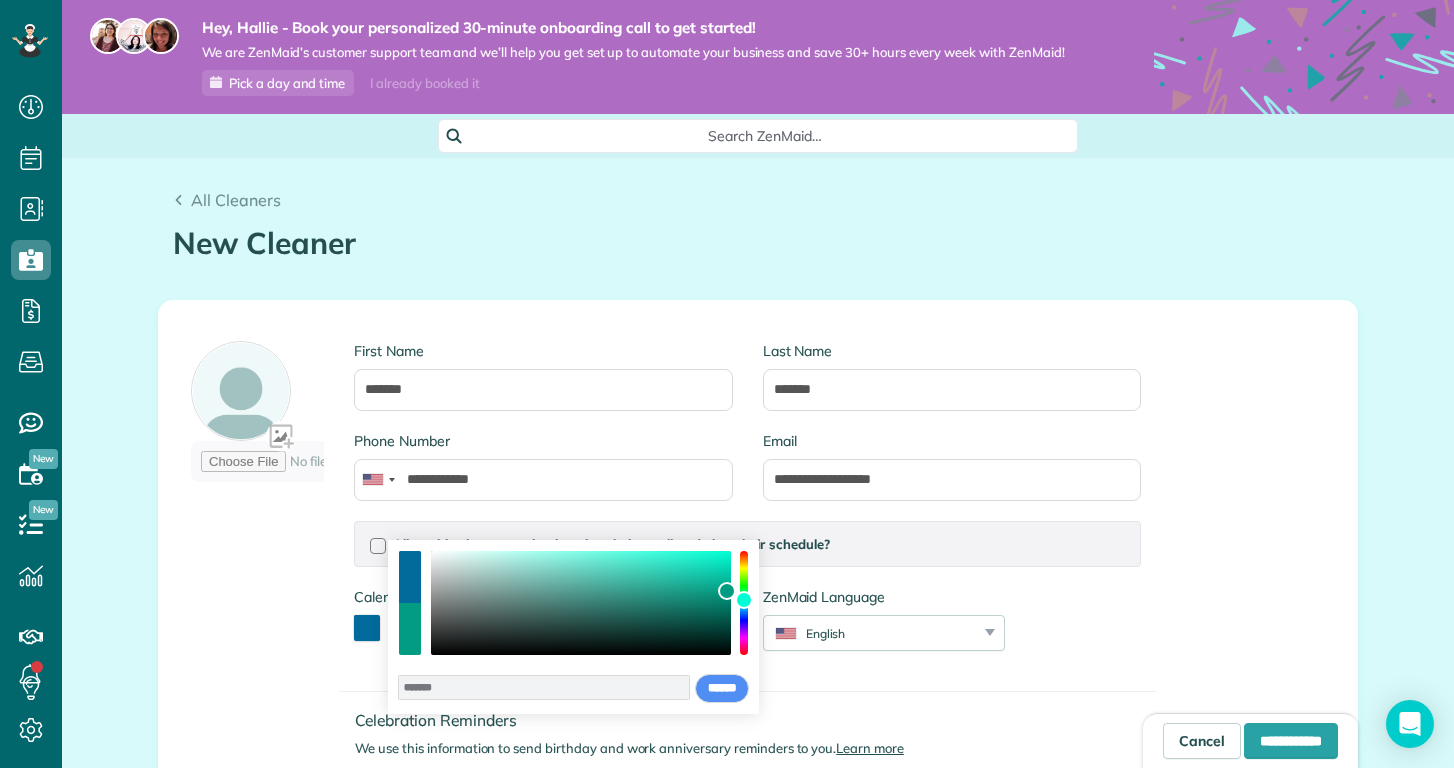 click at bounding box center [744, 603] 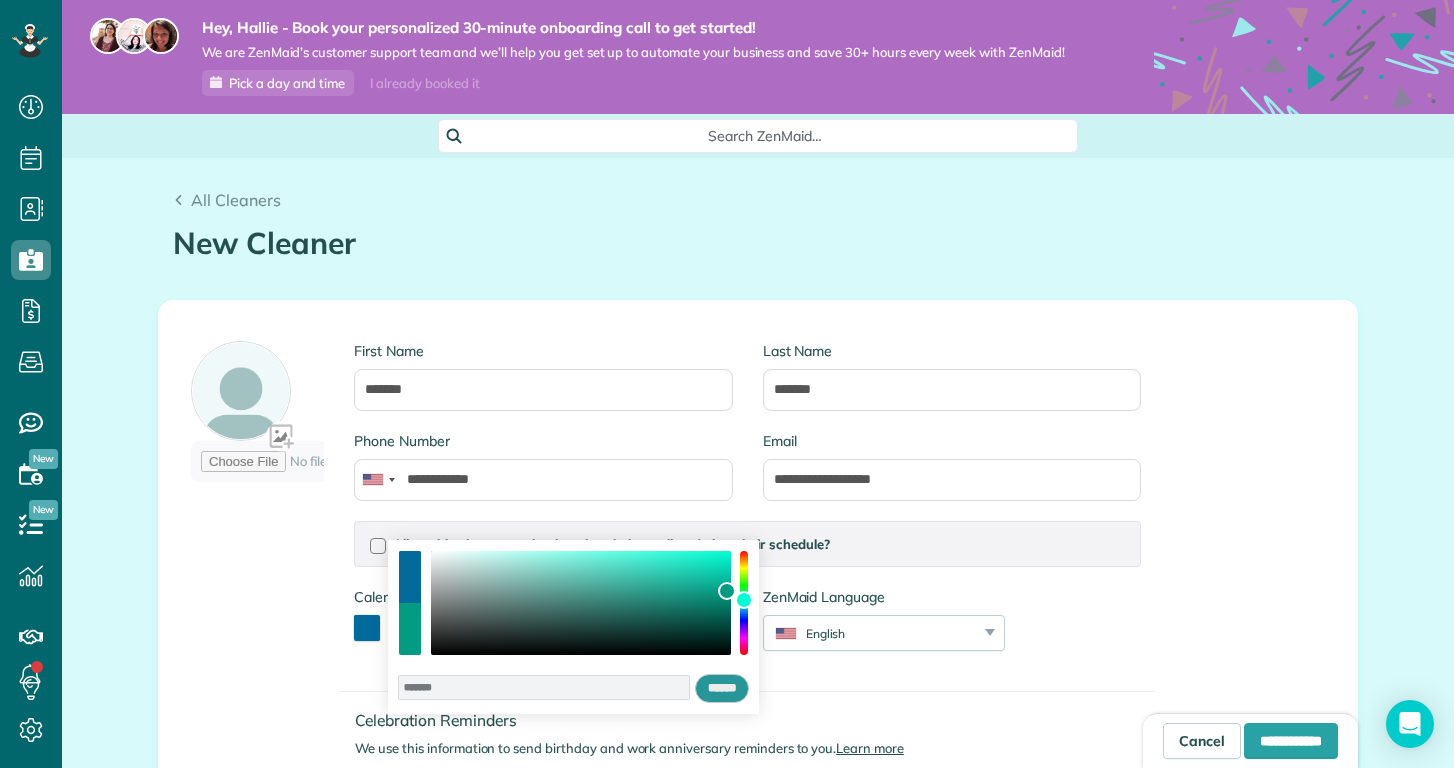 click on "******" at bounding box center [722, 689] 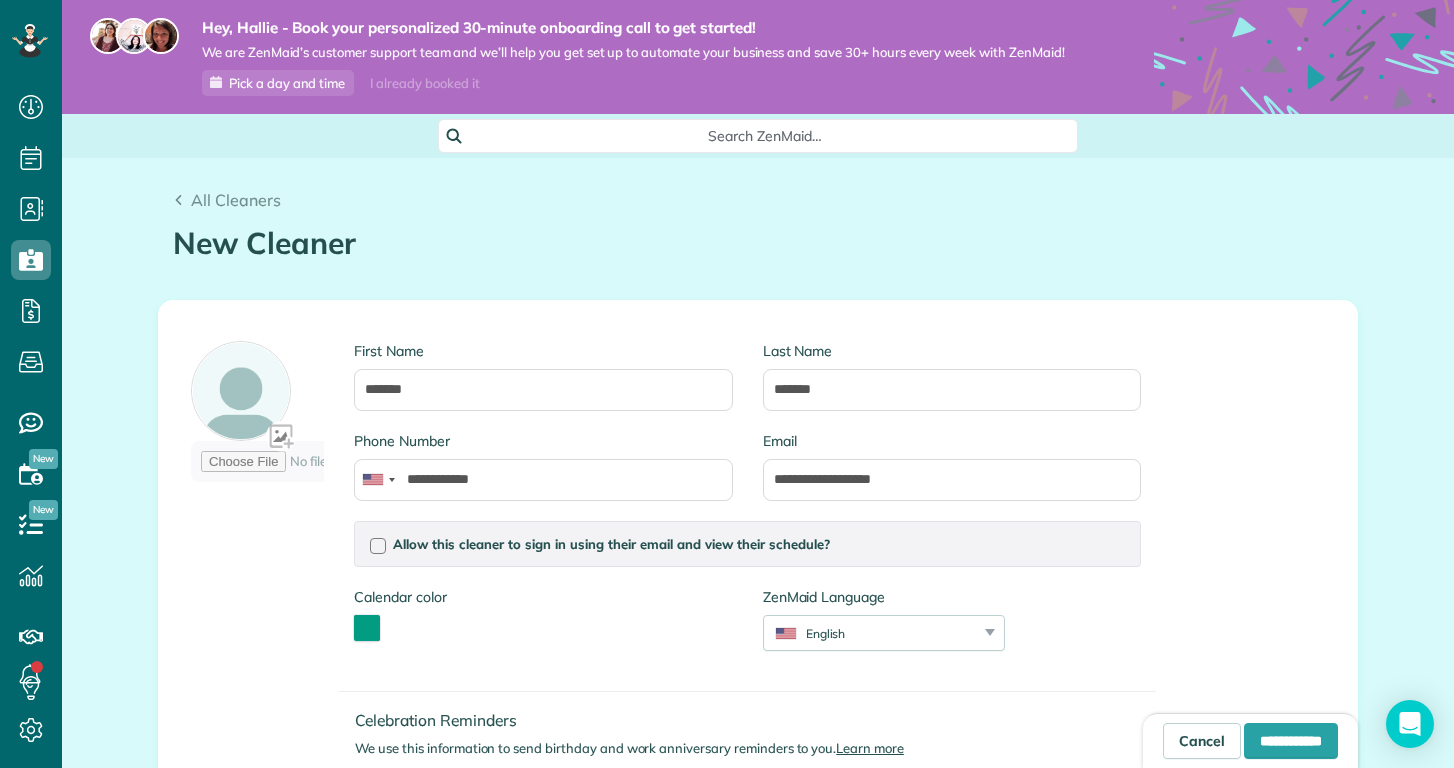 click on "Calendar color
*******" at bounding box center (952, 386) 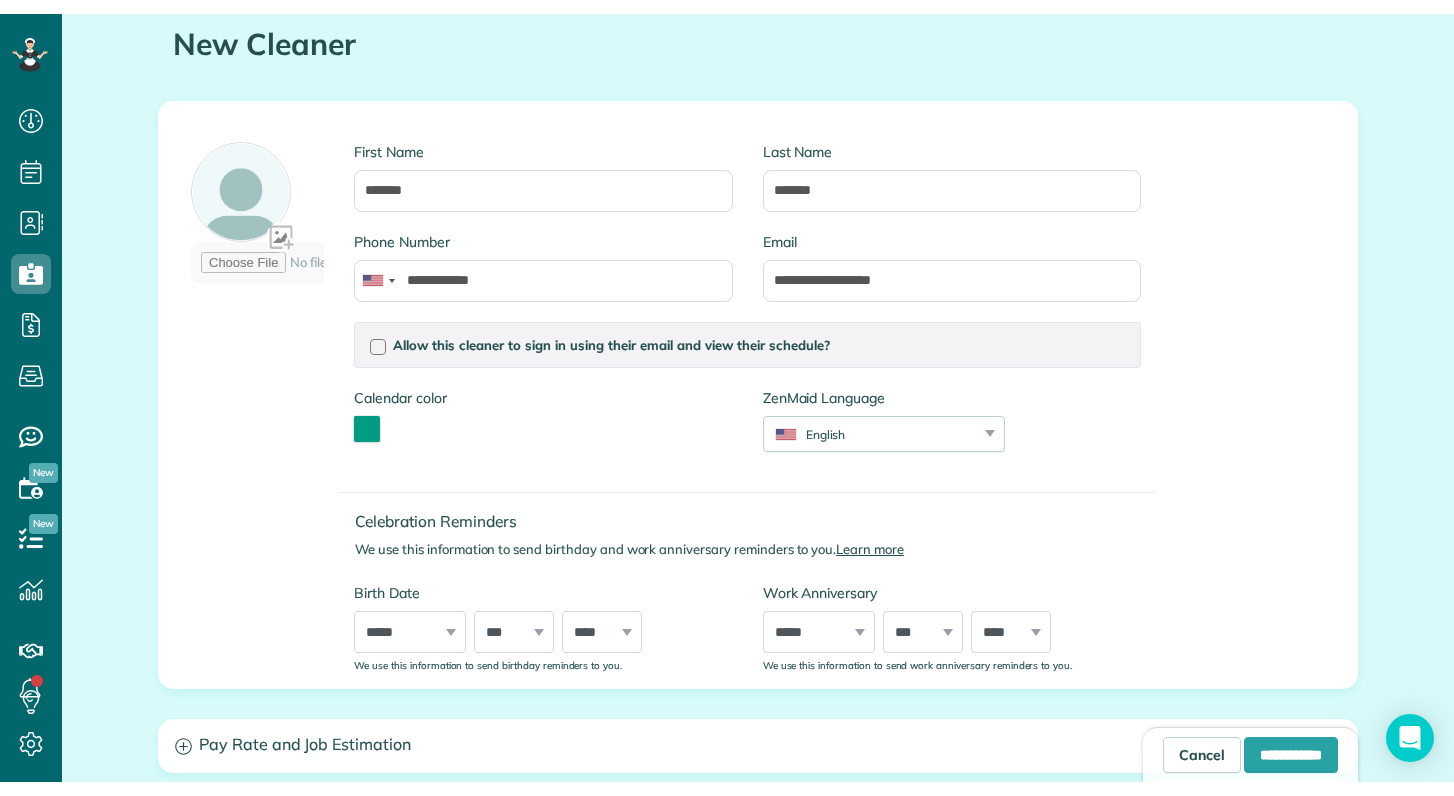 scroll, scrollTop: 194, scrollLeft: 0, axis: vertical 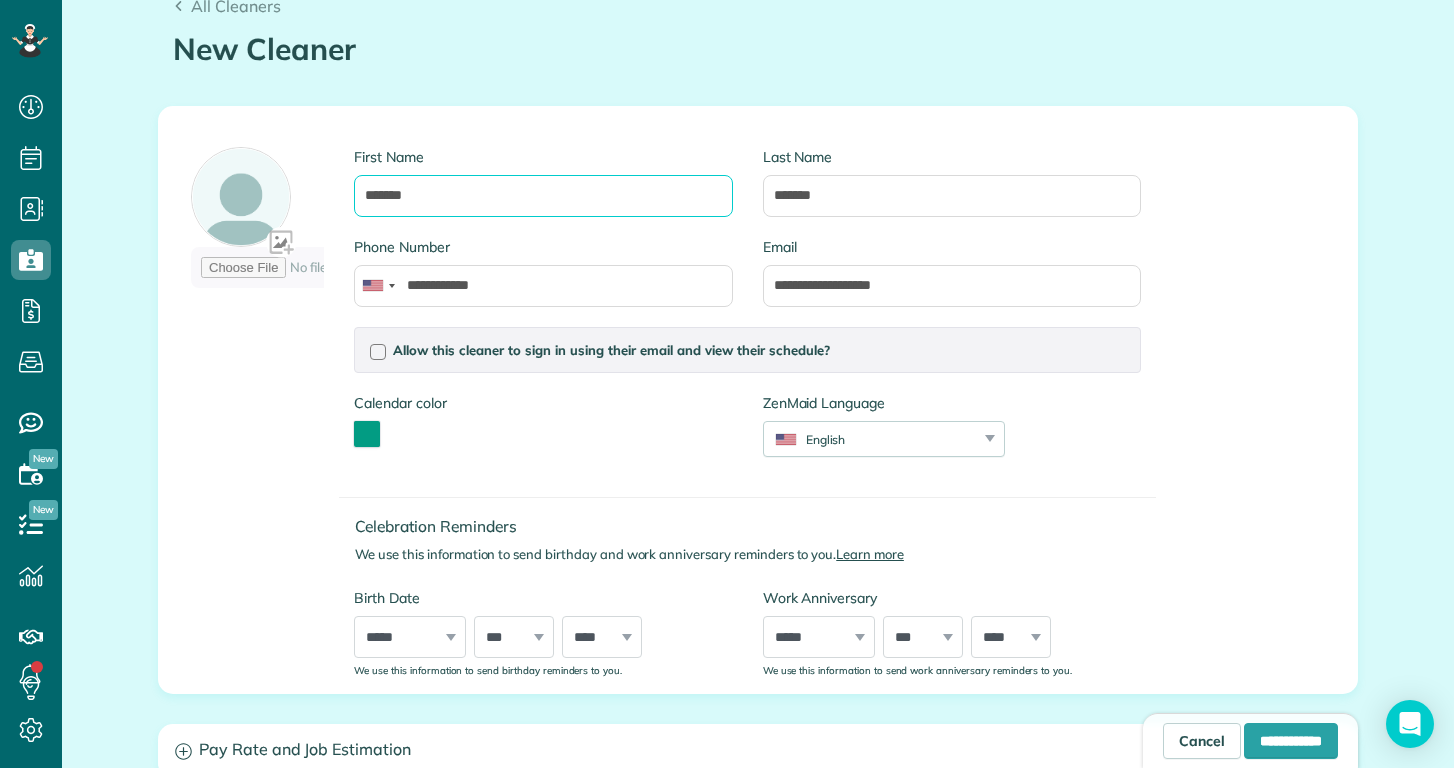click on "*******" at bounding box center (543, 196) 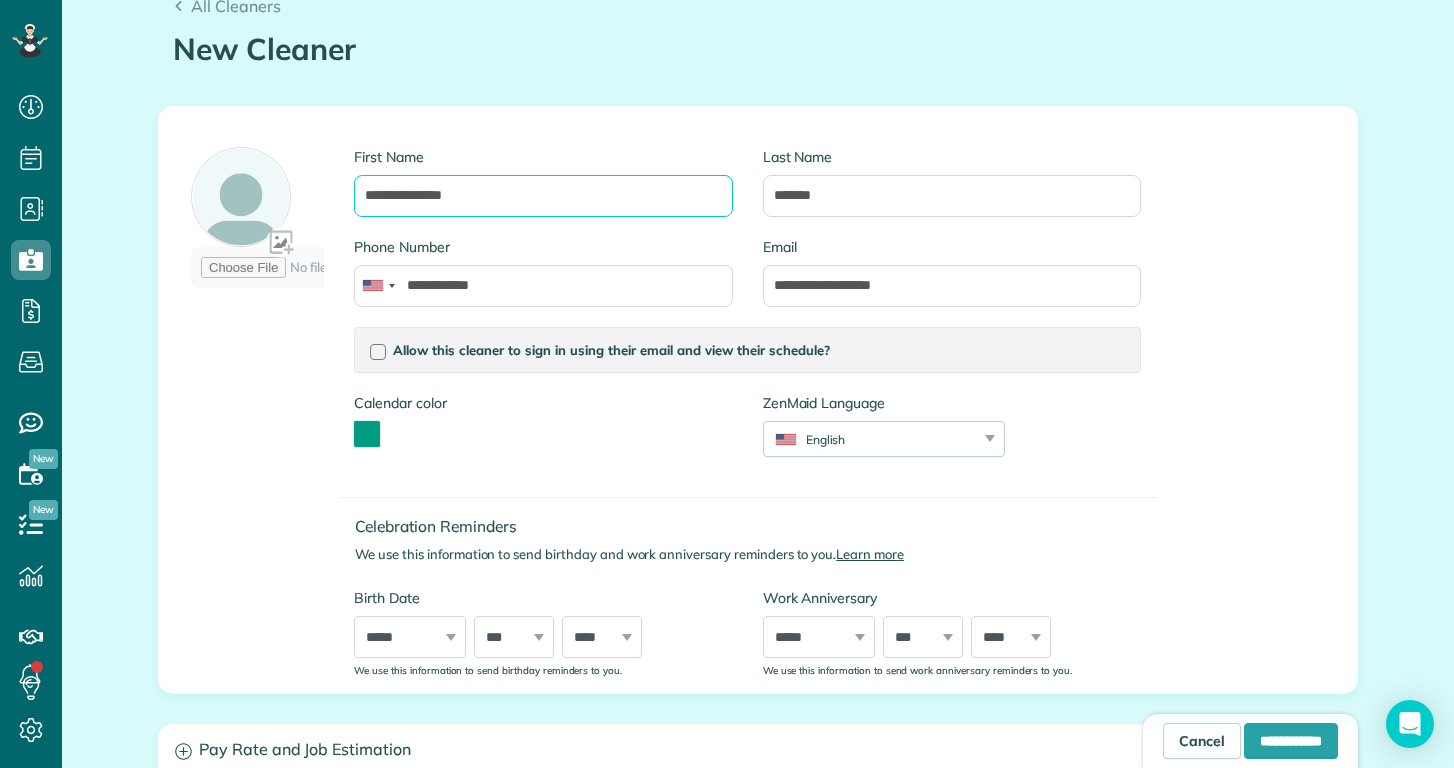type on "**********" 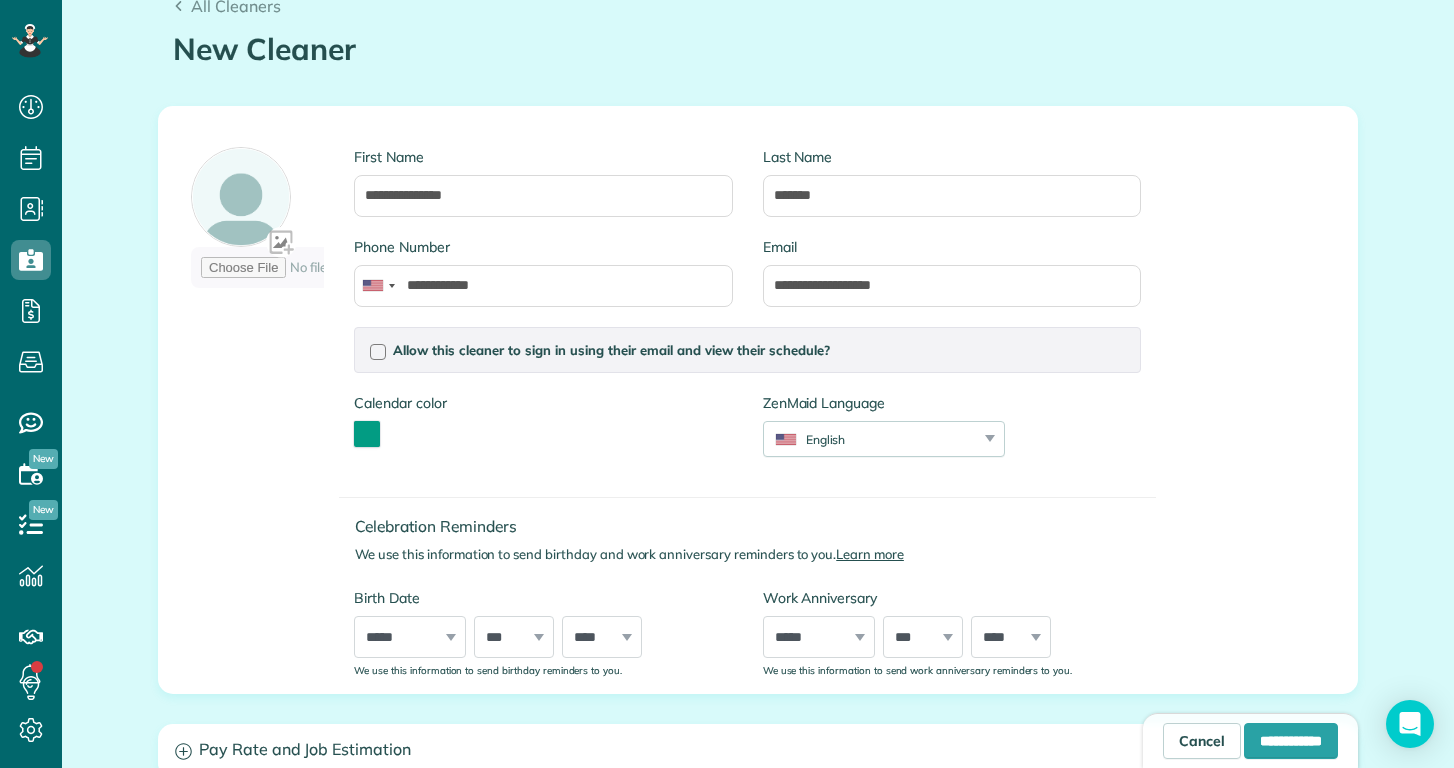click on "**********" at bounding box center [666, 400] 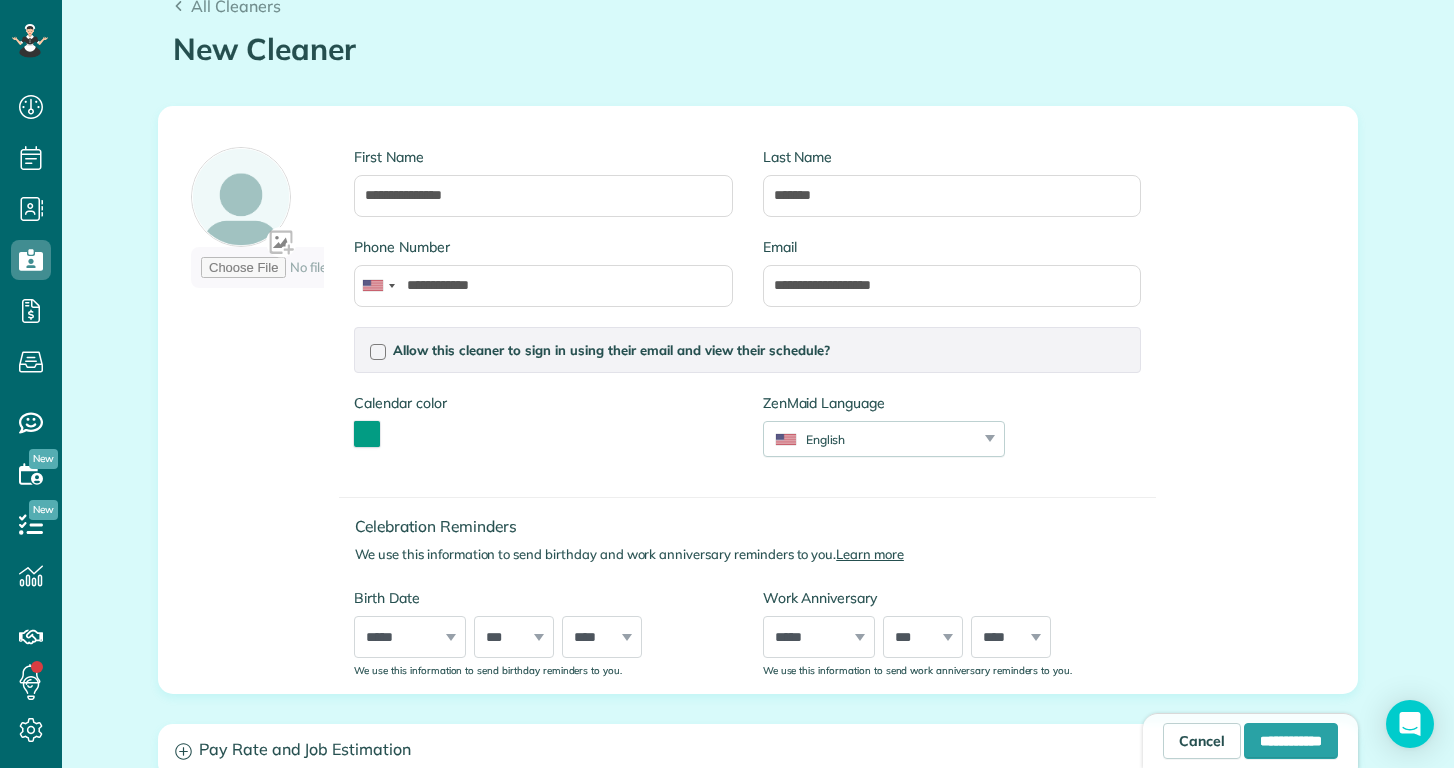 scroll, scrollTop: 768, scrollLeft: 62, axis: both 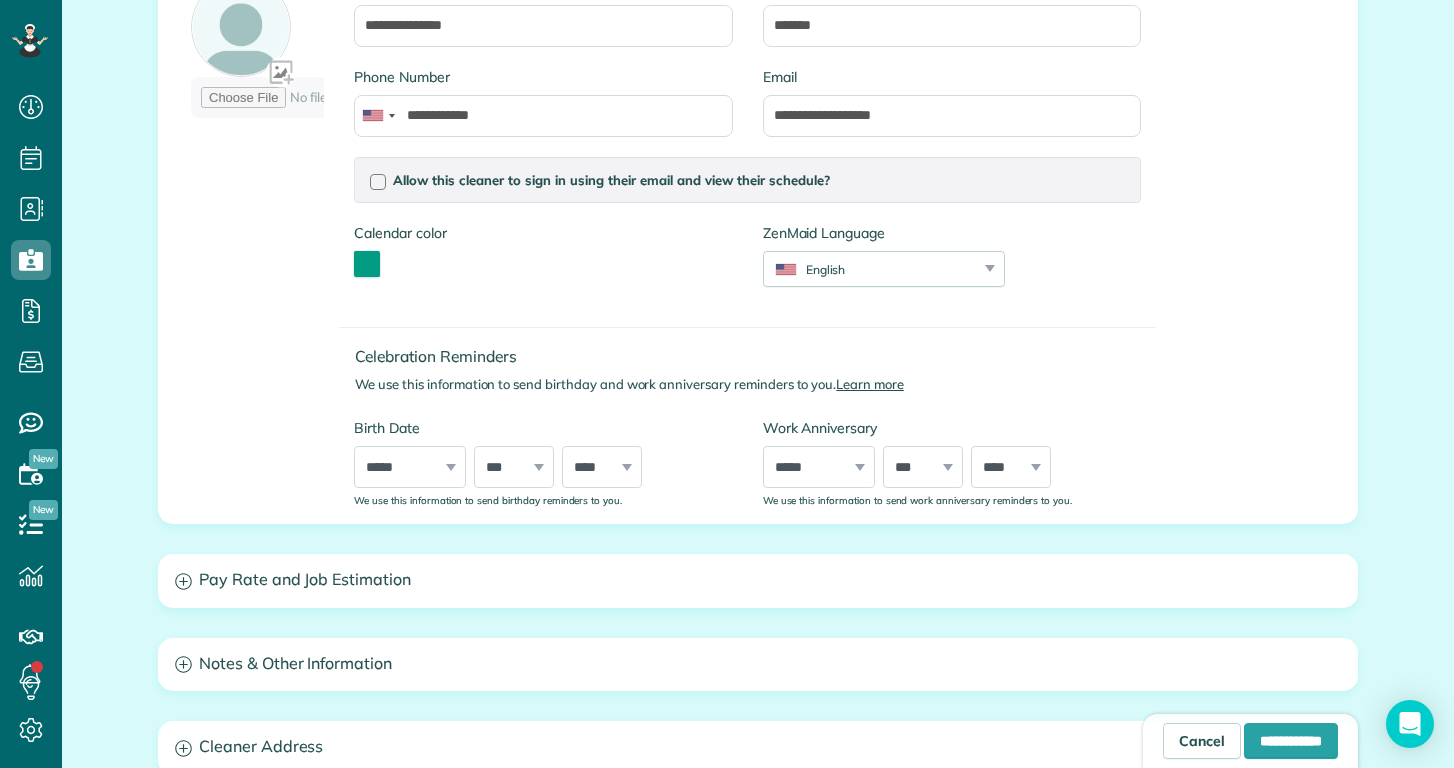 click on "Pay Rate and Job Estimation" at bounding box center [758, 580] 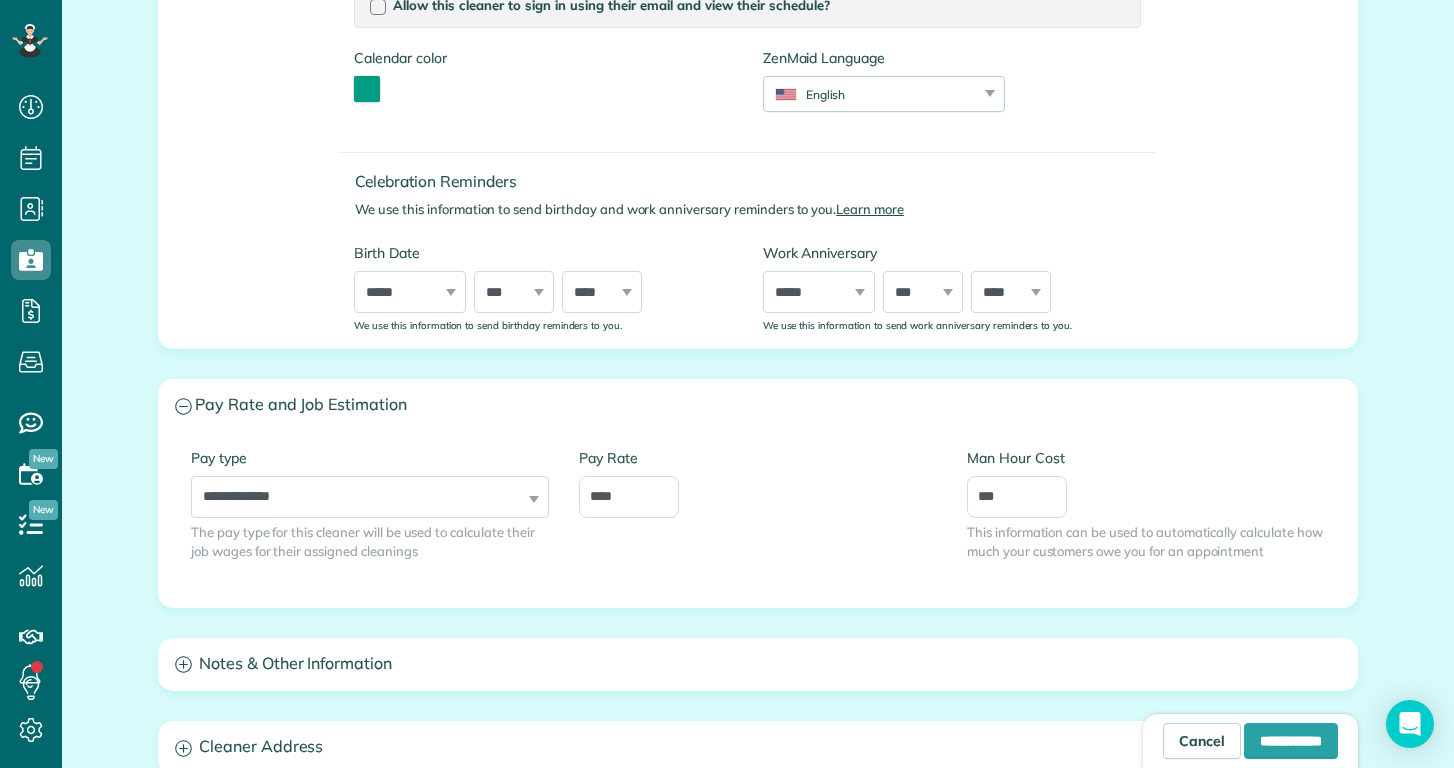 scroll, scrollTop: 540, scrollLeft: 0, axis: vertical 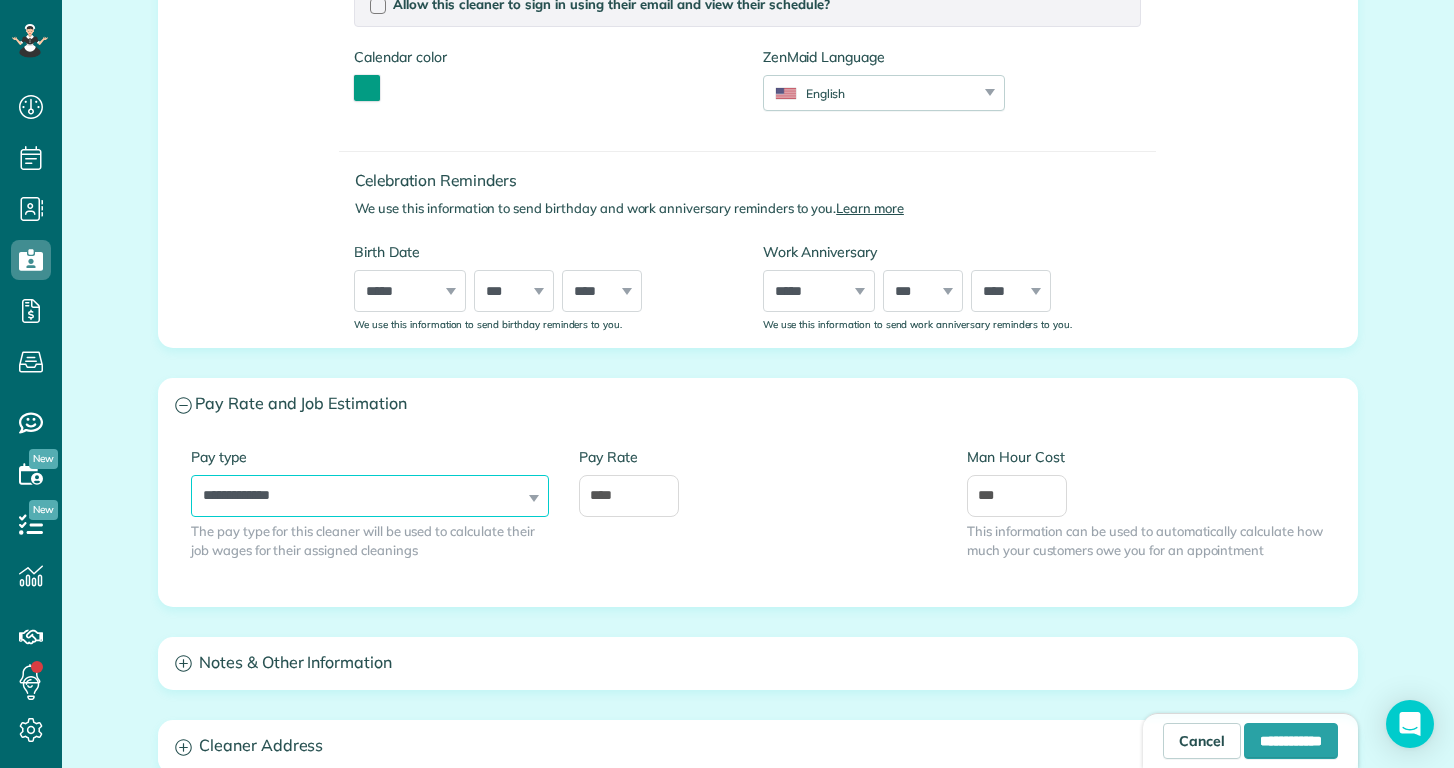 select on "******" 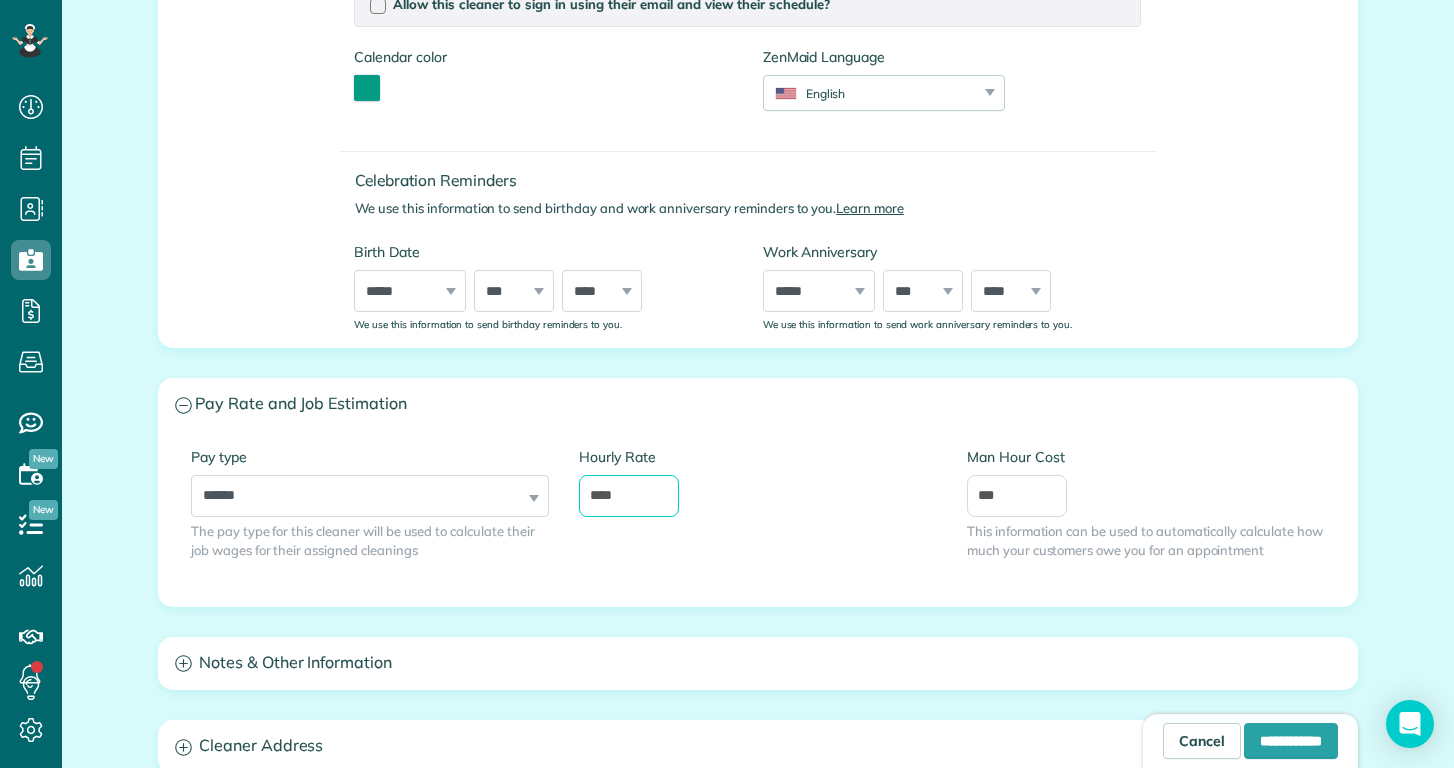 click on "****" at bounding box center (629, 496) 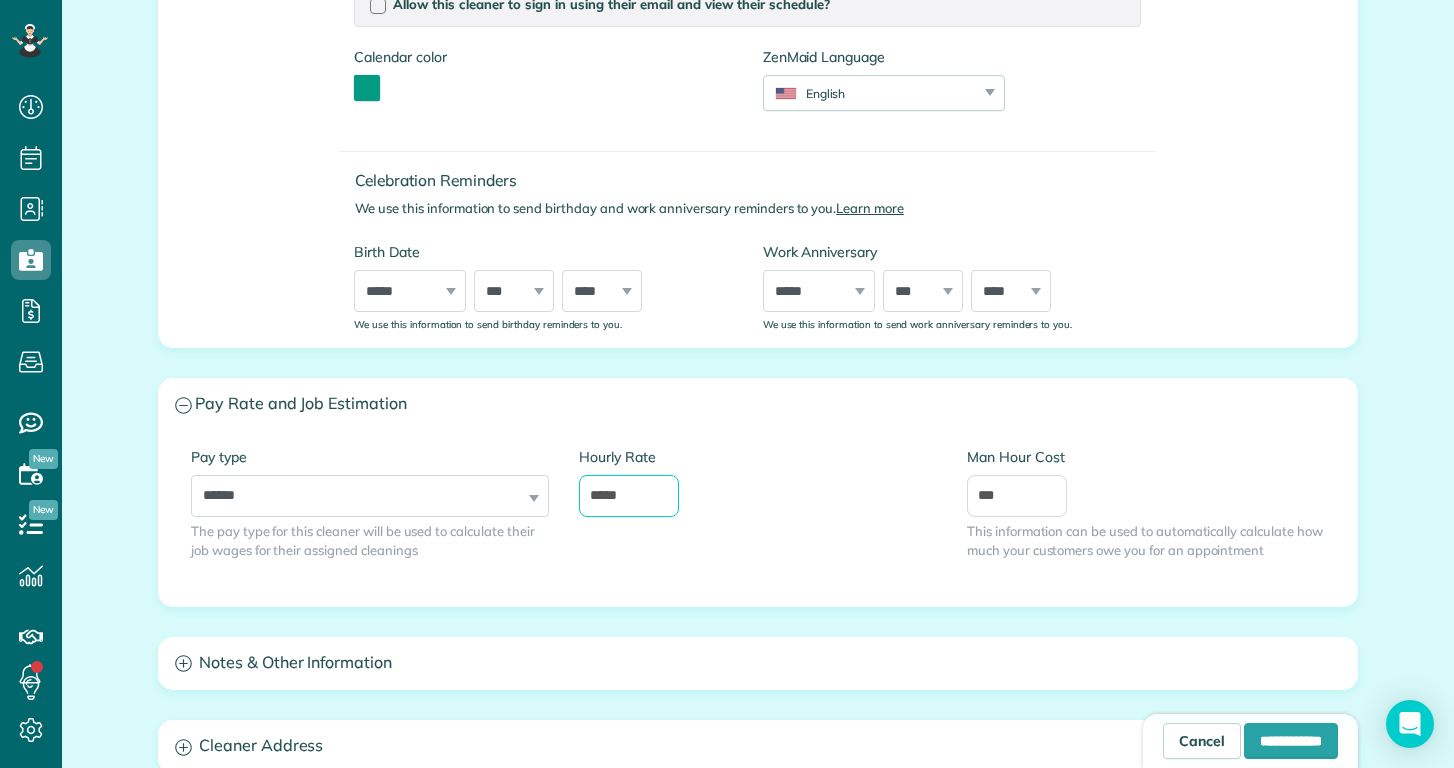 type on "*****" 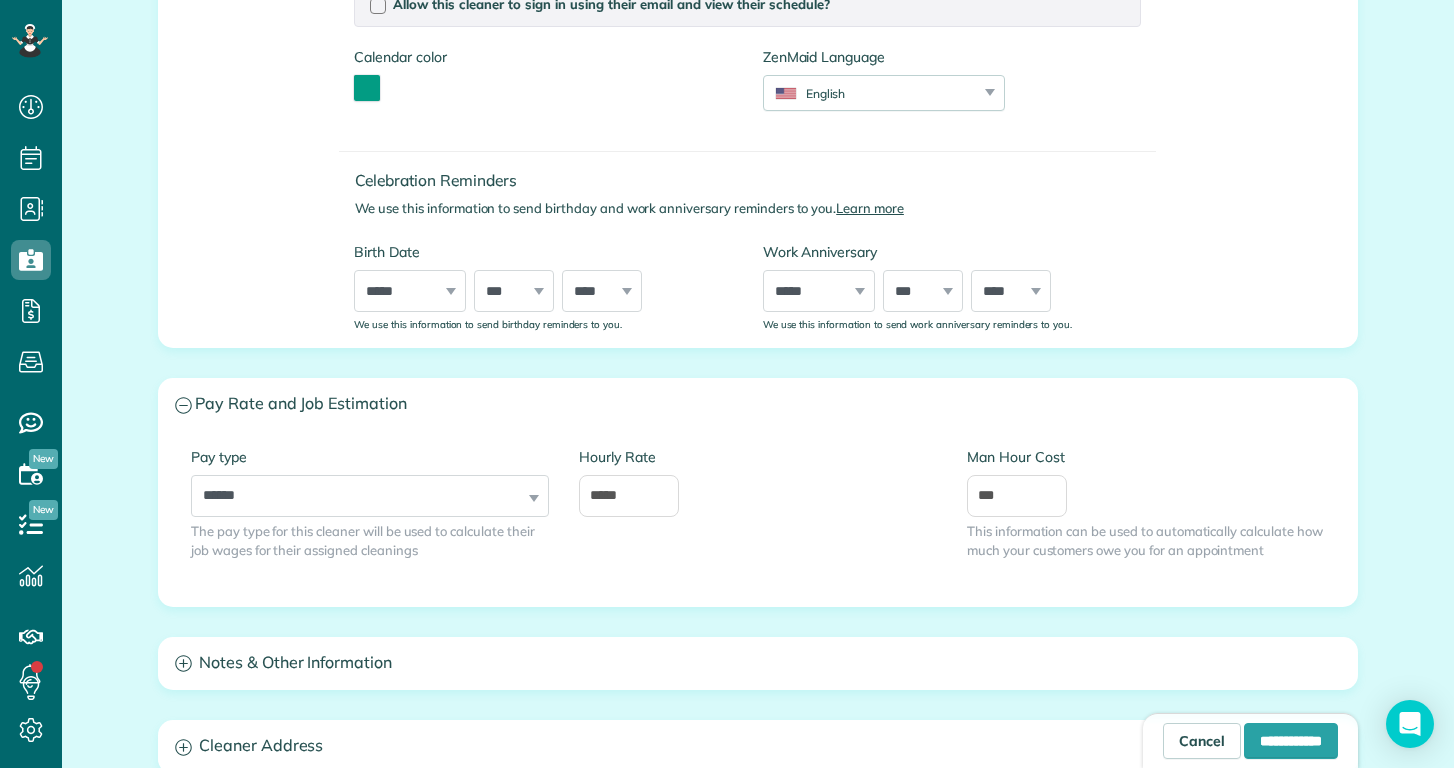 click on "Hourly Rate *****" at bounding box center [758, 482] 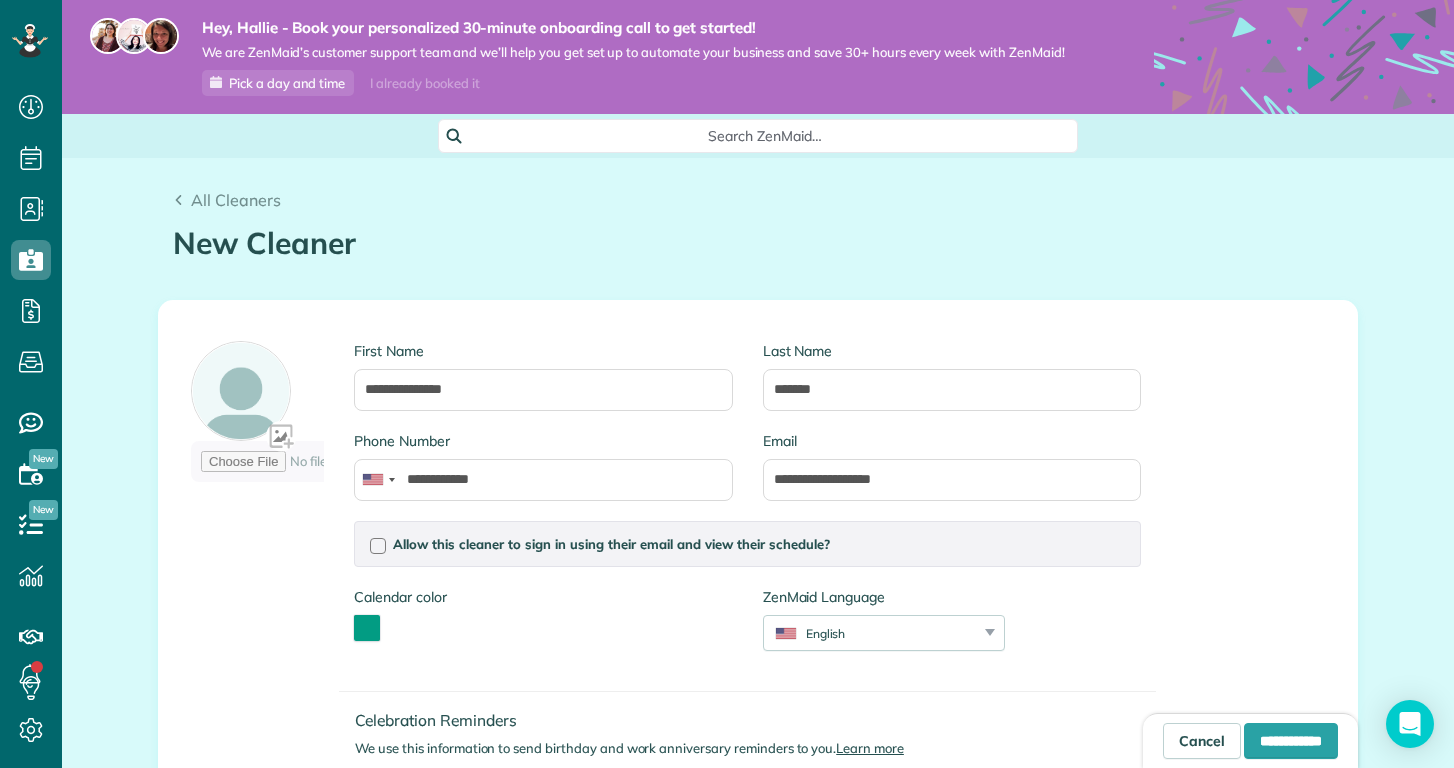 scroll, scrollTop: 0, scrollLeft: 0, axis: both 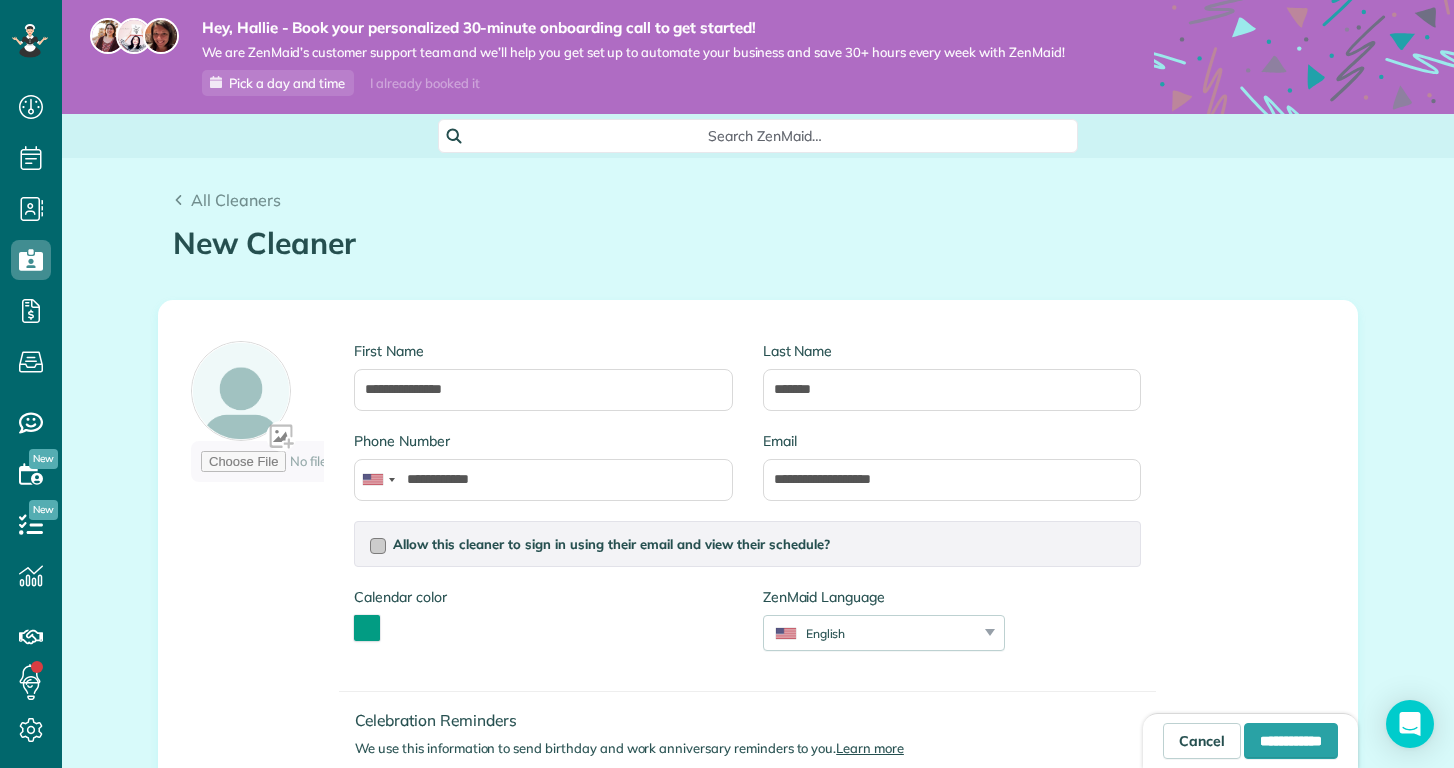 click on "Allow this cleaner to sign in using their email and view their schedule?" at bounding box center (611, 544) 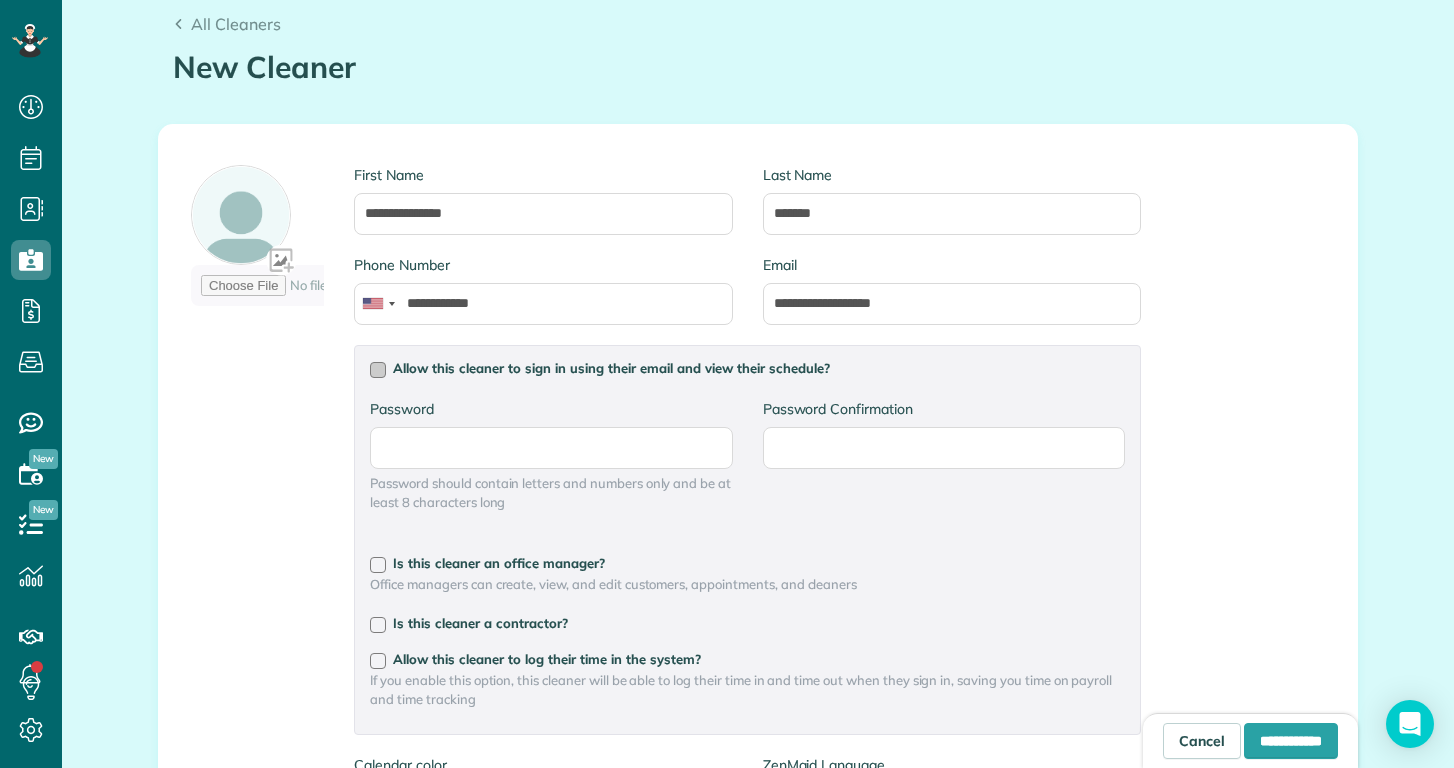 scroll, scrollTop: 193, scrollLeft: 0, axis: vertical 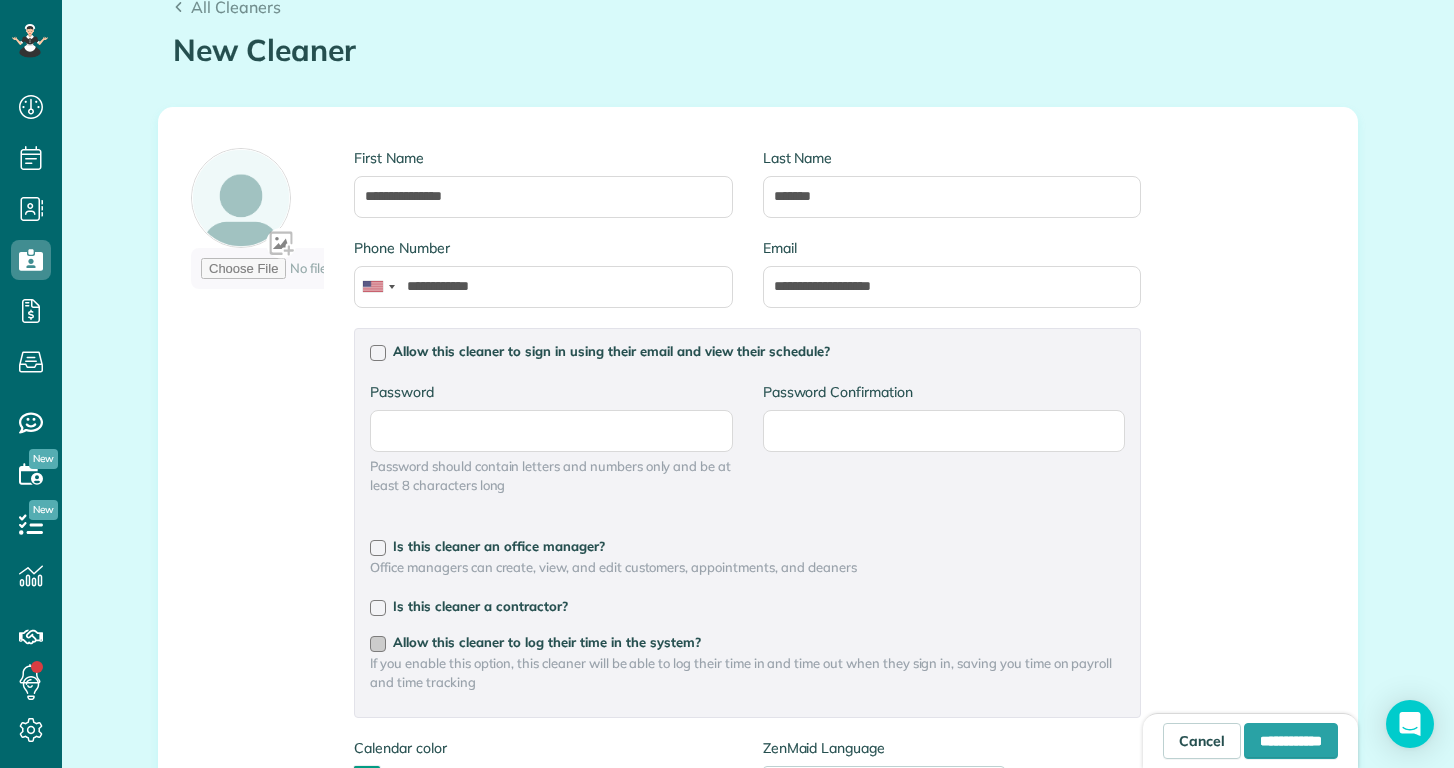 click on "Allow this cleaner to log their time in the system?" at bounding box center (547, 642) 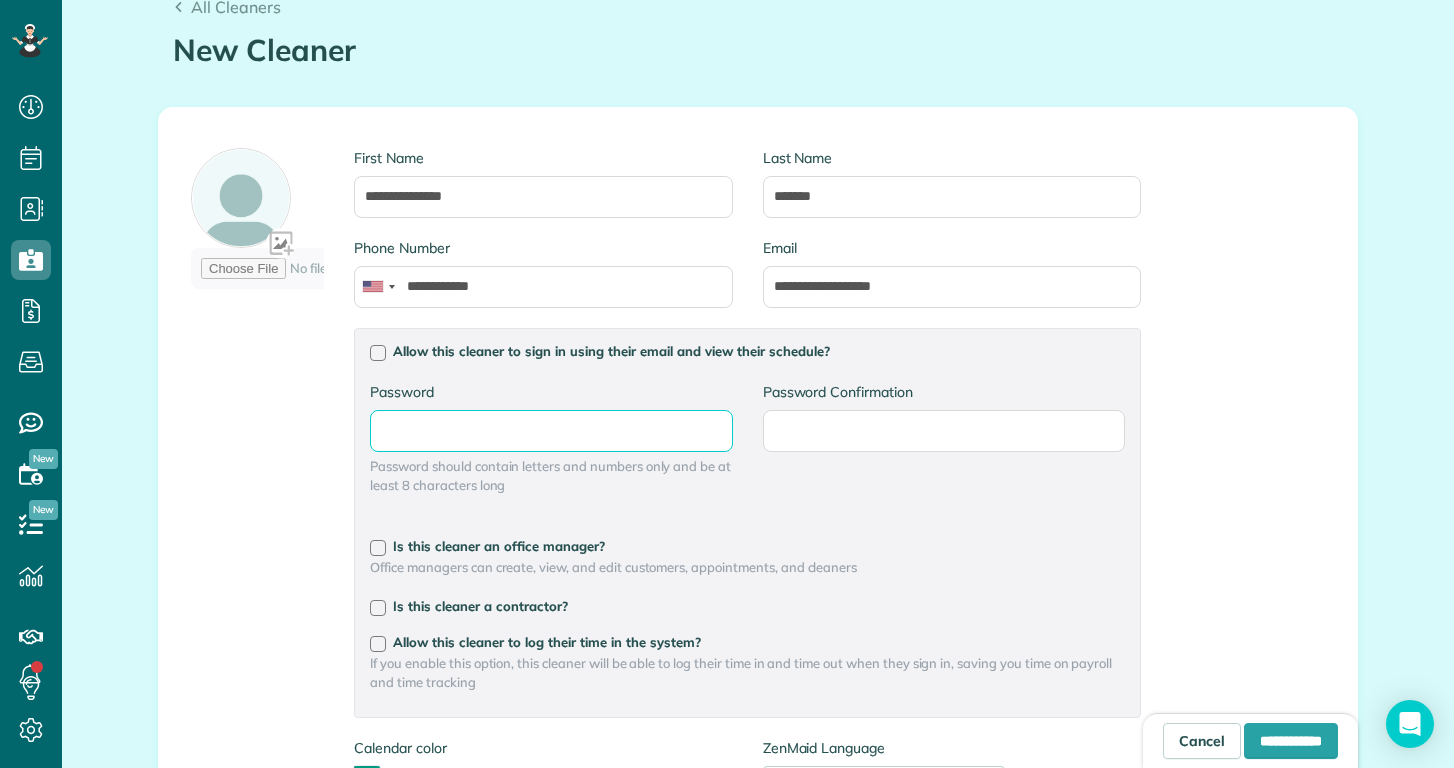 click on "Password" at bounding box center (0, 0) 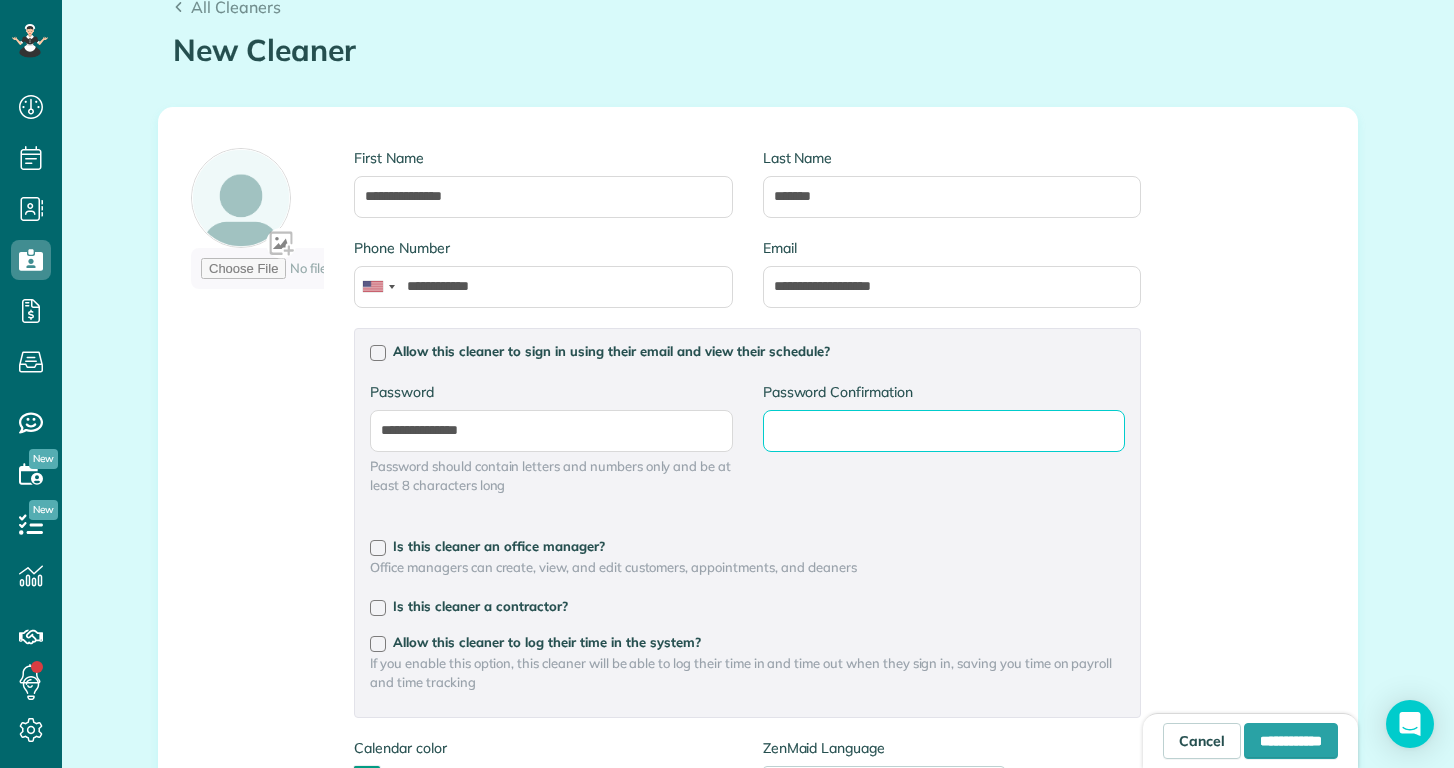 click on "Password Confirmation" at bounding box center (0, 0) 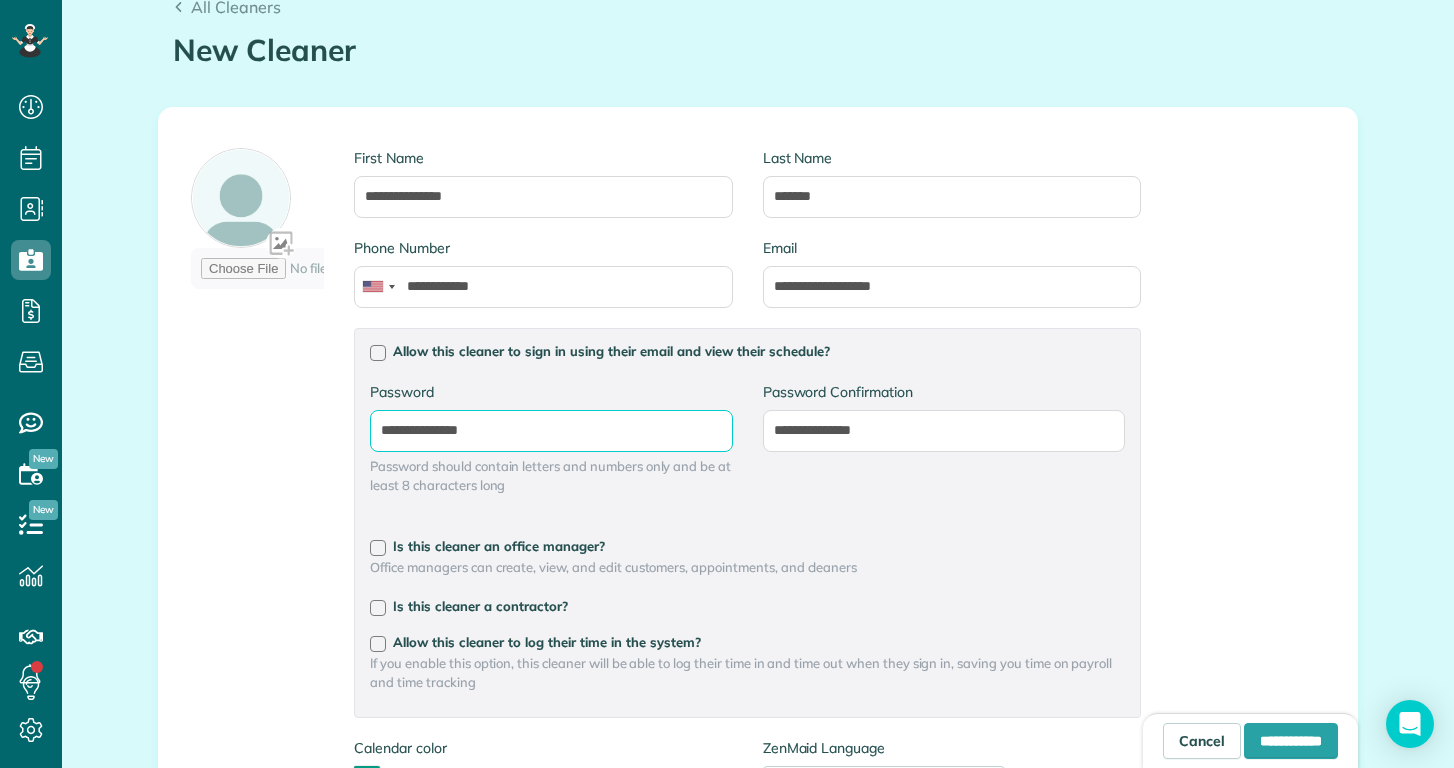 click on "**********" at bounding box center [0, 0] 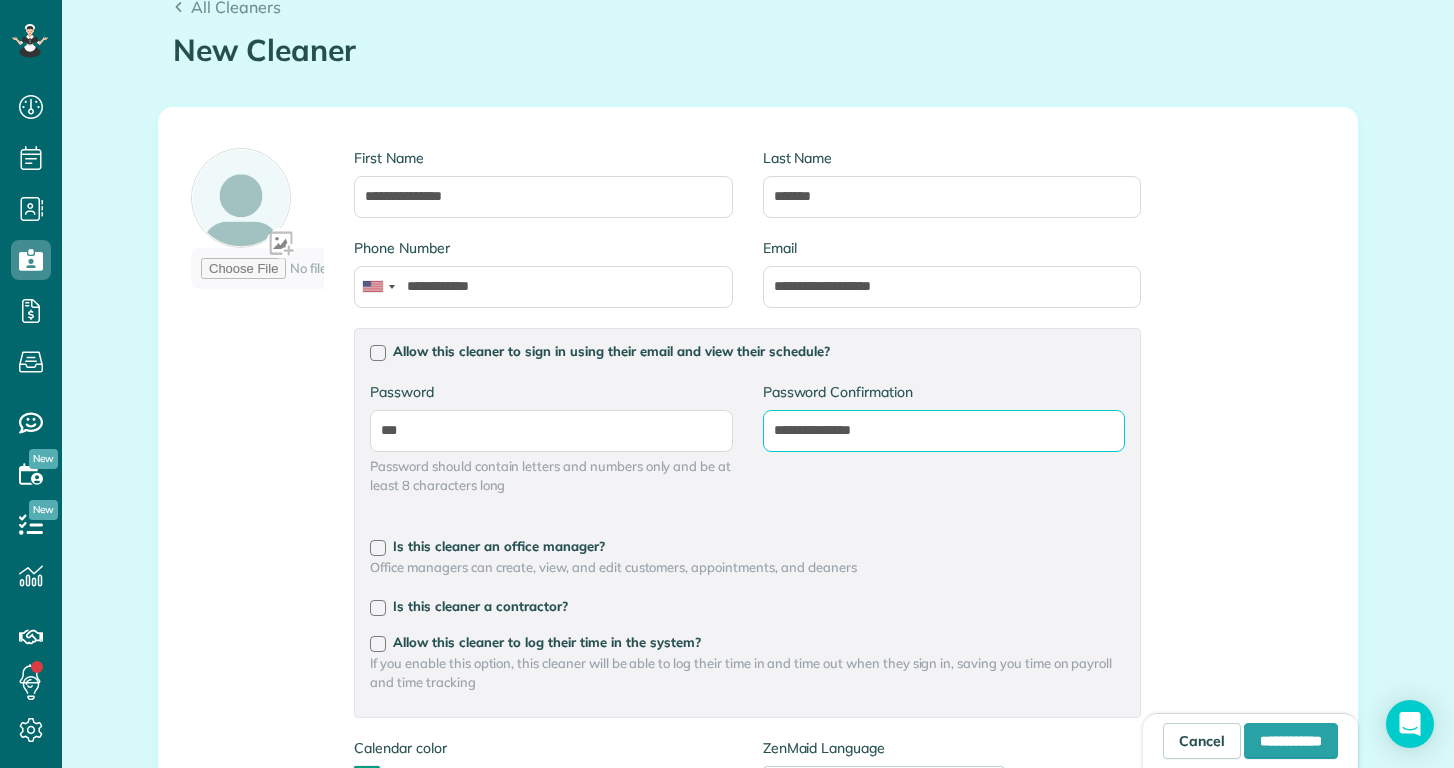 drag, startPoint x: 898, startPoint y: 434, endPoint x: 607, endPoint y: 429, distance: 291.04294 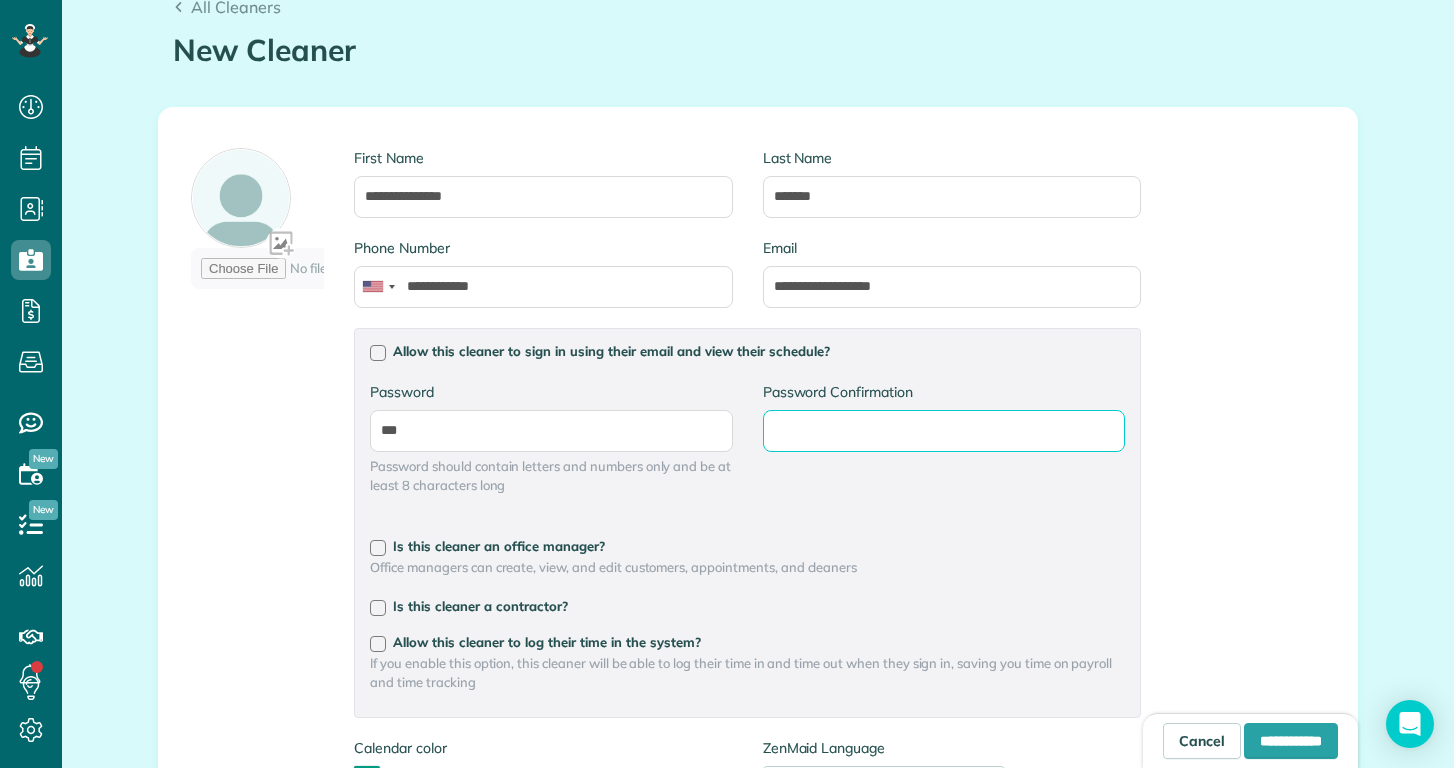 type 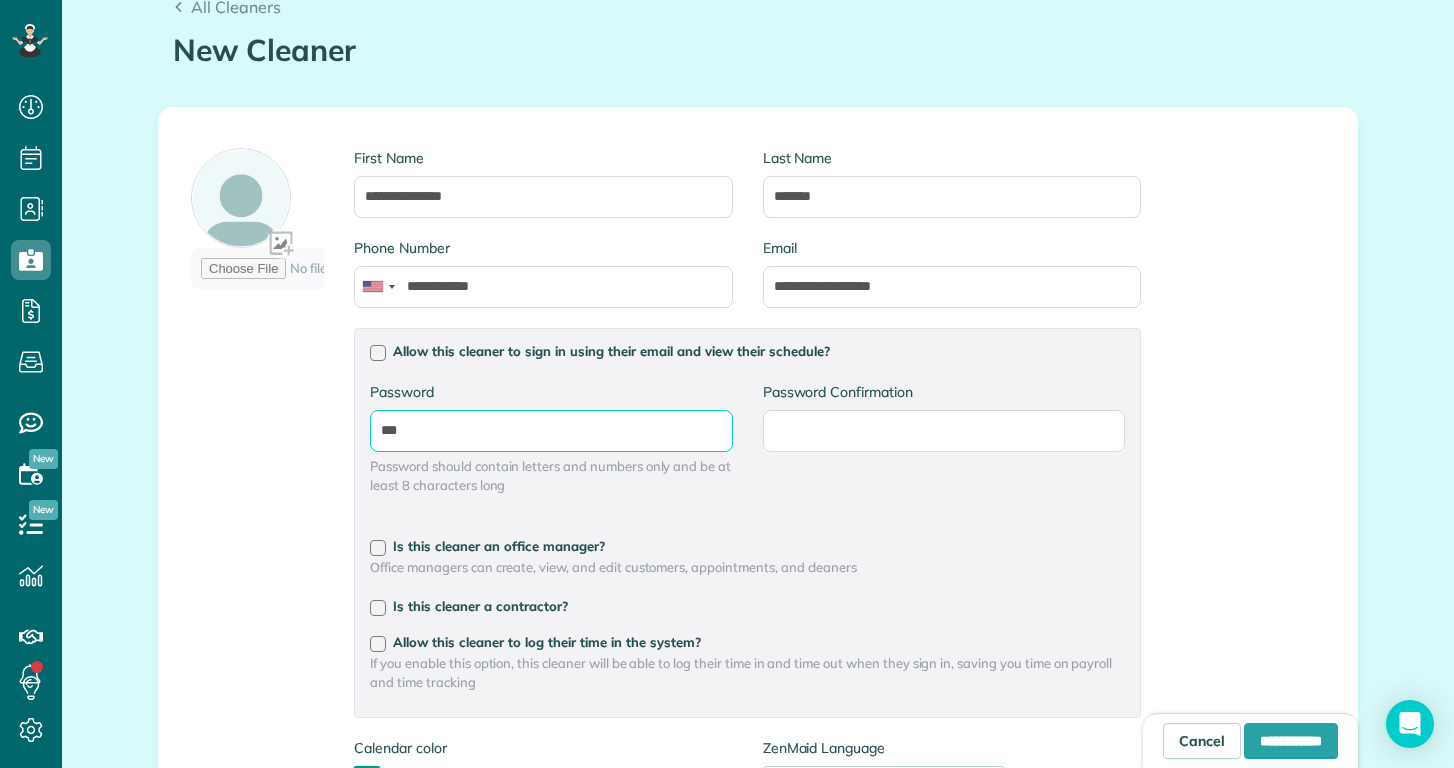 click on "***" at bounding box center (0, 0) 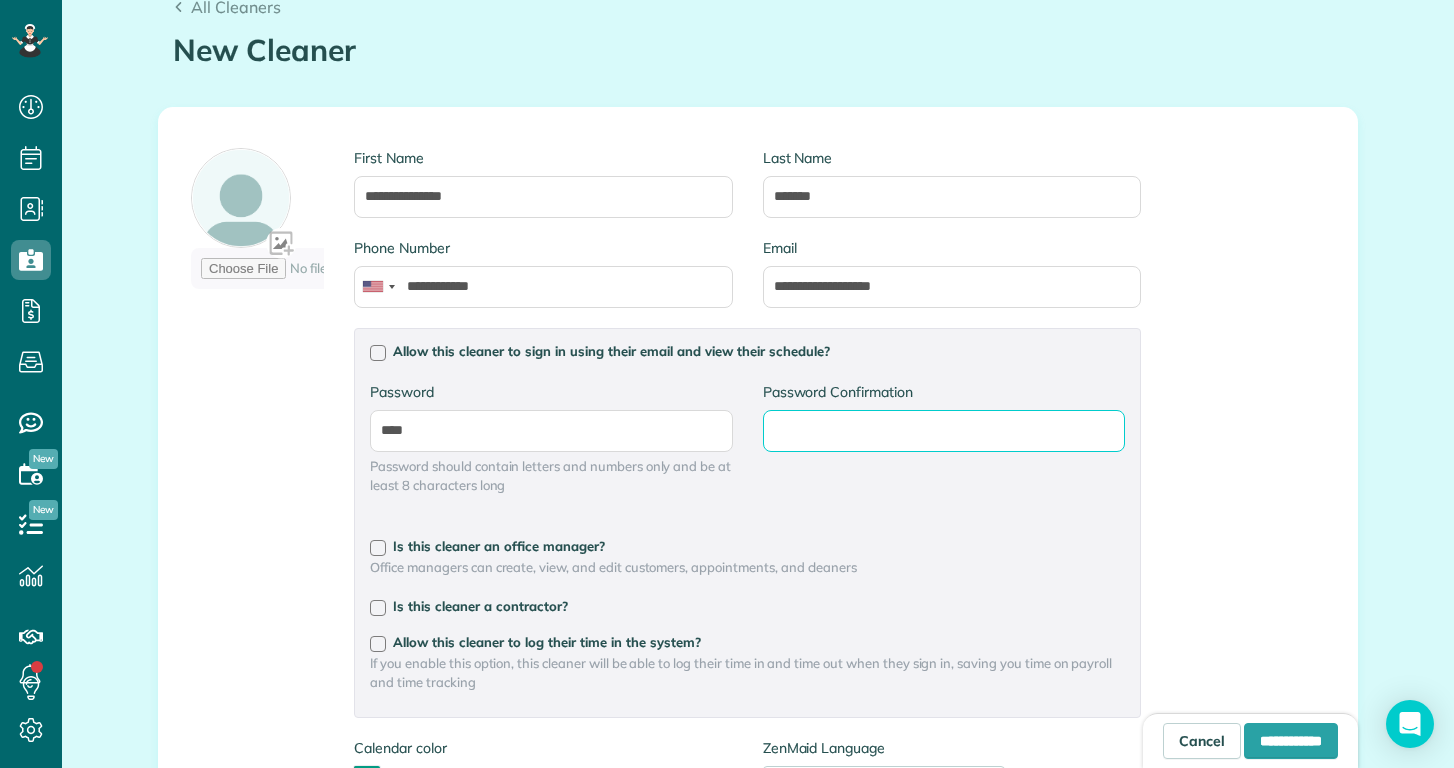 click on "Password Confirmation" at bounding box center (0, 0) 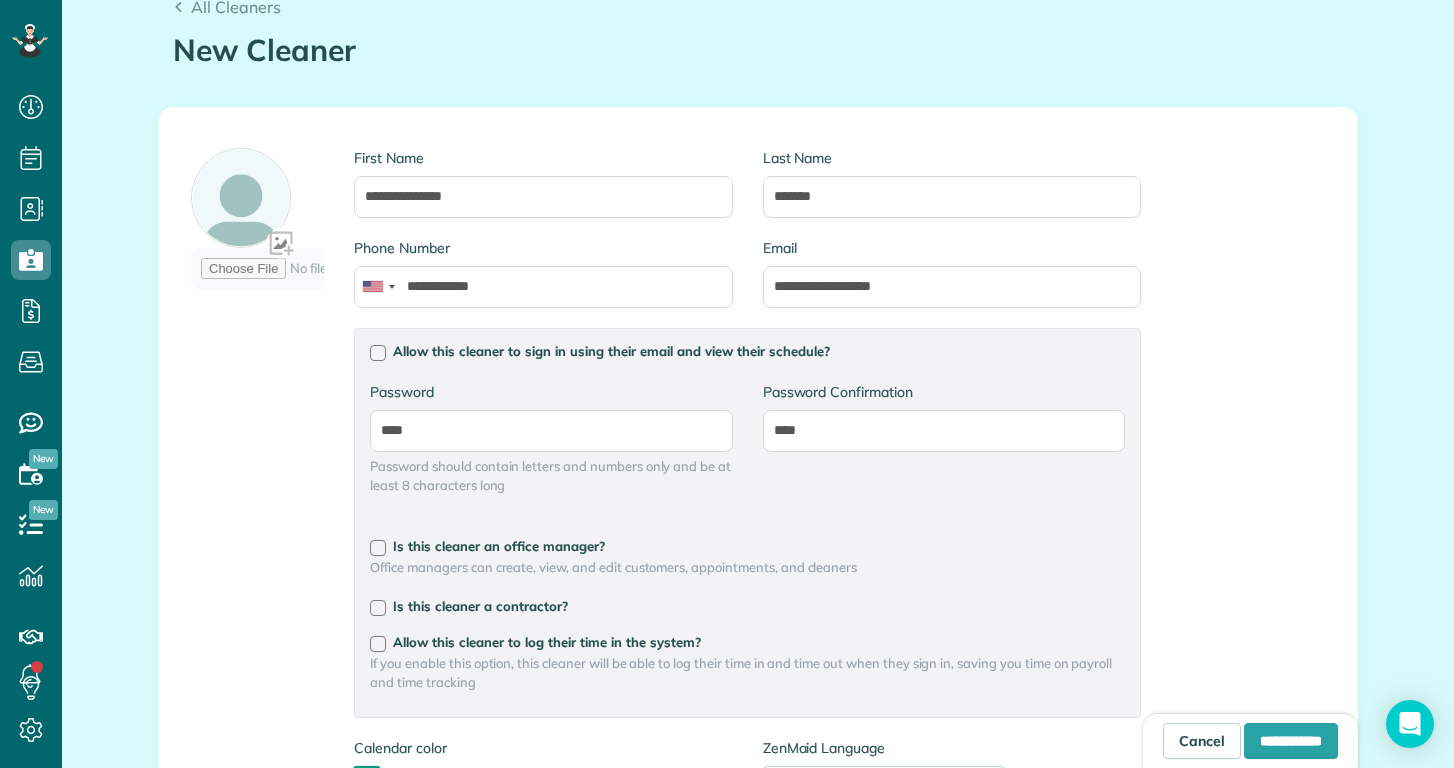 click on "**********" at bounding box center (666, 573) 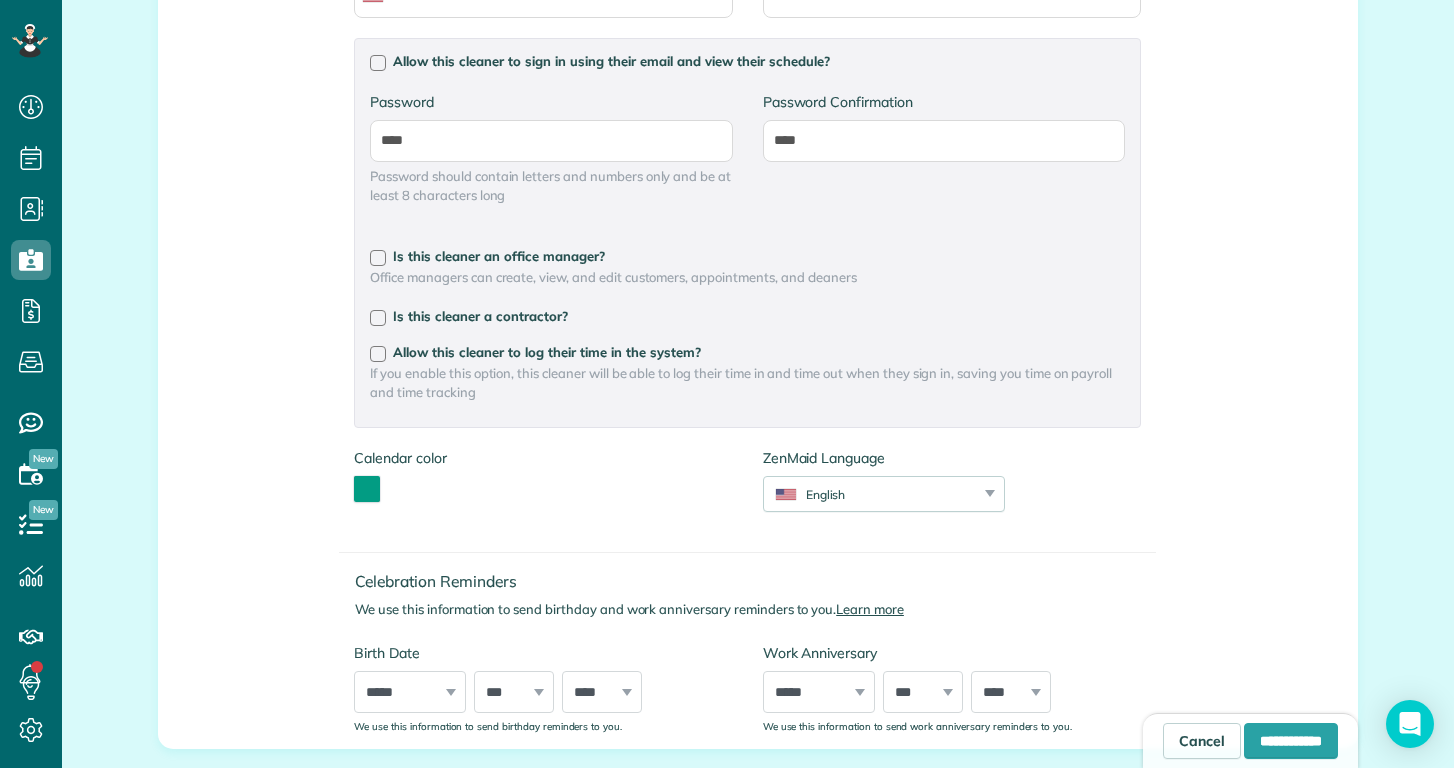 scroll, scrollTop: 486, scrollLeft: 0, axis: vertical 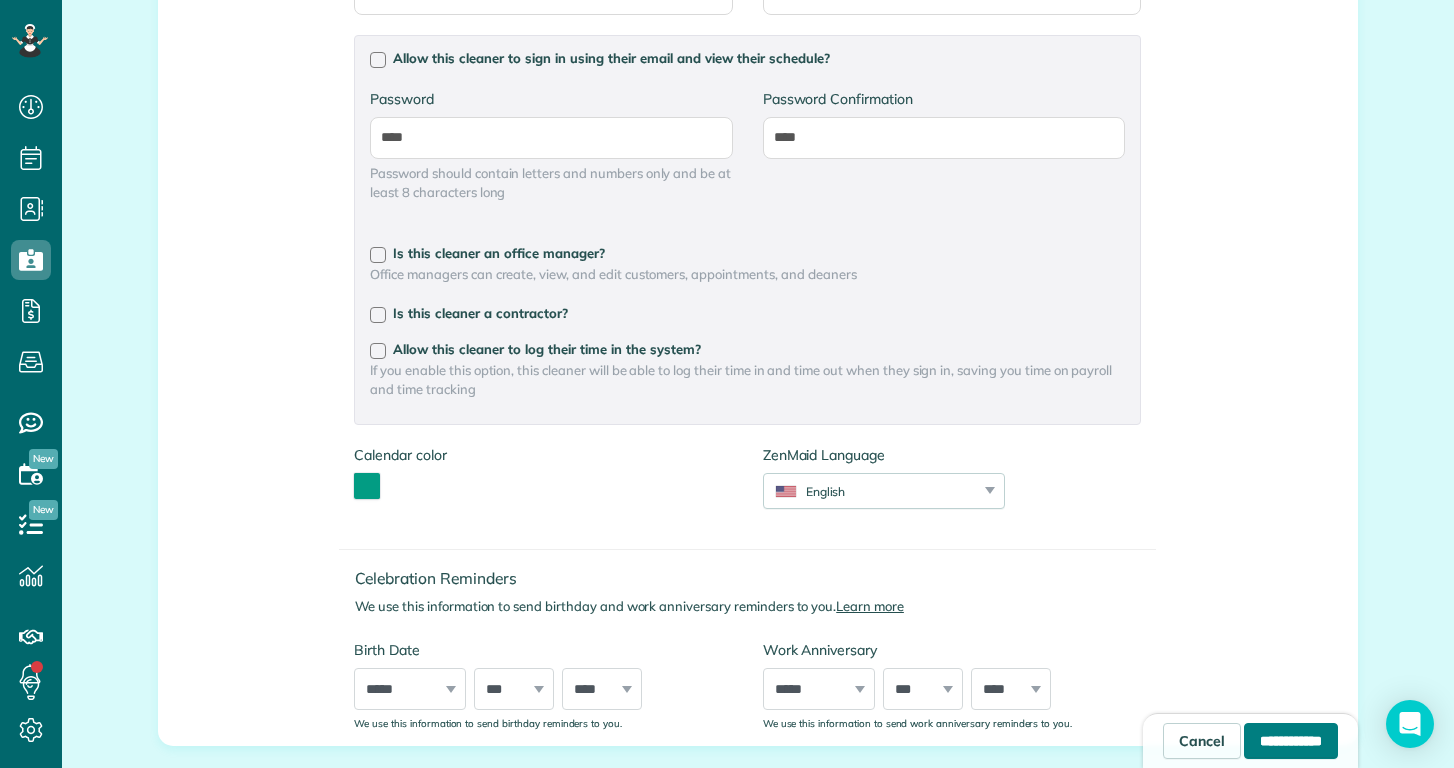 click on "**********" at bounding box center (1291, 741) 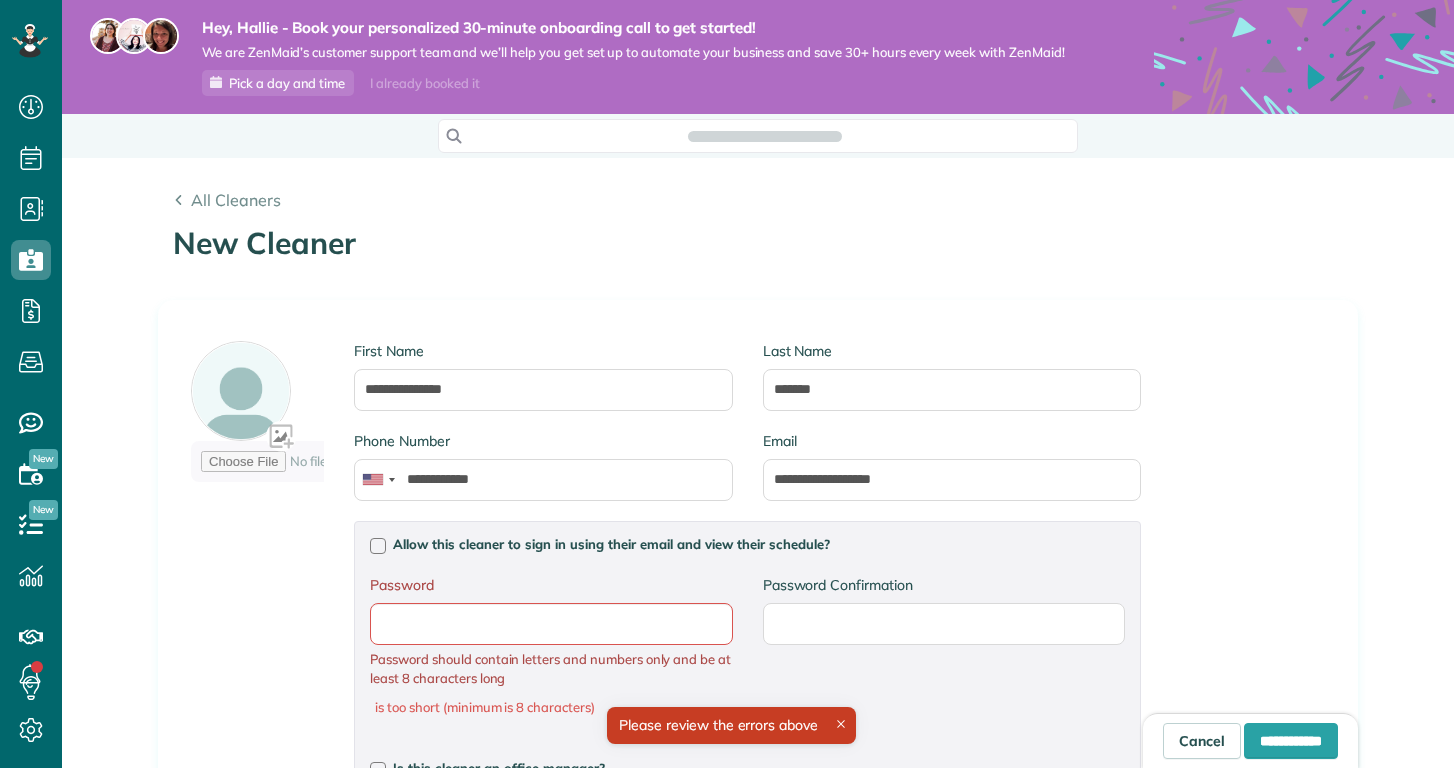 scroll, scrollTop: 0, scrollLeft: 0, axis: both 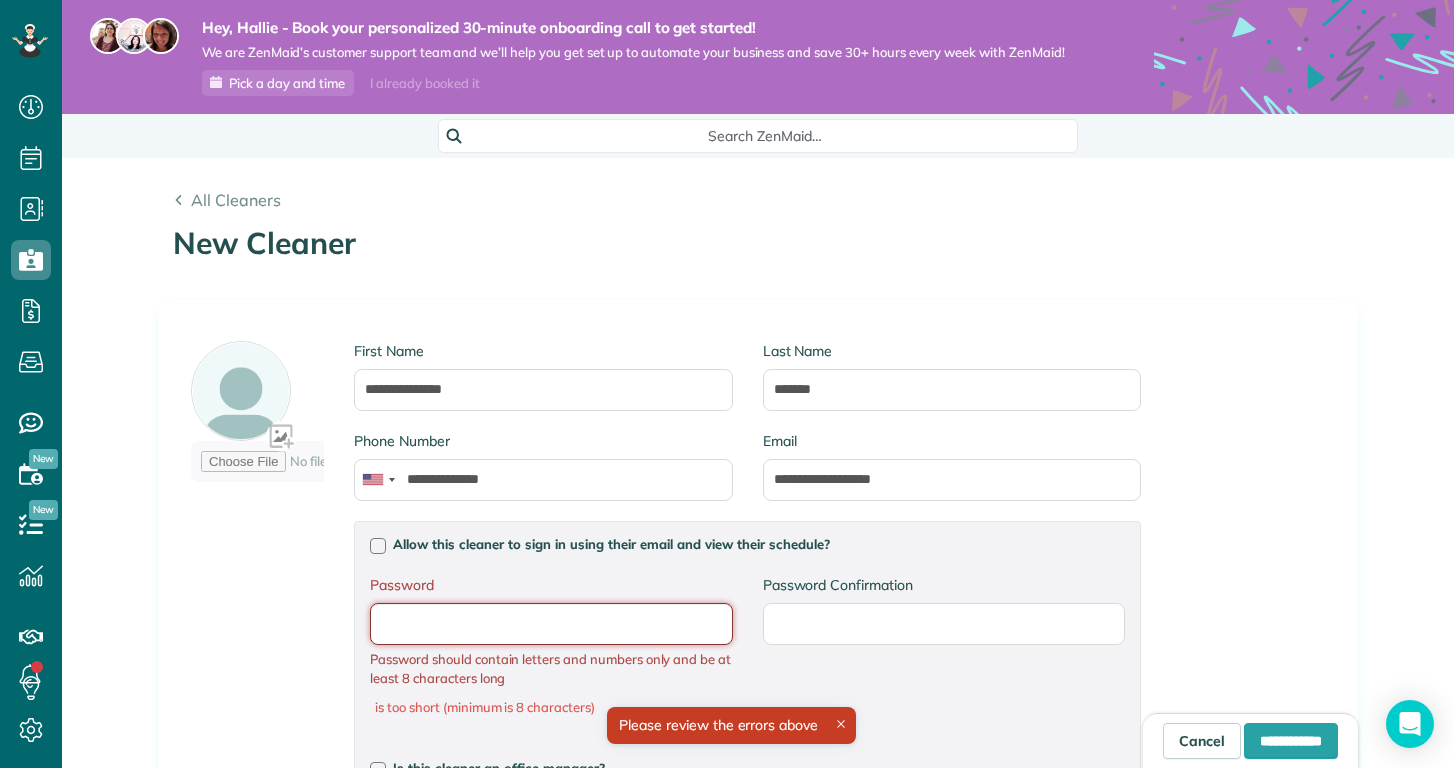 click on "Password" at bounding box center [0, 0] 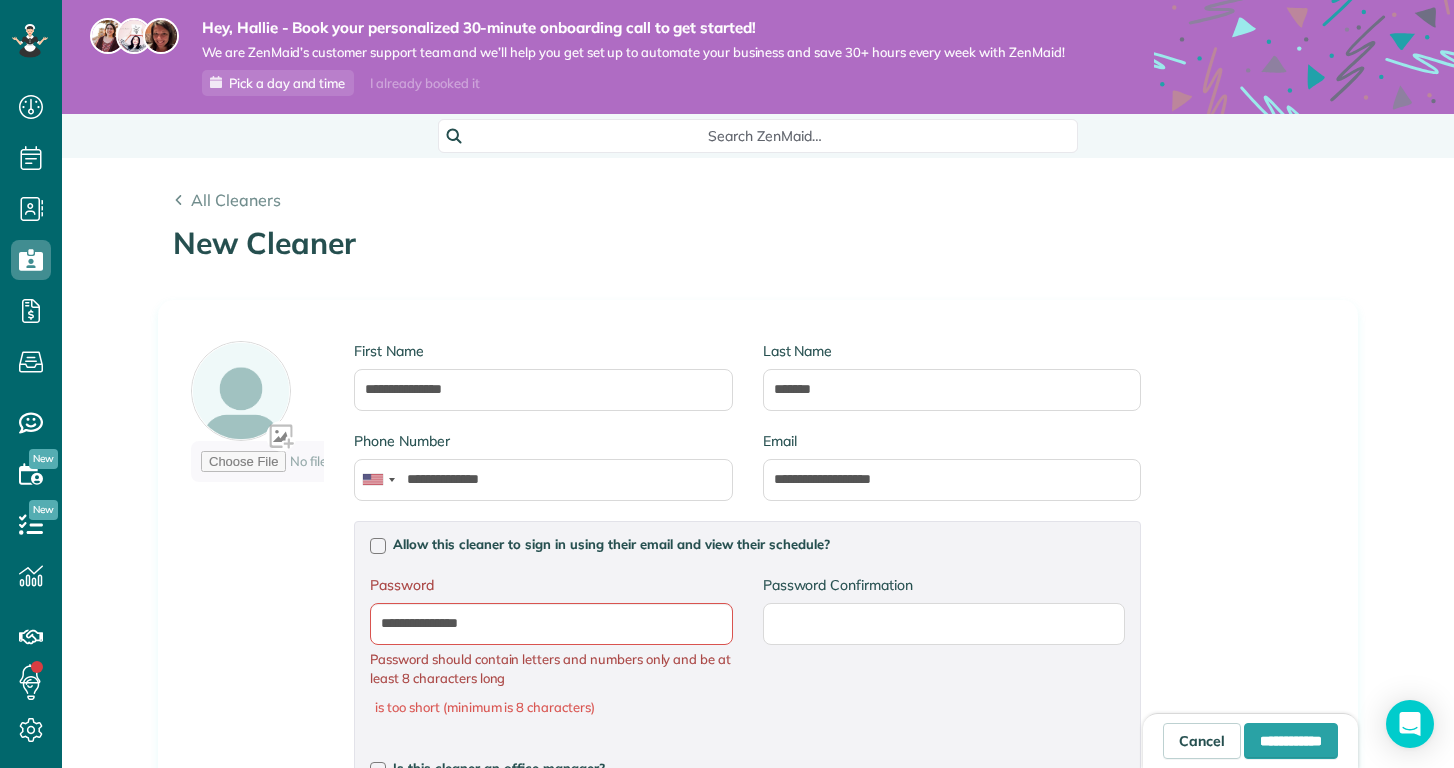 click on "Password Confirmation" at bounding box center [944, 620] 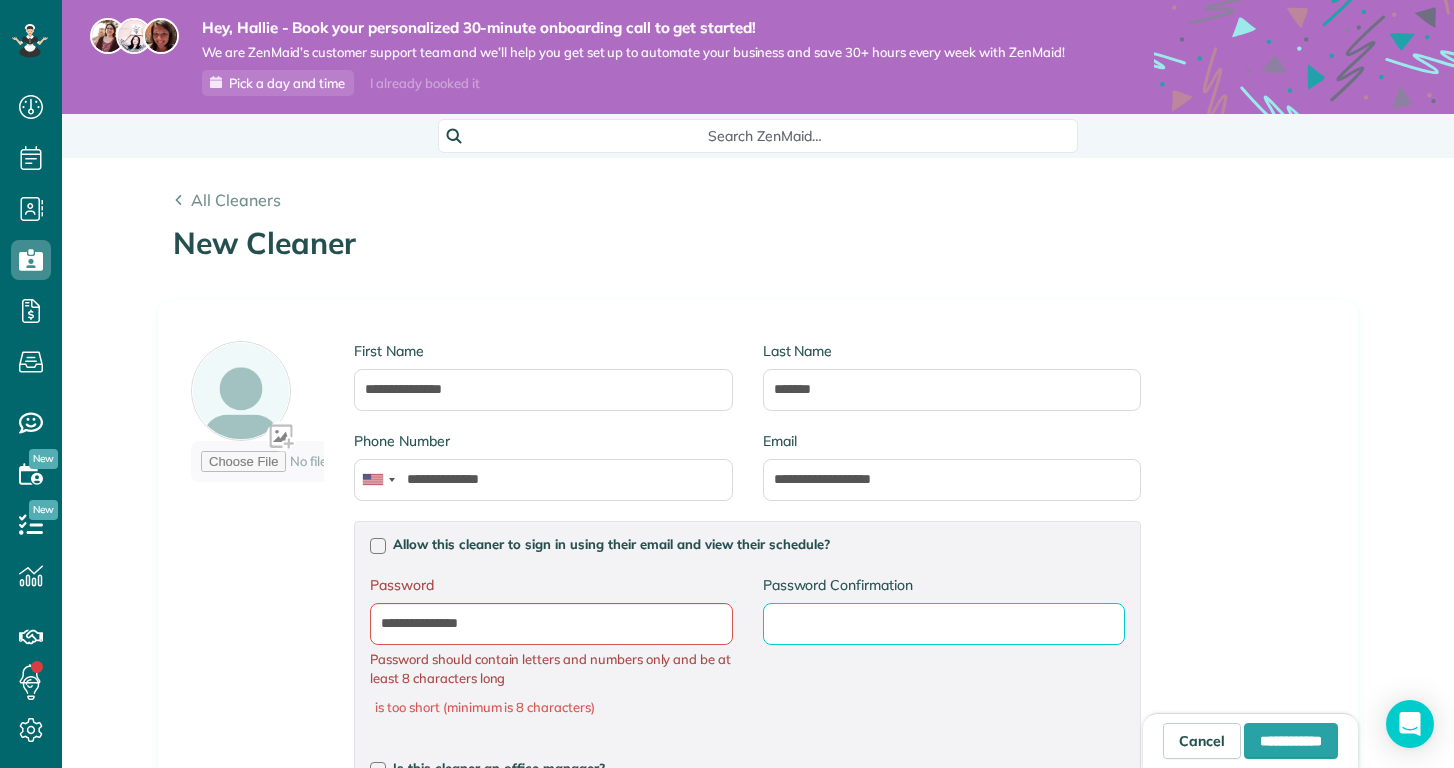 click on "Password Confirmation" at bounding box center [0, 0] 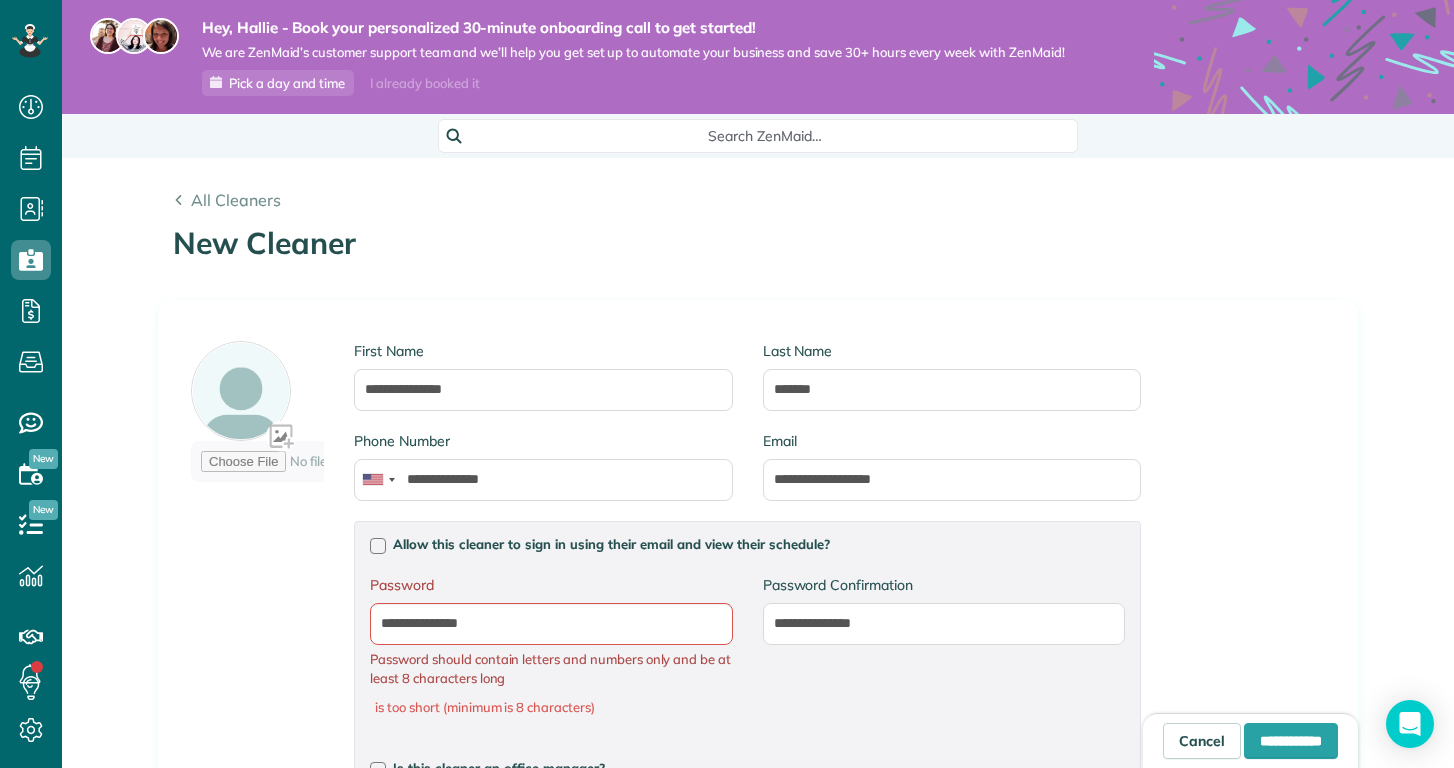 click on "**********" at bounding box center (758, 781) 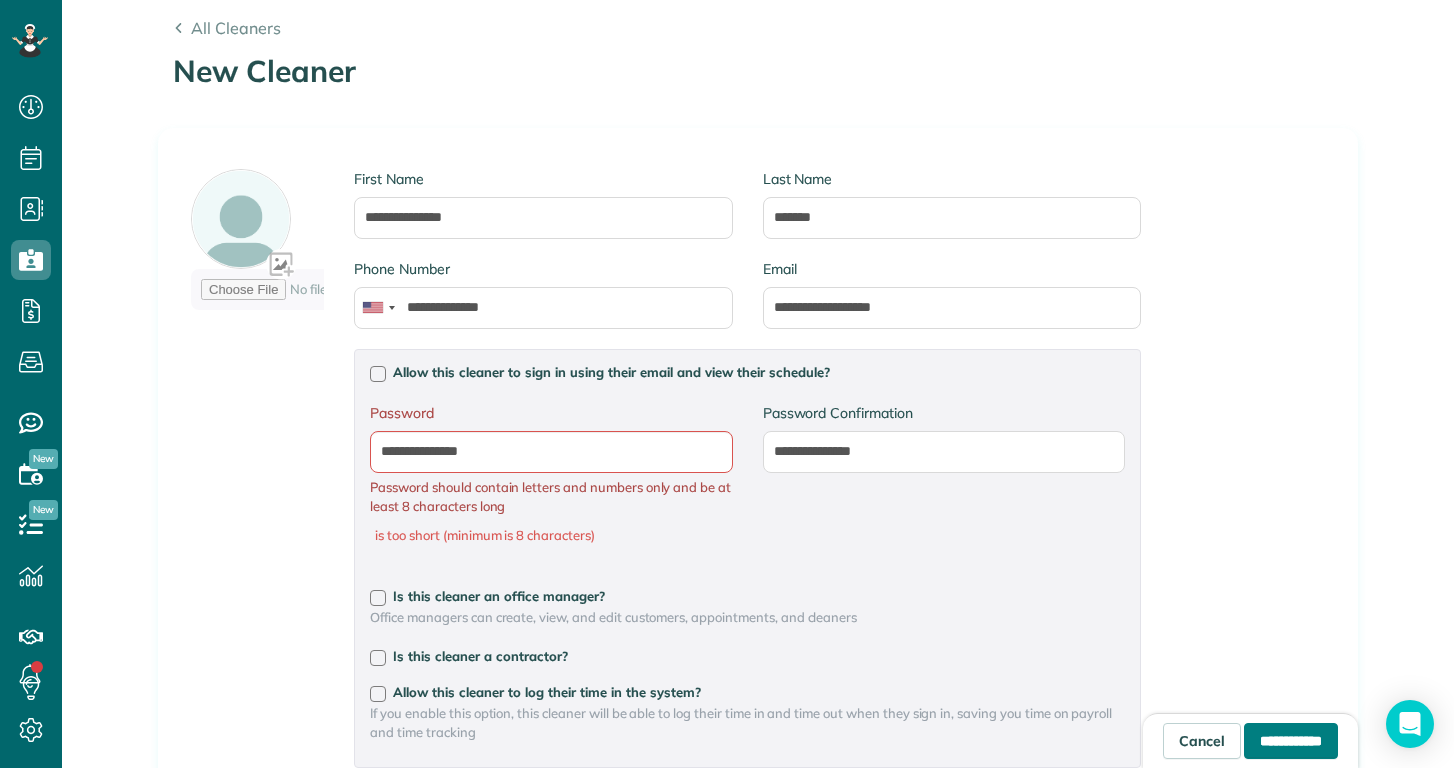 click on "**********" at bounding box center [1291, 741] 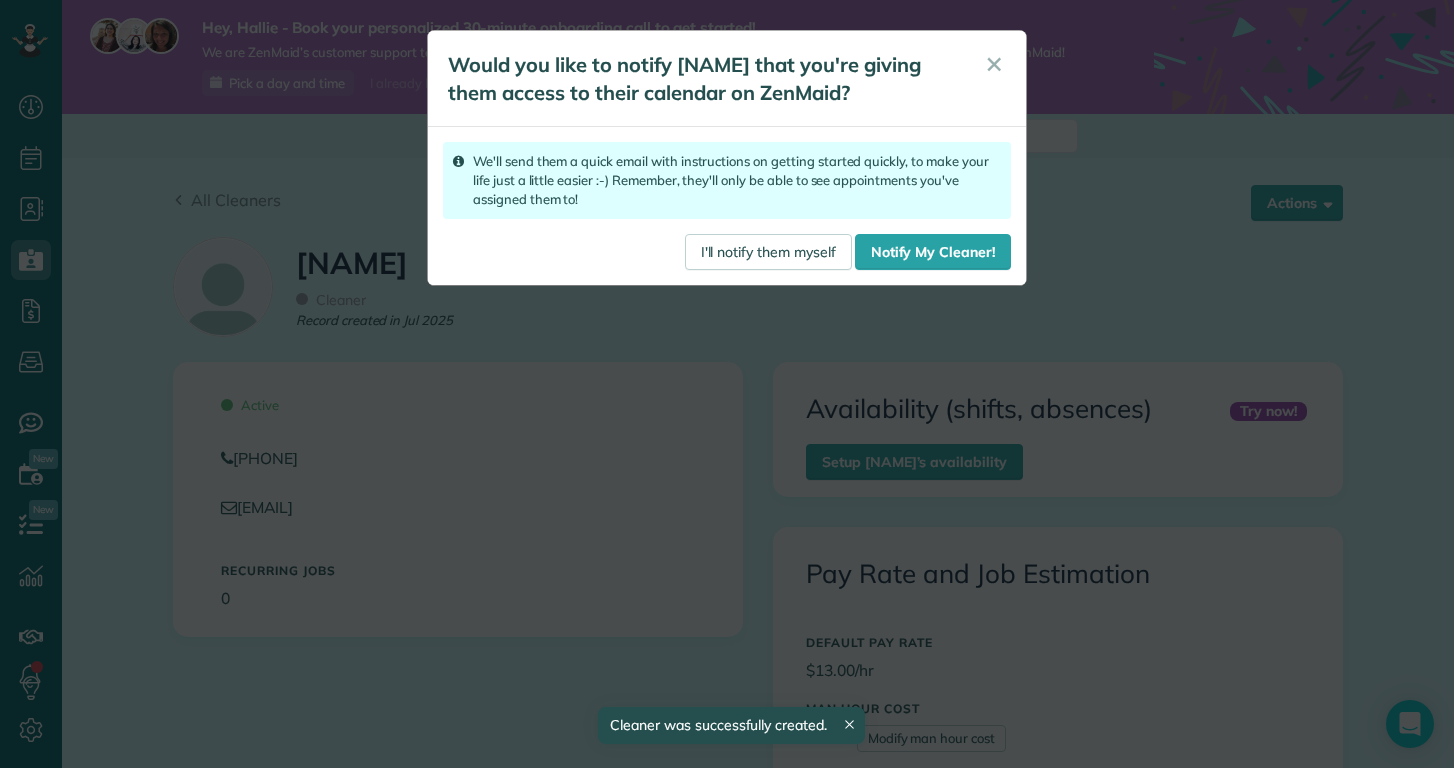 scroll, scrollTop: 0, scrollLeft: 0, axis: both 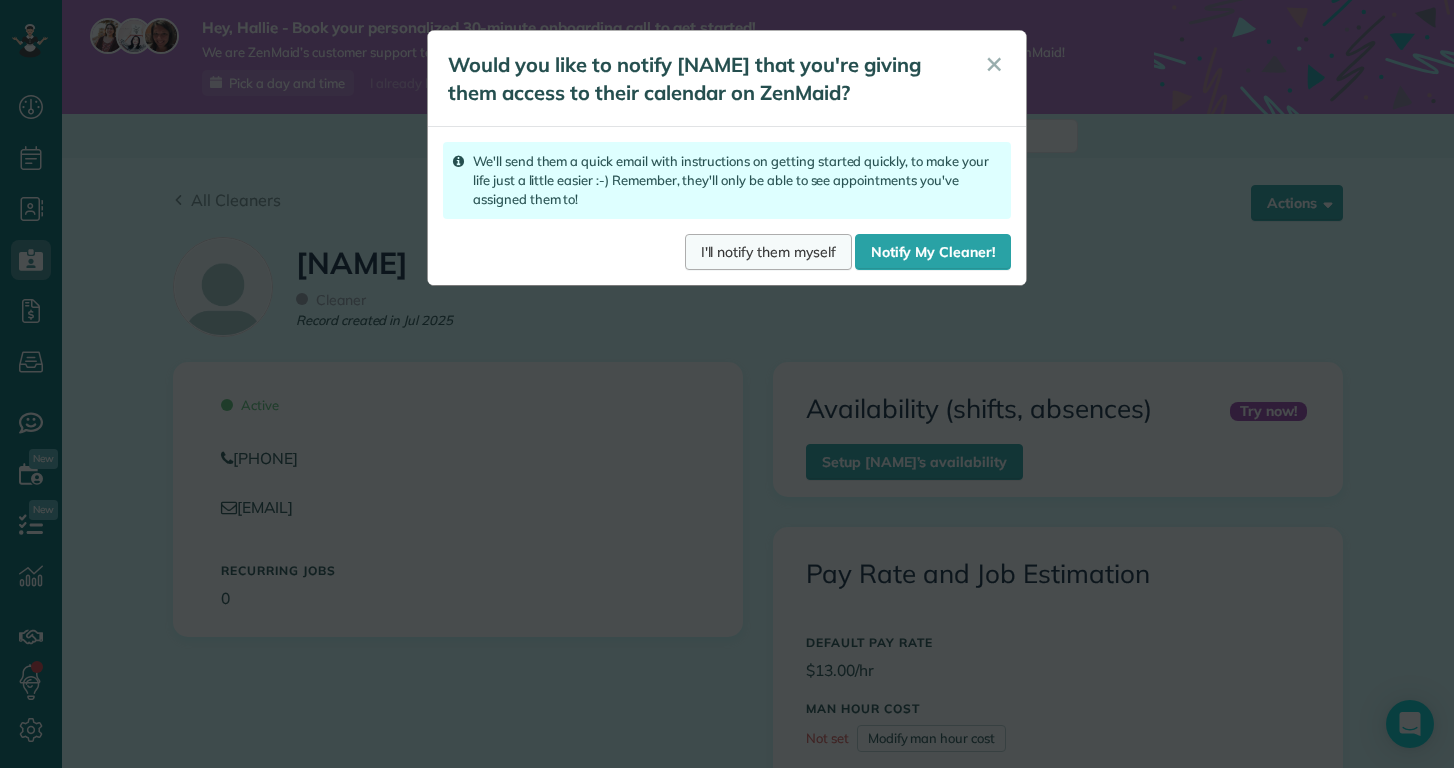 click on "I'll notify them myself" at bounding box center (768, 252) 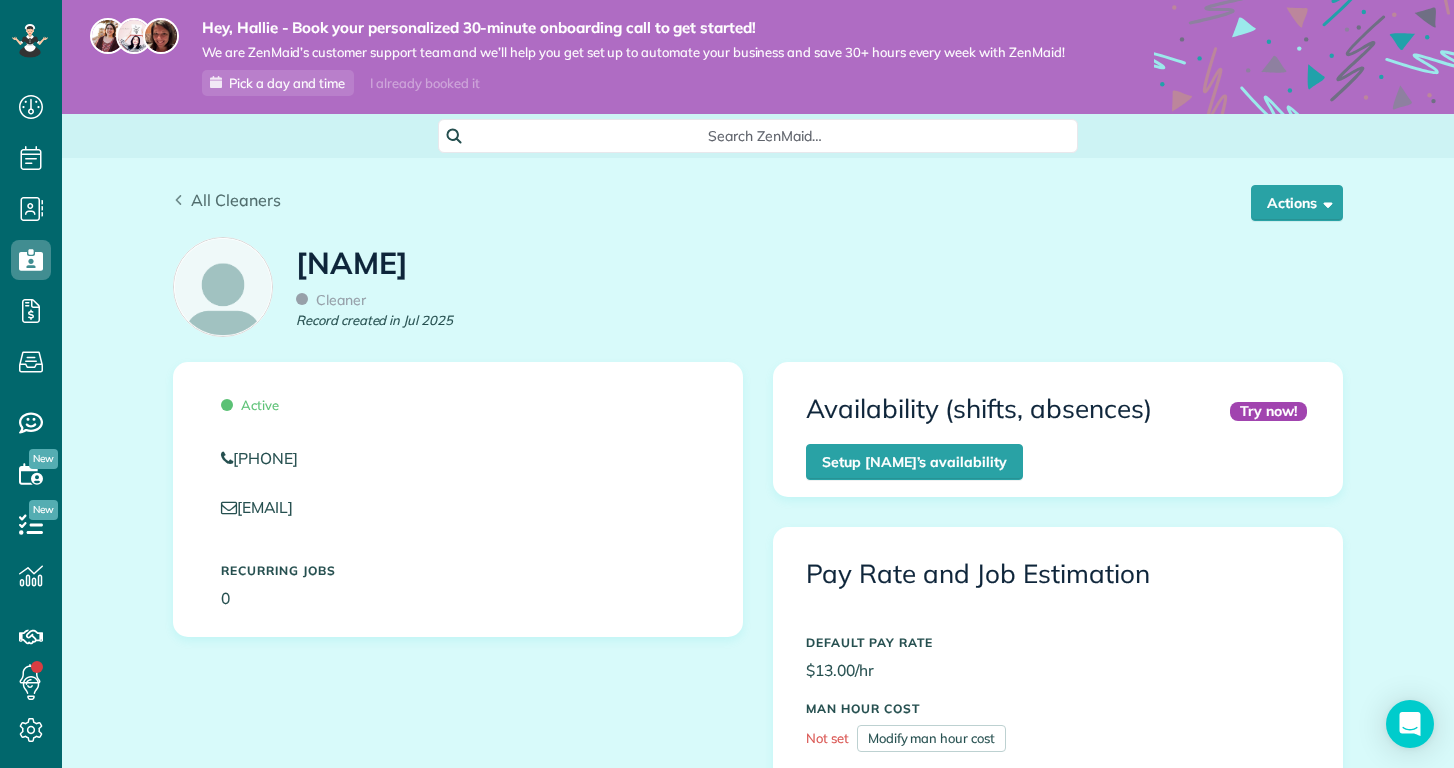 scroll, scrollTop: 0, scrollLeft: 0, axis: both 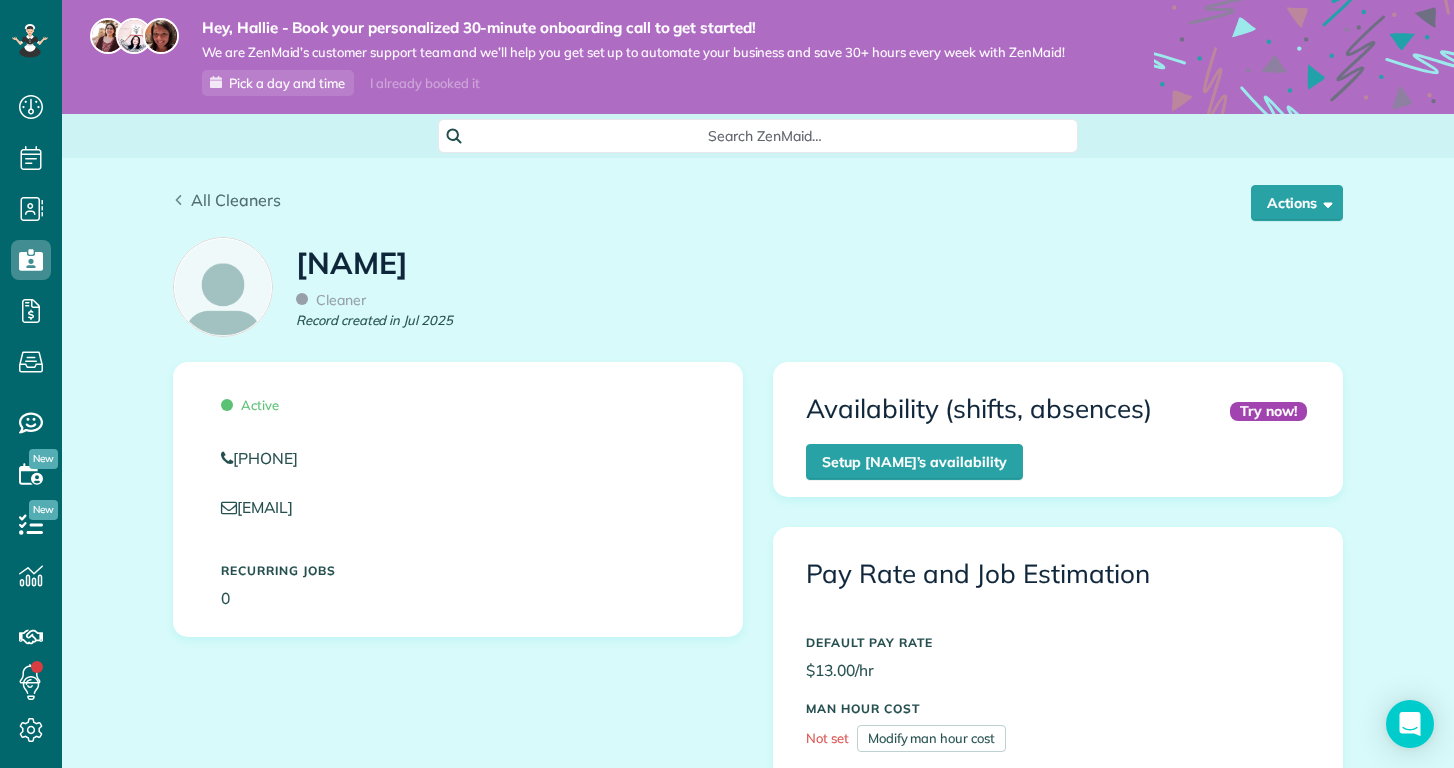 click on "All Cleaners" at bounding box center [236, 200] 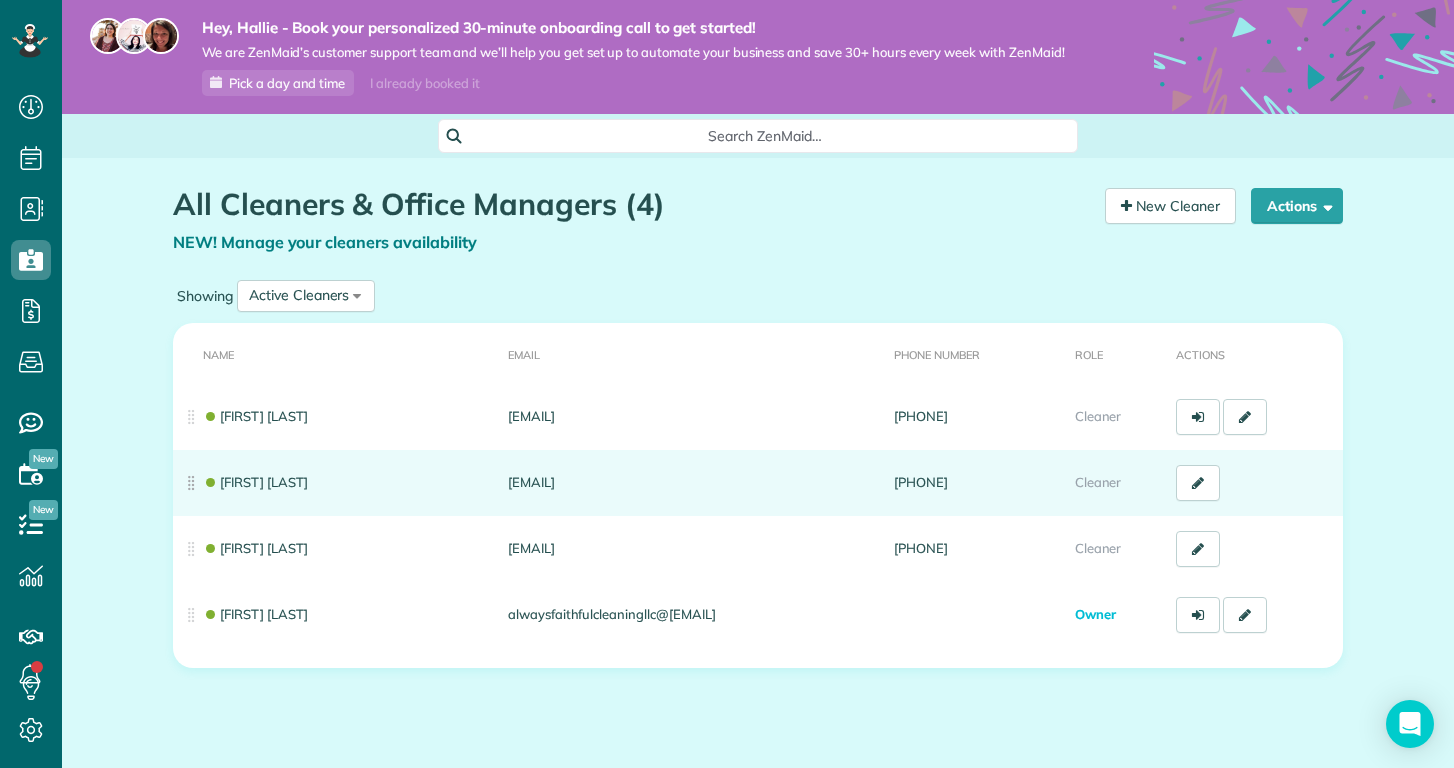 scroll, scrollTop: 0, scrollLeft: 0, axis: both 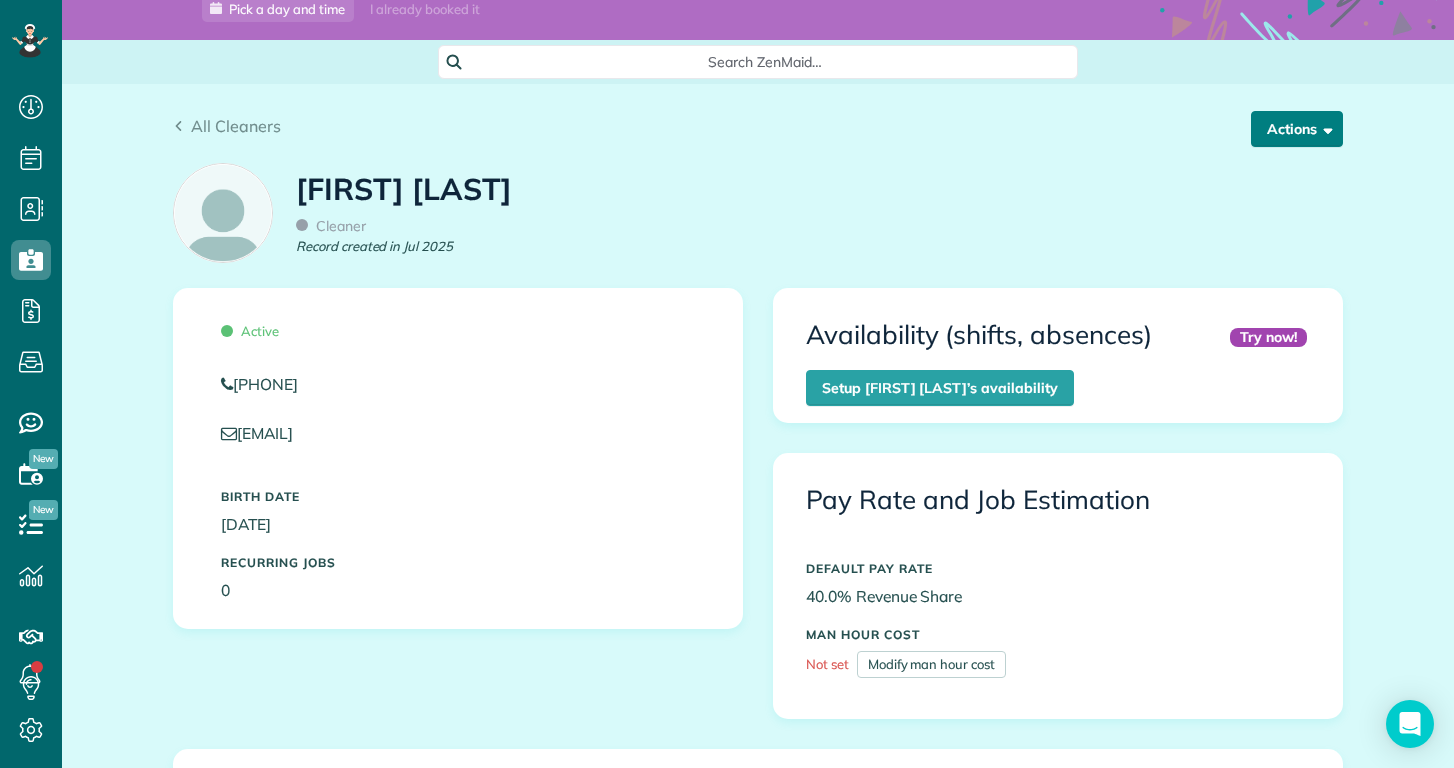click on "Actions" at bounding box center (1297, 129) 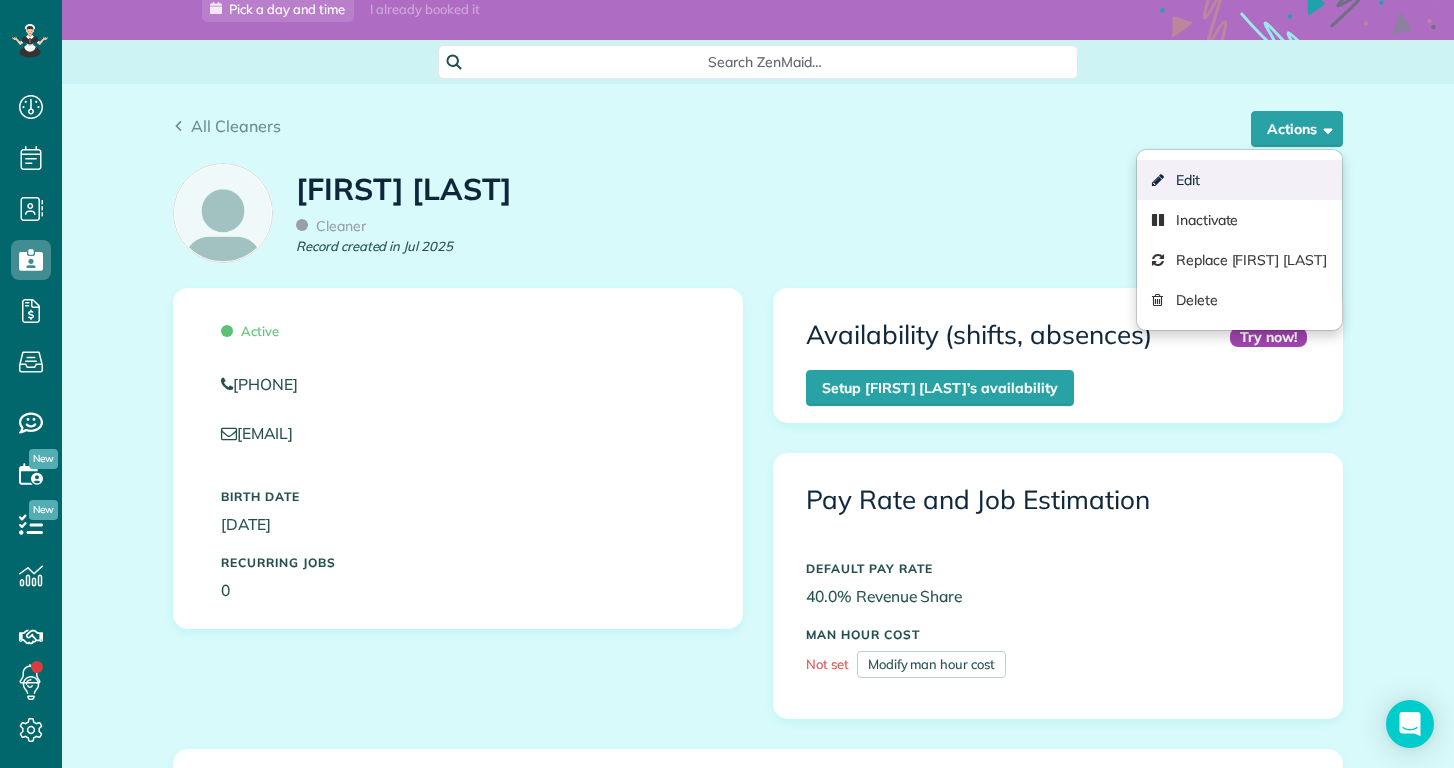 click on "Edit" at bounding box center [1239, 180] 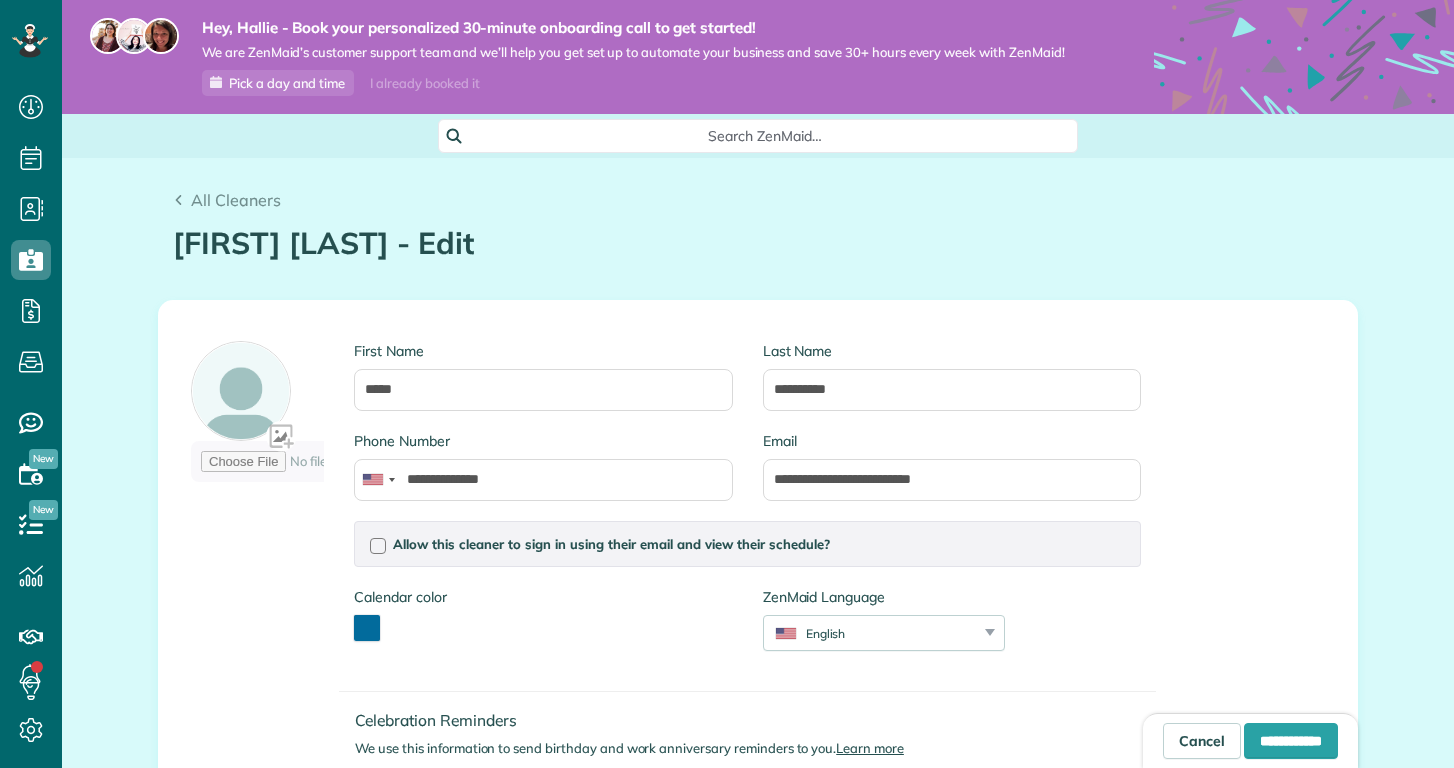 scroll, scrollTop: 0, scrollLeft: 0, axis: both 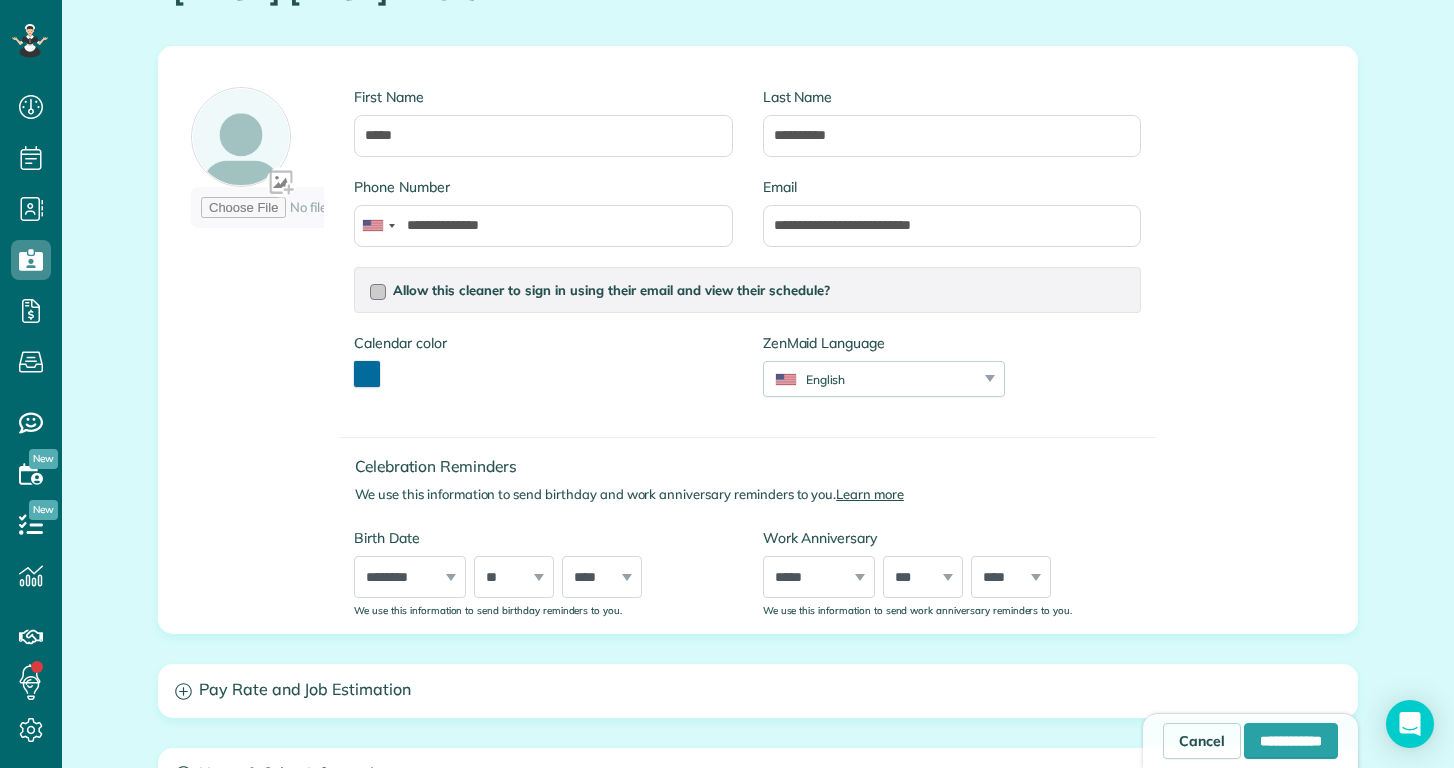 click on "Allow this cleaner to sign in using their email and view their schedule?" at bounding box center (611, 290) 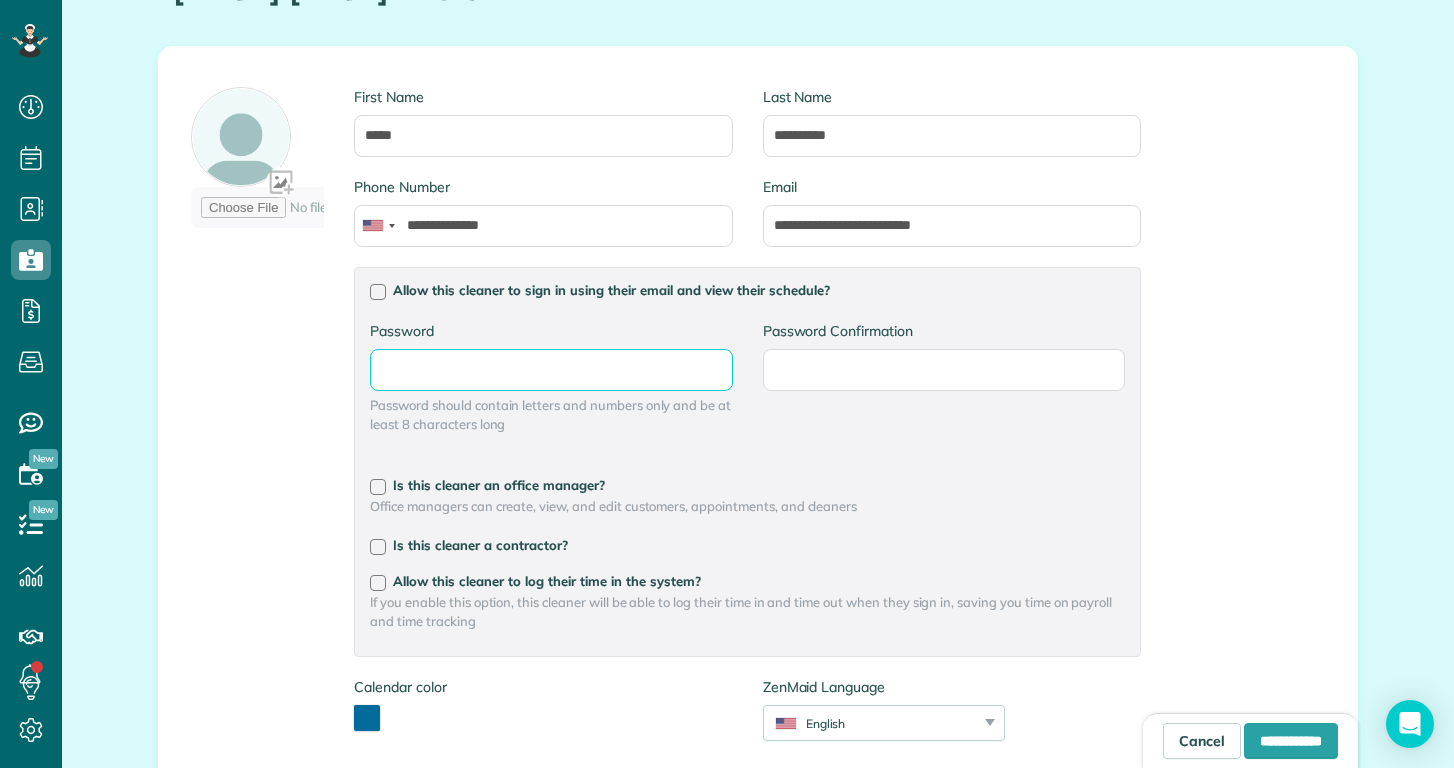 click on "Password" at bounding box center [0, 0] 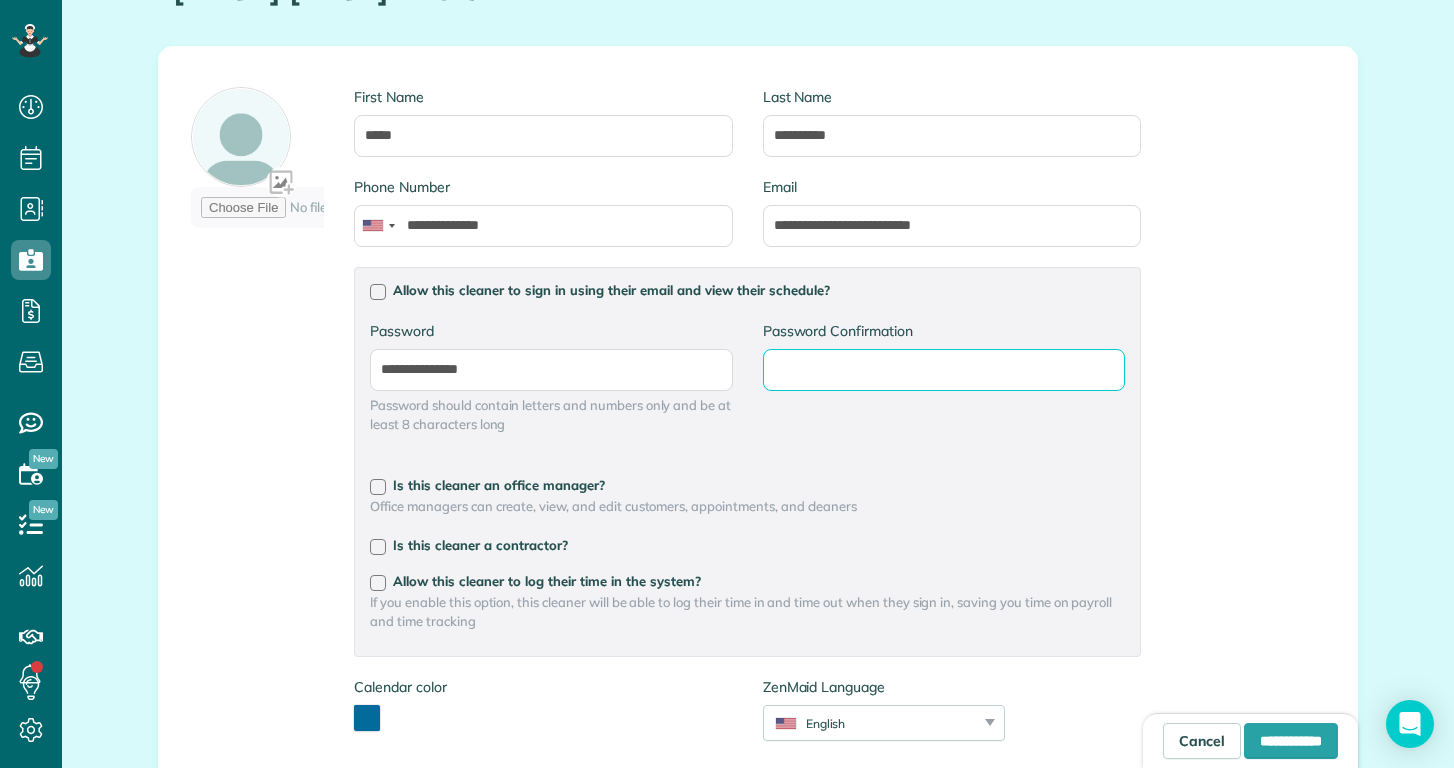 click on "Password Confirmation" at bounding box center (0, 0) 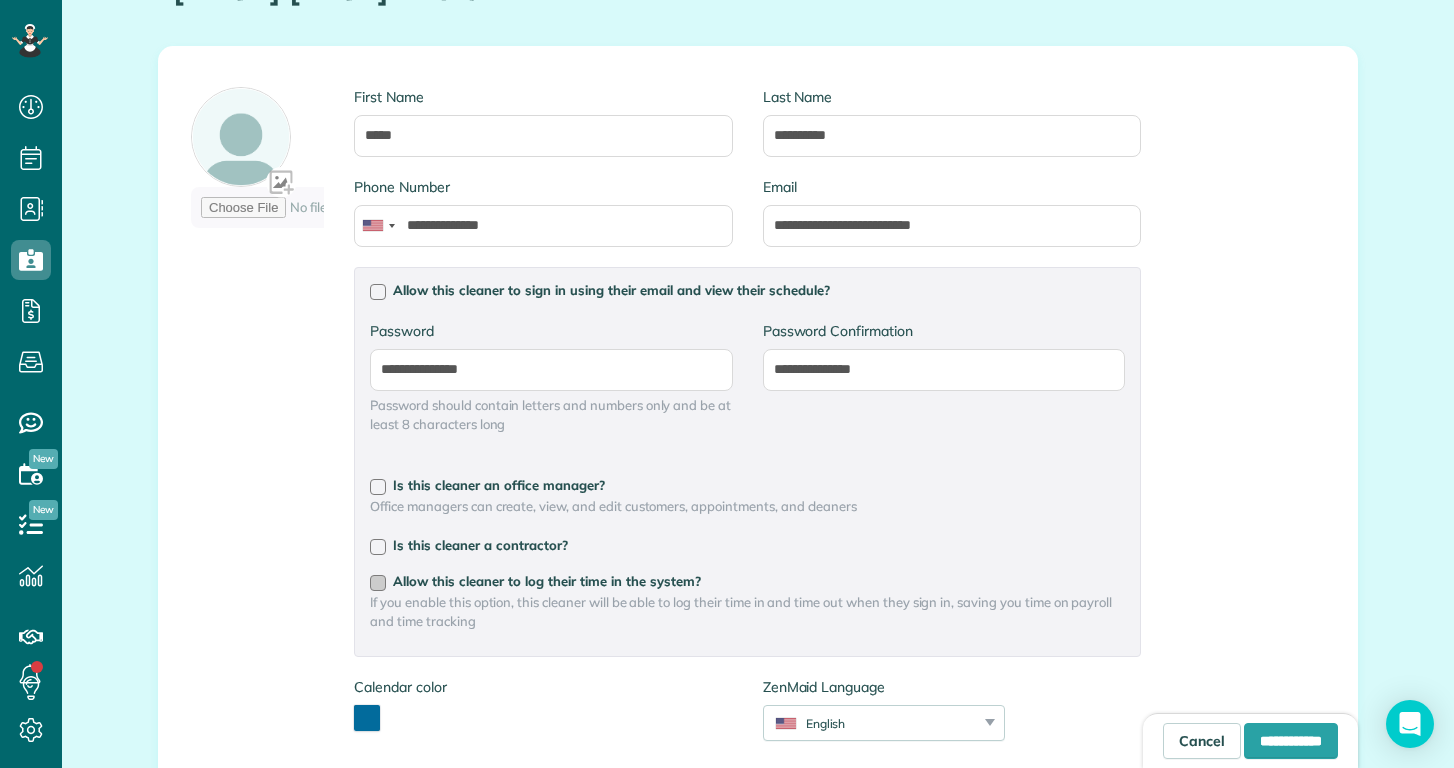 click on "Allow this cleaner to log their time in the system?" at bounding box center (547, 581) 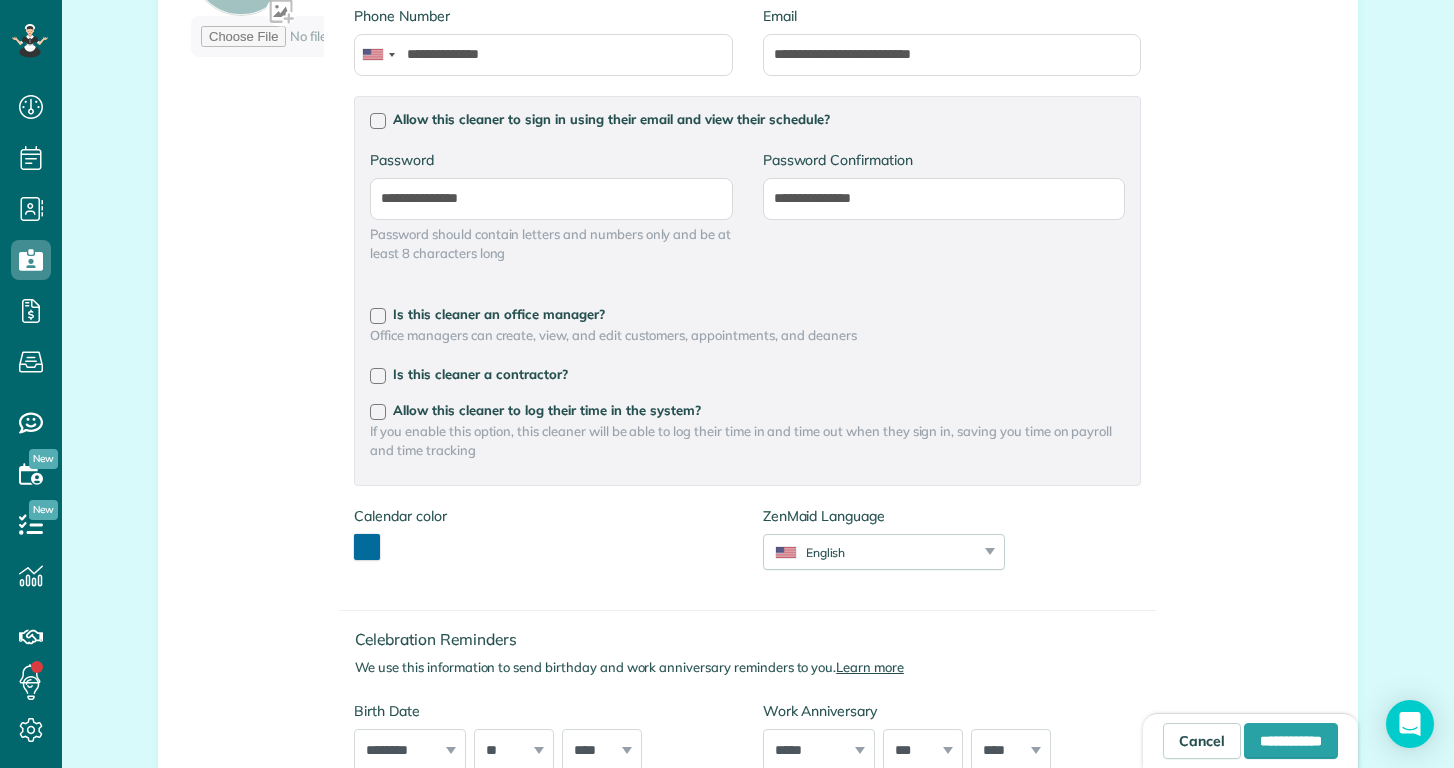 scroll, scrollTop: 432, scrollLeft: 0, axis: vertical 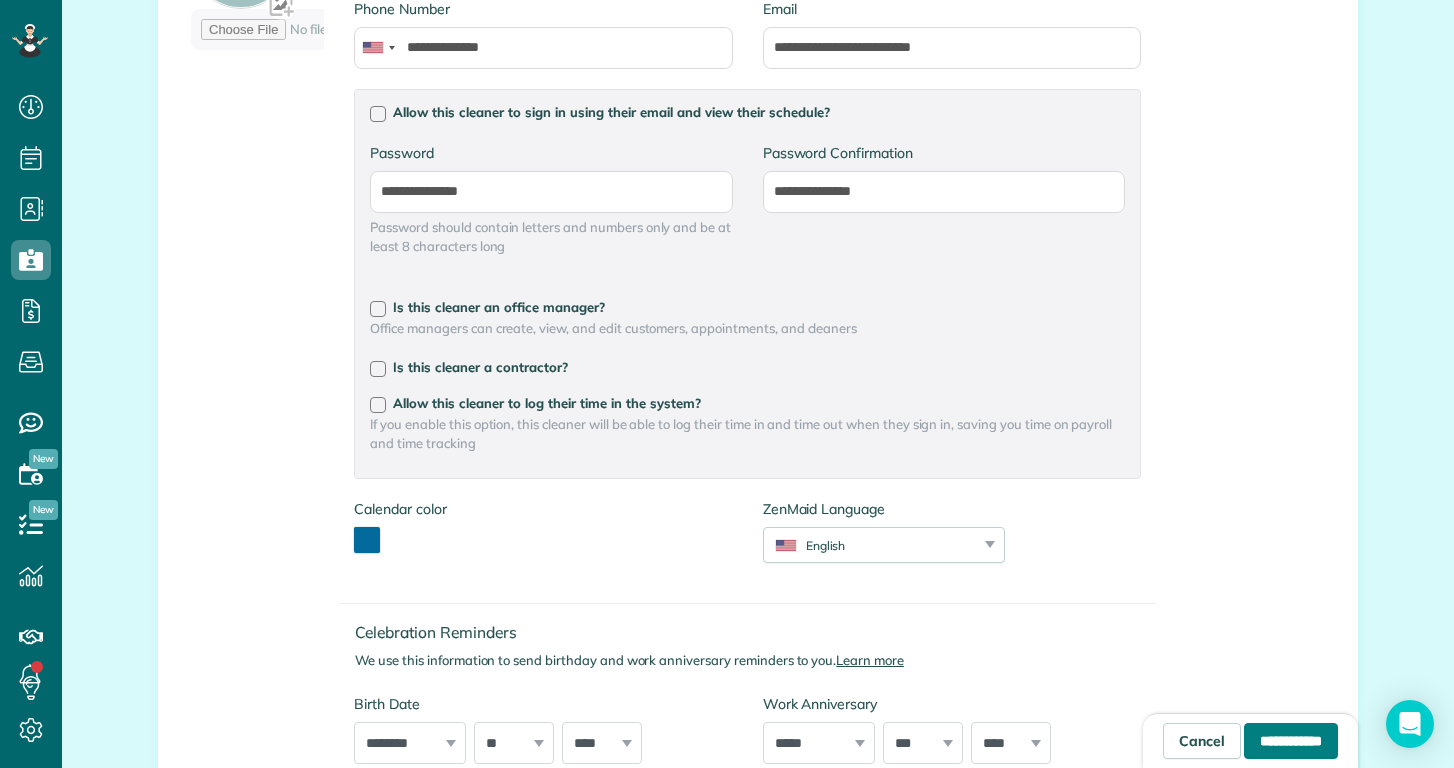 click on "**********" at bounding box center (1291, 741) 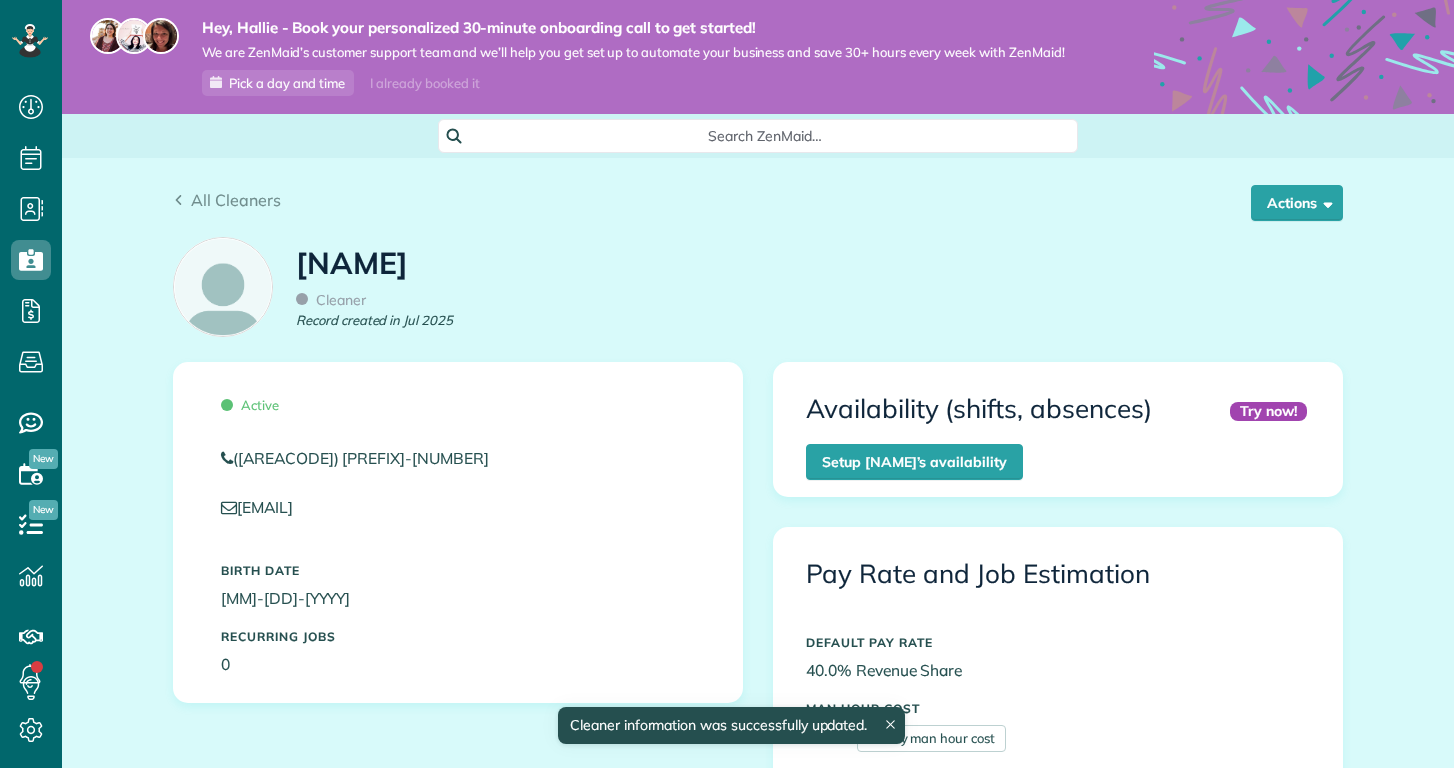 scroll, scrollTop: 0, scrollLeft: 0, axis: both 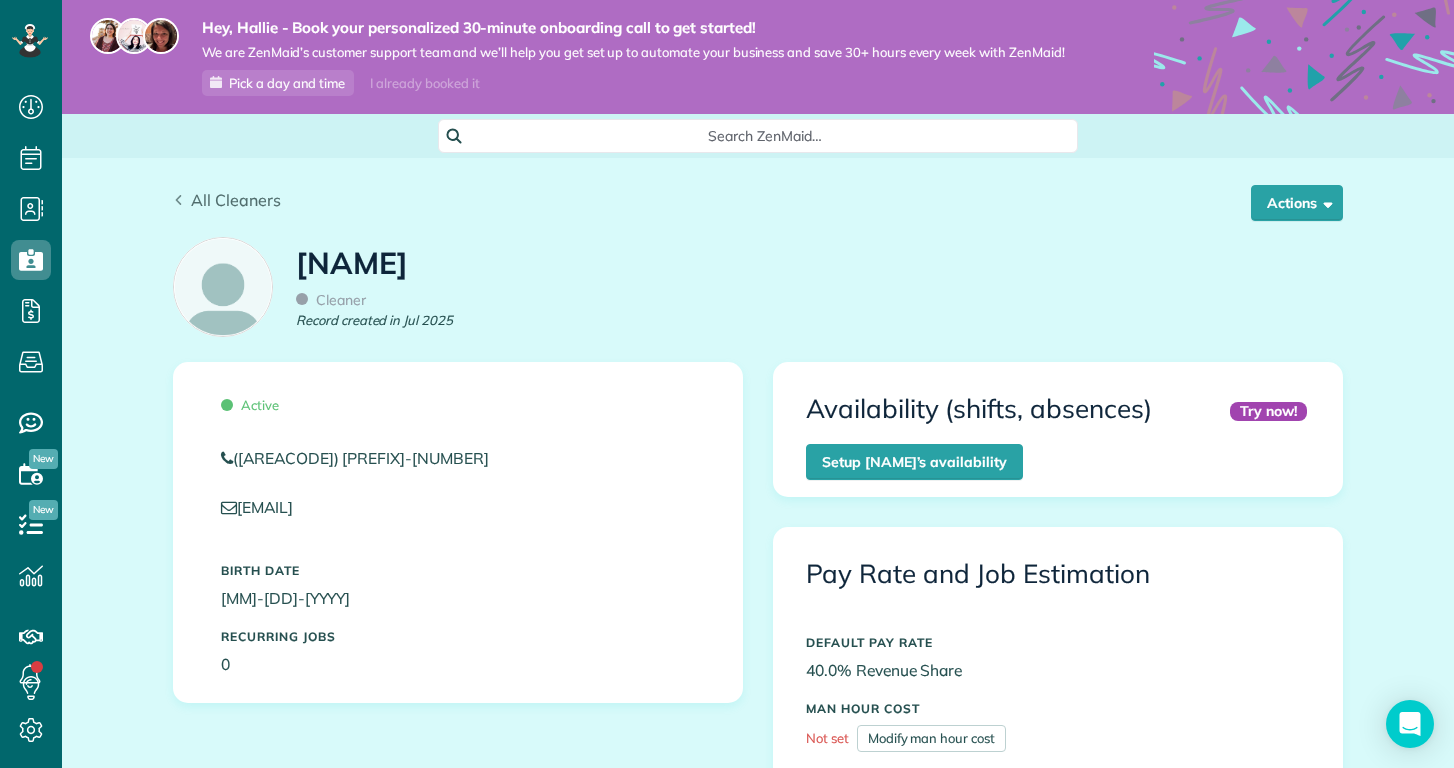 click on "All Cleaners" at bounding box center [236, 200] 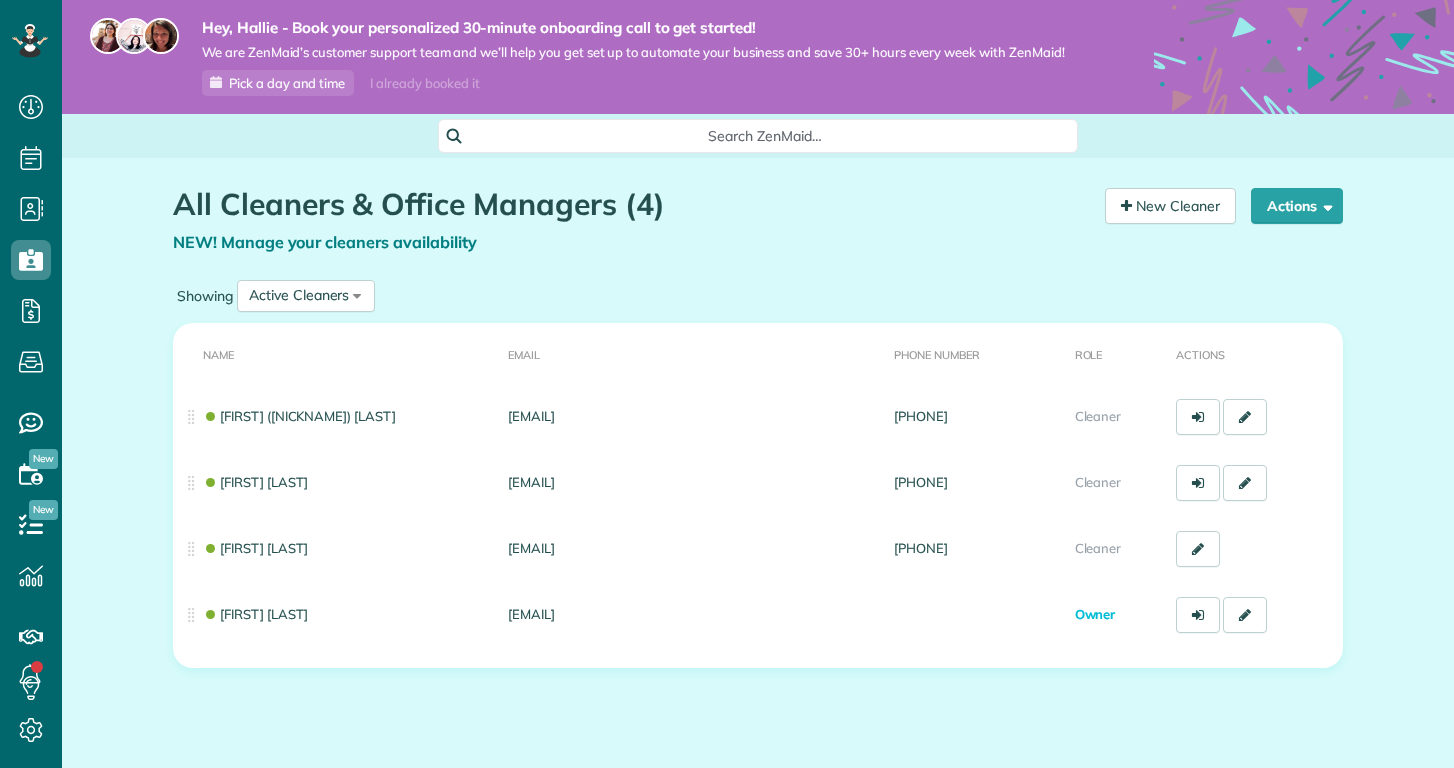 scroll, scrollTop: 0, scrollLeft: 0, axis: both 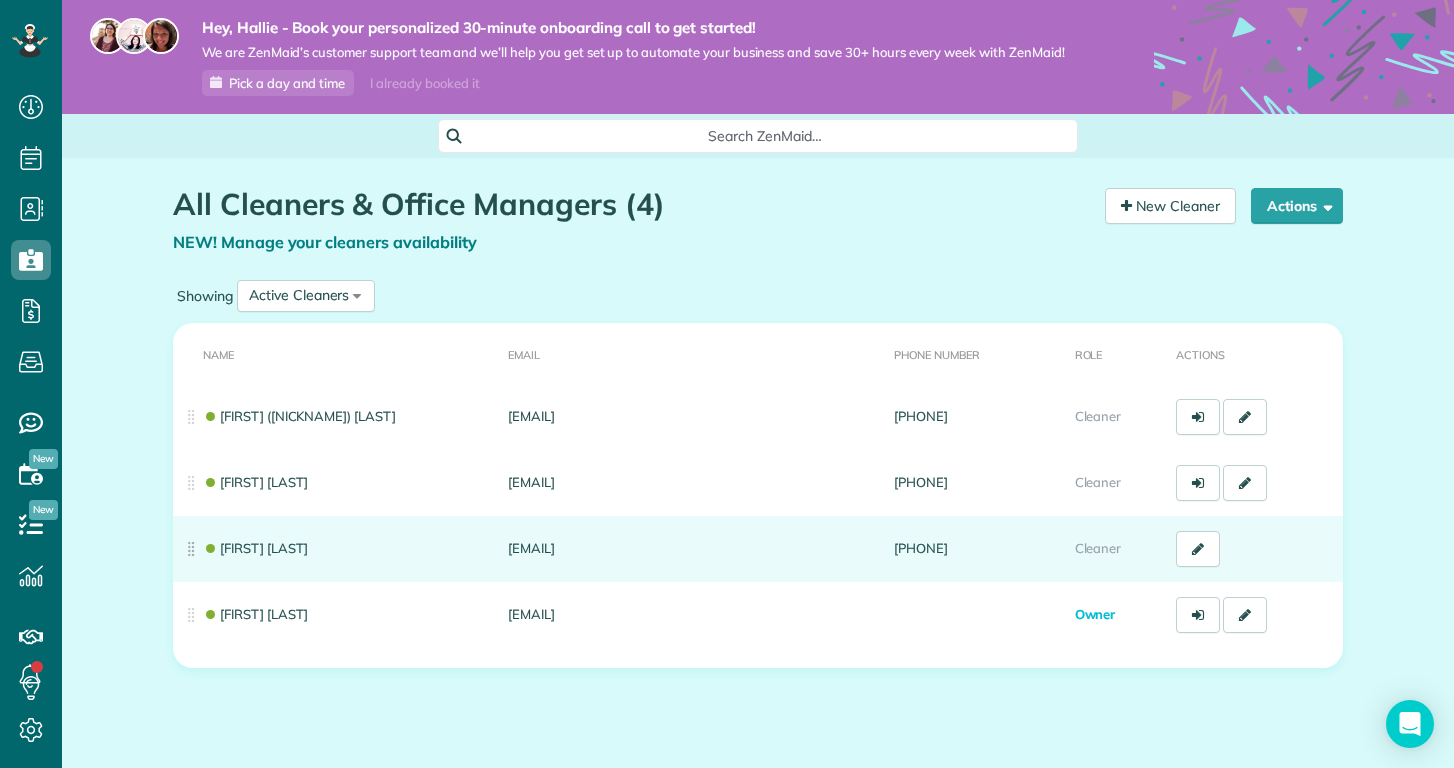 click on "[FIRST] [LAST]" at bounding box center [255, 548] 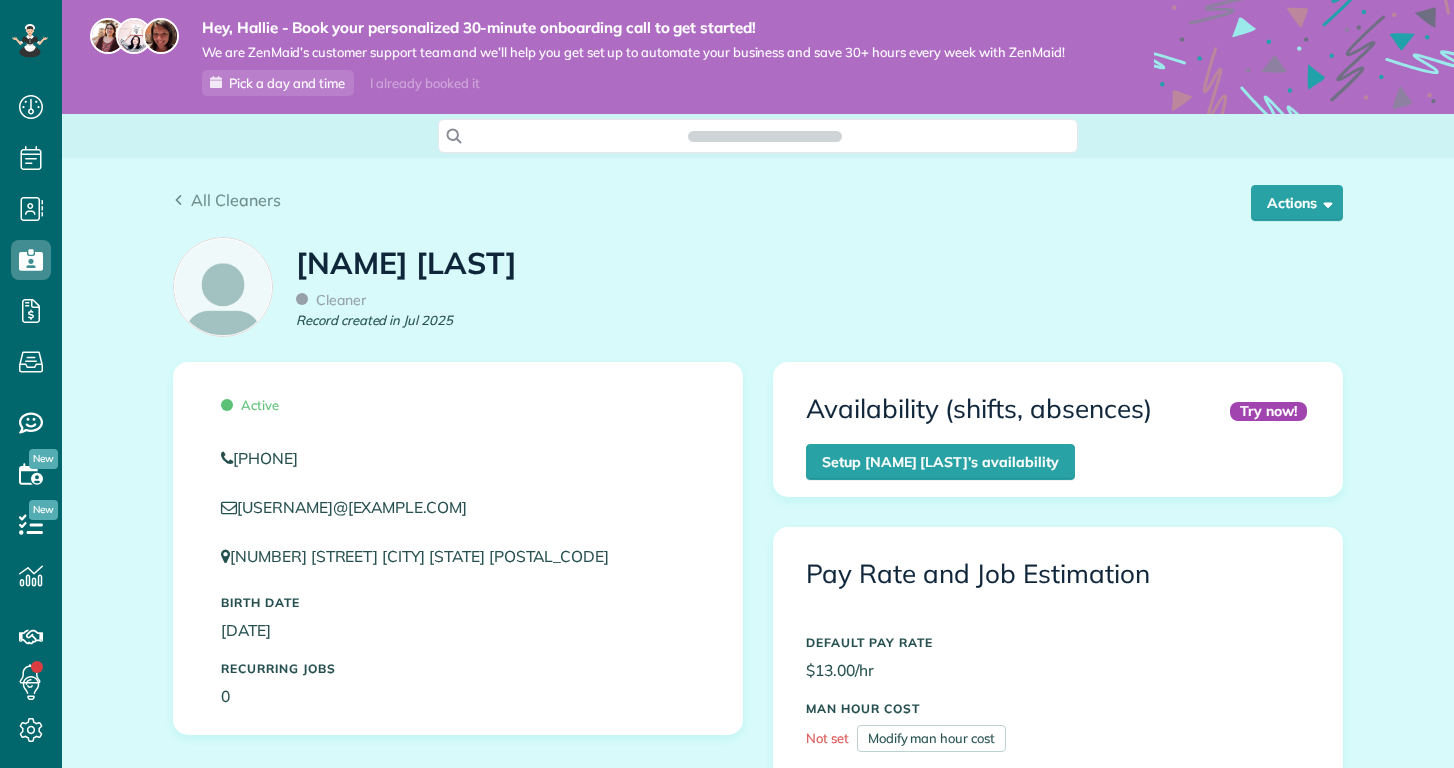 scroll, scrollTop: 0, scrollLeft: 0, axis: both 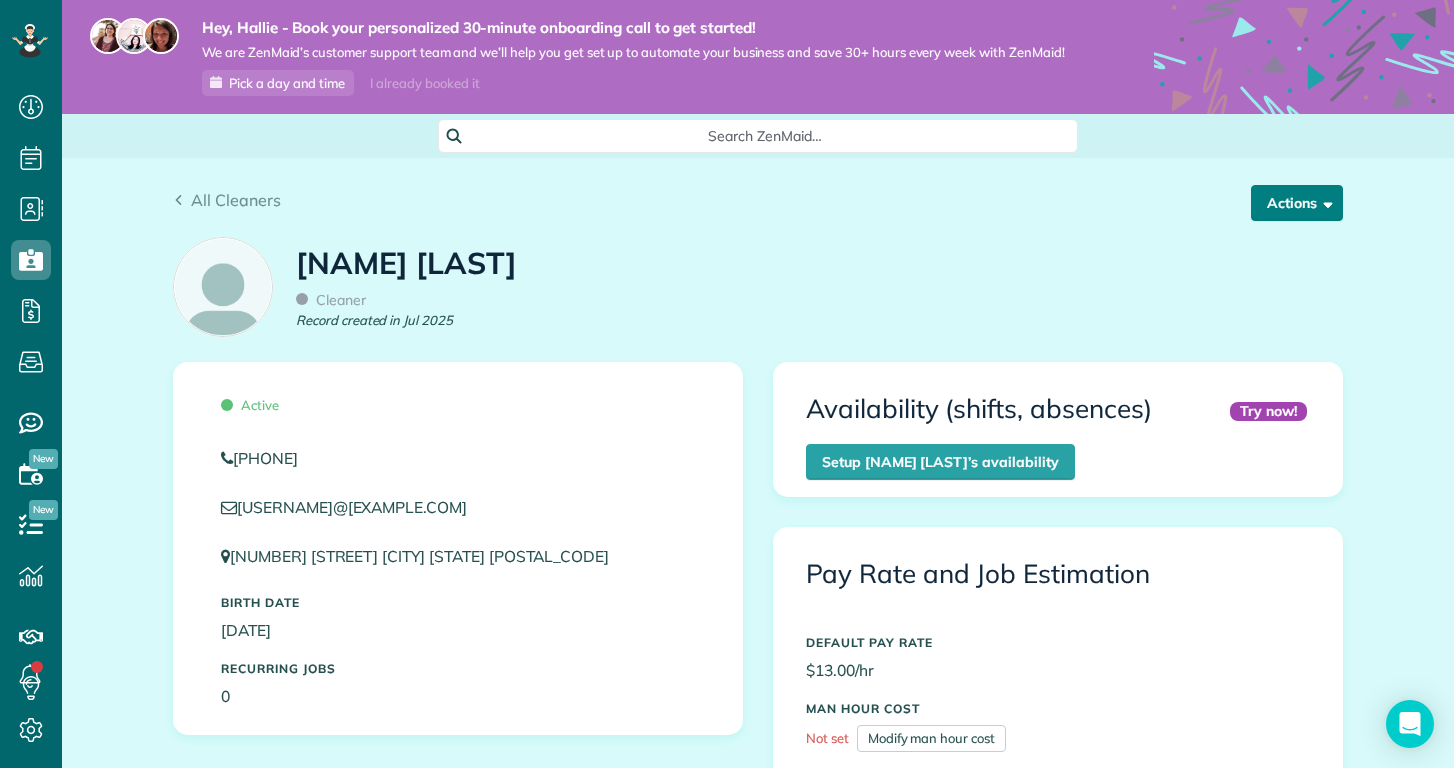 click at bounding box center [1324, 202] 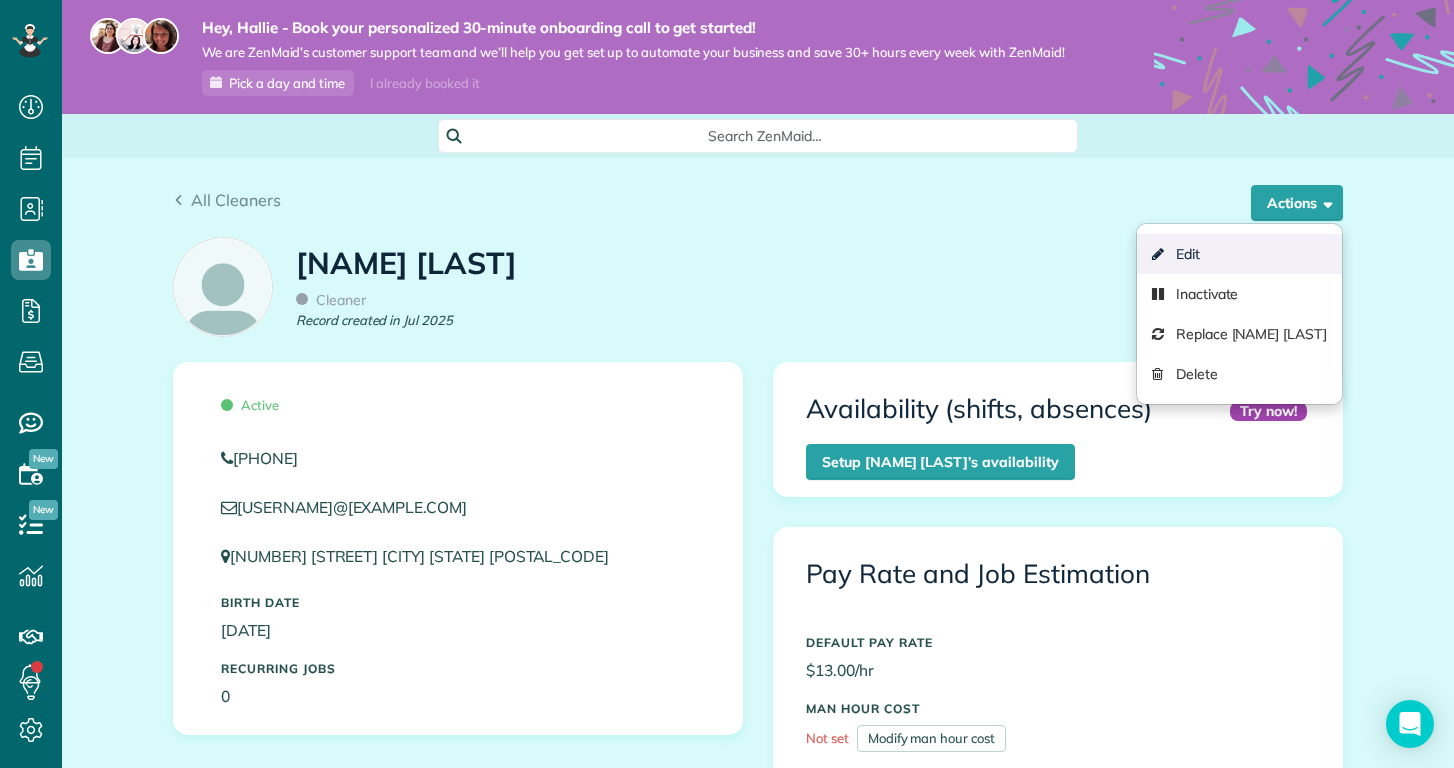 click on "Edit" at bounding box center (1239, 254) 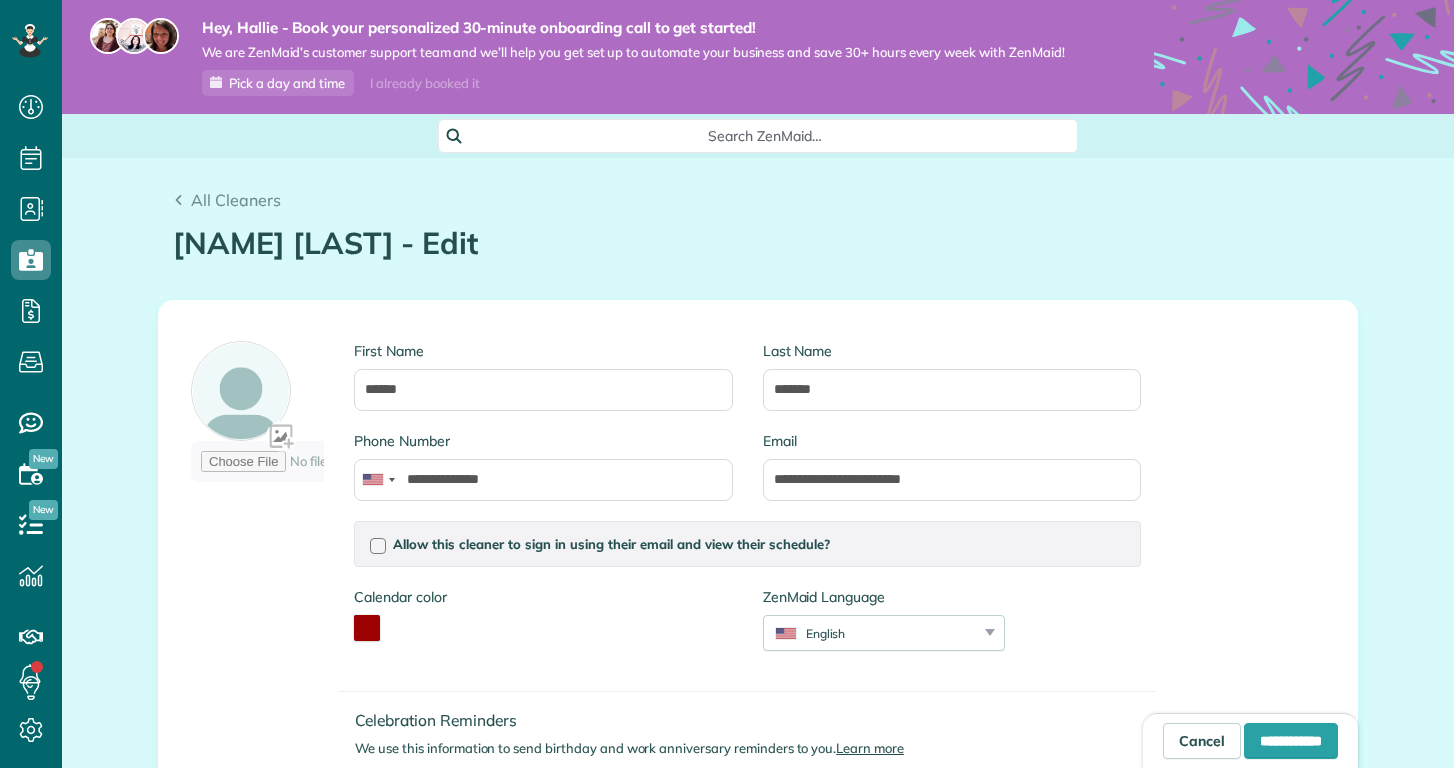scroll, scrollTop: 0, scrollLeft: 0, axis: both 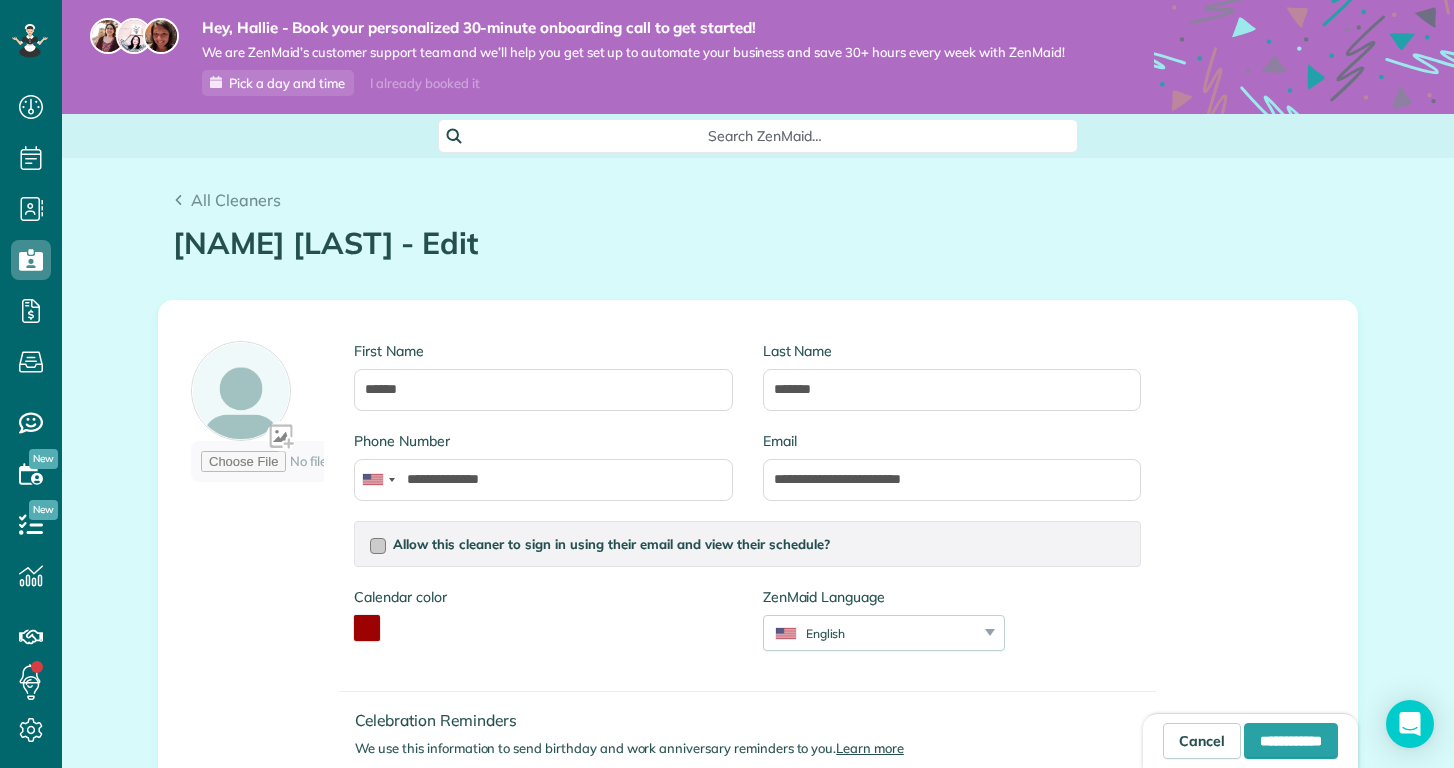 click on "Allow this cleaner to sign in using their email and view their schedule?" at bounding box center [611, 544] 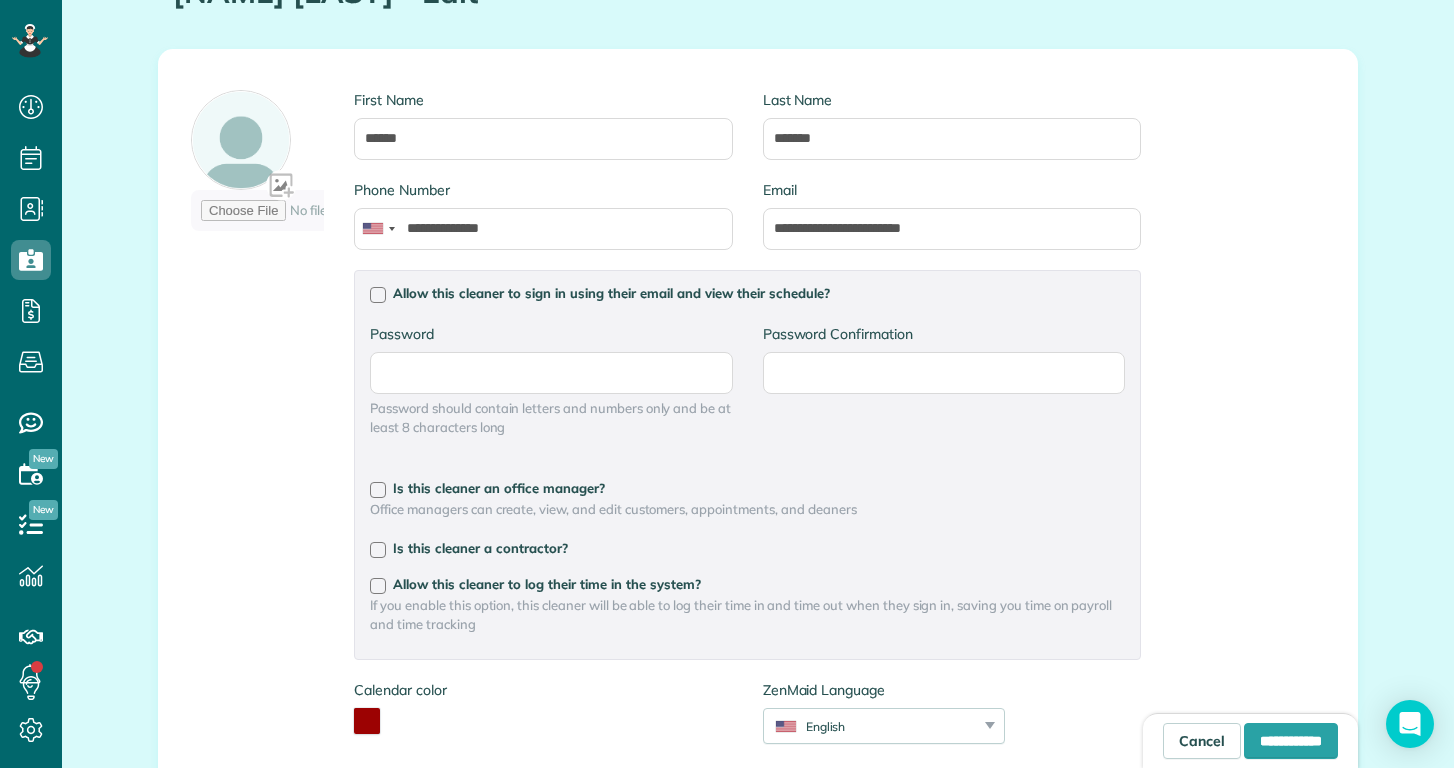 scroll, scrollTop: 278, scrollLeft: 0, axis: vertical 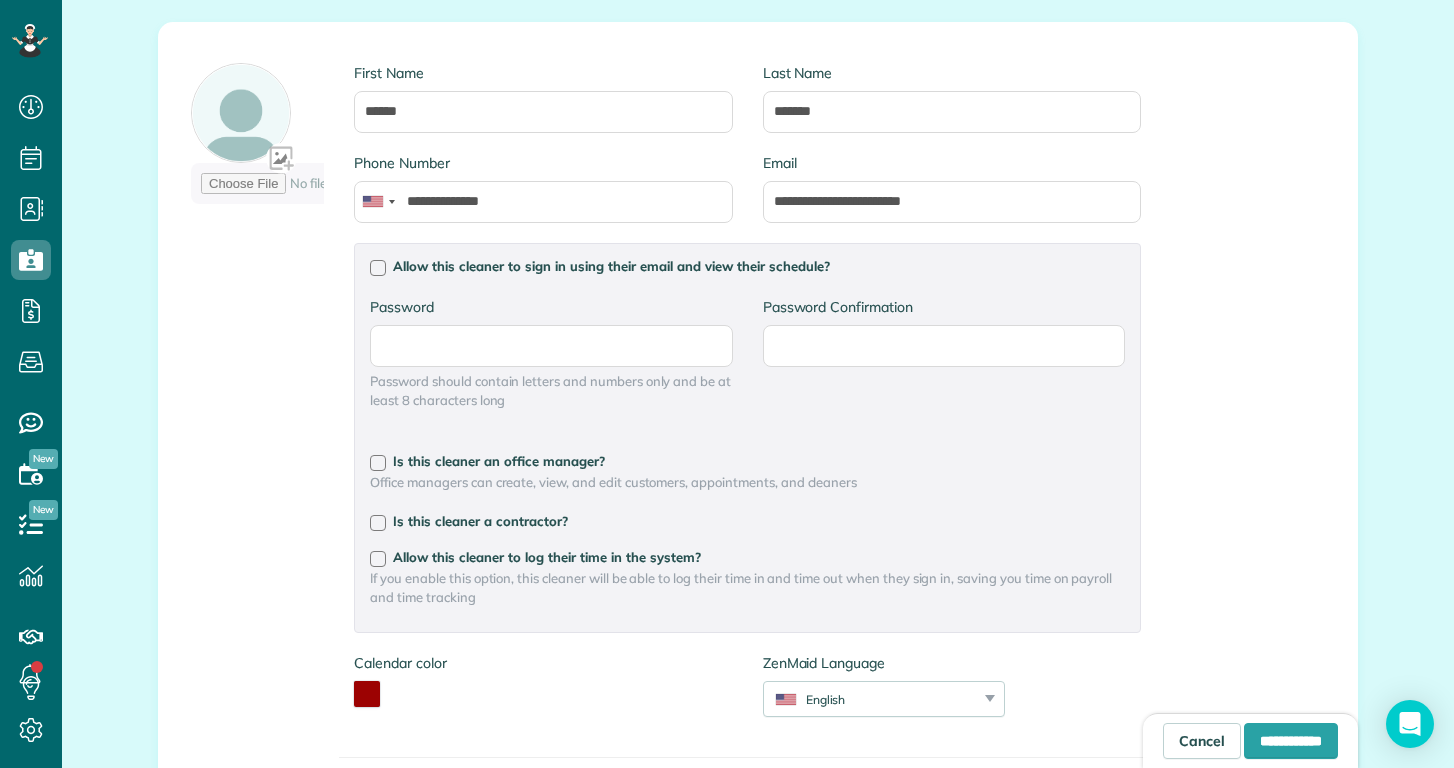 click on "Allow this cleaner to log their time in the system? If you enable this option, this cleaner will be able to log their time in and time out when they sign in, saving you time on payroll and time tracking" at bounding box center [747, 578] 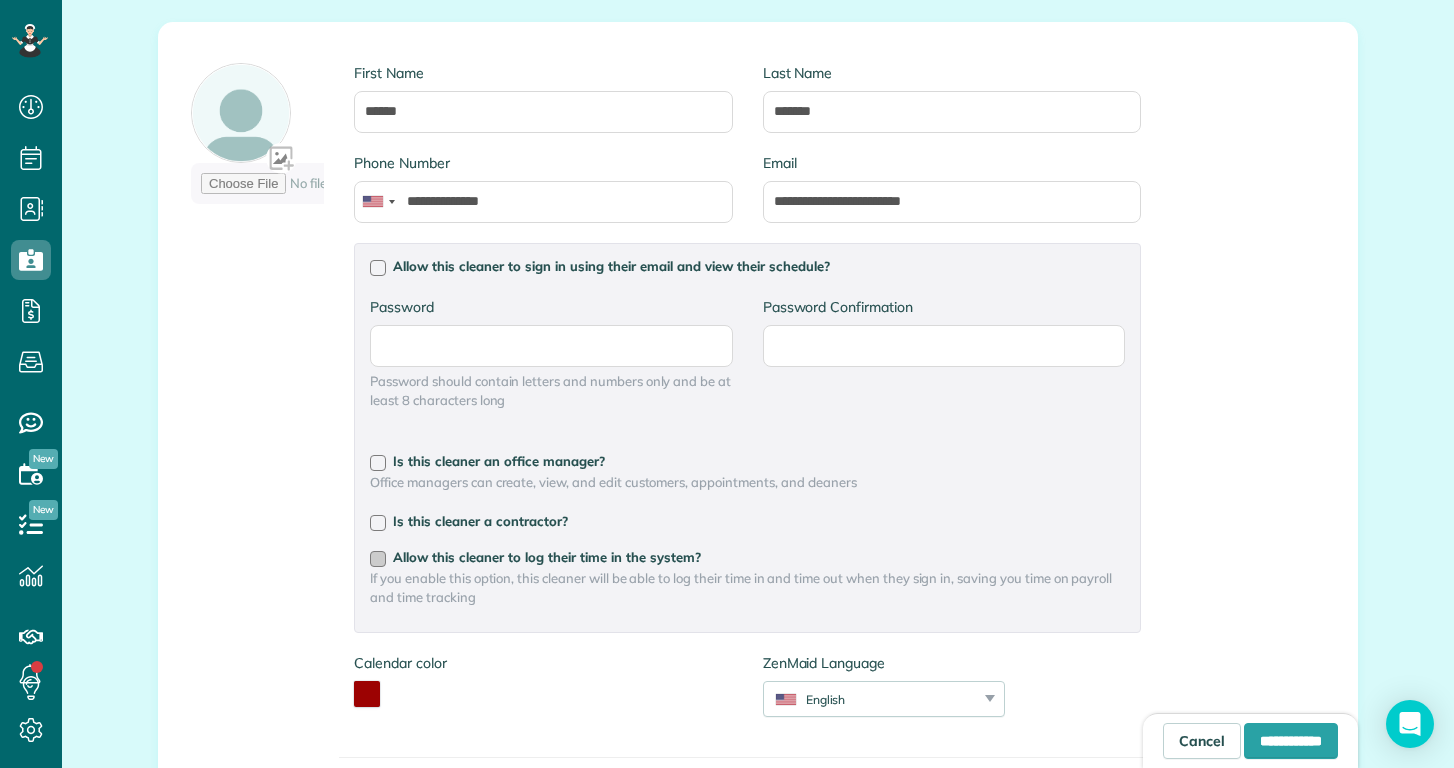 click at bounding box center (378, 559) 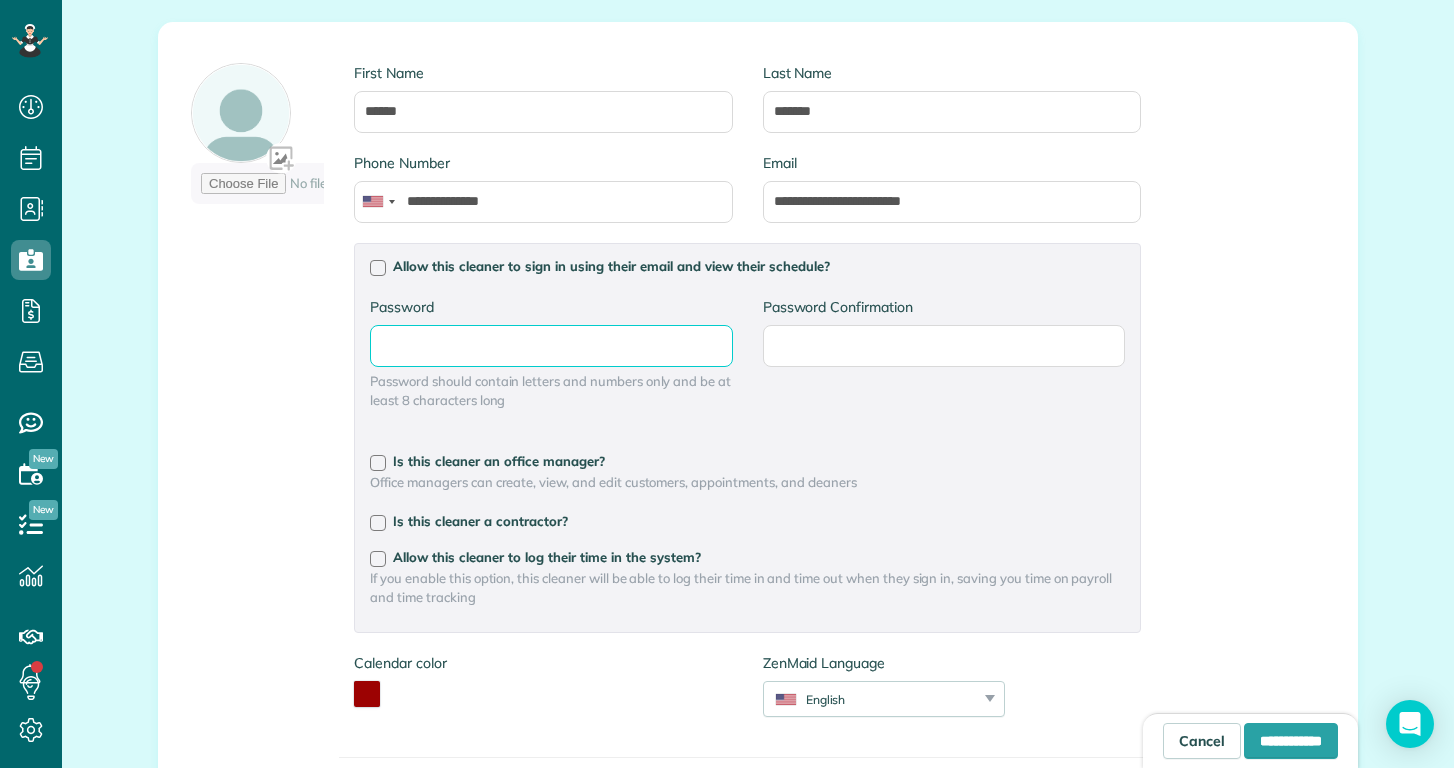 click on "Password" at bounding box center [0, 0] 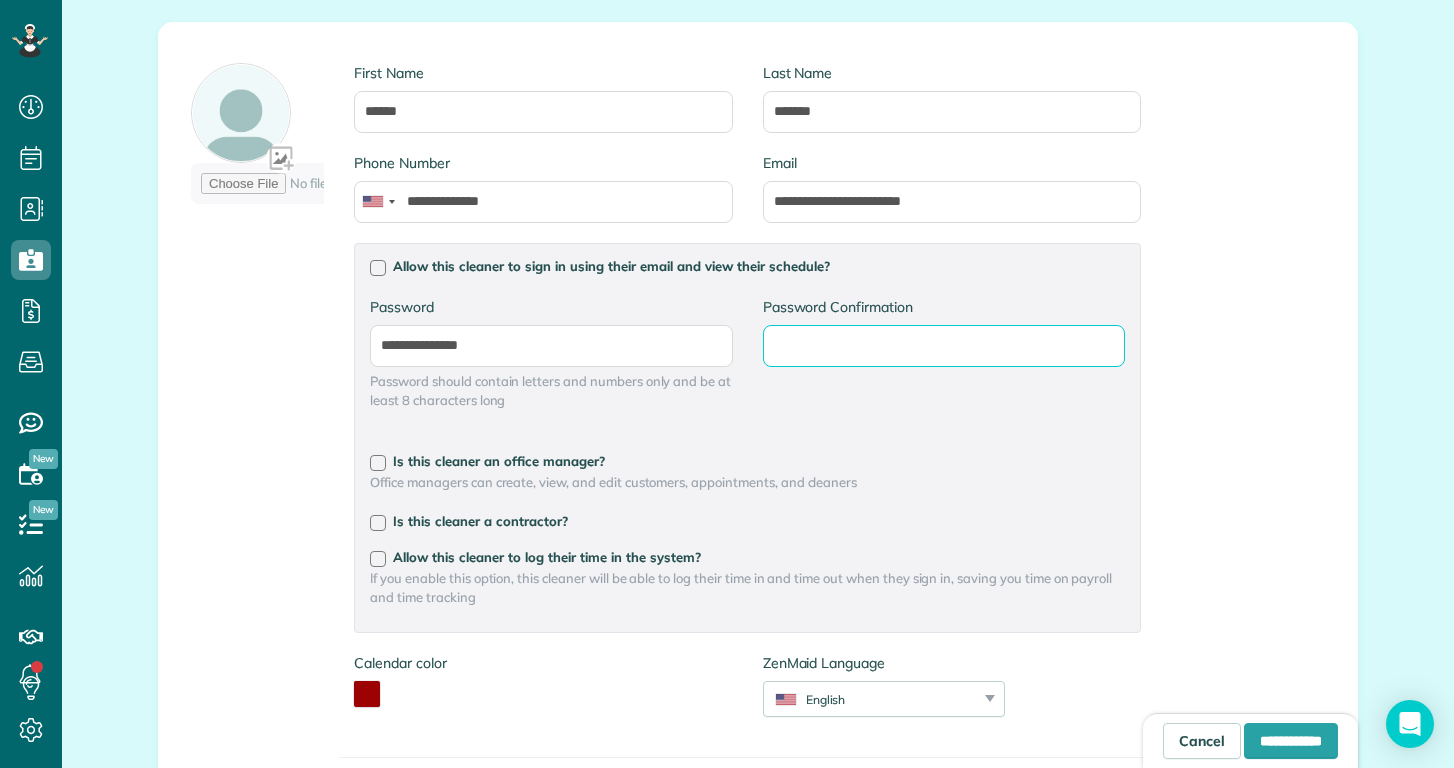 click on "Password Confirmation" at bounding box center [0, 0] 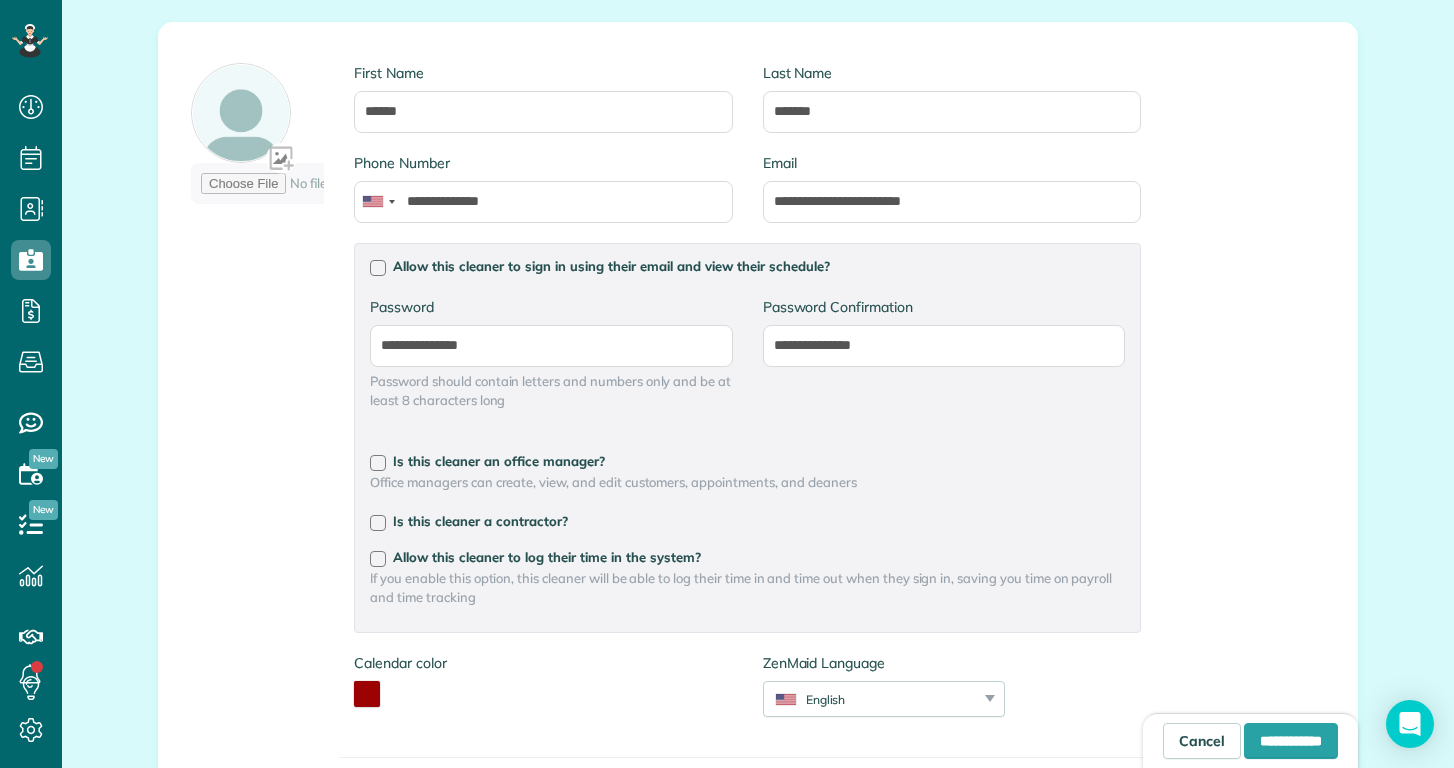click on "**********" at bounding box center [747, 363] 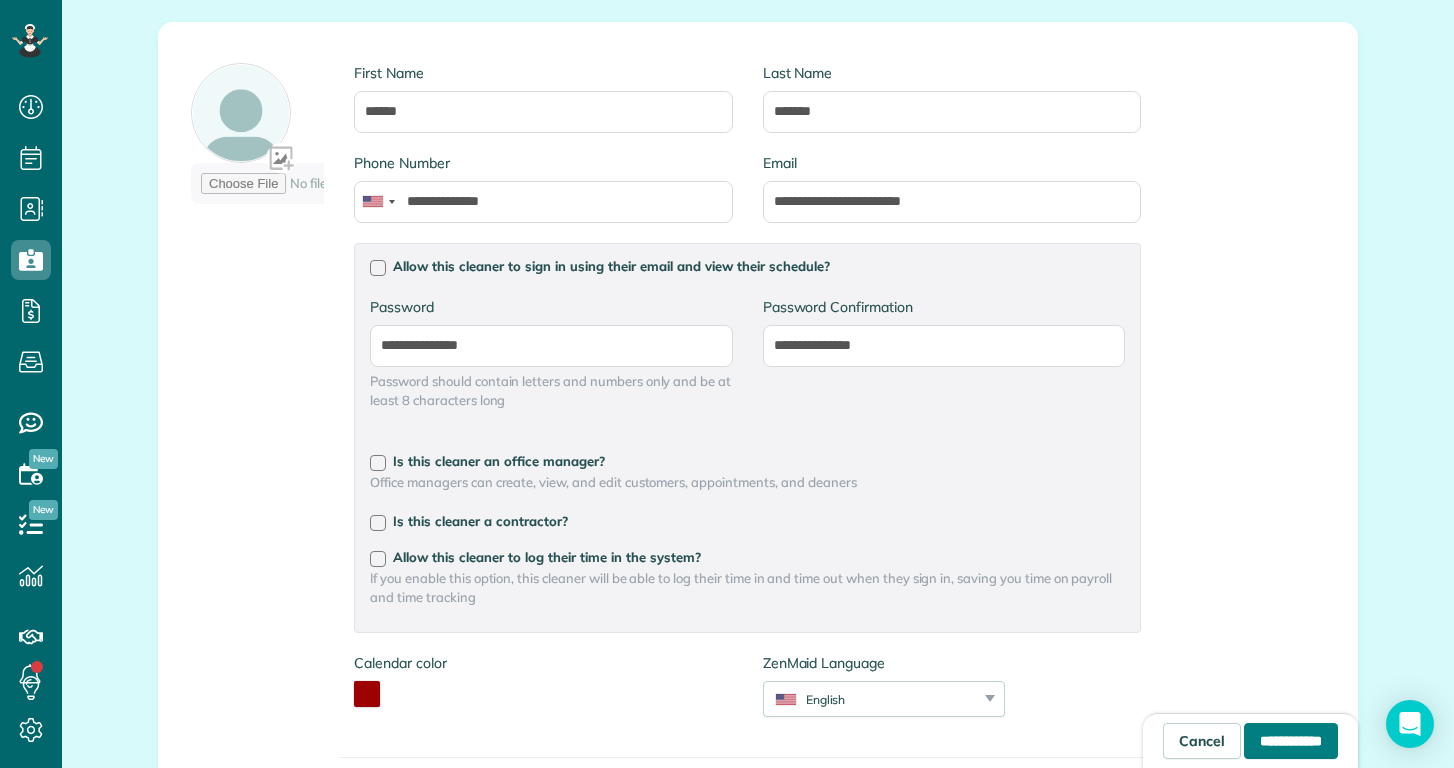 click on "**********" at bounding box center (1291, 741) 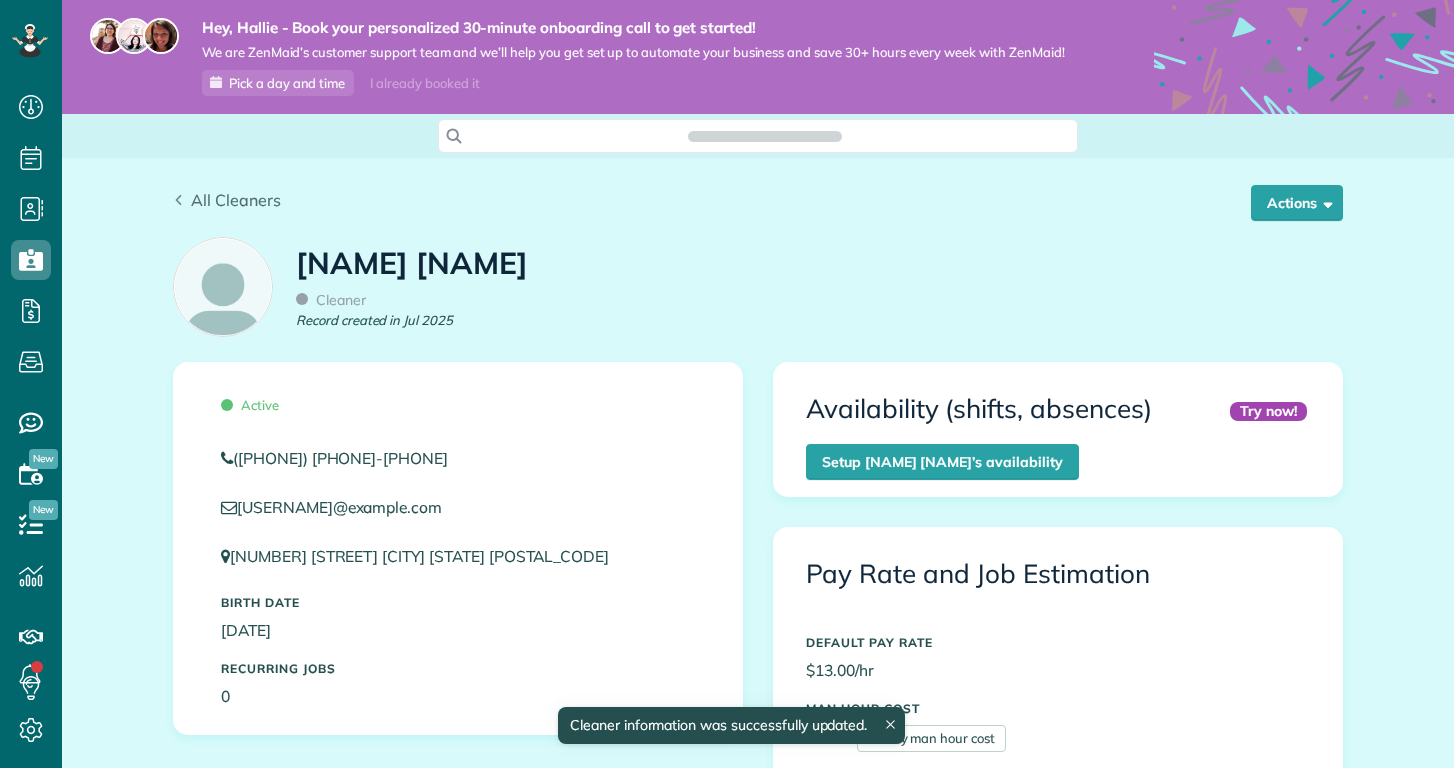 scroll, scrollTop: 0, scrollLeft: 0, axis: both 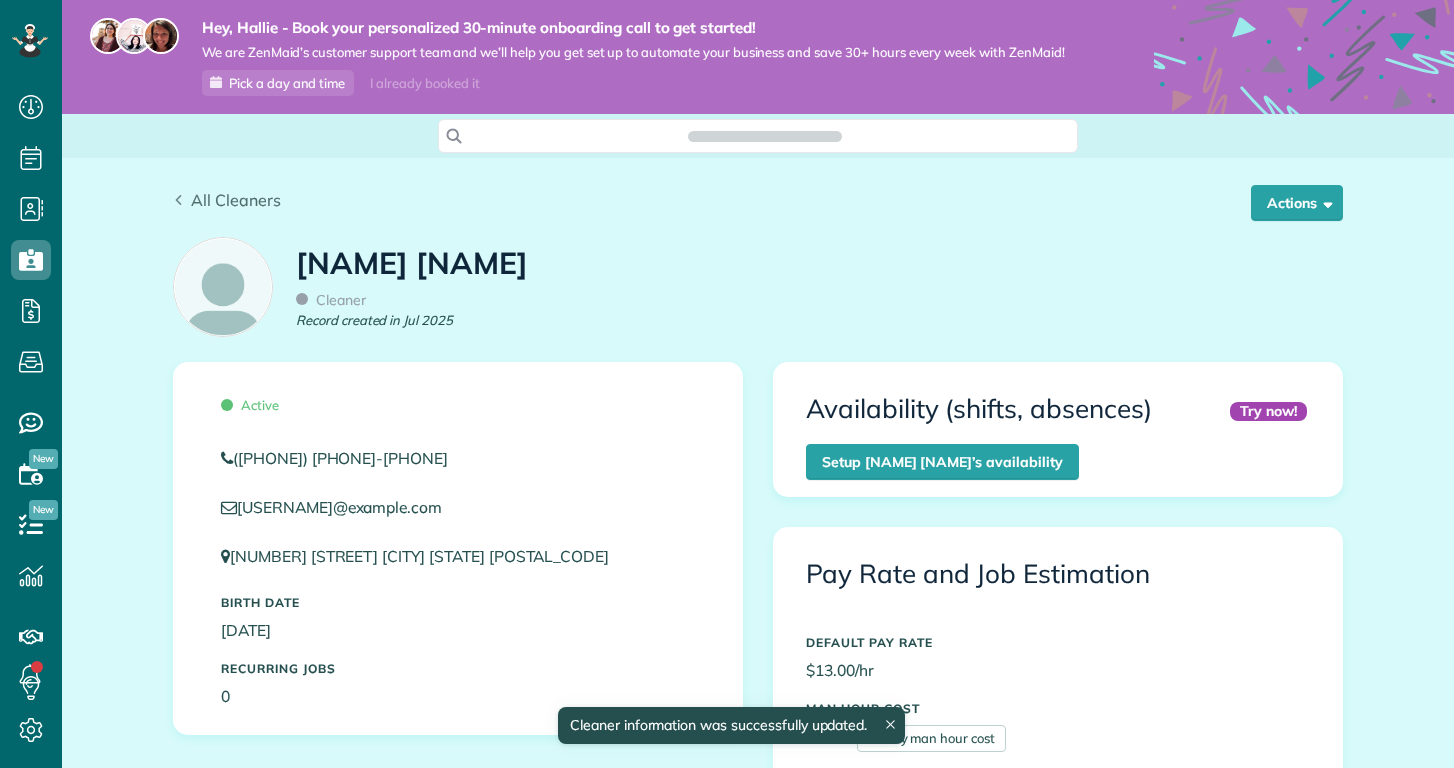 click on "All Cleaners" at bounding box center (236, 200) 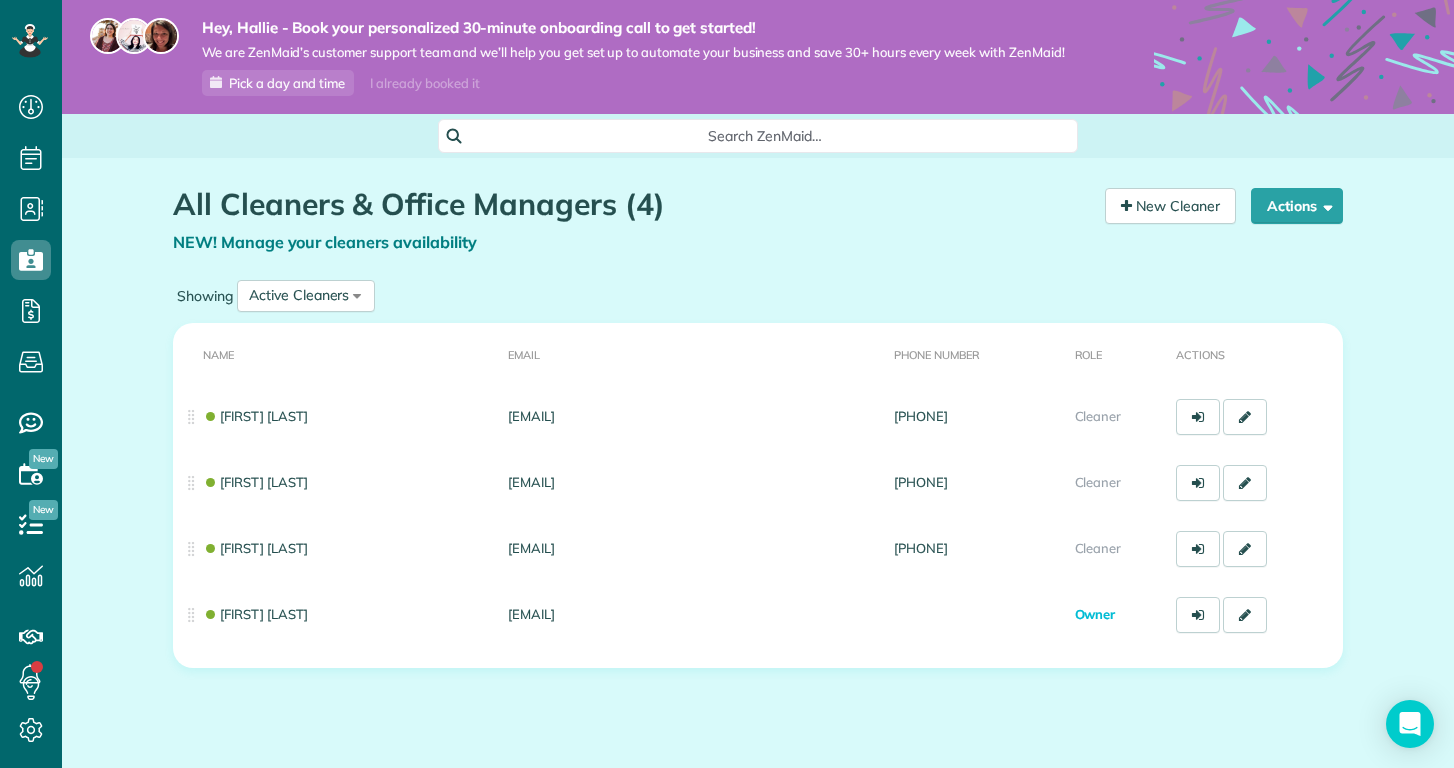 scroll, scrollTop: 0, scrollLeft: 0, axis: both 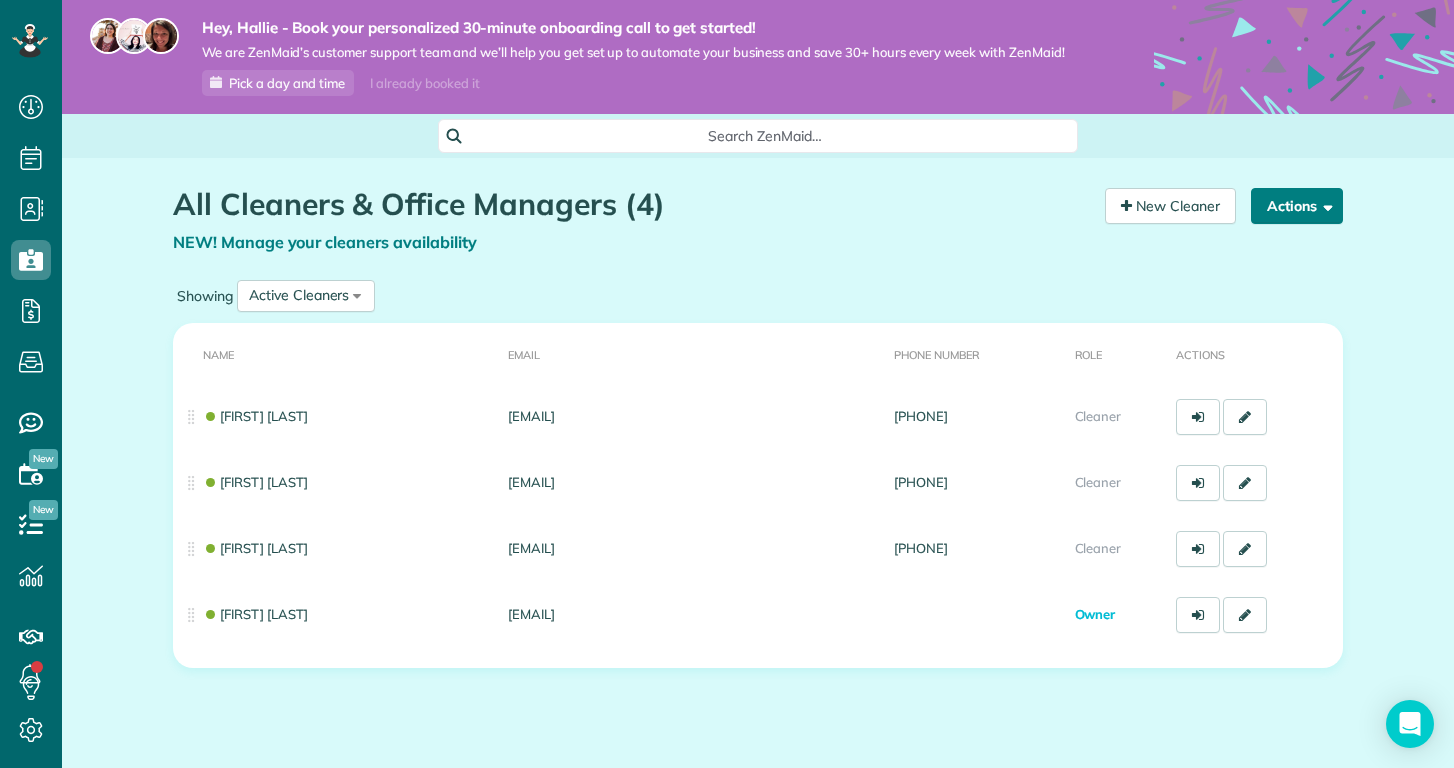 click on "Actions" at bounding box center [1297, 206] 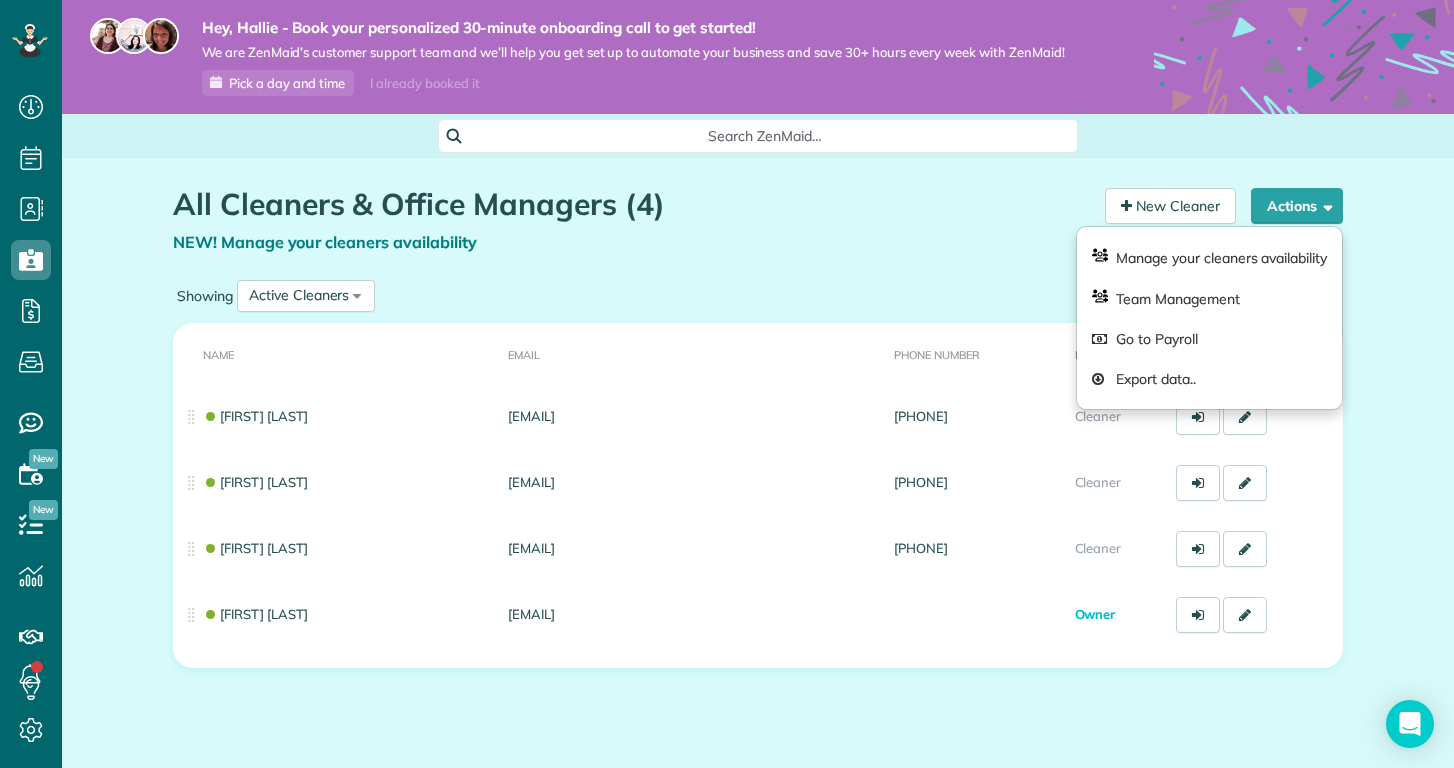 click on "All Cleaners & Office Managers (4)" at bounding box center (631, 204) 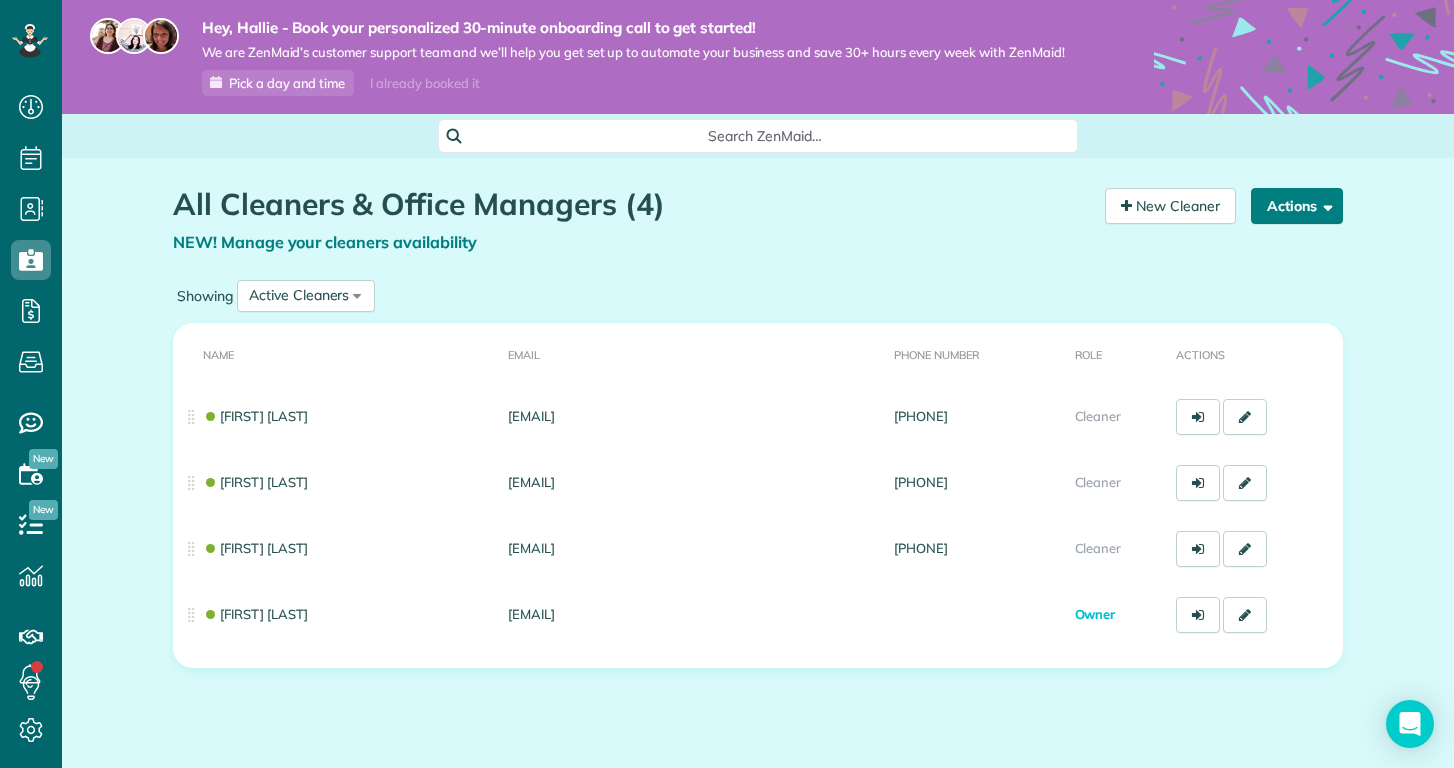 click on "Actions" at bounding box center [1297, 206] 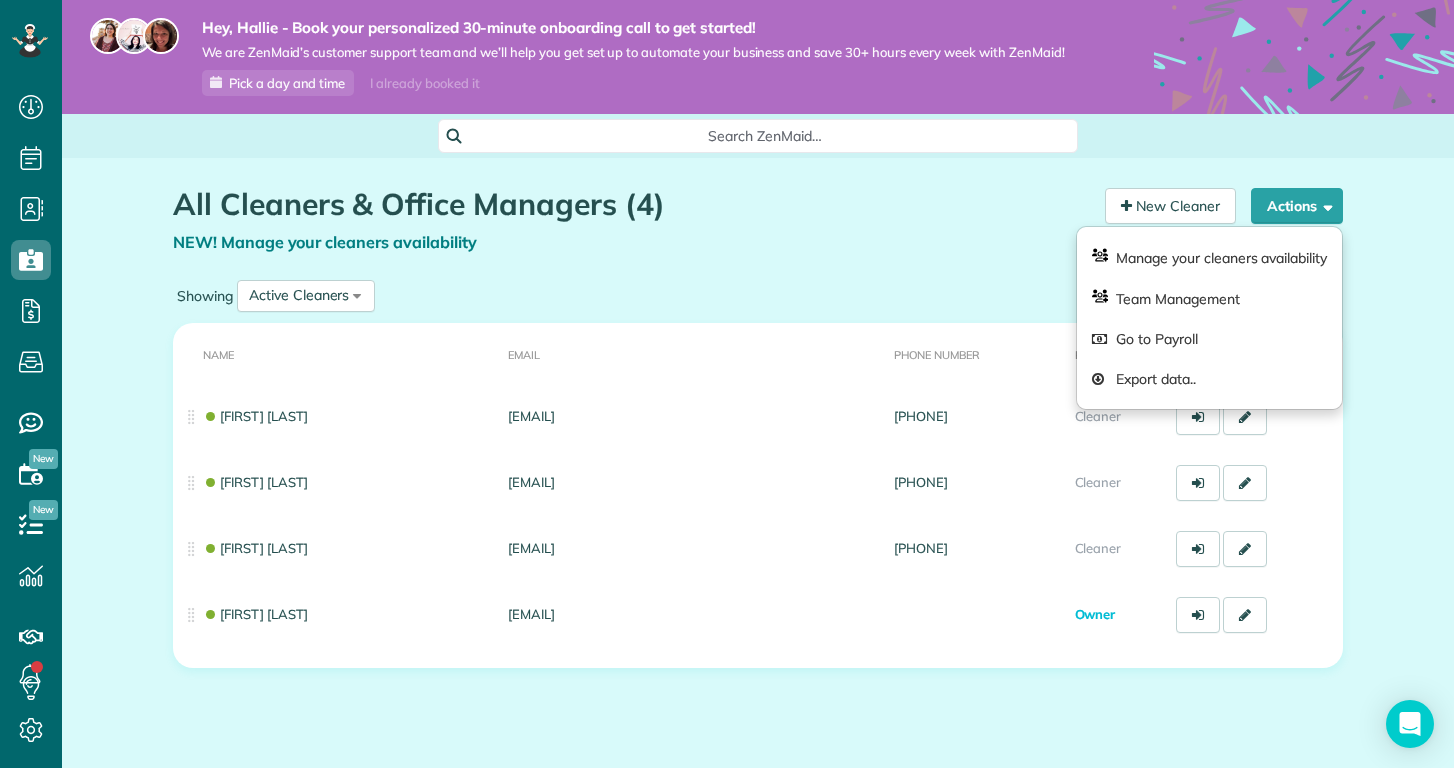click on "All Cleaners & Office Managers (4)
NEW! Manage your cleaners availability
Your Cleaners [30 sec]
New Cleaner
Actions
Manage your cleaners availability
Team Management
Go to Payroll
Export data.." at bounding box center [758, 216] 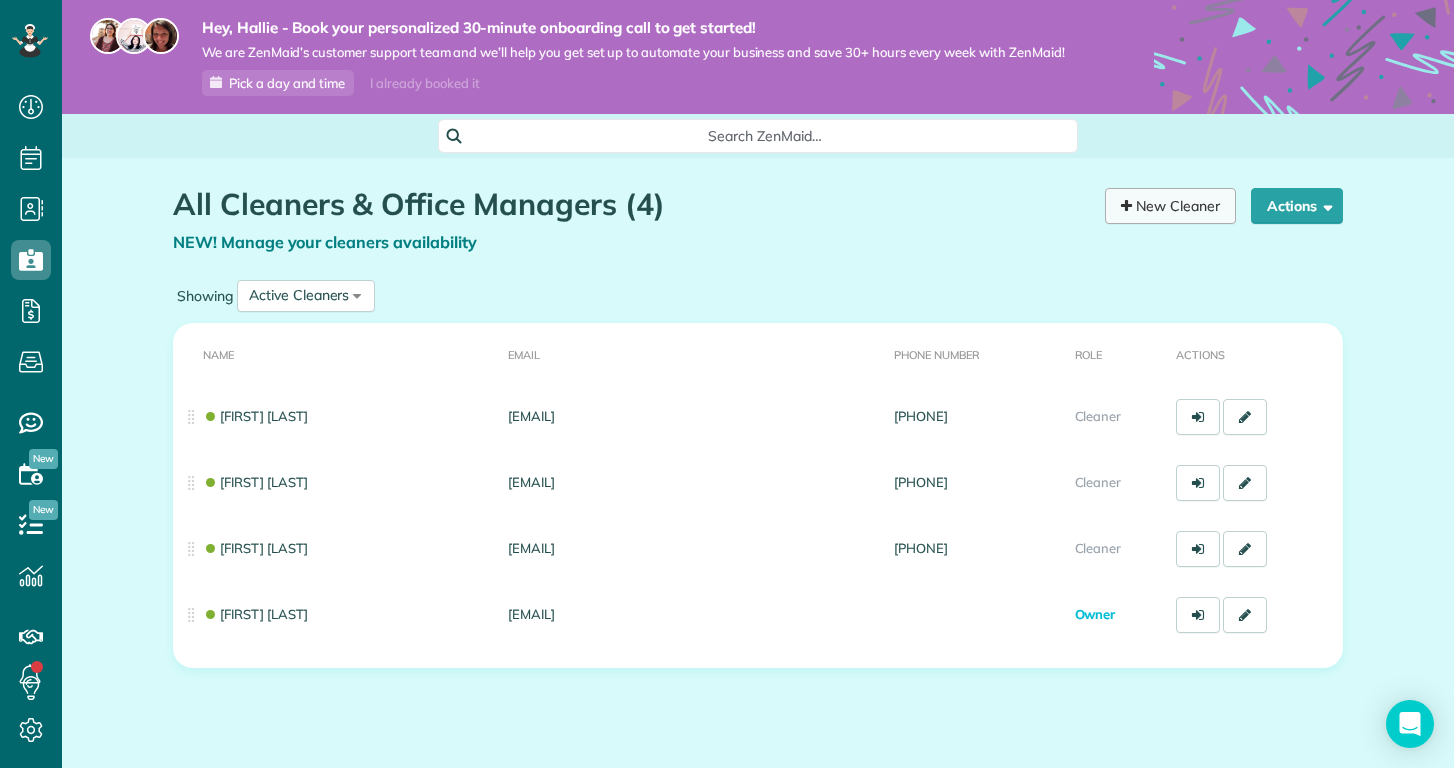 click on "New Cleaner" at bounding box center (1170, 206) 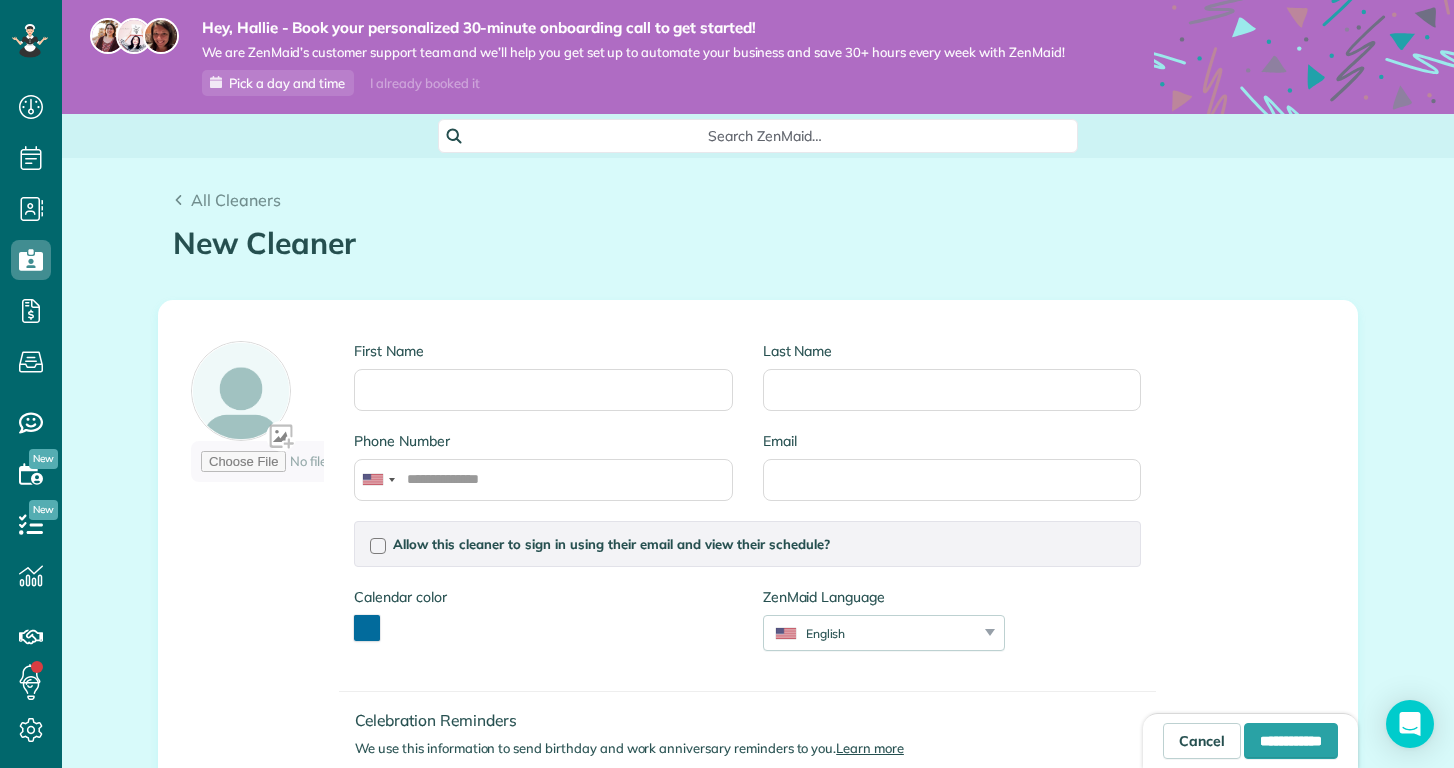 scroll, scrollTop: 0, scrollLeft: 0, axis: both 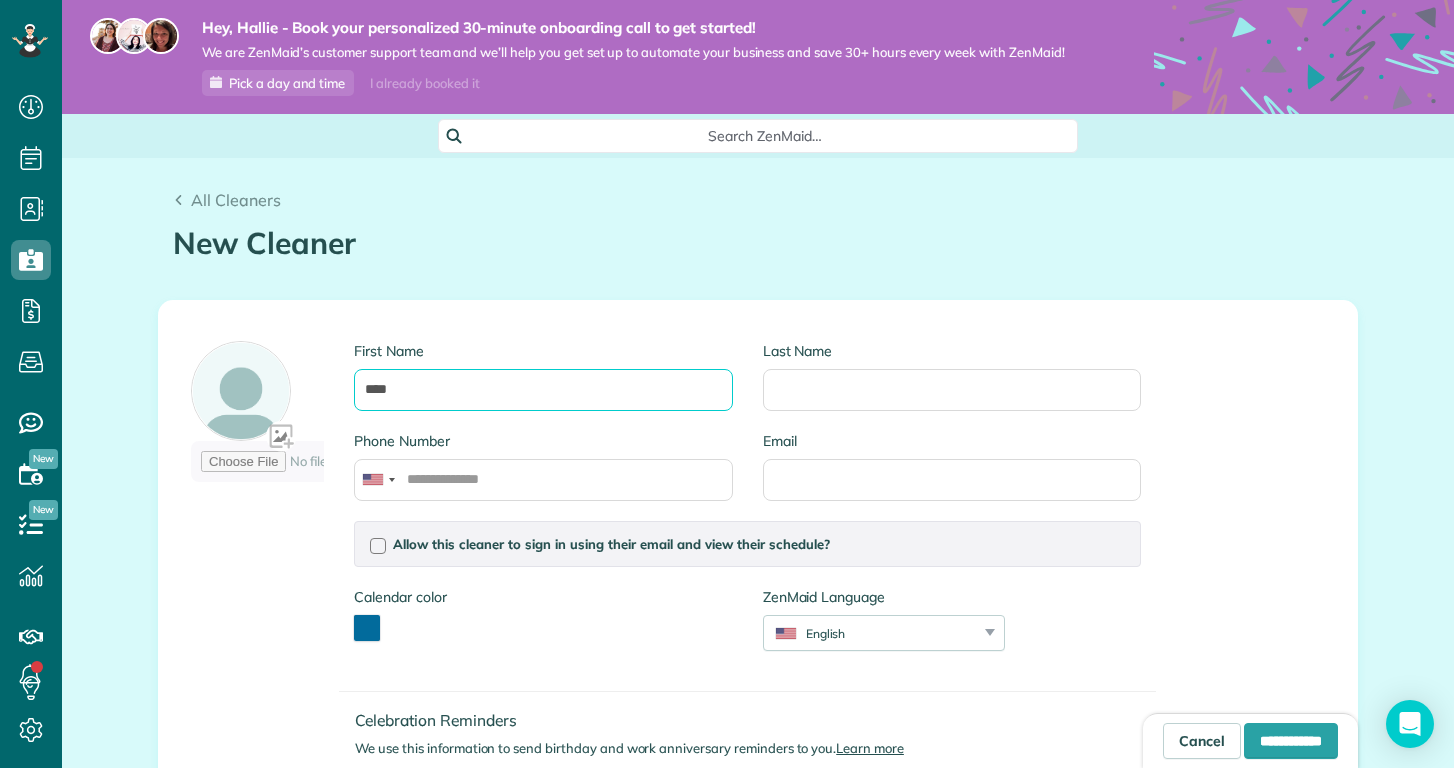 click on "****" at bounding box center [543, 390] 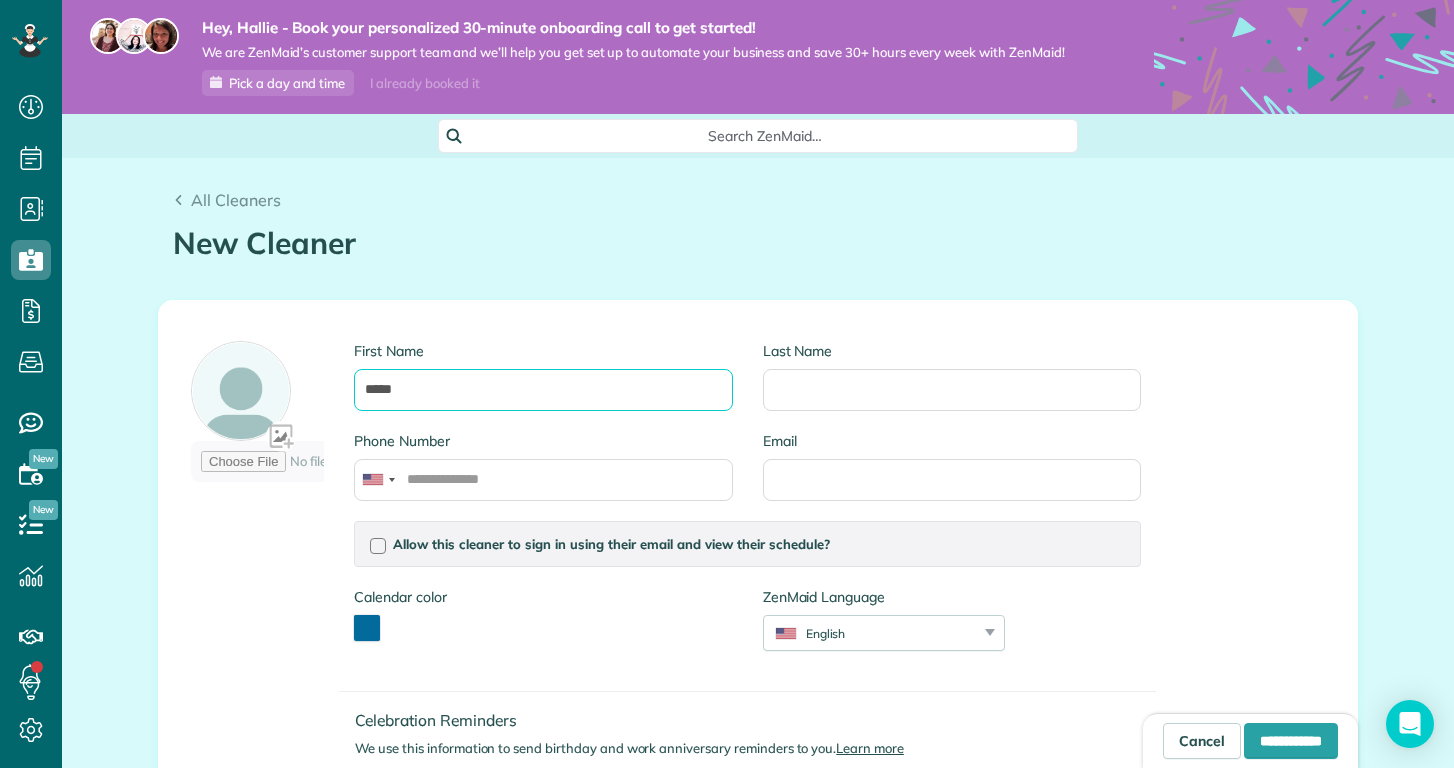 type on "*****" 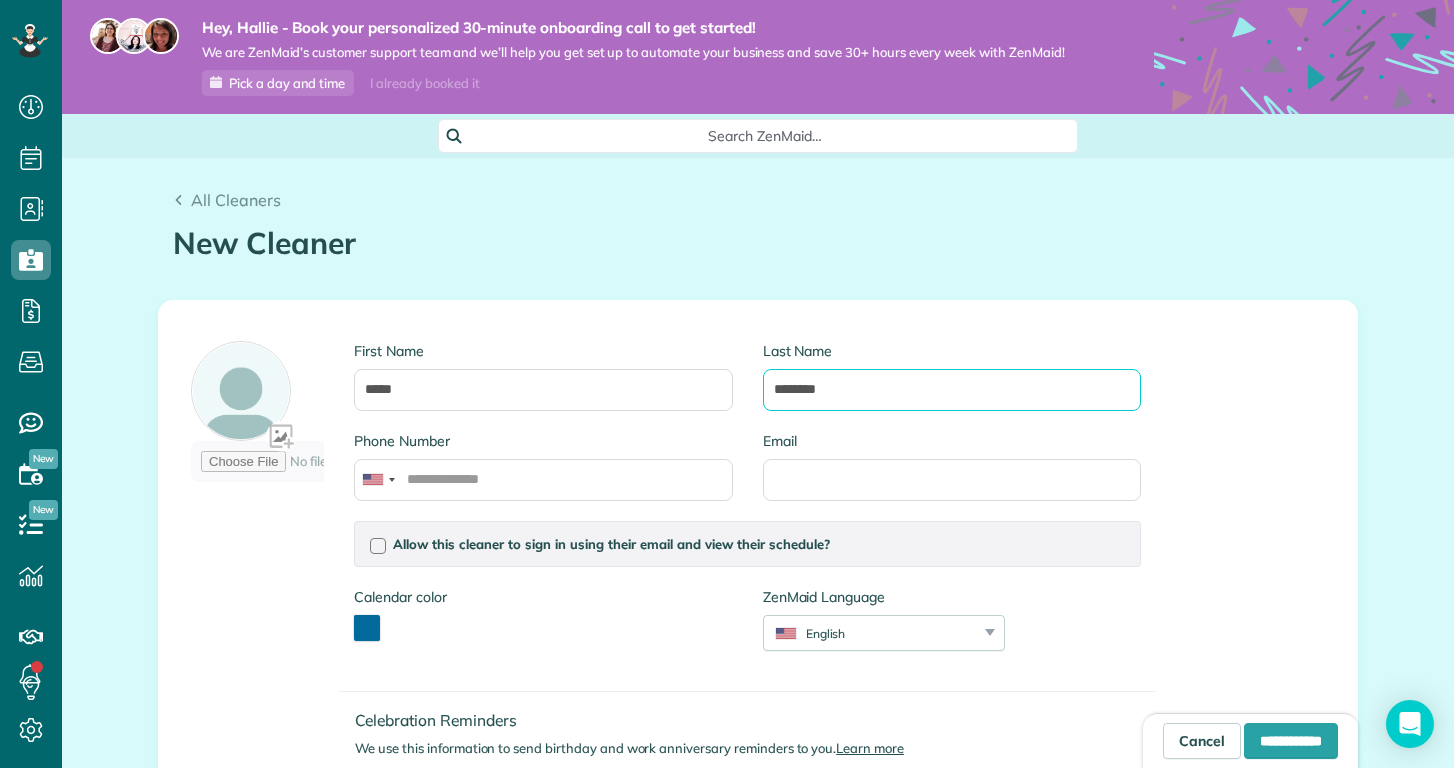 type on "********" 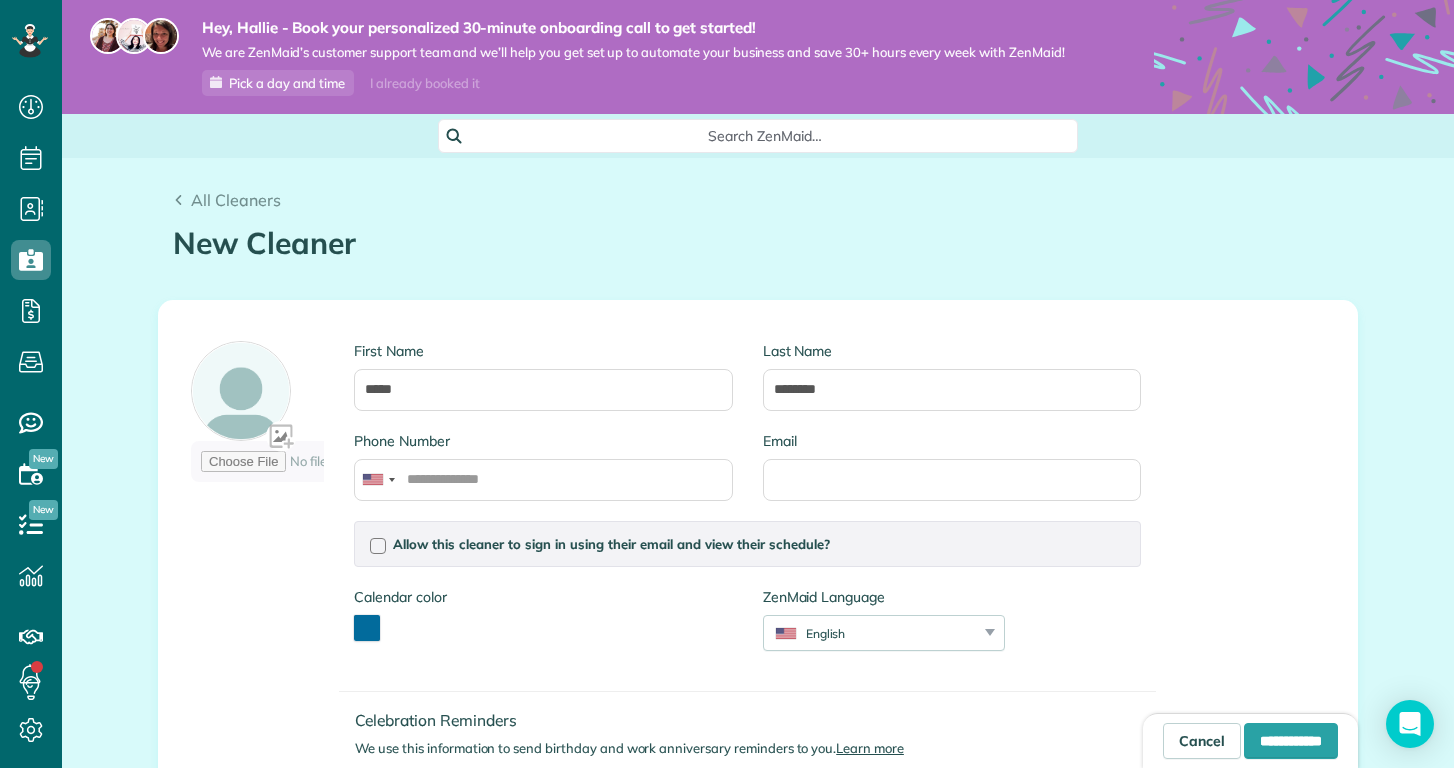 click on "First Name *****
Last Name ********
Phone Number
Email
Allow this cleaner to sign in using their email and view their schedule?
Password
Password Confirmation
Password Password should contain letters and numbers only and be at least 8 characters long
Password Confirmation
Is this cleaner an office manager? Office managers can create, view, and edit customers, appointments, and cleaners
Is this cleaner a contractor?
Allow this cleaner to log their time in the system?
Calendar color" at bounding box center [666, 594] 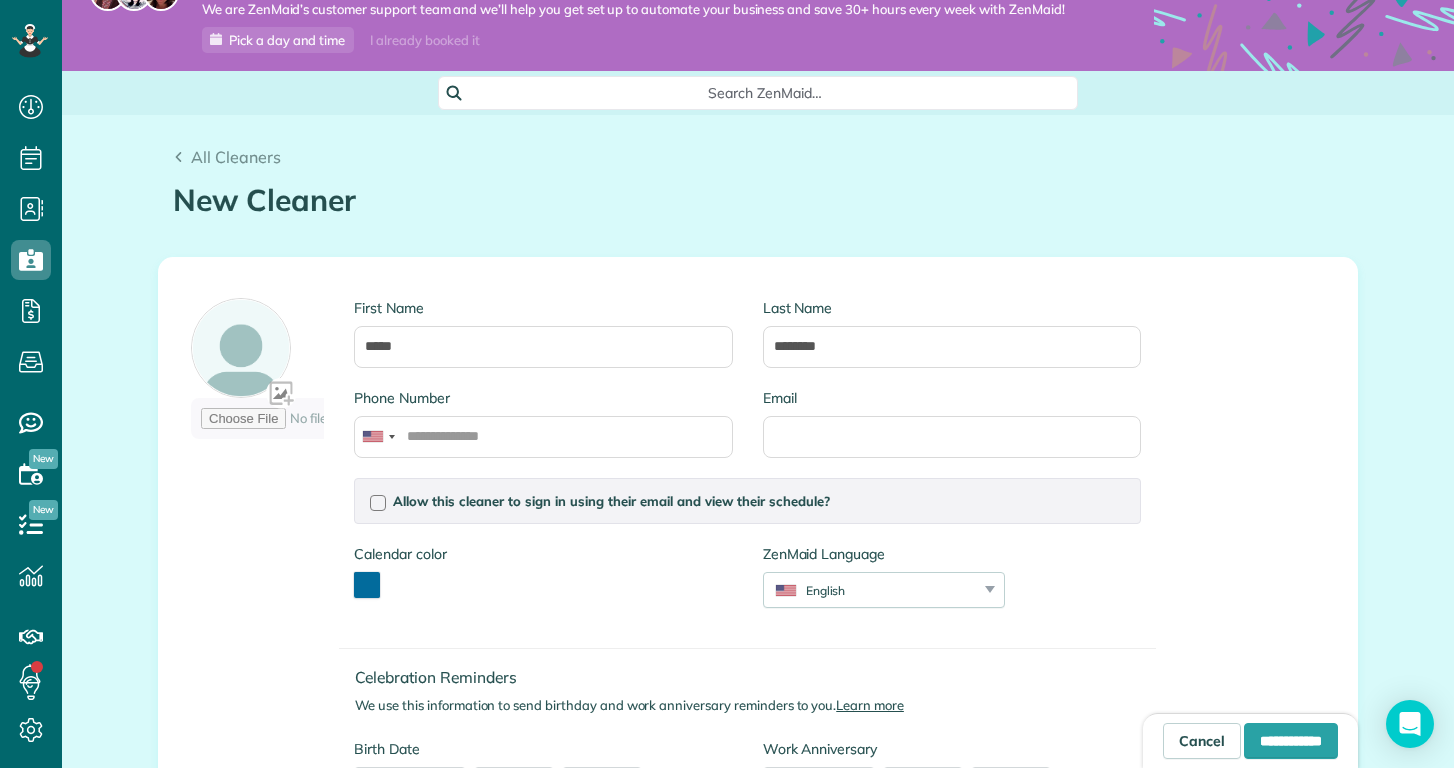 scroll, scrollTop: 53, scrollLeft: 0, axis: vertical 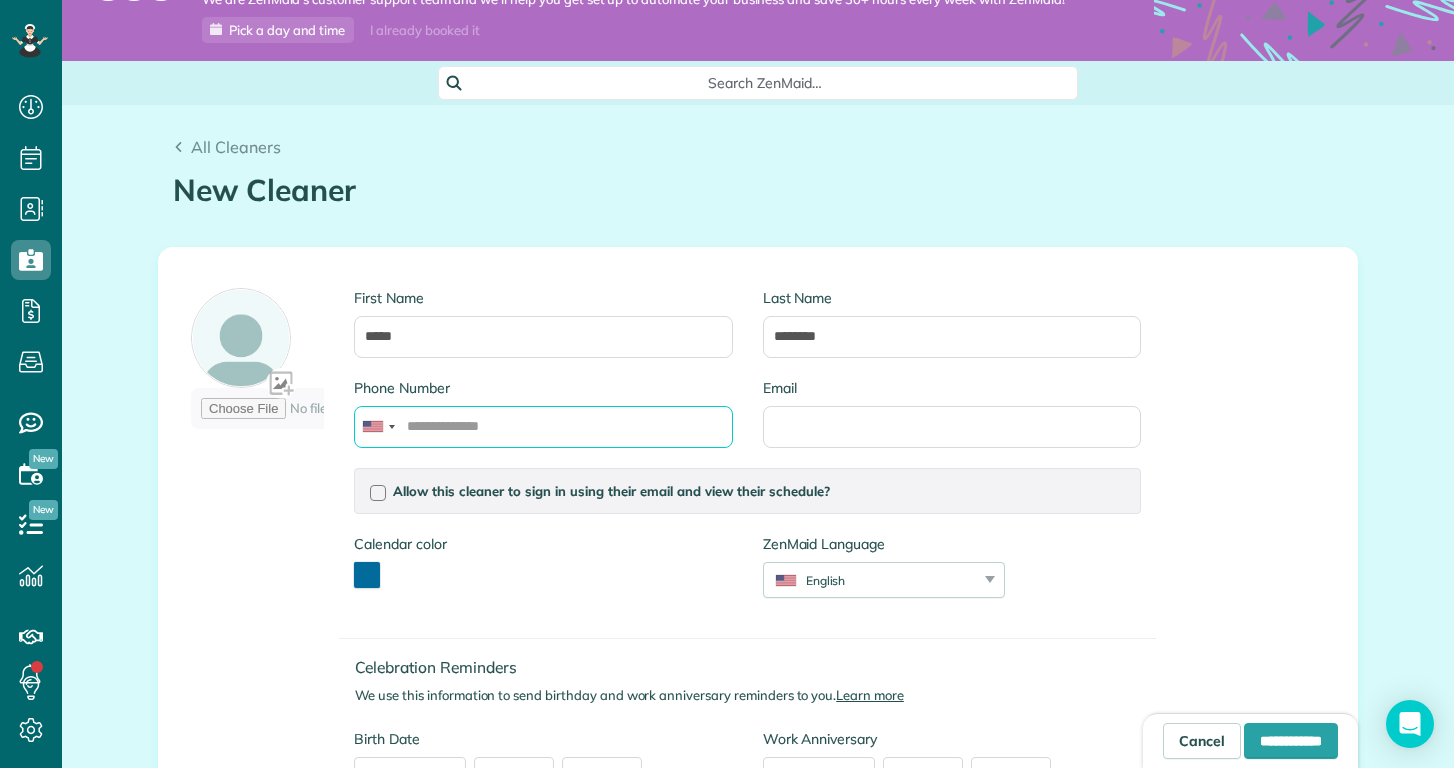 paste on "**********" 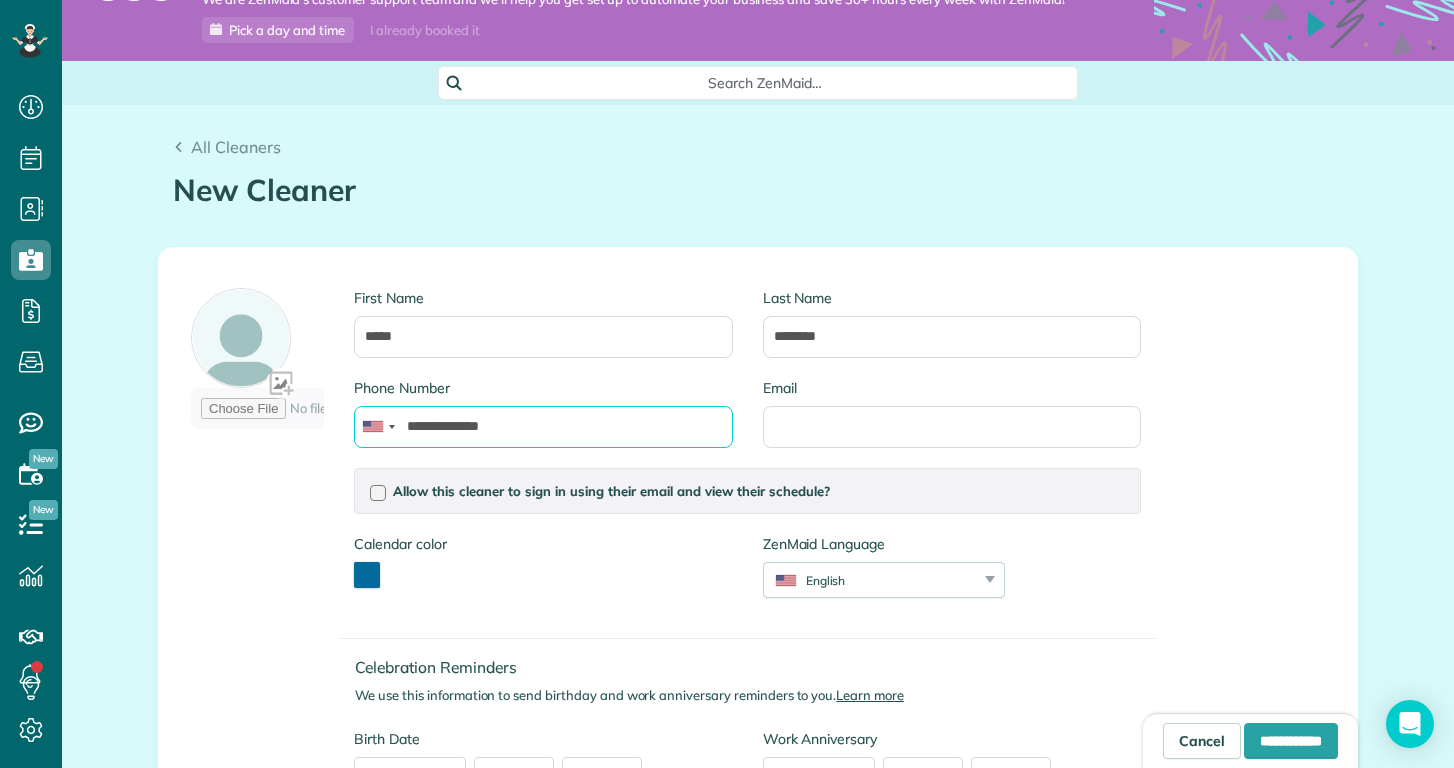type on "**********" 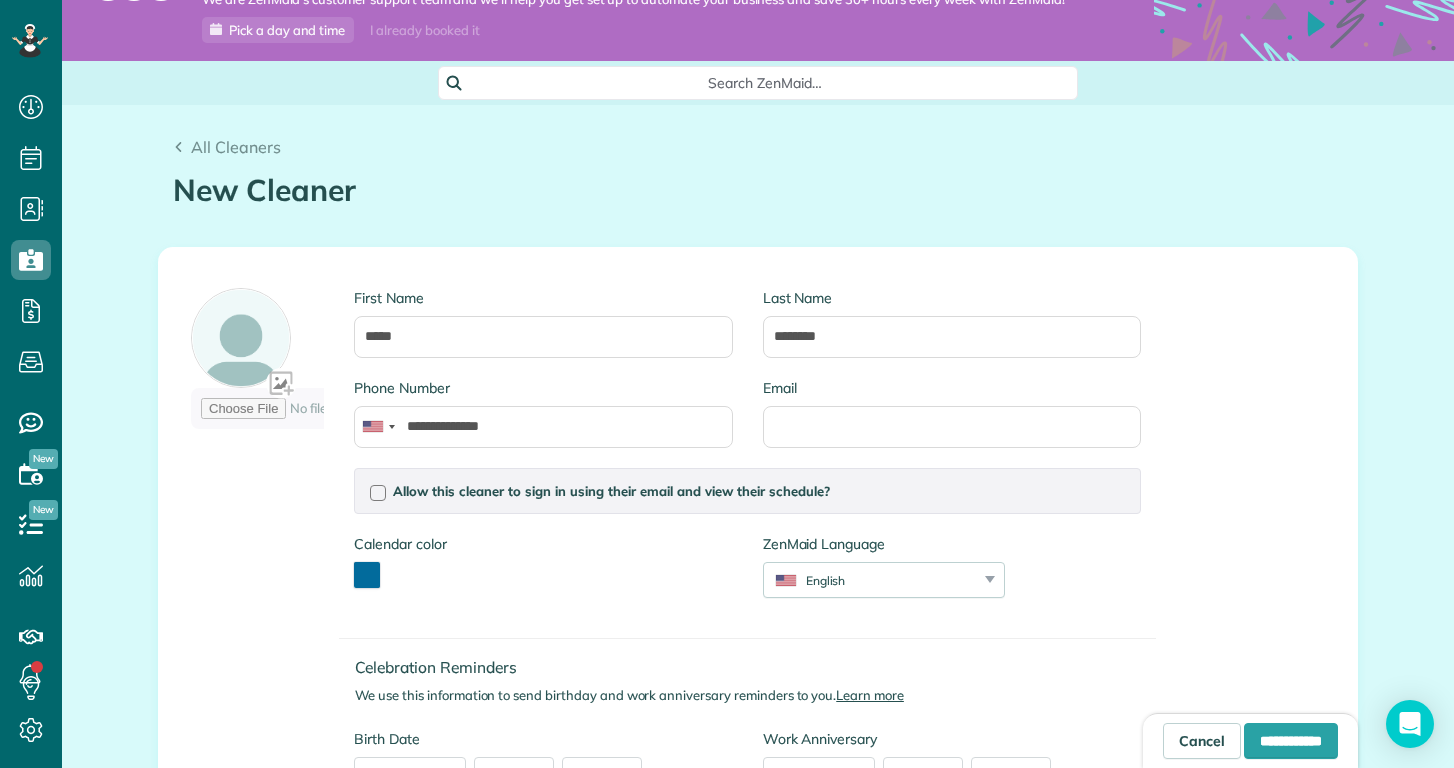 click on "We are ZenMaid’s customer support team and we’ll help you get set up to automate your business and save 30+ hours every week with ZenMaid!" at bounding box center [633, -1] 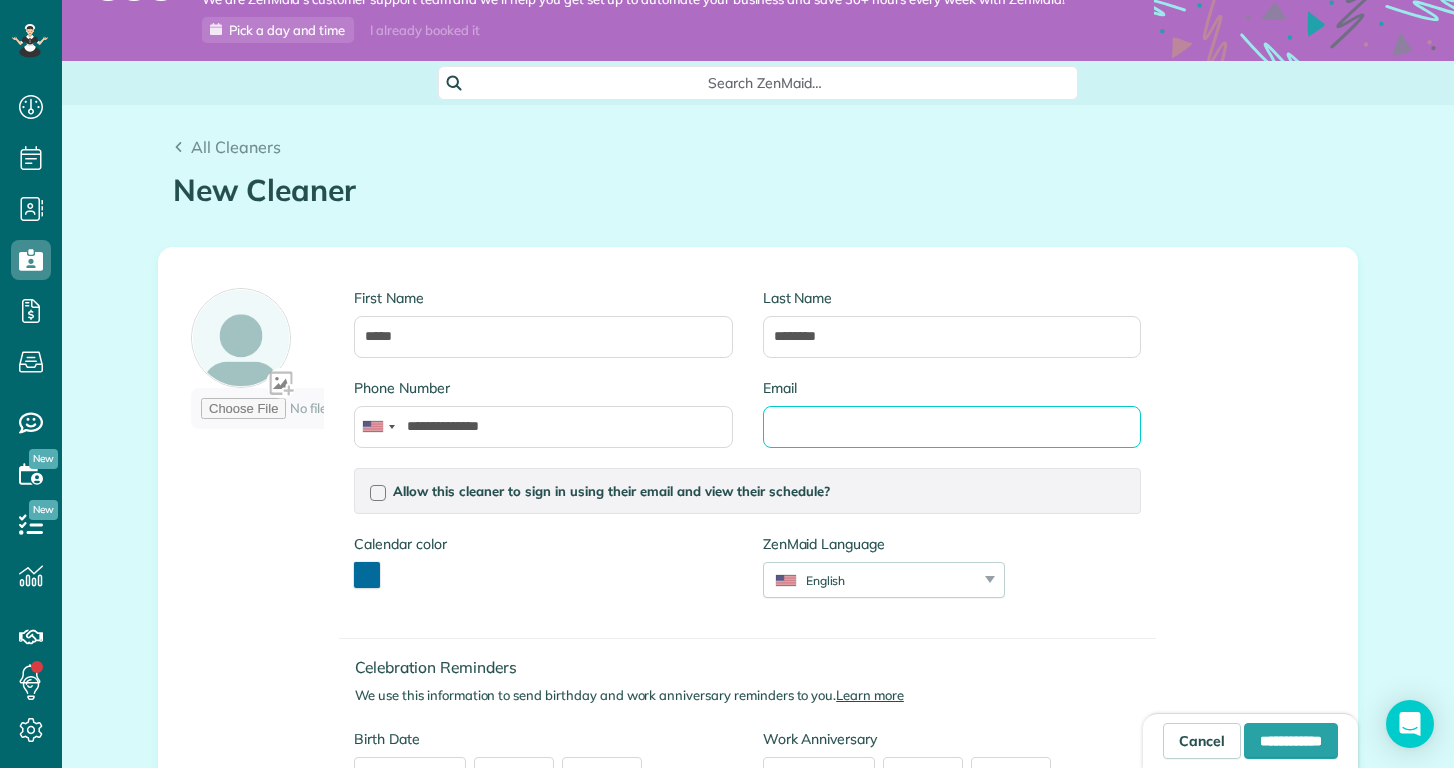 paste on "**********" 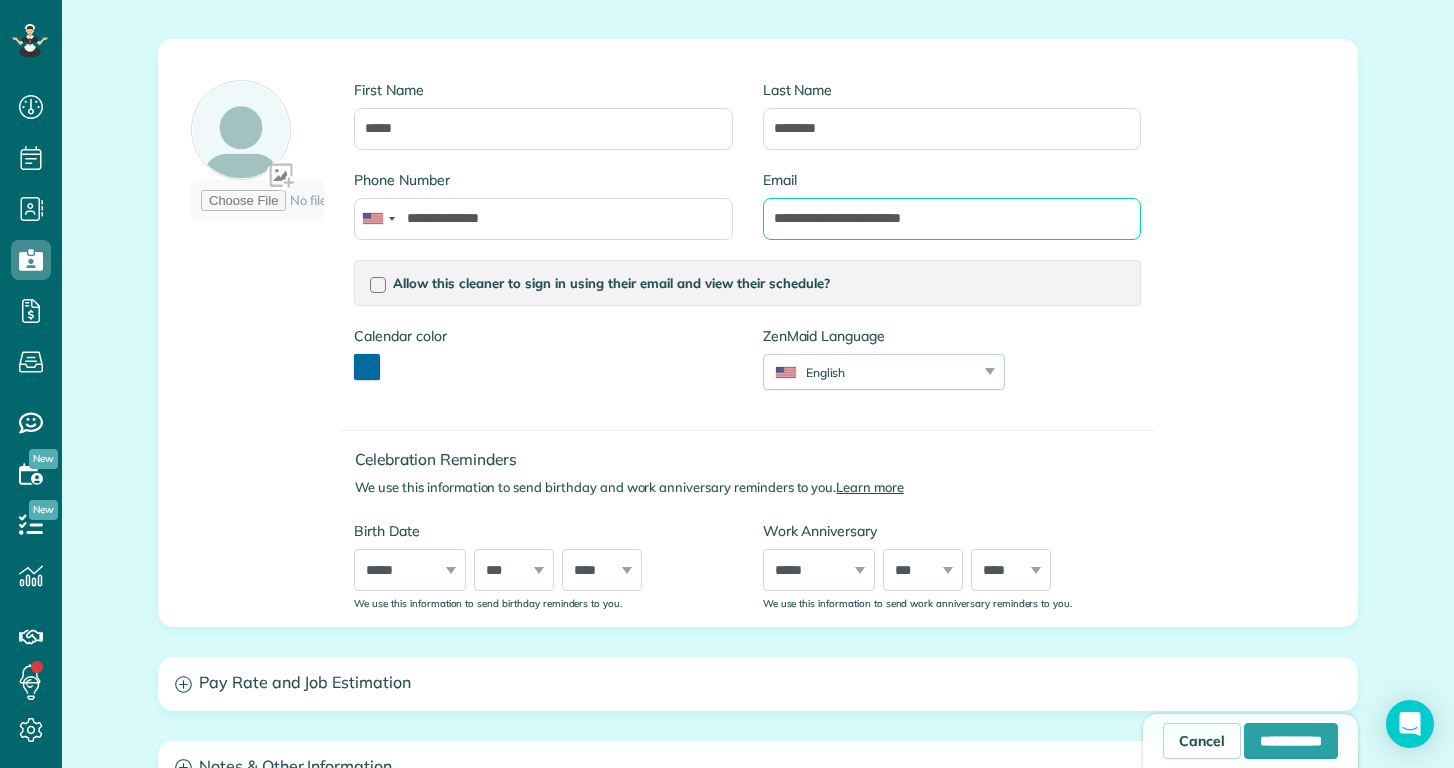 scroll, scrollTop: 264, scrollLeft: 0, axis: vertical 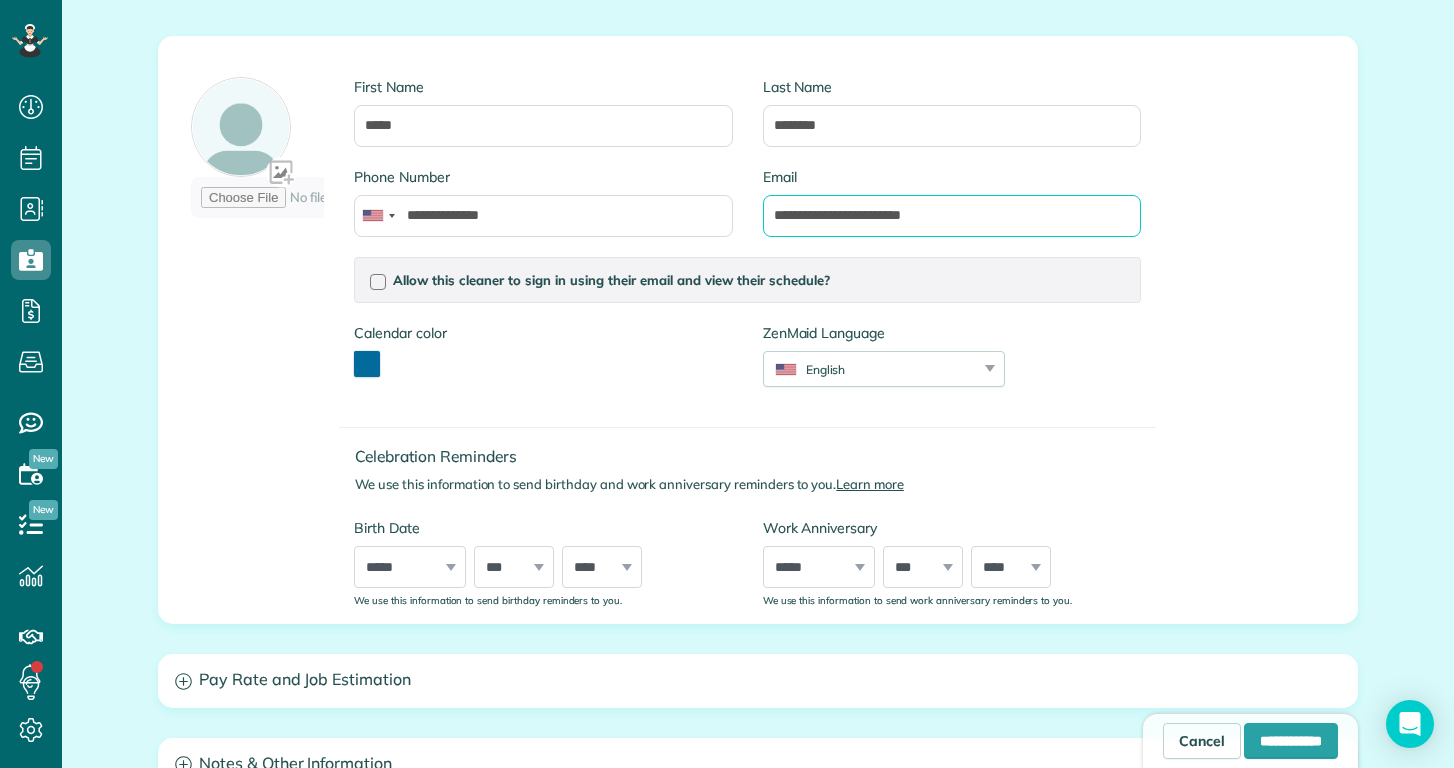 type on "**********" 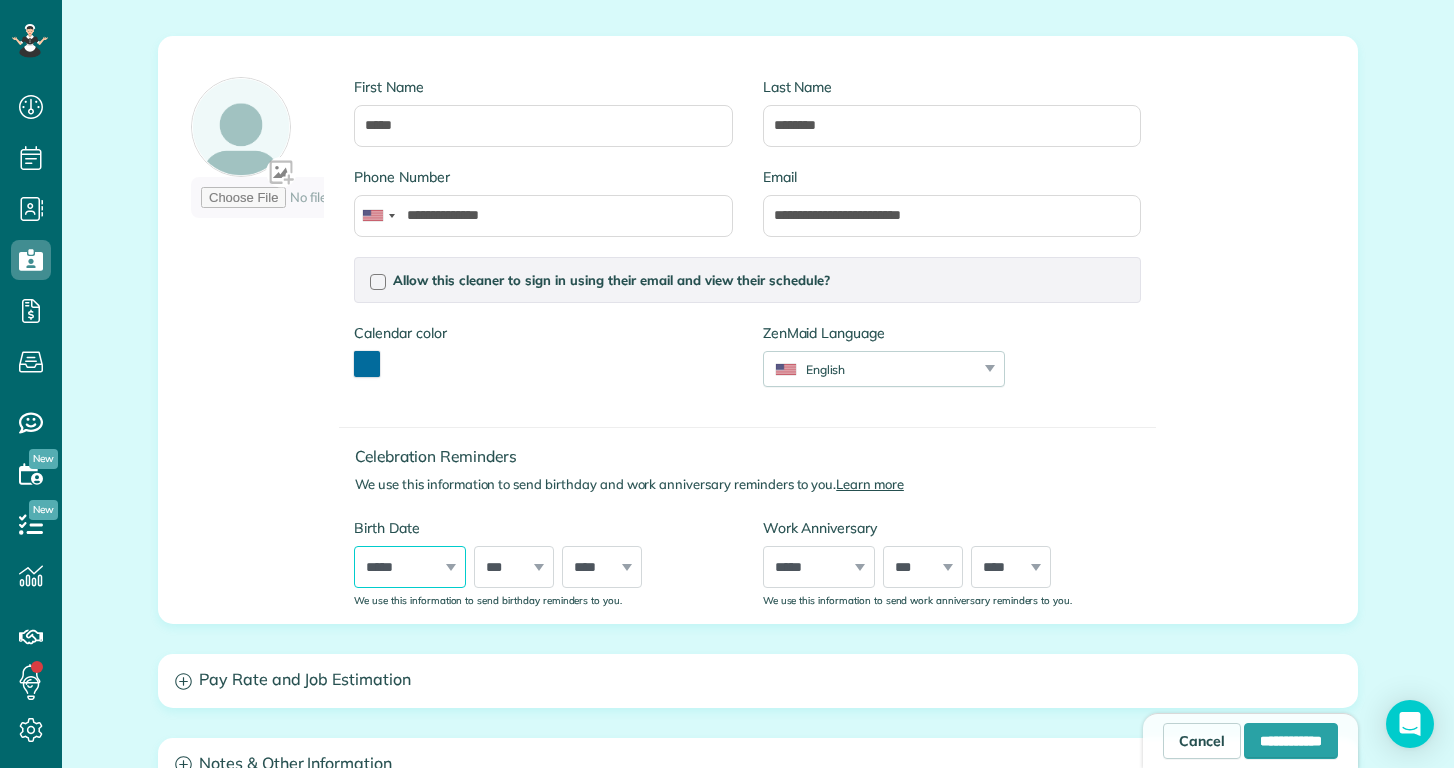 select on "*" 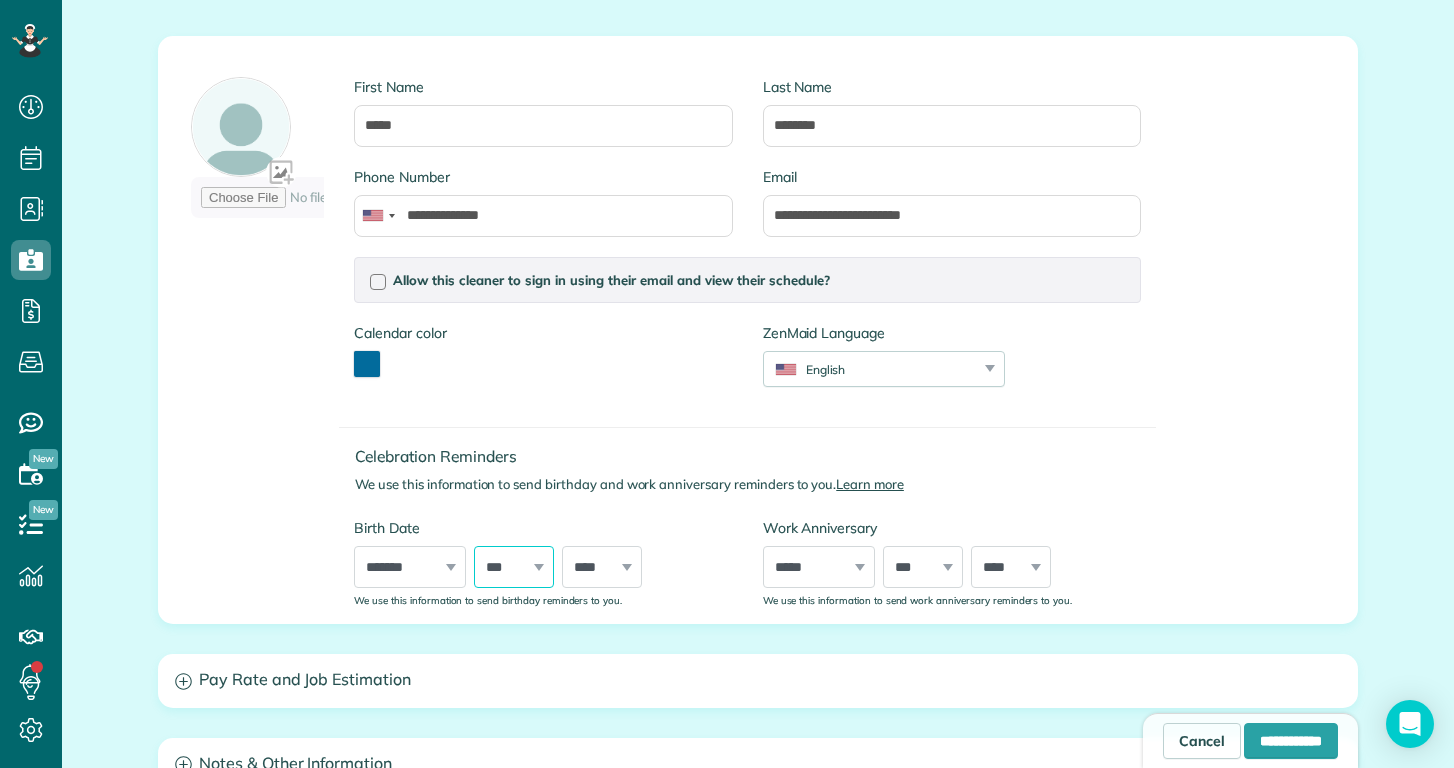 click on "***
*
*
*
*
*
*
*
*
*
**
**
**
**
**
**
**
**
**
**
**
**
**
**
**
**
**
**
**
**
**
**" at bounding box center (514, 567) 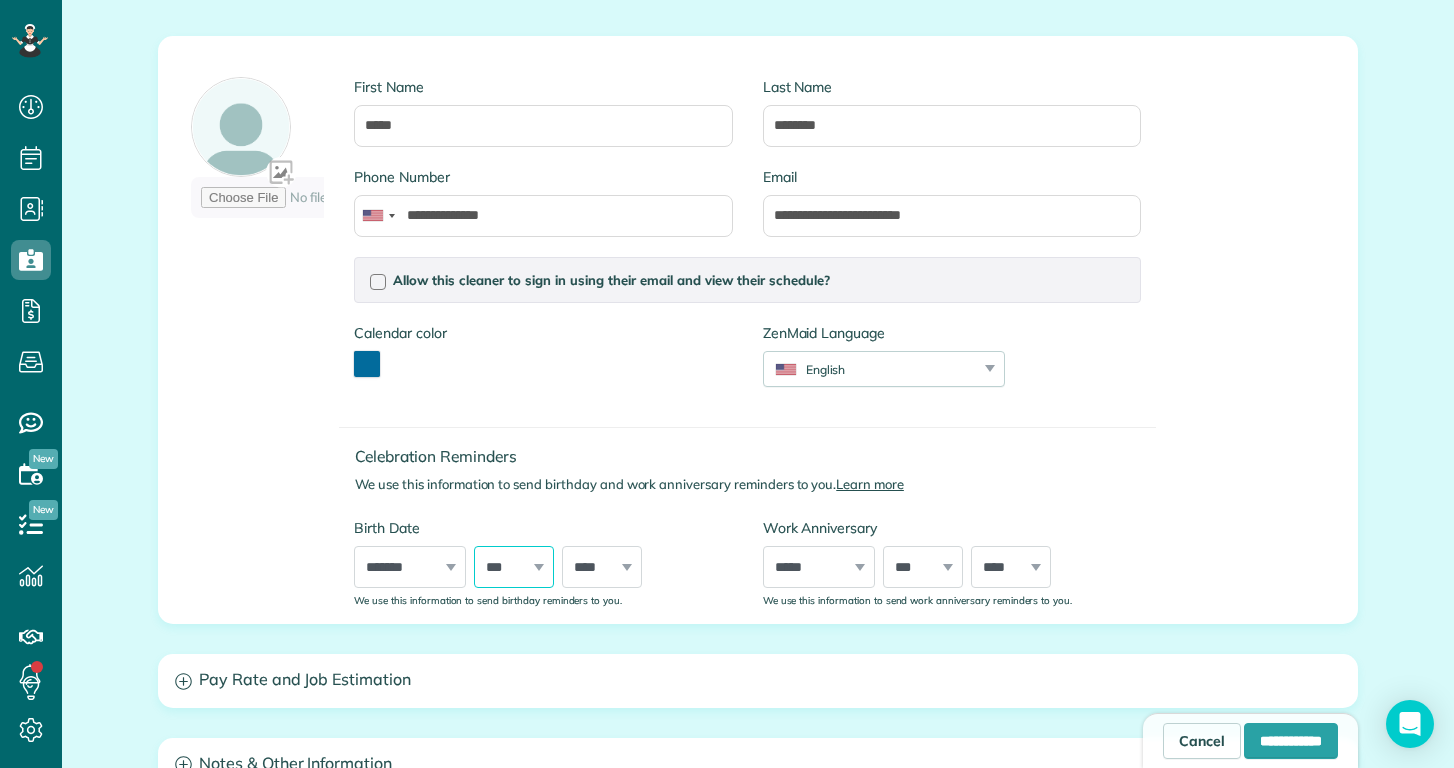 select on "**" 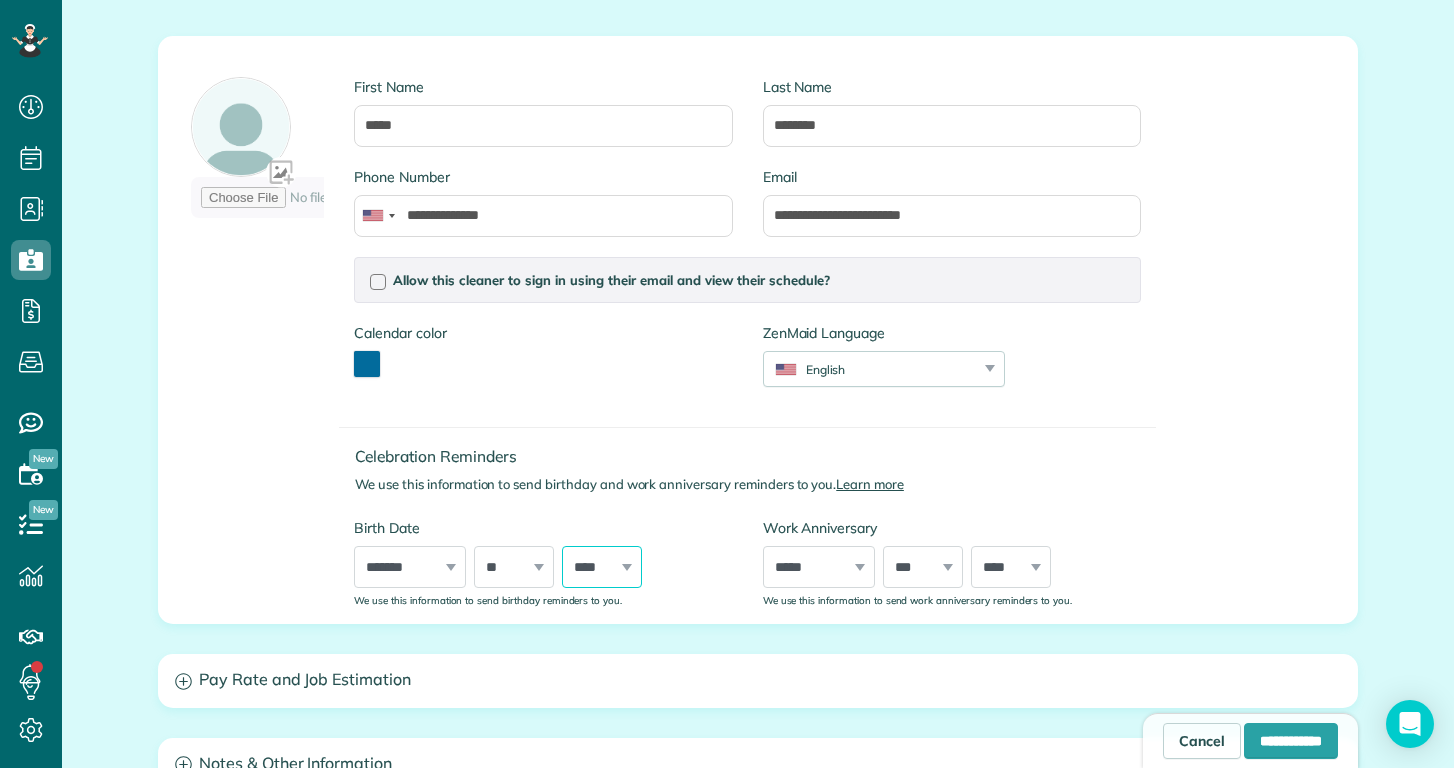 select on "****" 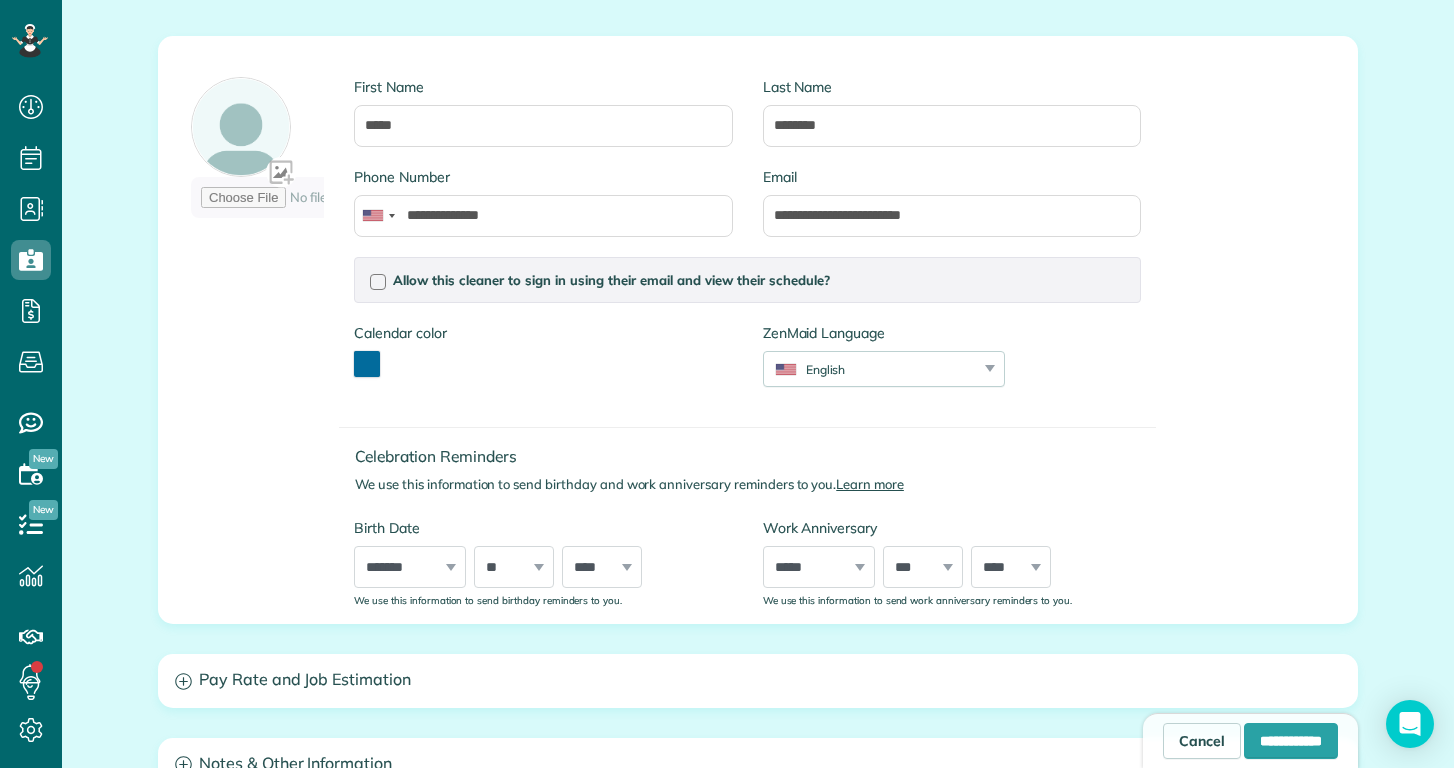 click on "Birth Date
*****
*******
********
*****
*****
***
****
****
******
*********
*******
********
********
***
*
*
*
*
*
*
*
*
*
**
**
**
**
**
**
**
**
**
**
**
**
**
**
**
**
**
**
**
**
**
**
****
****
****
****
****
****
****
****
****
****
****
****
****
****
****
****
****
****
****
****
****
****
****
****
****
****
****
****
****
****
****
****
****
****
****
****
****
****
****
****
****
****
****
****
****
****
****
****
****
****
****
****
****
****
****
****
****
****
****
****
****
****
****
****
****
****
****
****
****
****
****
****
****
****
****
****
****
****
****
****
We use this information to send birthday reminders to you." at bounding box center [0, 0] 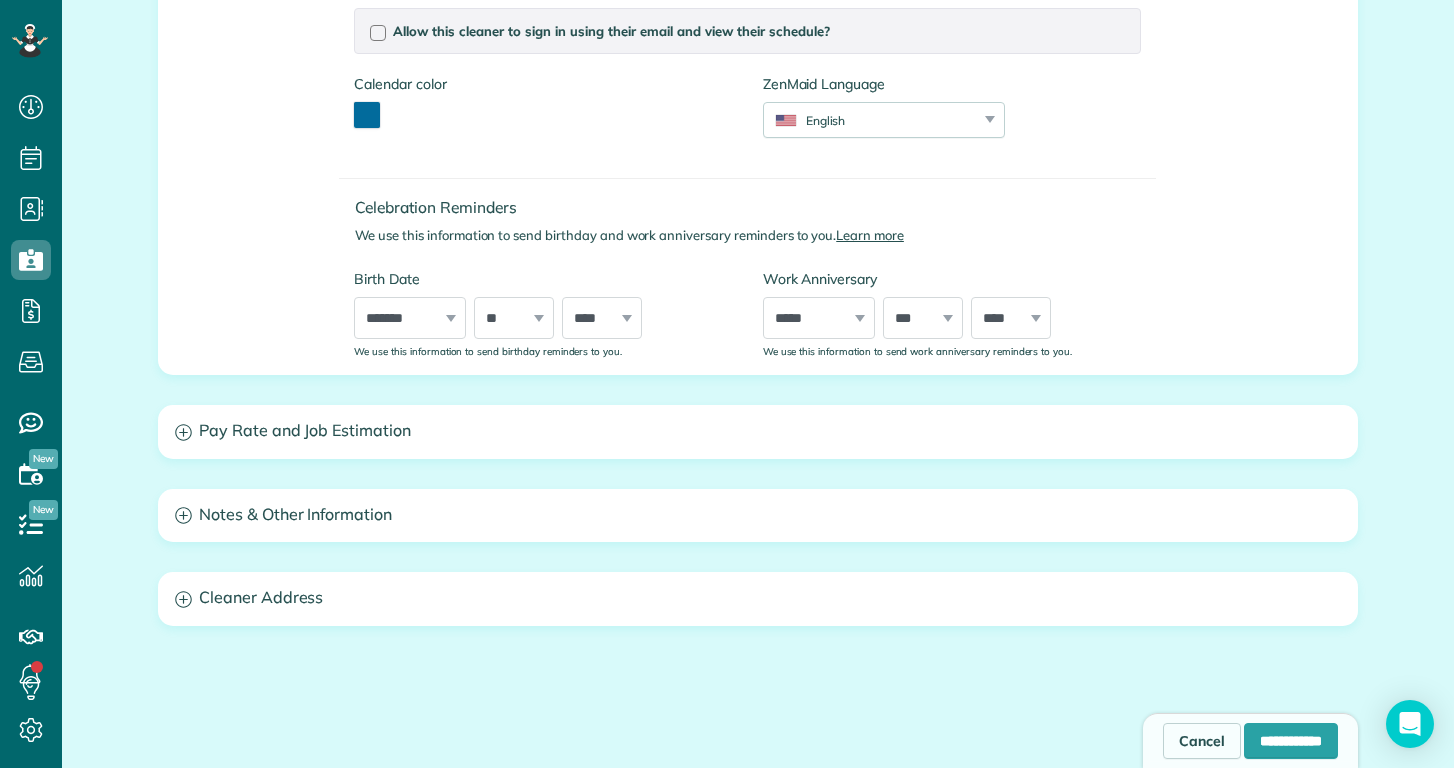 click on "Pay Rate and Job Estimation" at bounding box center (758, 431) 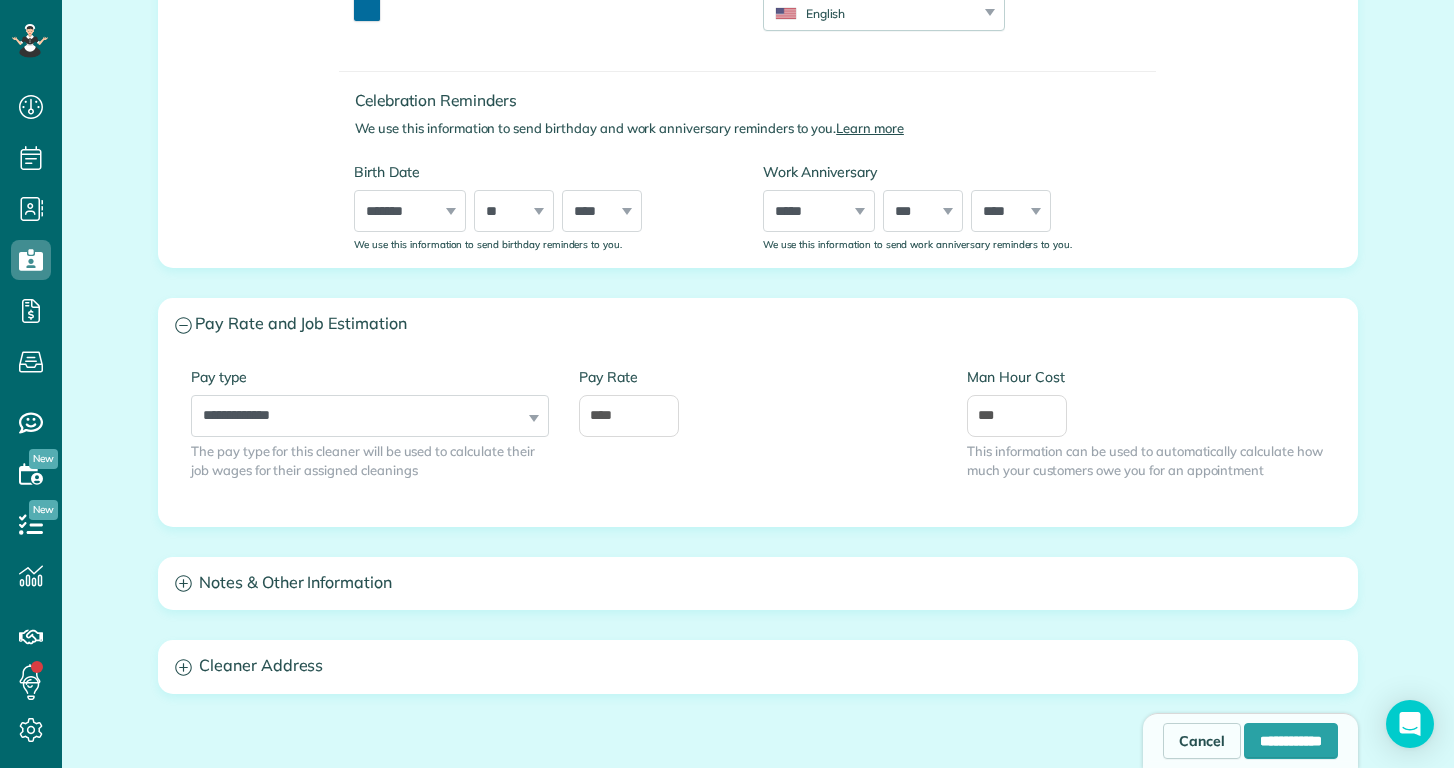 scroll, scrollTop: 639, scrollLeft: 0, axis: vertical 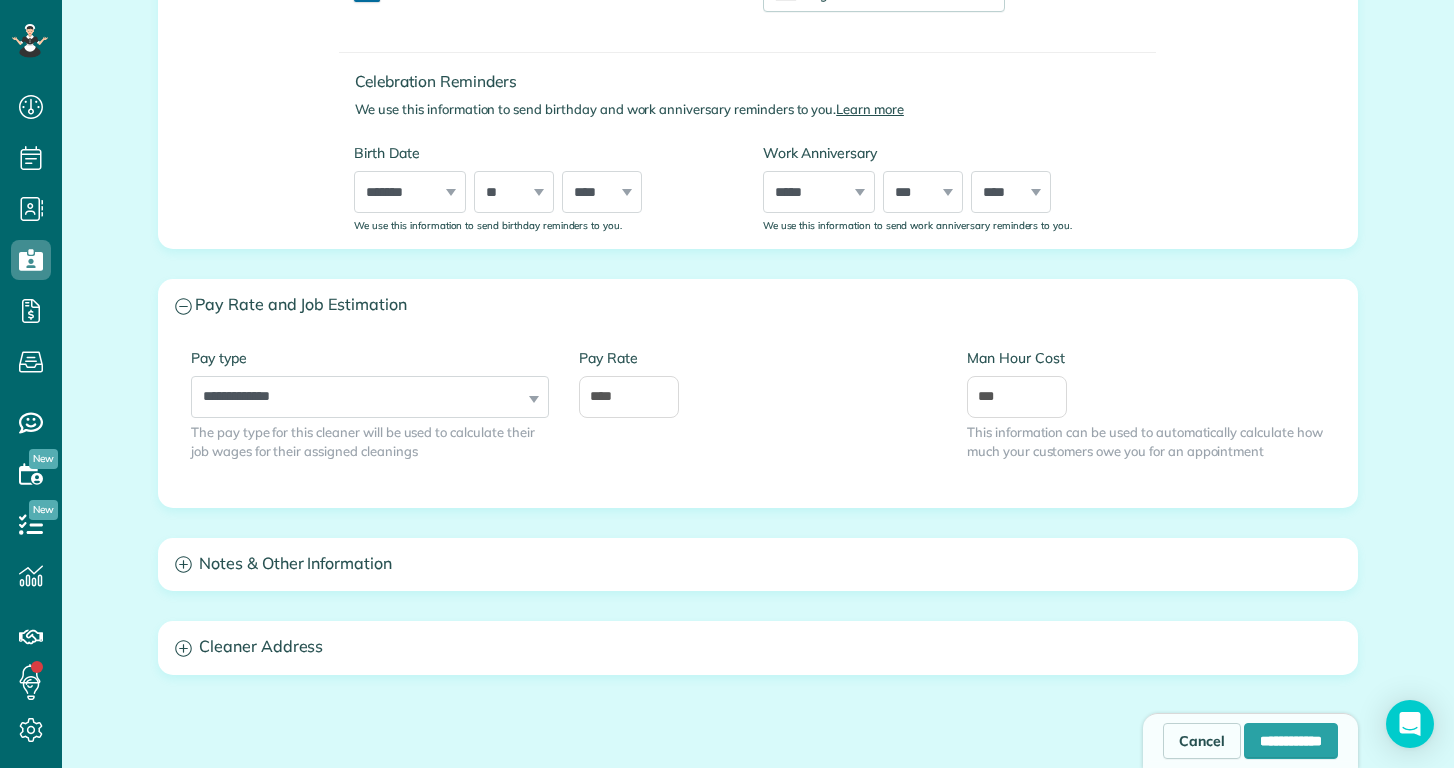 click on "**********" at bounding box center (758, 419) 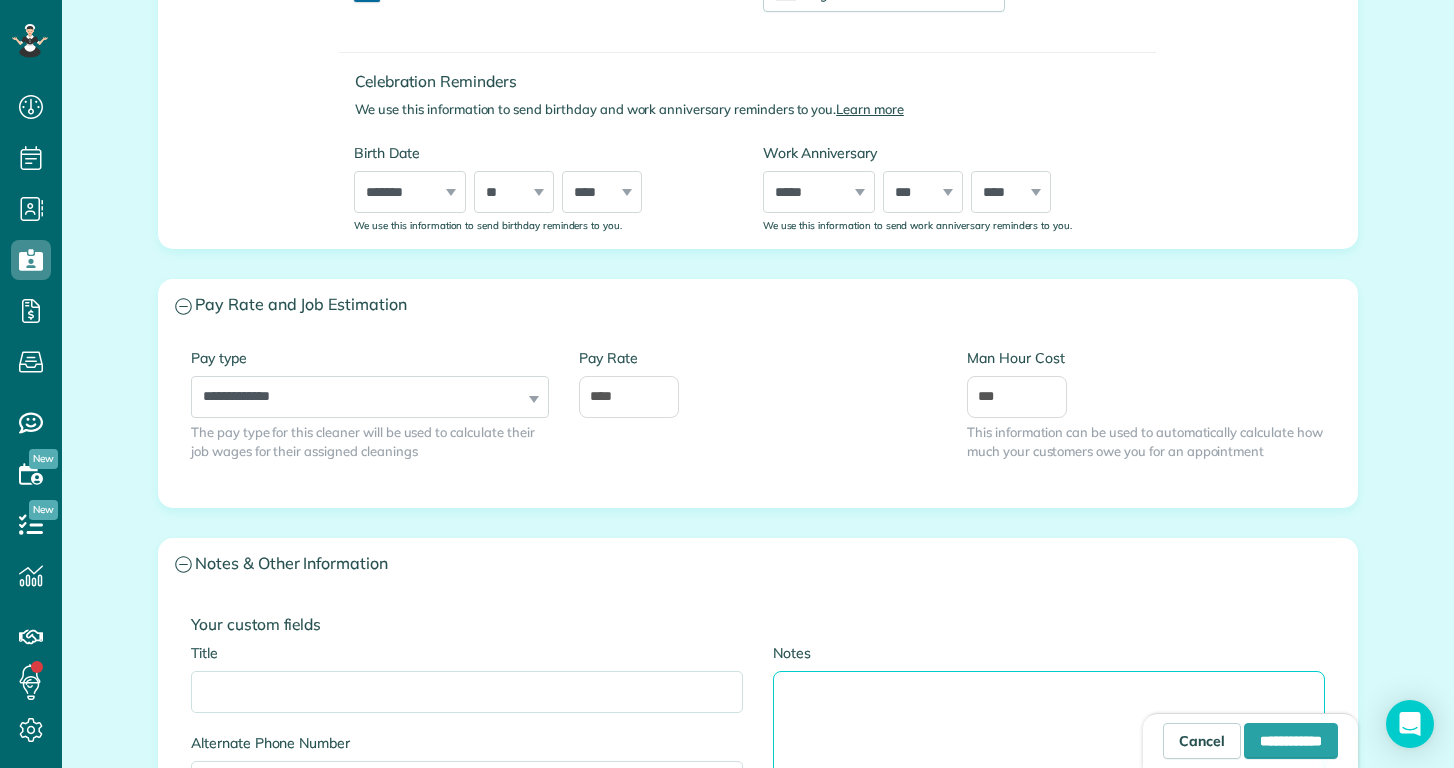 click on "Notes" at bounding box center [1049, 732] 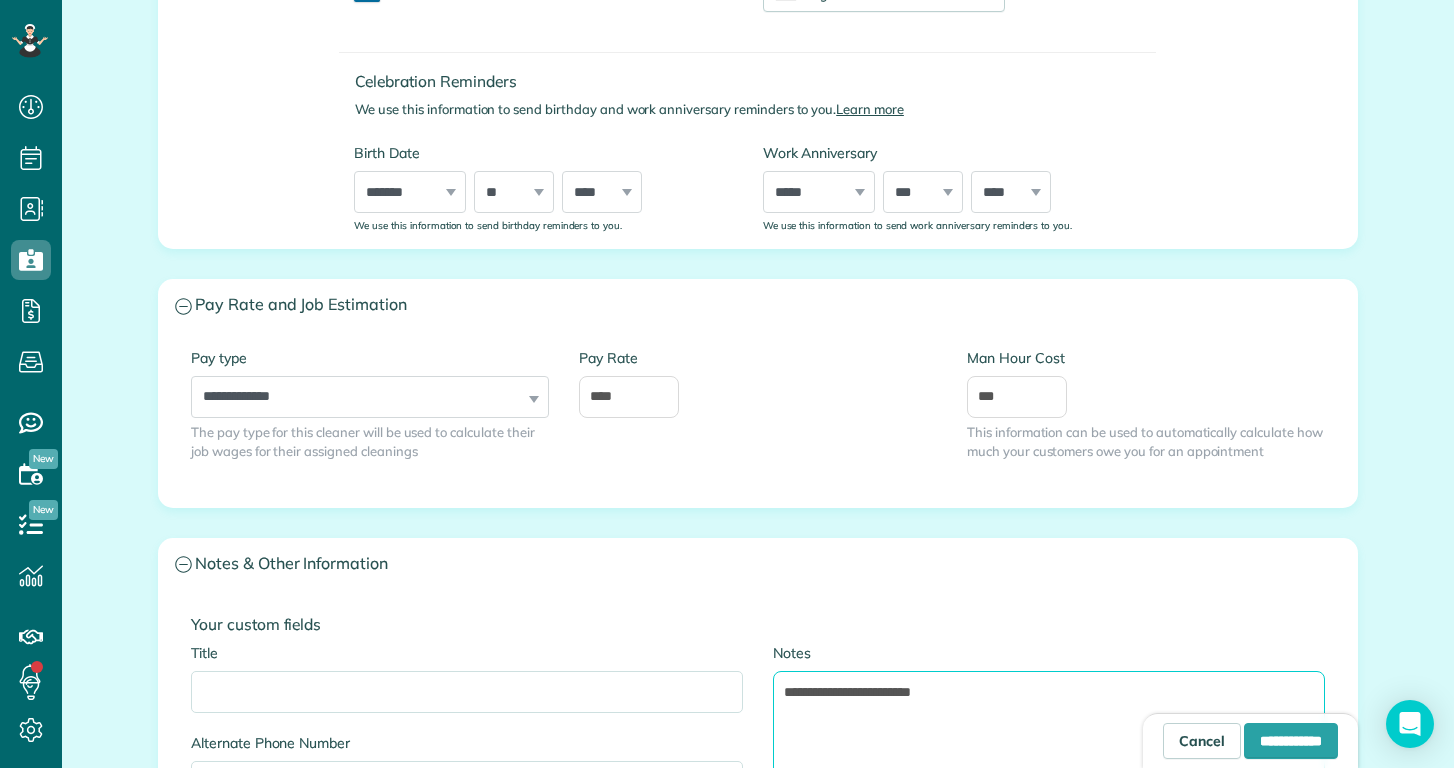 type on "**********" 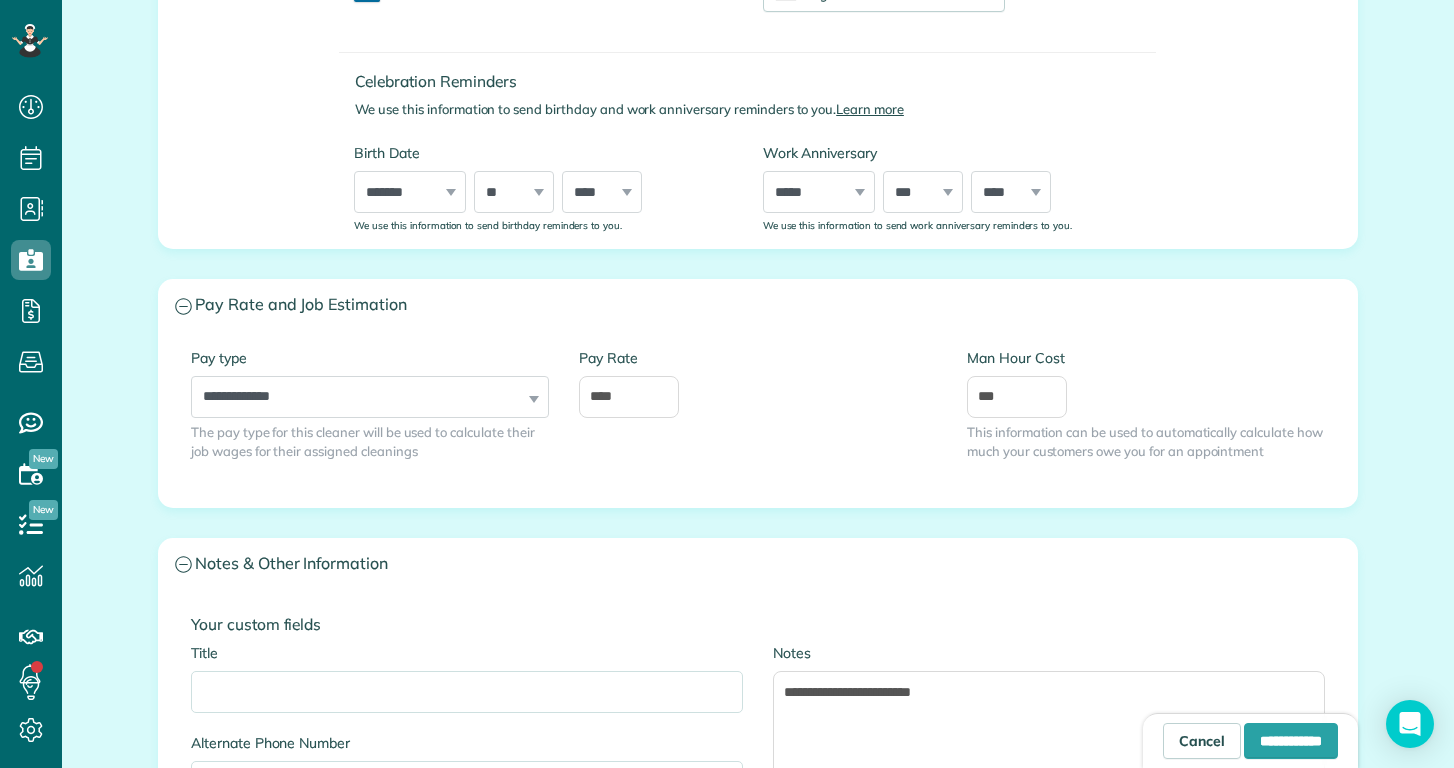 click on "Notes & Other Information" at bounding box center [758, 564] 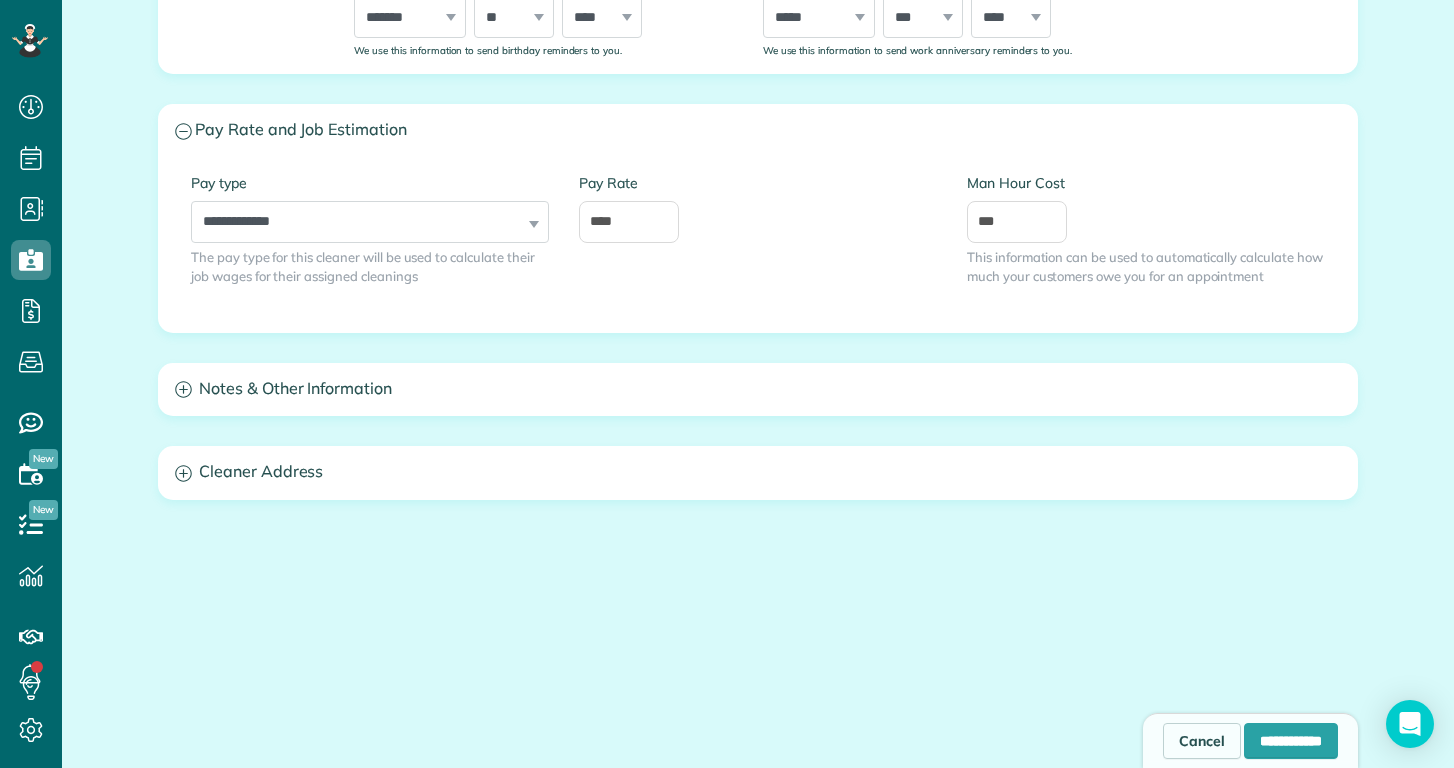 scroll, scrollTop: 813, scrollLeft: 0, axis: vertical 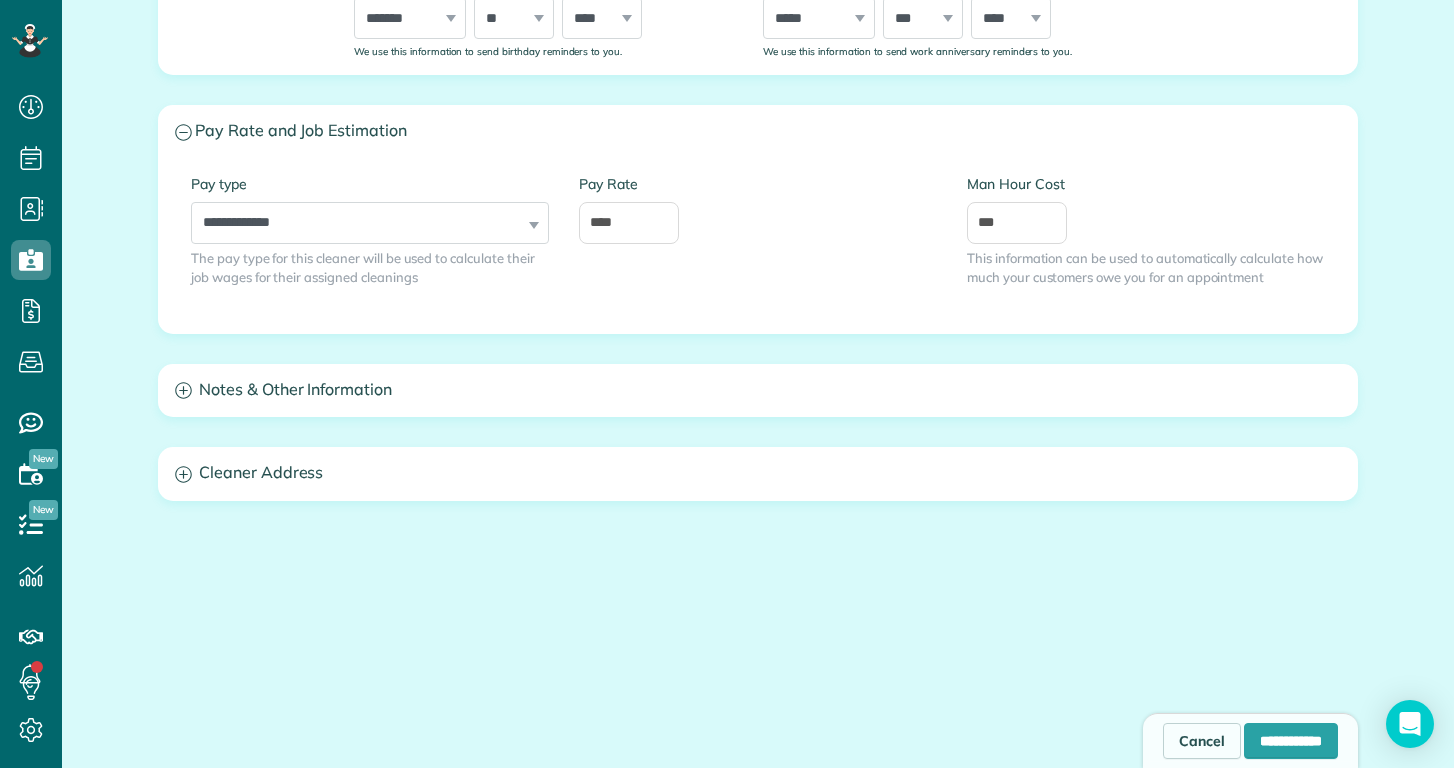 click on "Cleaner Address" at bounding box center [758, 473] 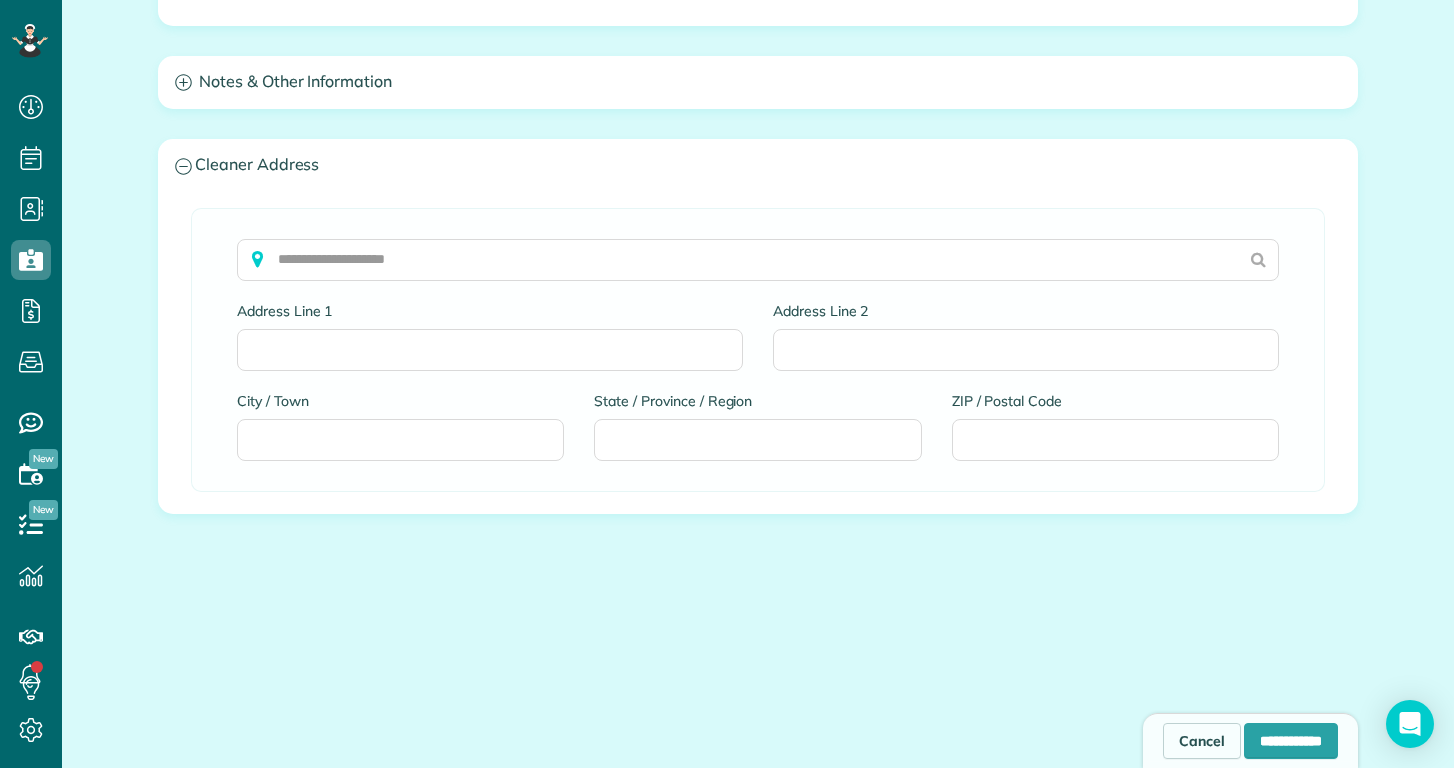 scroll, scrollTop: 1130, scrollLeft: 0, axis: vertical 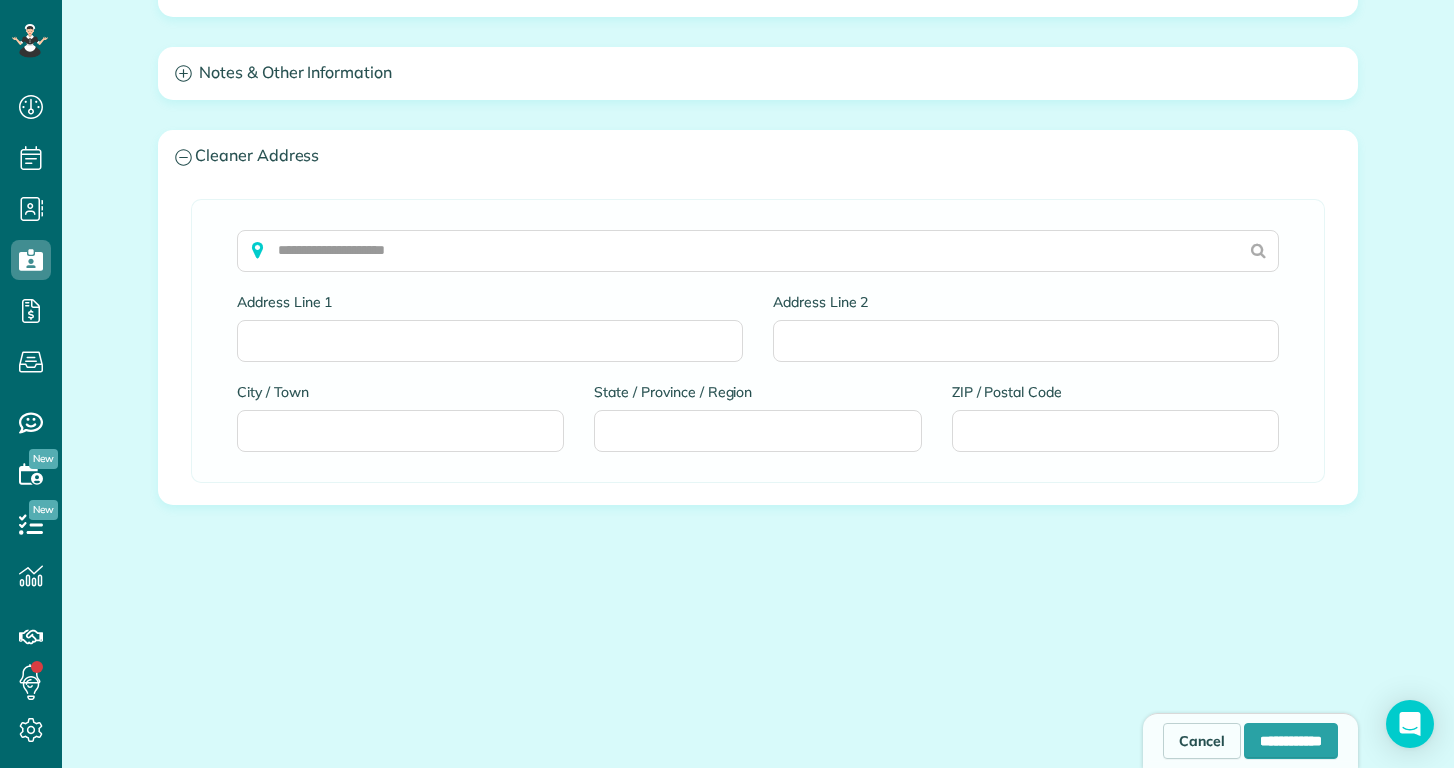 click on "Notes & Other Information" at bounding box center [758, 73] 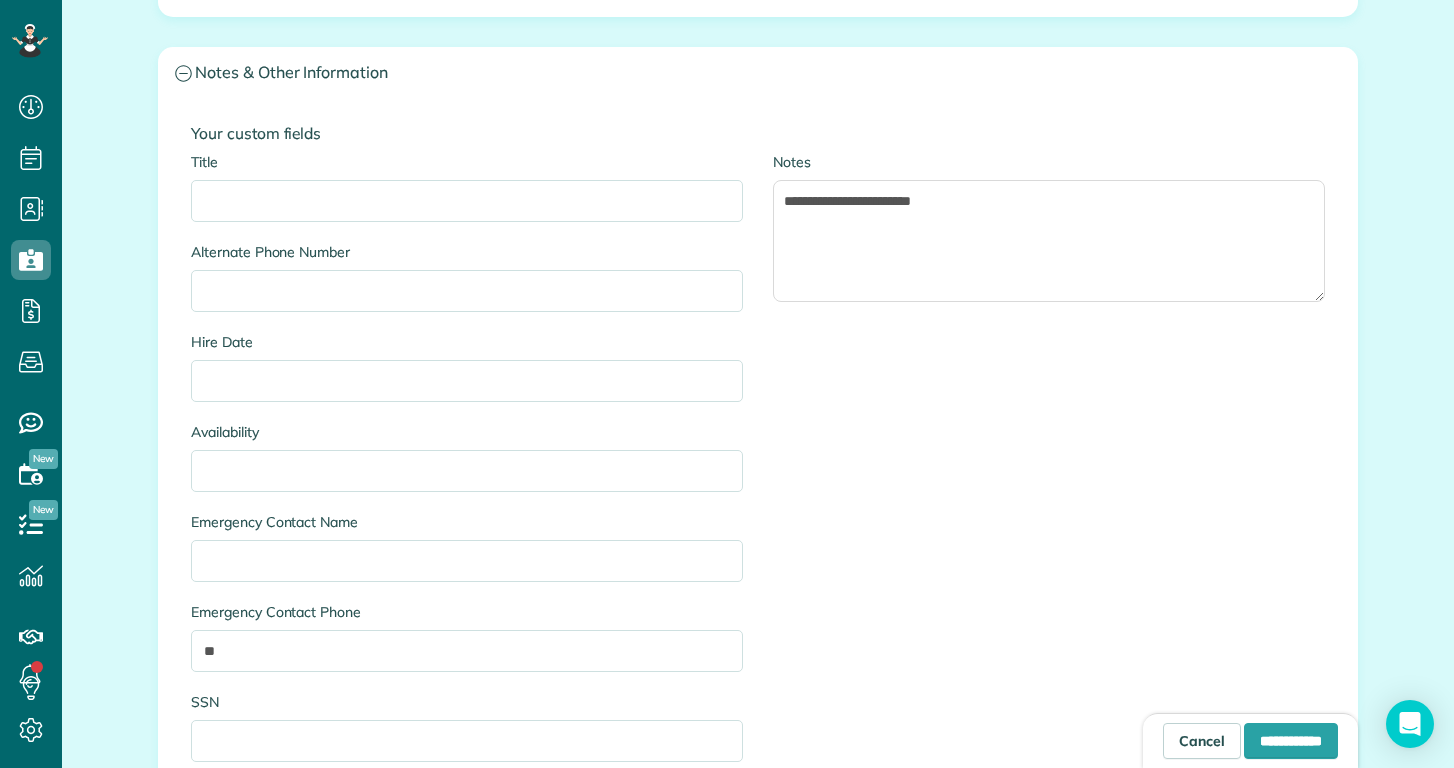 click on "Notes & Other Information" at bounding box center [758, 73] 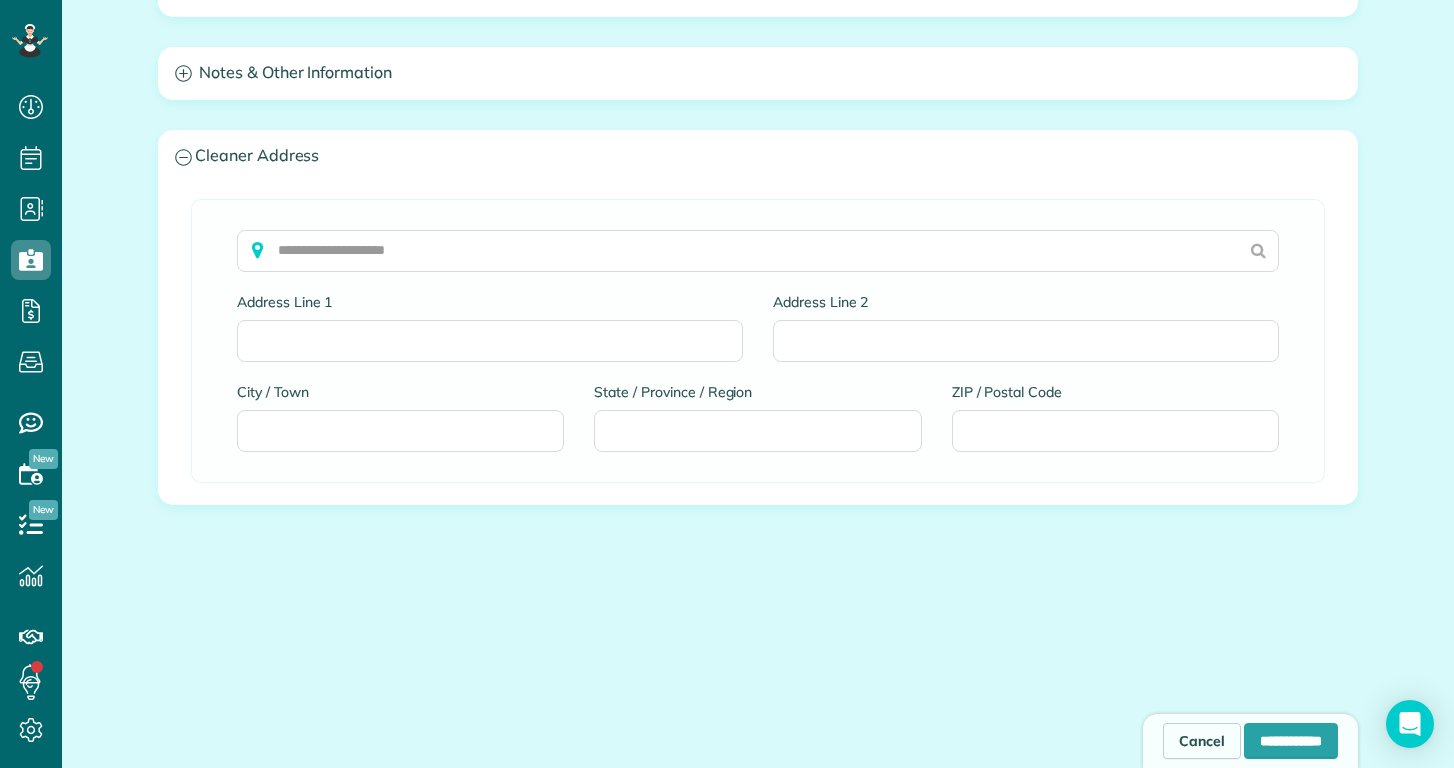 click on "Notes & Other Information" at bounding box center [758, 73] 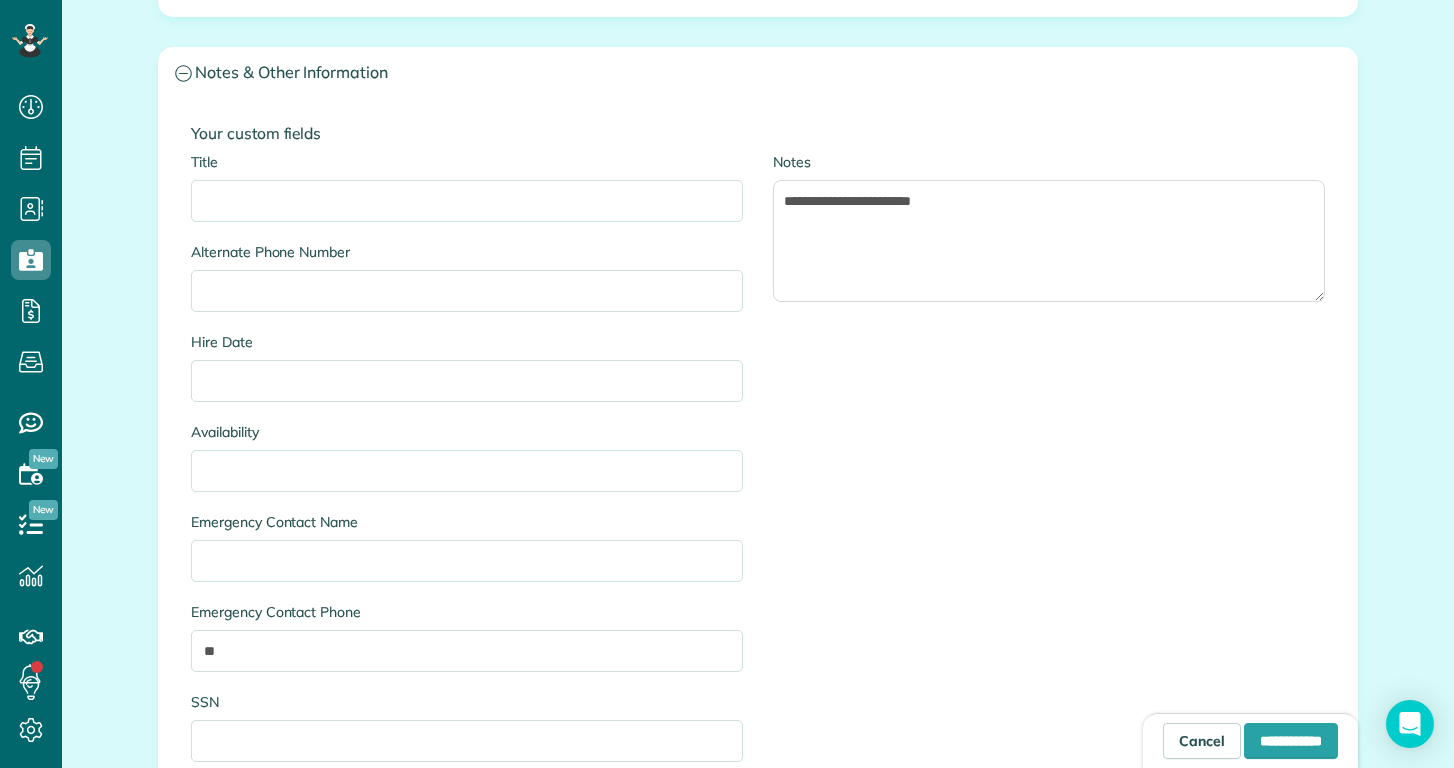 click on "Notes & Other Information" at bounding box center (758, 73) 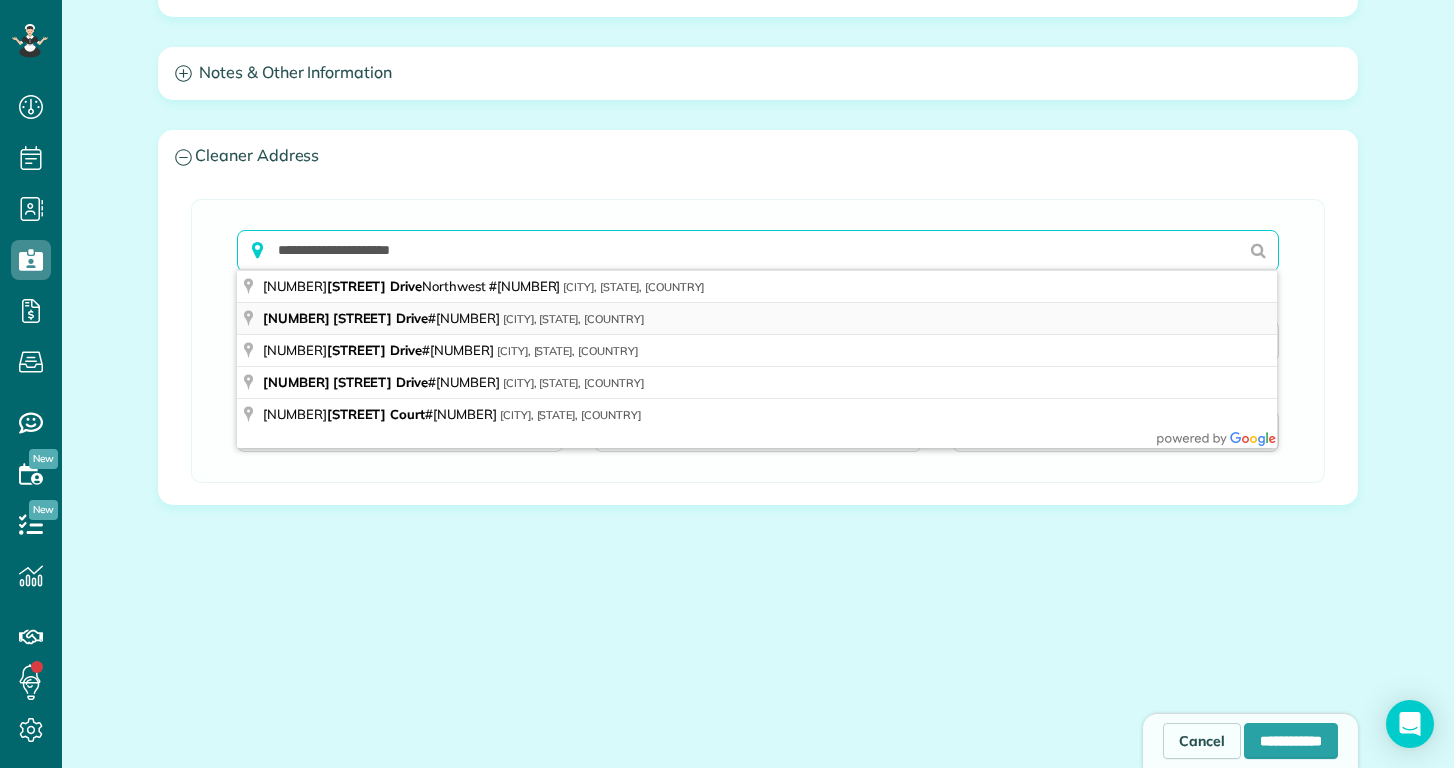 type on "**********" 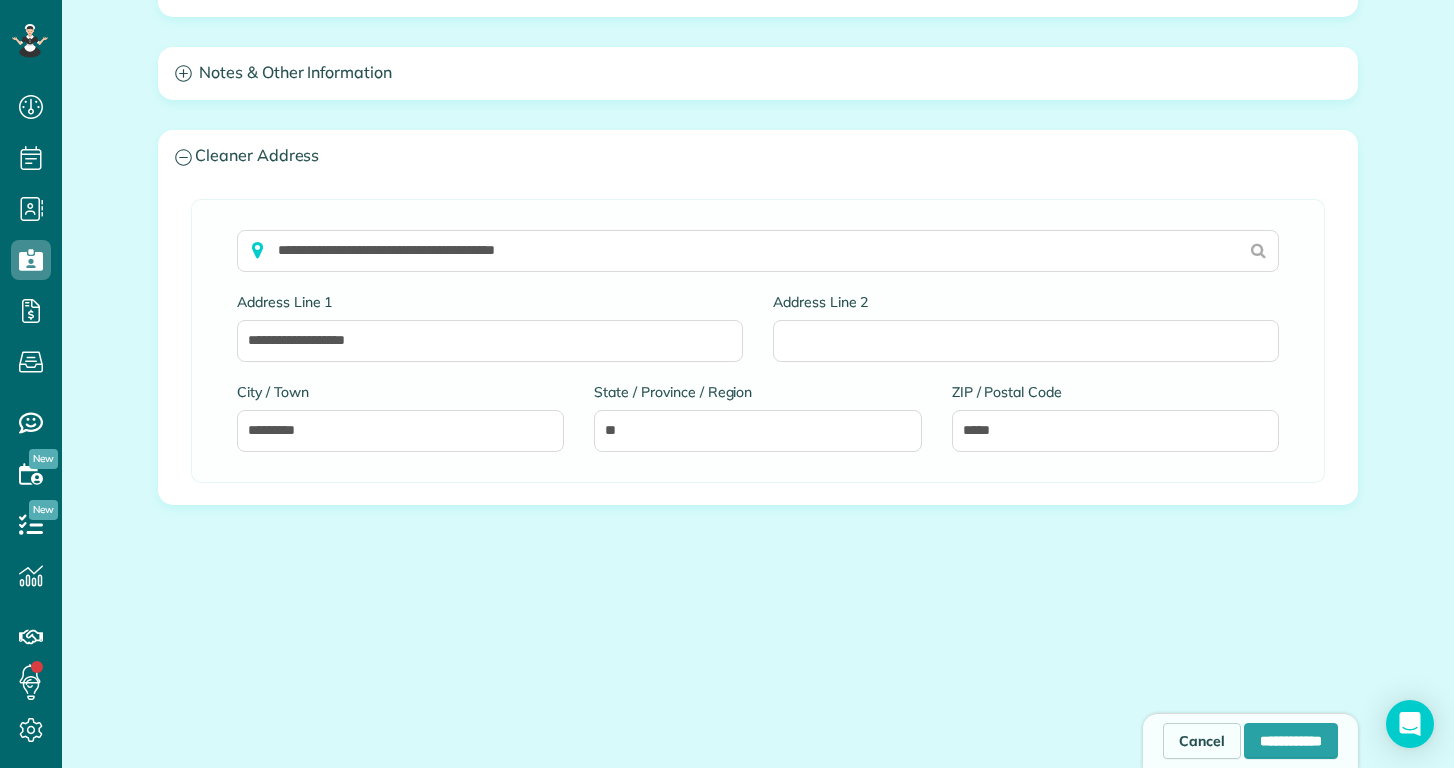click on "**********" at bounding box center (758, 595) 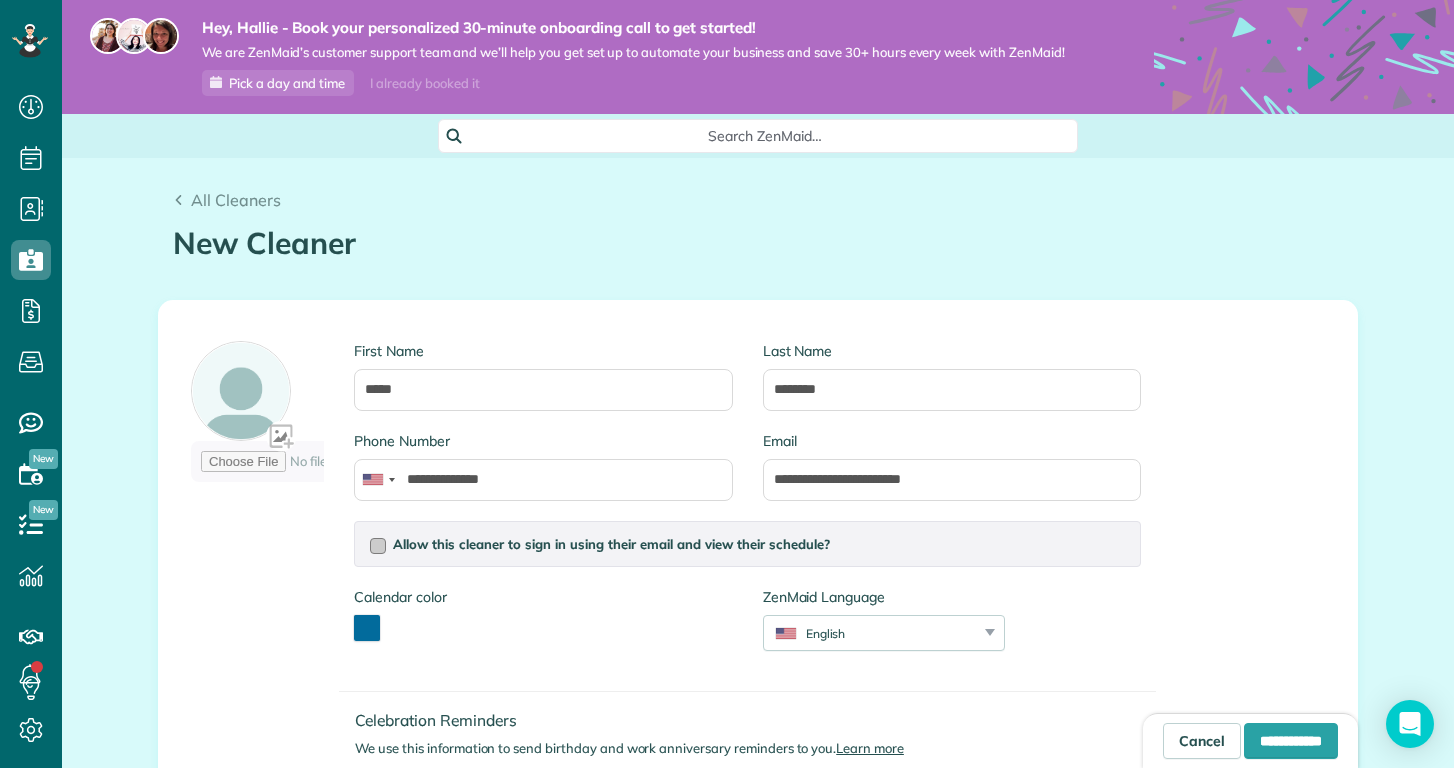 scroll, scrollTop: 0, scrollLeft: 0, axis: both 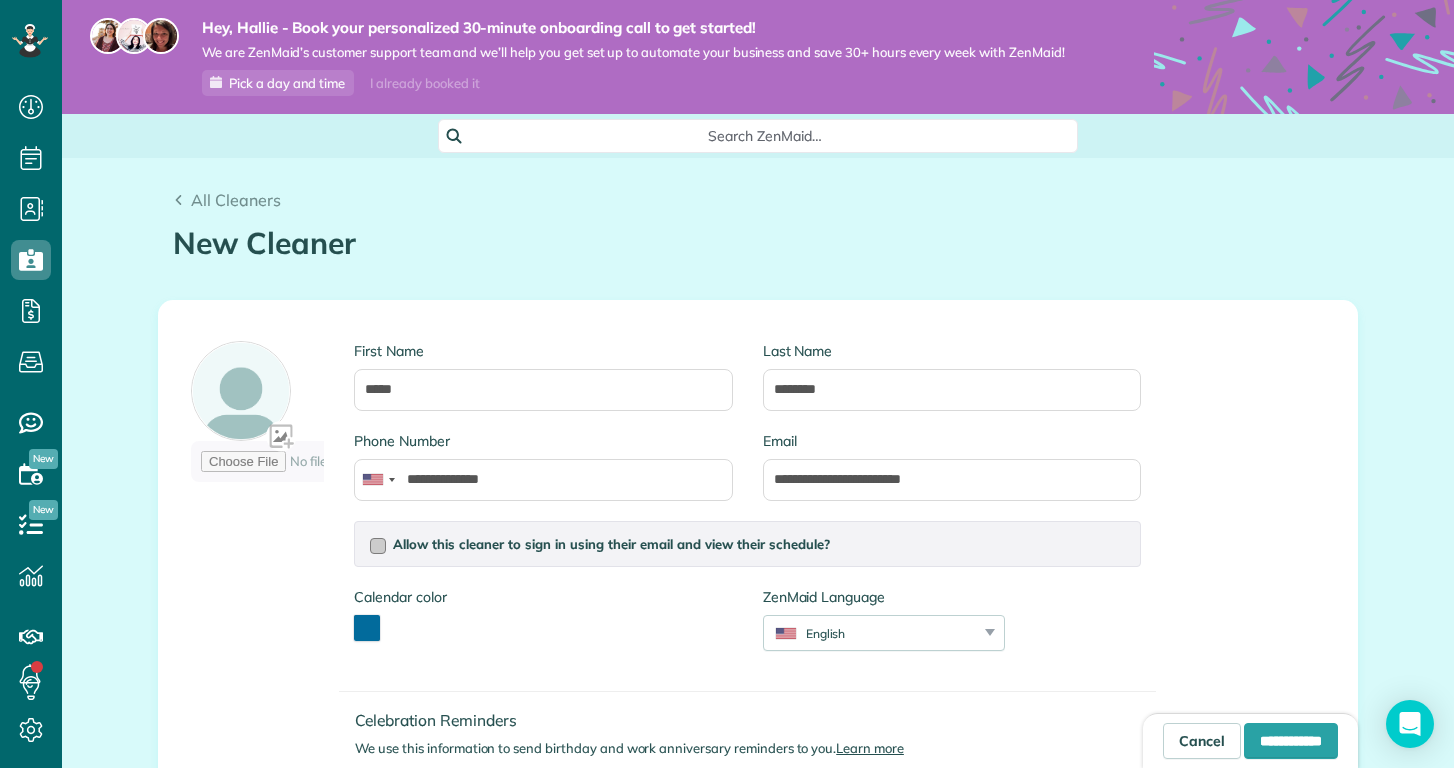 click on "Allow this cleaner to sign in using their email and view their schedule?" at bounding box center (611, 544) 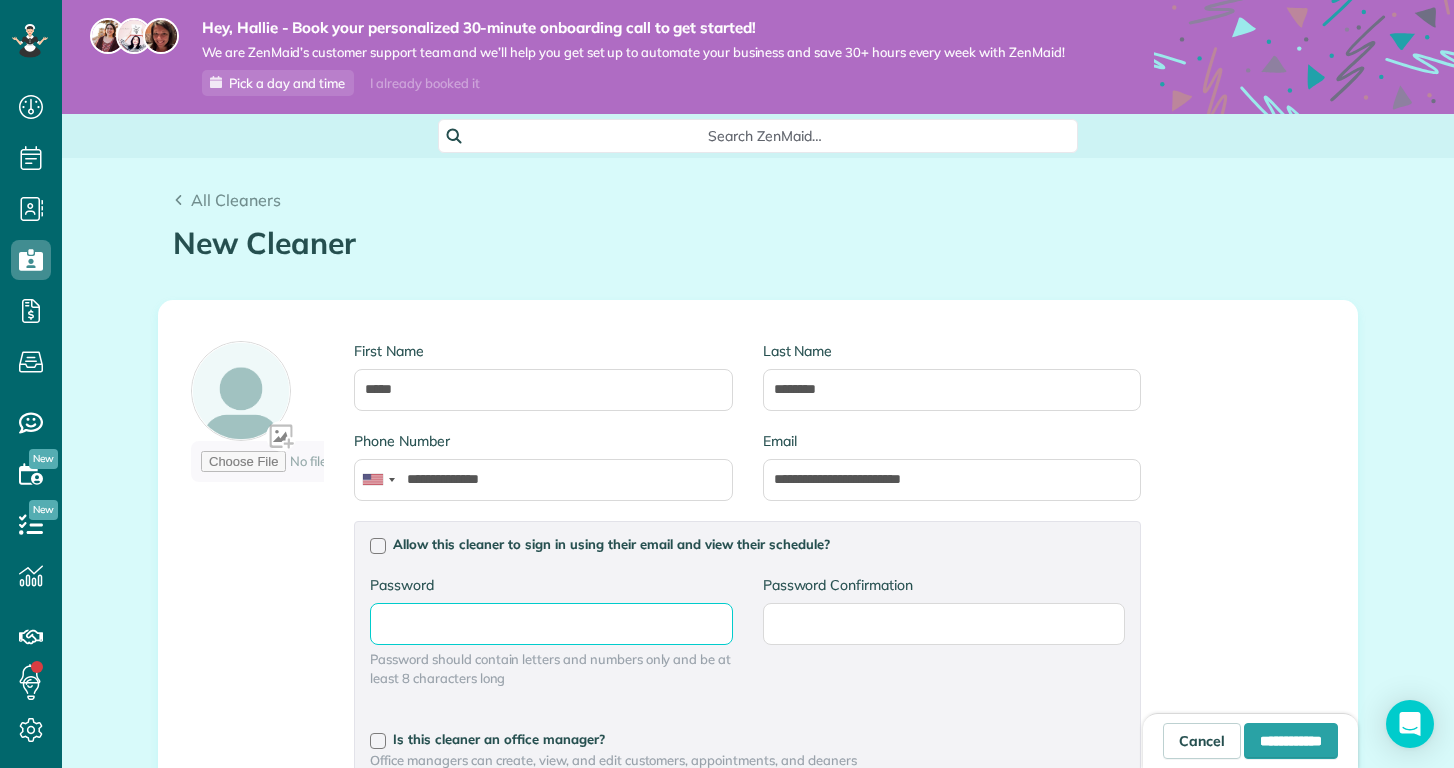 click on "Password" at bounding box center [0, 0] 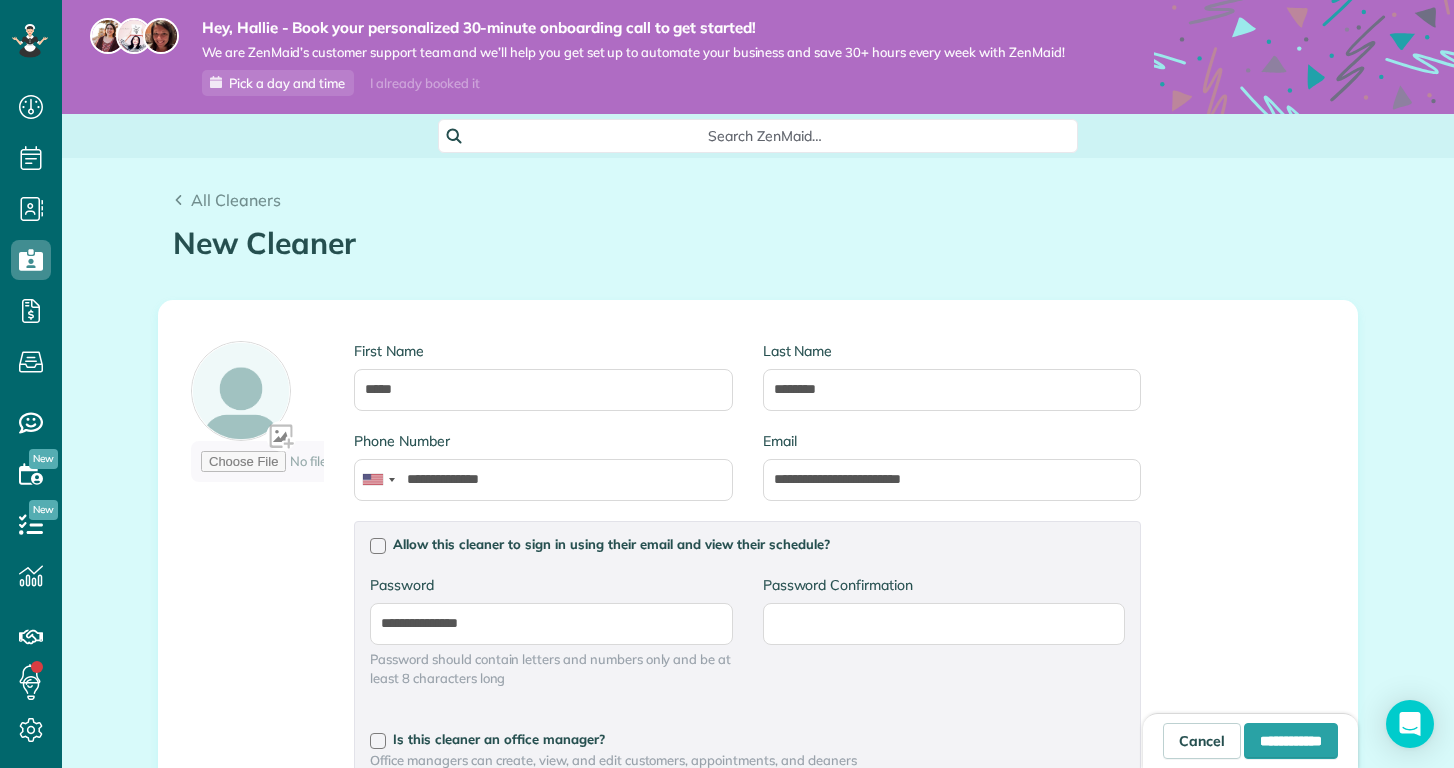 click on "Password Confirmation" at bounding box center (944, 620) 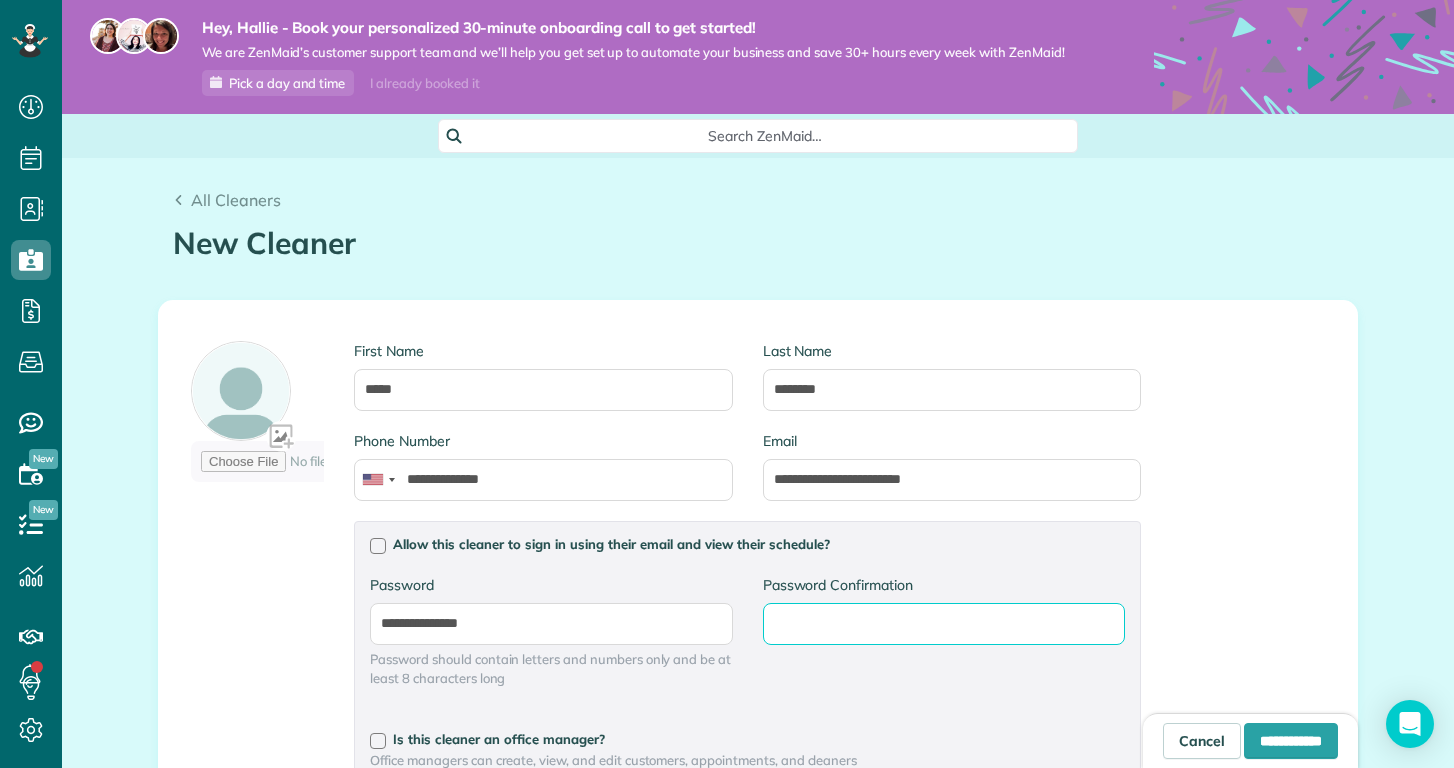 click on "Password Confirmation" at bounding box center (0, 0) 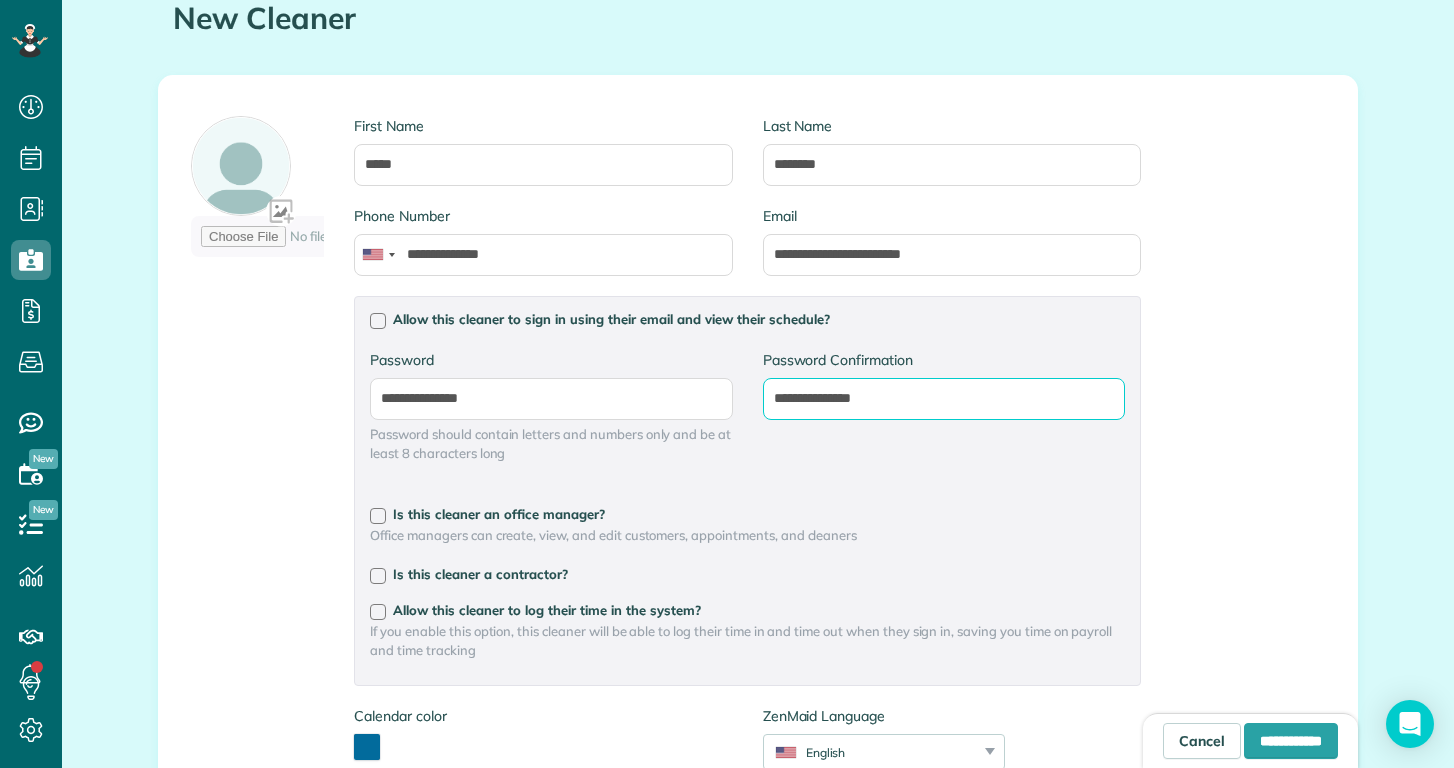 scroll, scrollTop: 227, scrollLeft: 0, axis: vertical 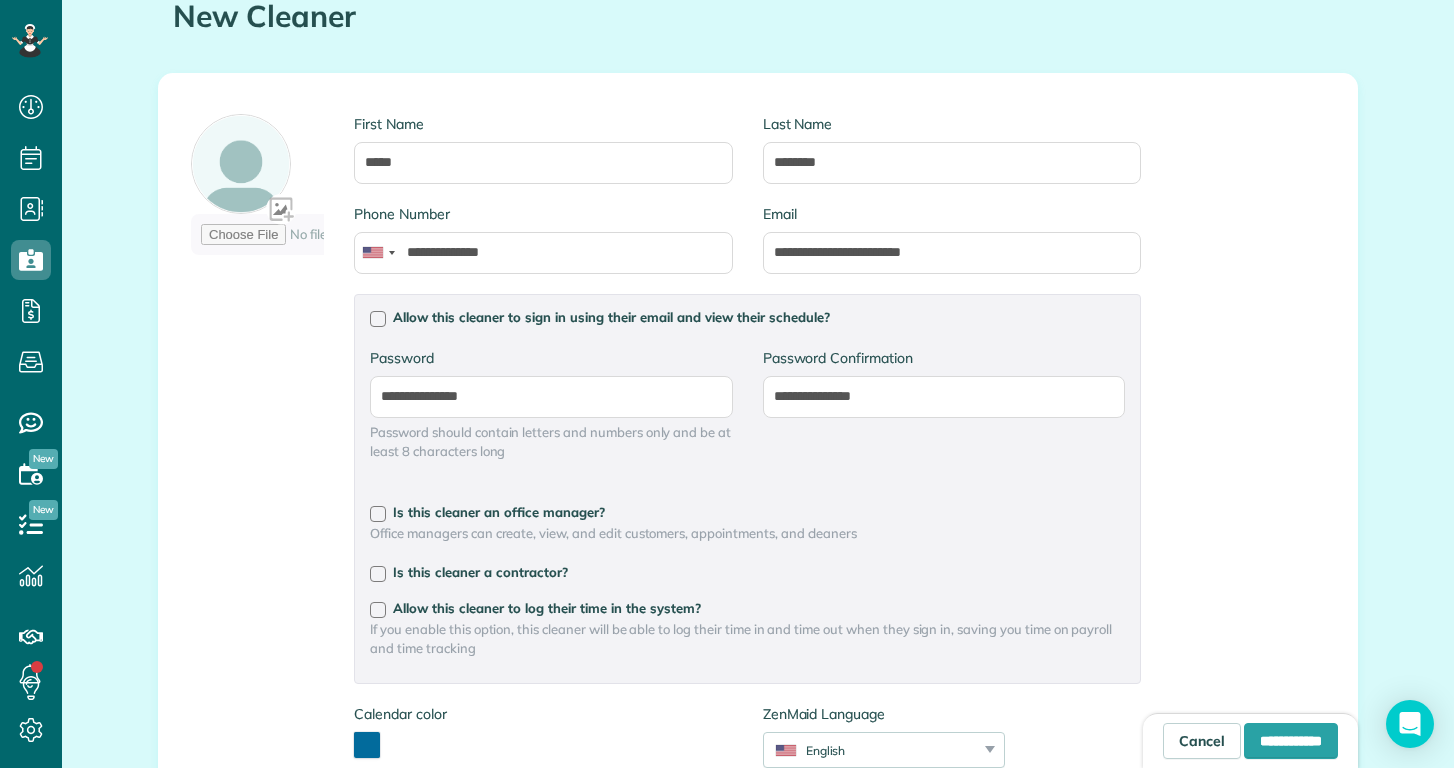 click on "If you enable this option, this cleaner will be able to log their time in and time out when they sign in, saving you time on payroll and time tracking" at bounding box center [747, 639] 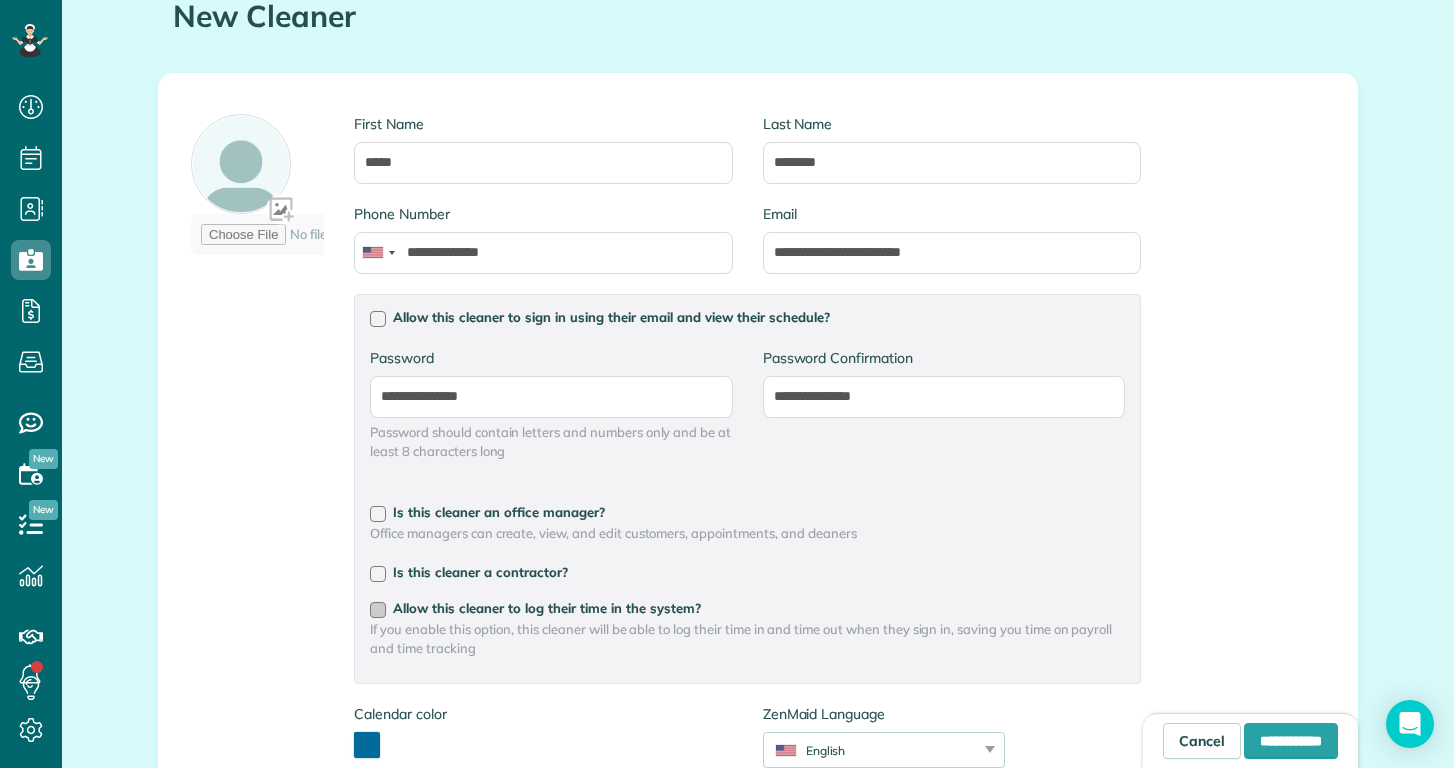 click on "Allow this cleaner to log their time in the system?" at bounding box center (547, 608) 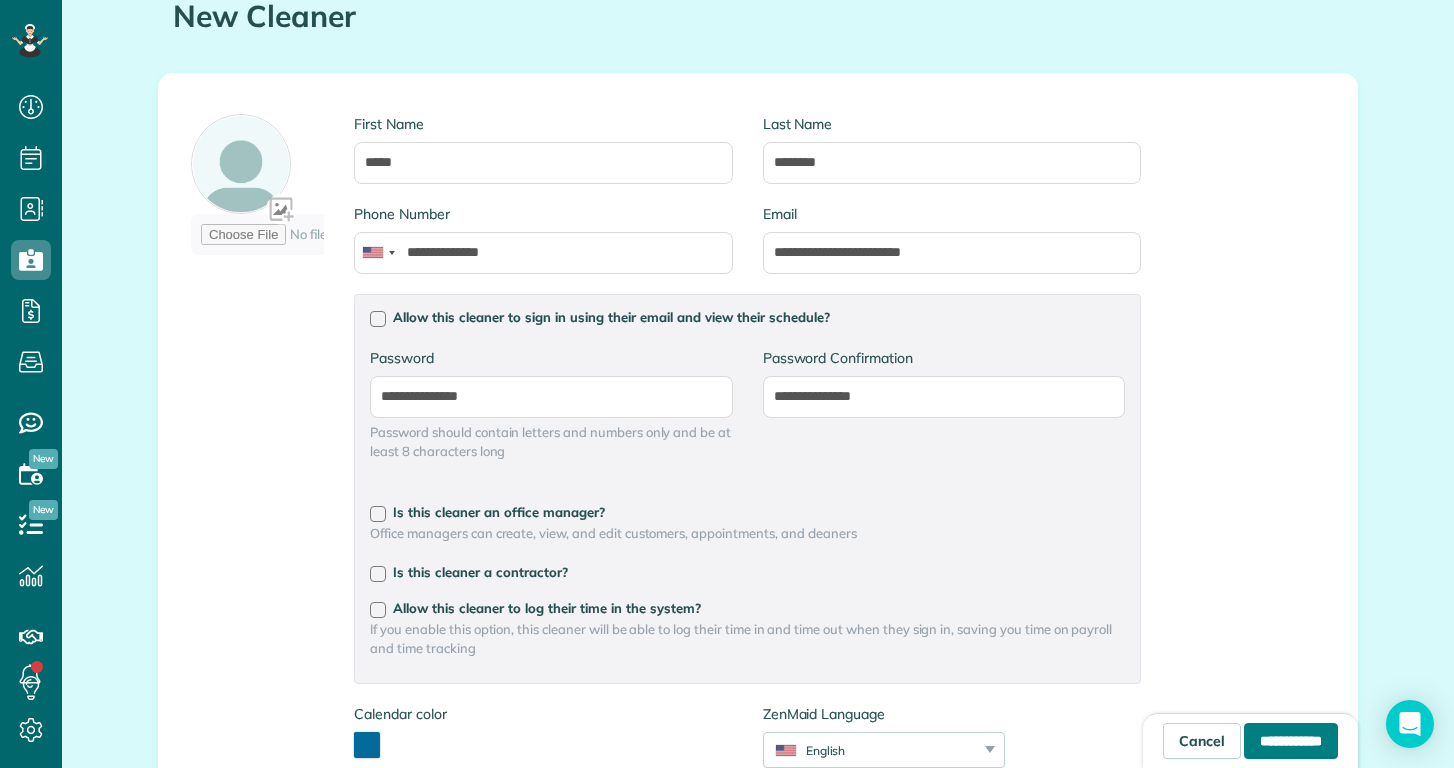 click on "**********" at bounding box center [1291, 741] 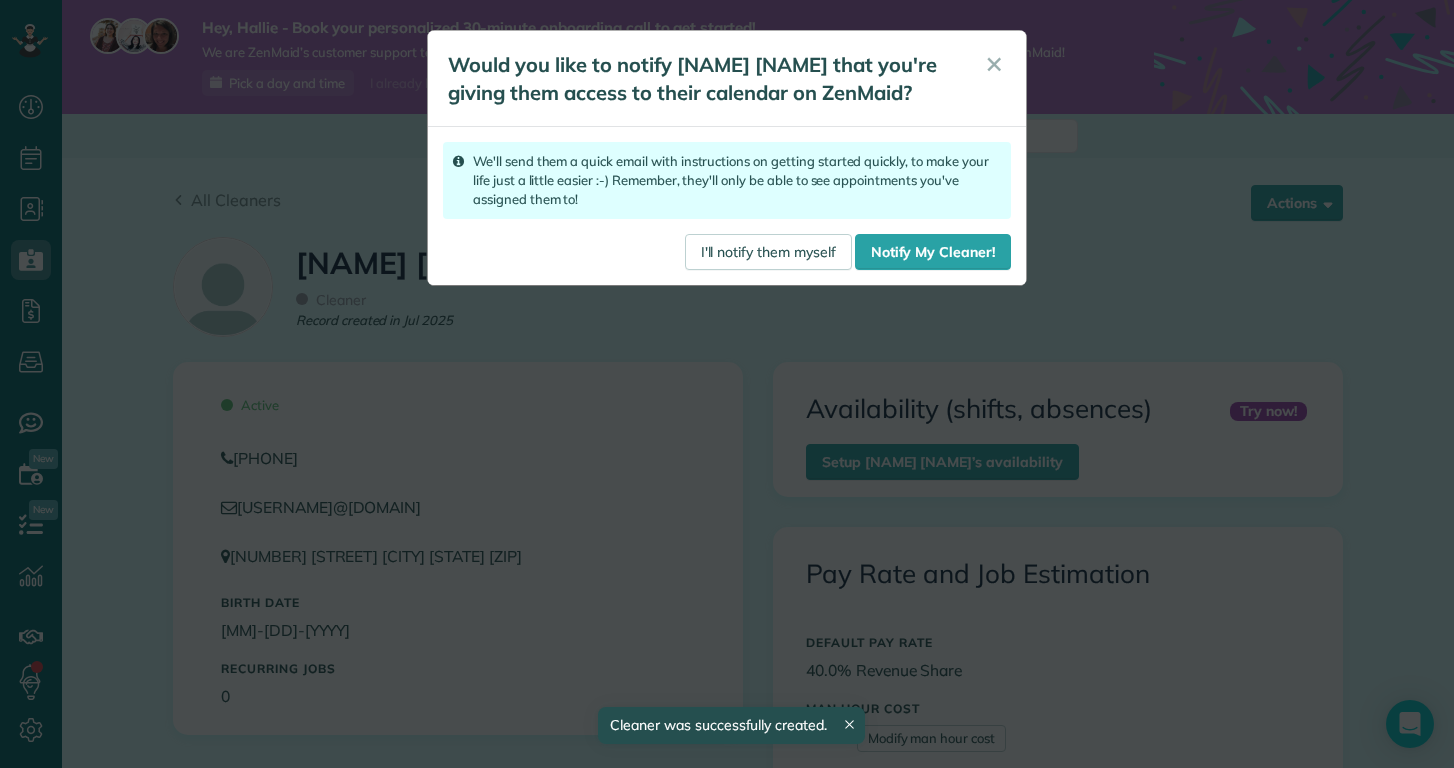 scroll, scrollTop: 0, scrollLeft: 0, axis: both 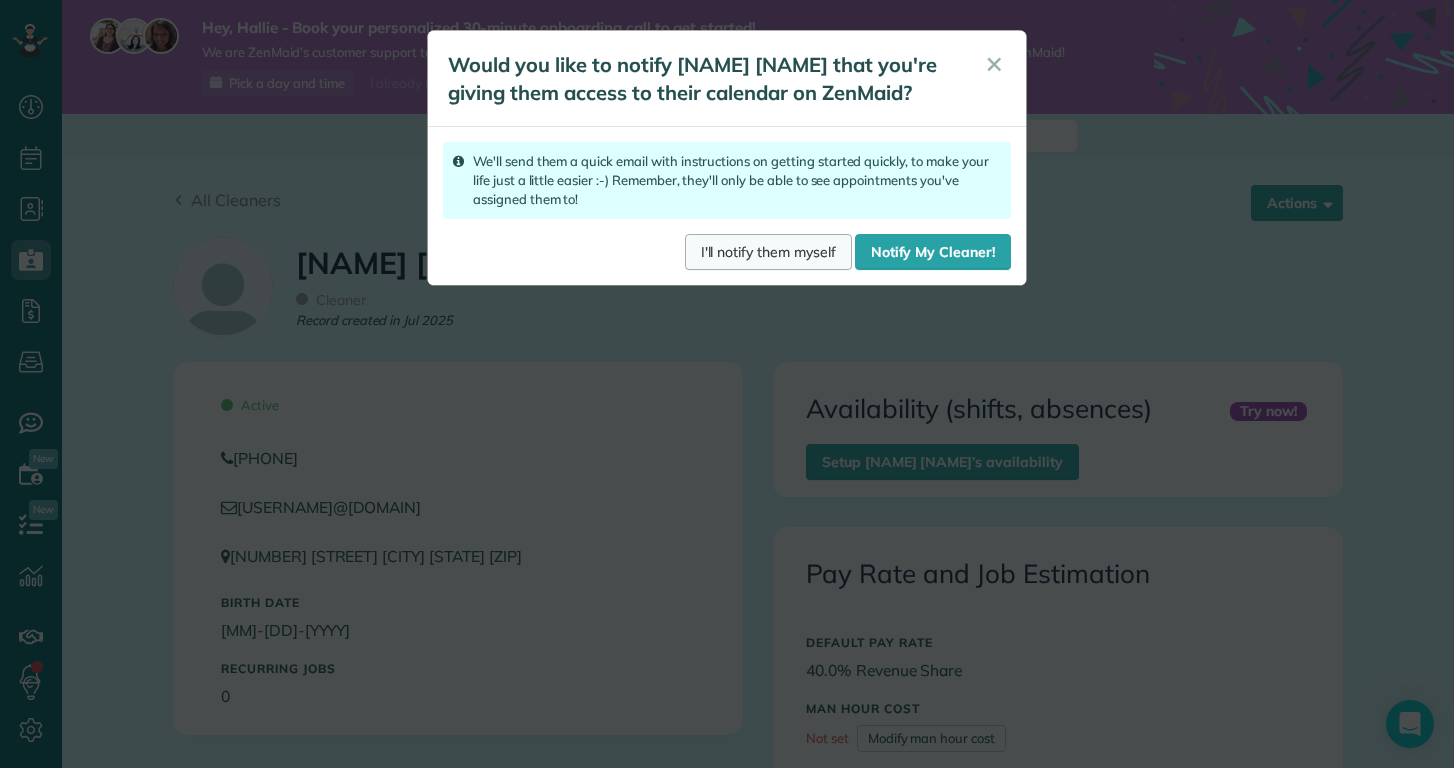 click on "I'll notify them myself" at bounding box center [768, 252] 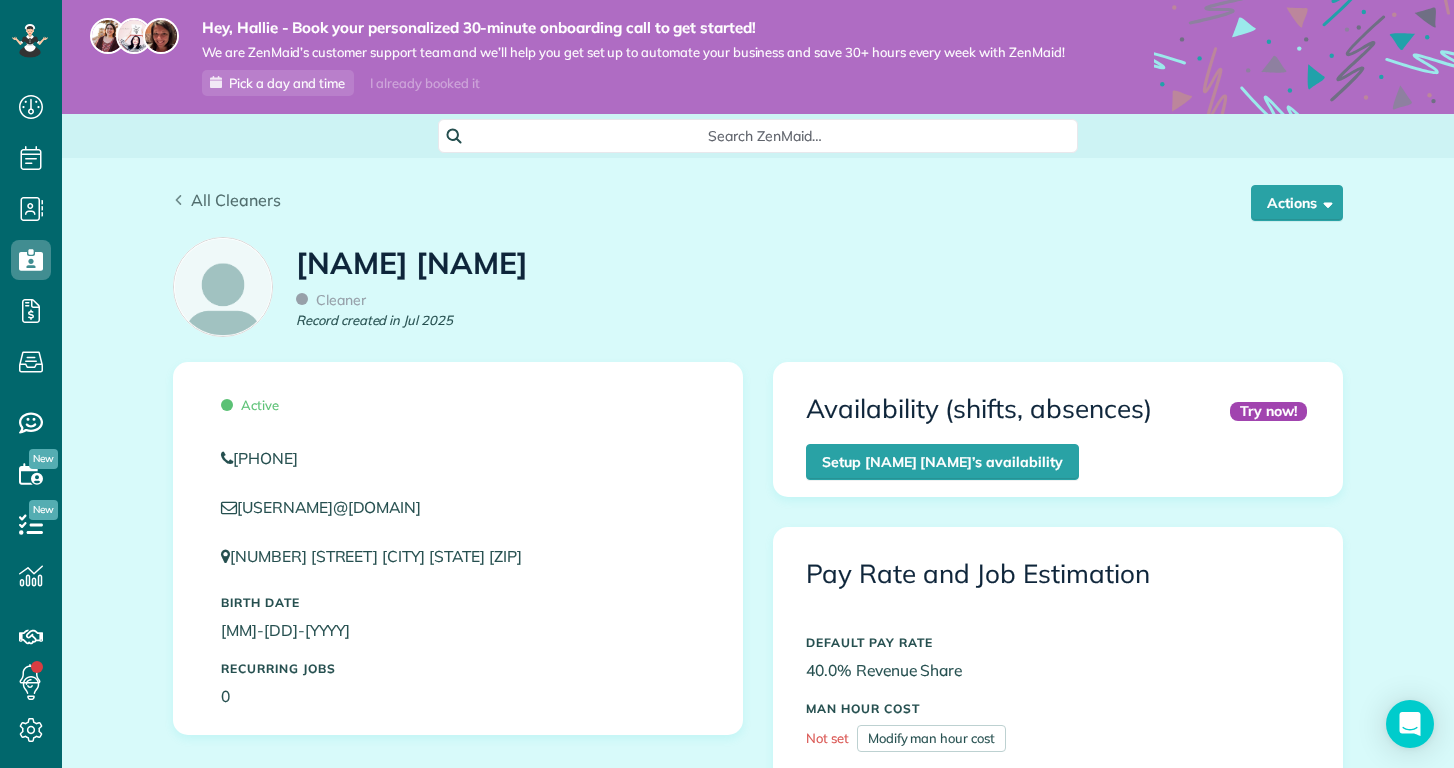 click on "All Cleaners" at bounding box center [236, 200] 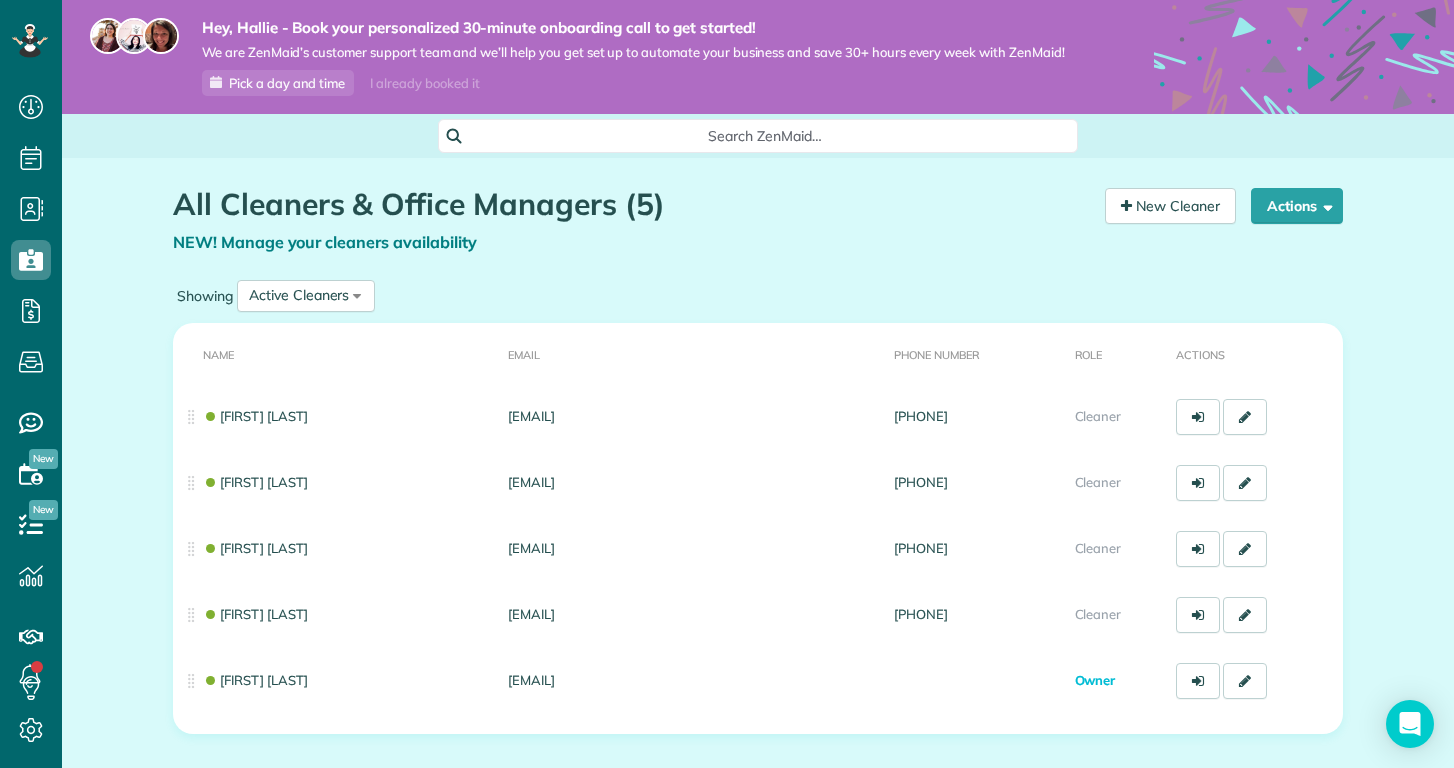 scroll, scrollTop: 0, scrollLeft: 0, axis: both 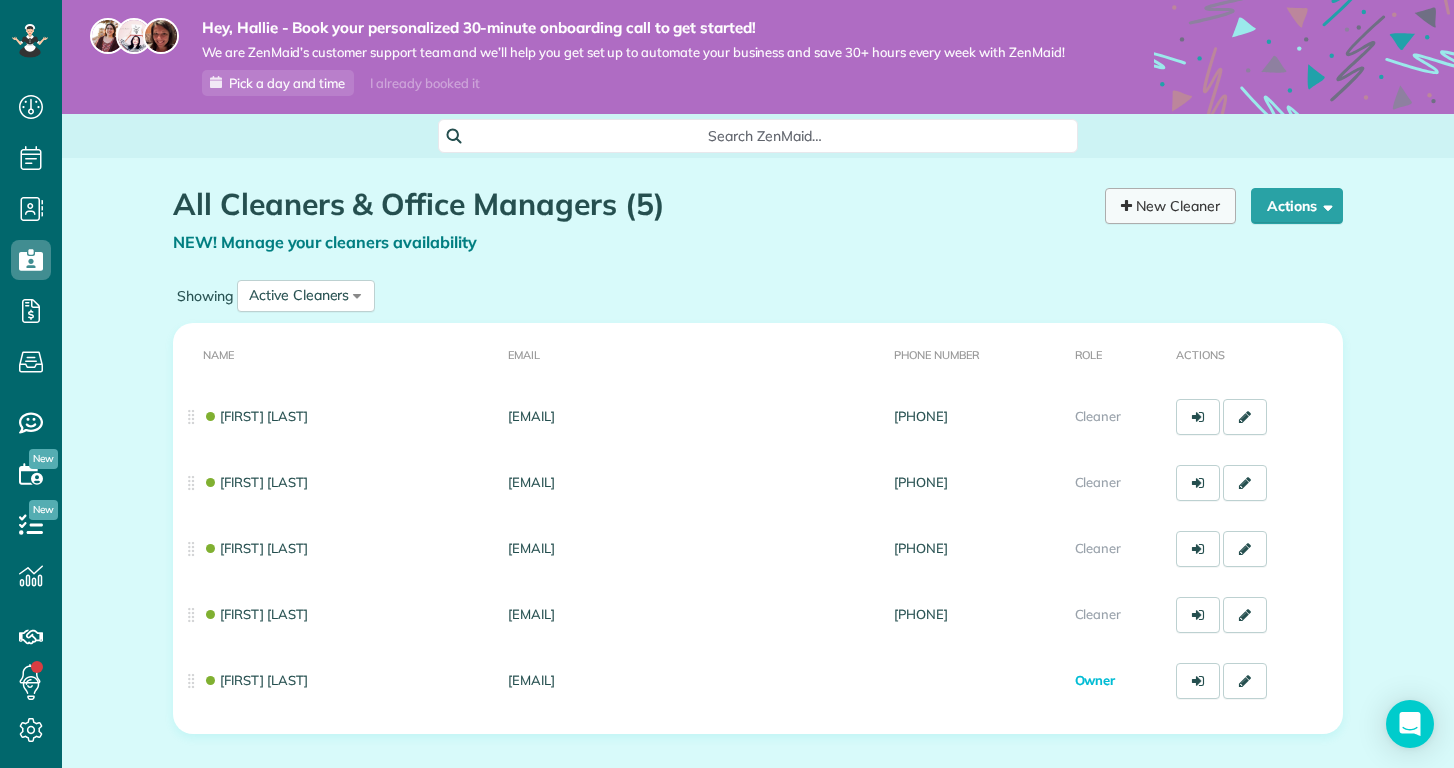 click on "New Cleaner" at bounding box center [1170, 206] 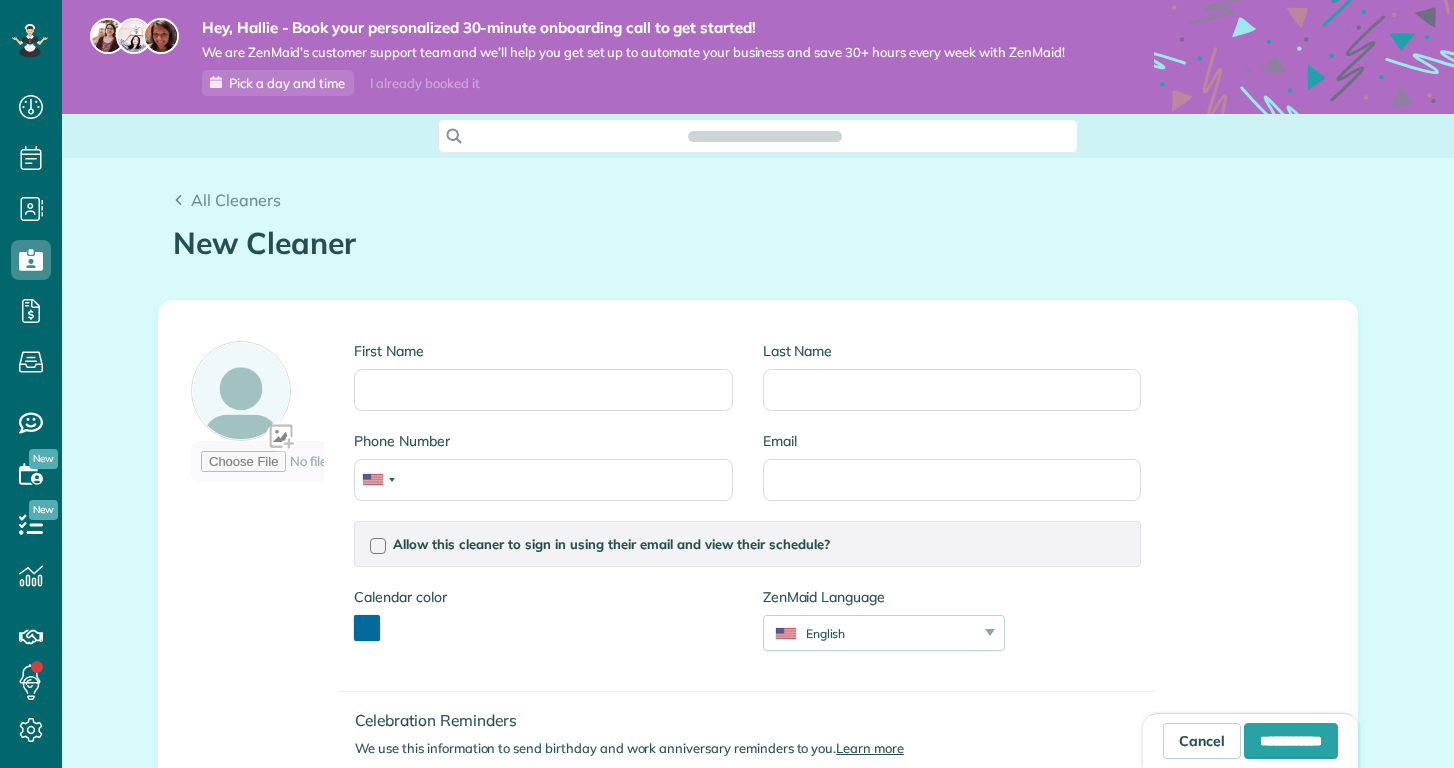 scroll, scrollTop: 0, scrollLeft: 0, axis: both 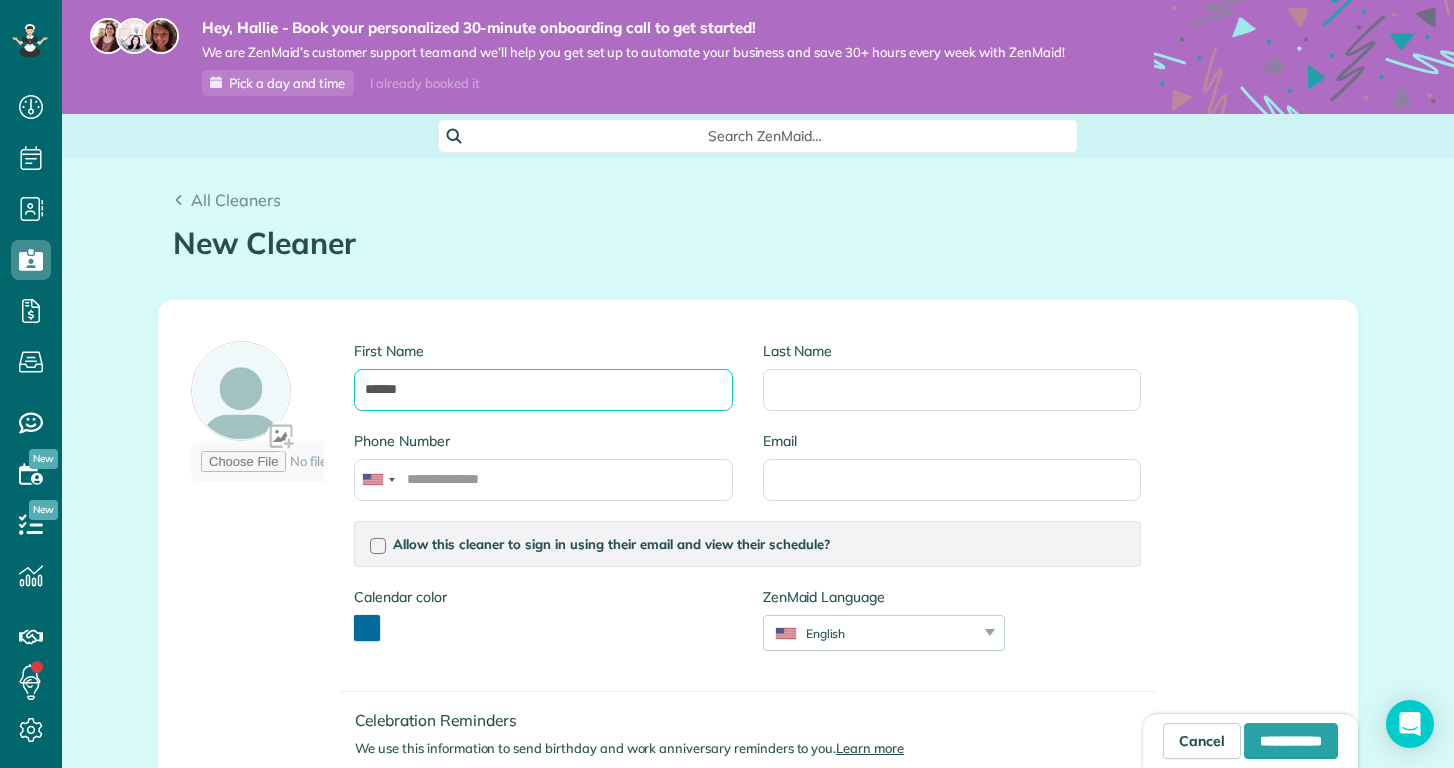type on "******" 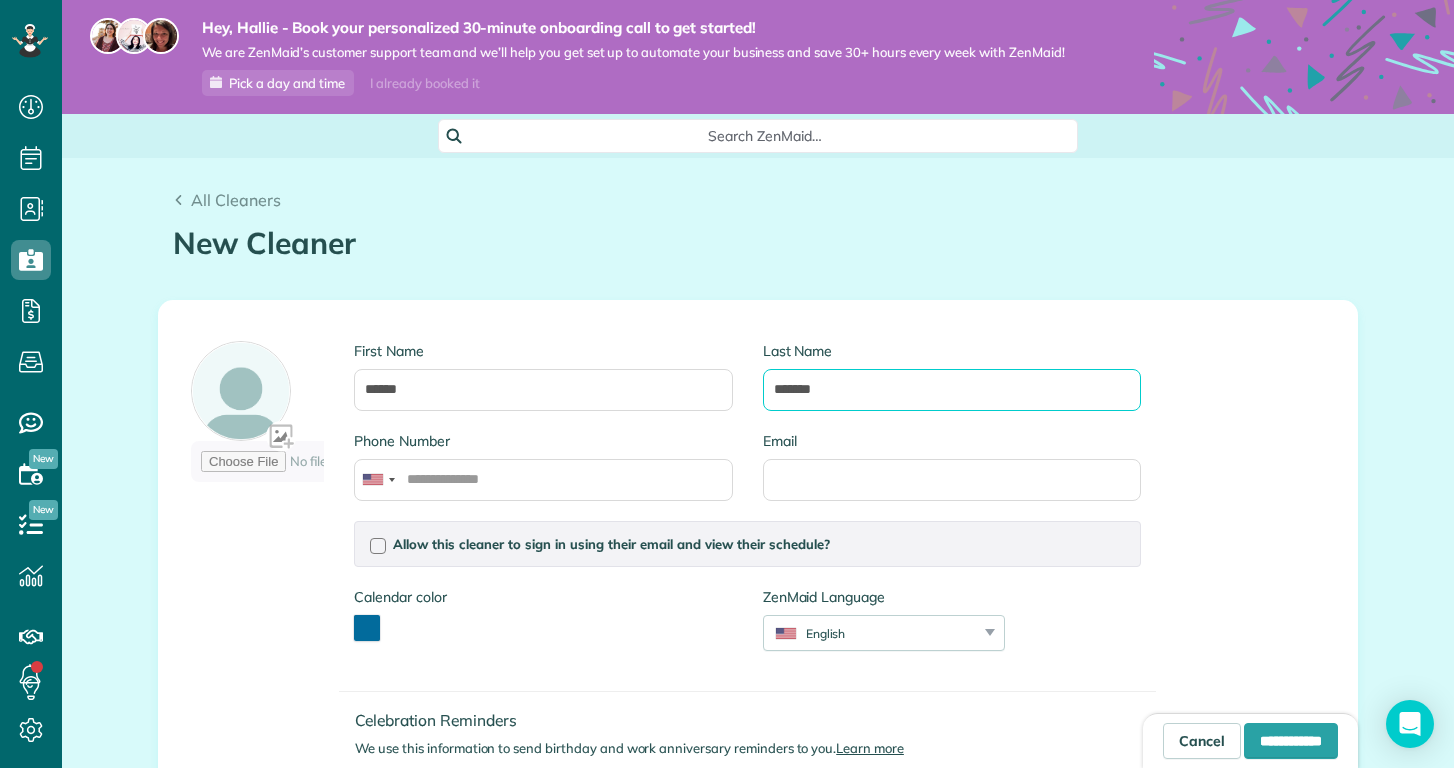 type on "*******" 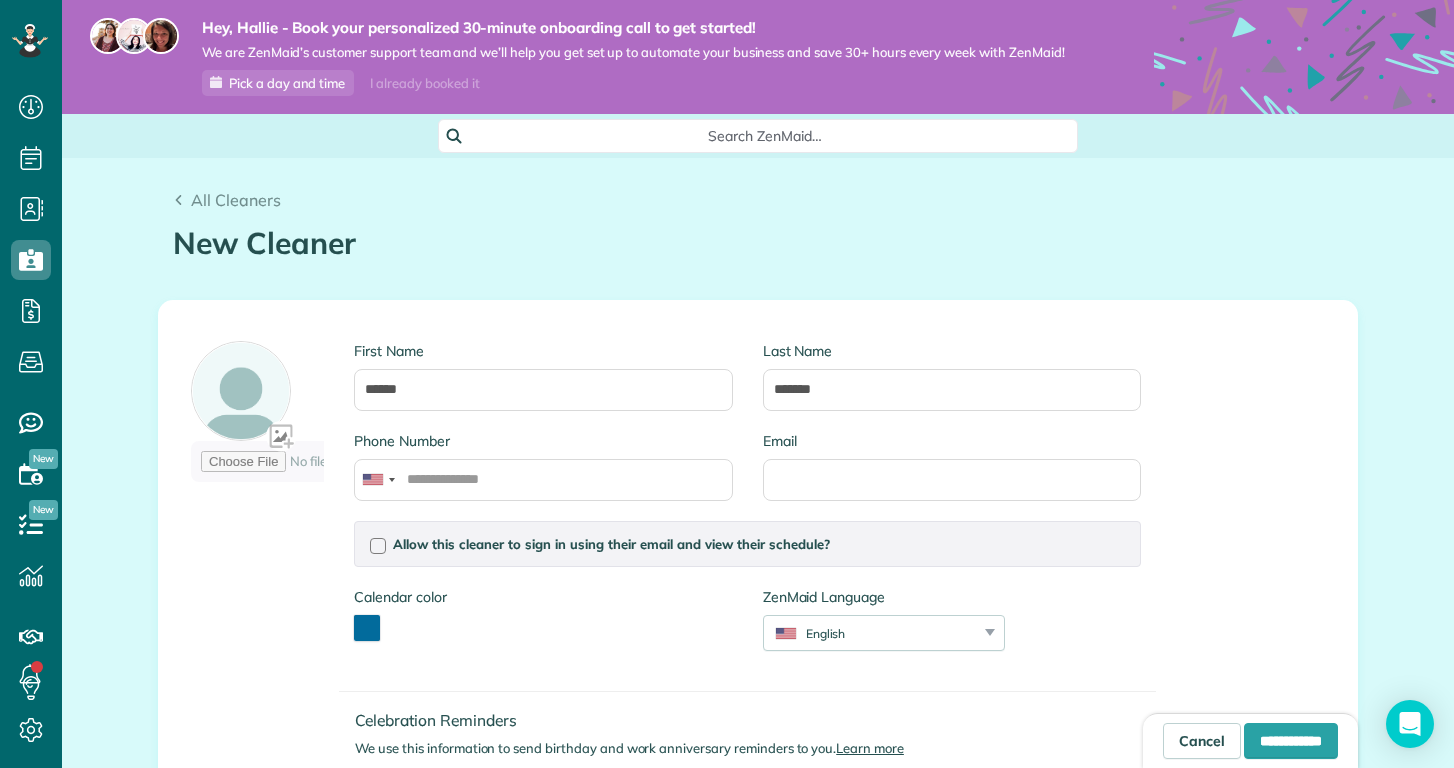 click on "First Name ******
Last Name *******
Phone Number
Email
Allow this cleaner to sign in using their email and view their schedule?
Password
Password Confirmation
Password Password should contain letters and numbers only and be at least 8 characters long
Password Confirmation
Is this cleaner an office manager? Office managers can create, view, and edit customers, appointments, and cleaners
Is this cleaner a contractor?
Allow this cleaner to log their time in the system?
Calendar color" at bounding box center (666, 594) 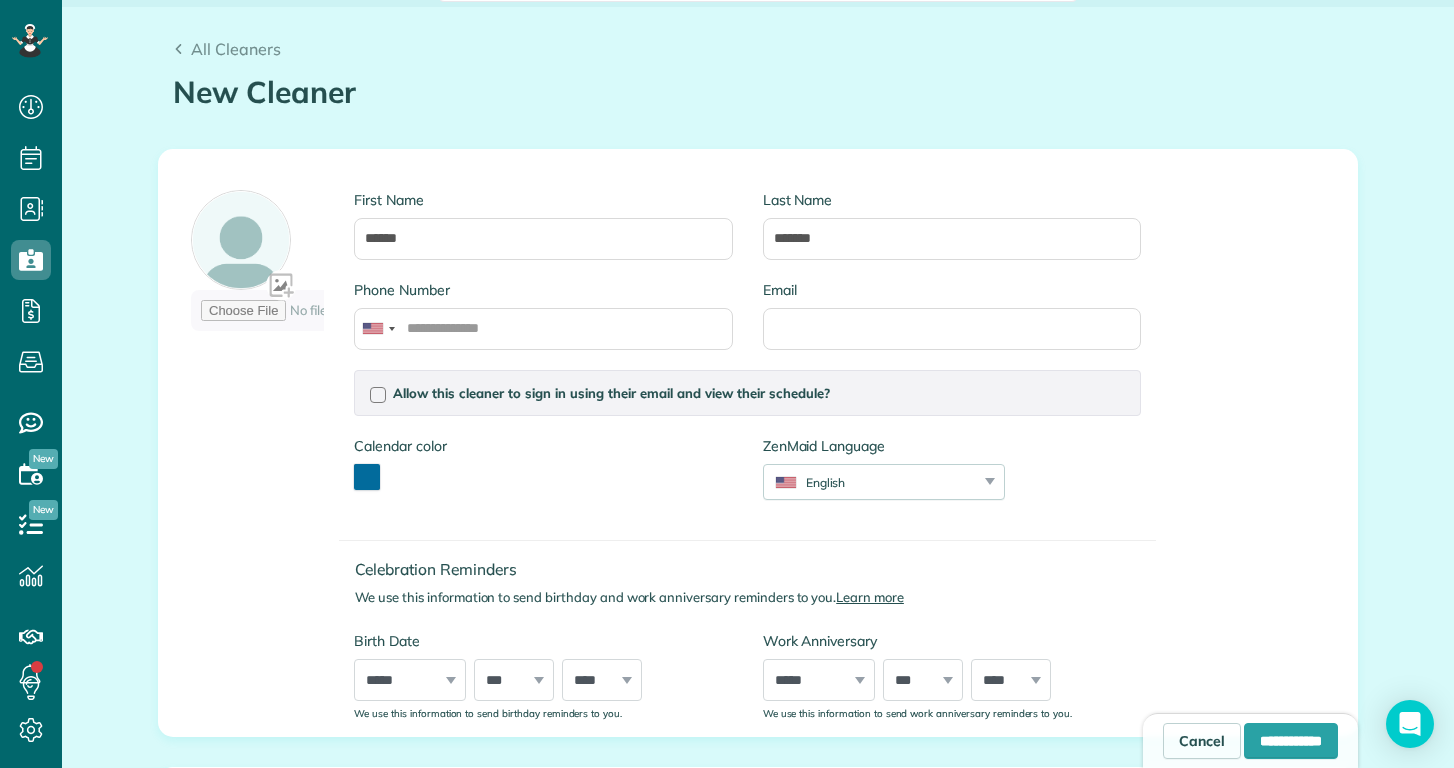 scroll, scrollTop: 163, scrollLeft: 0, axis: vertical 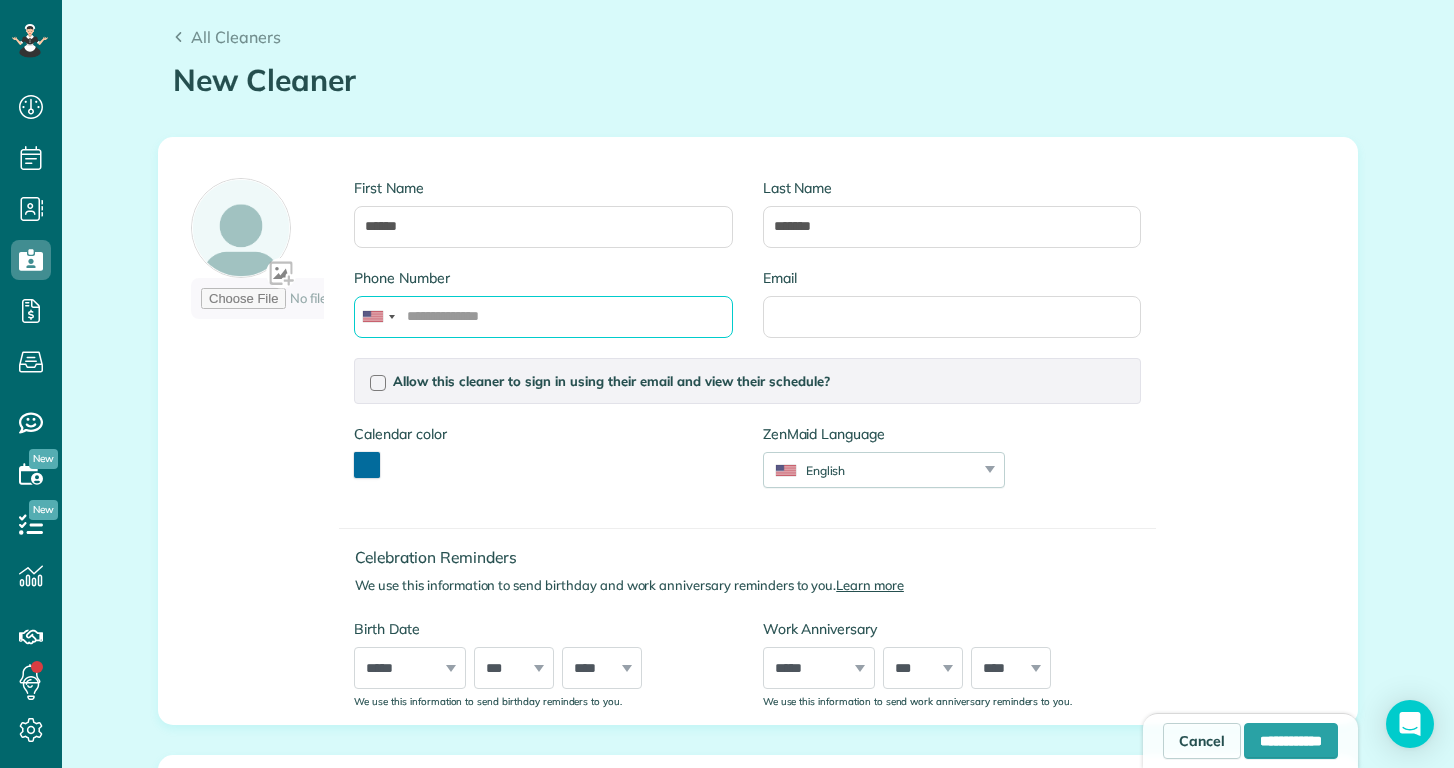 paste on "**********" 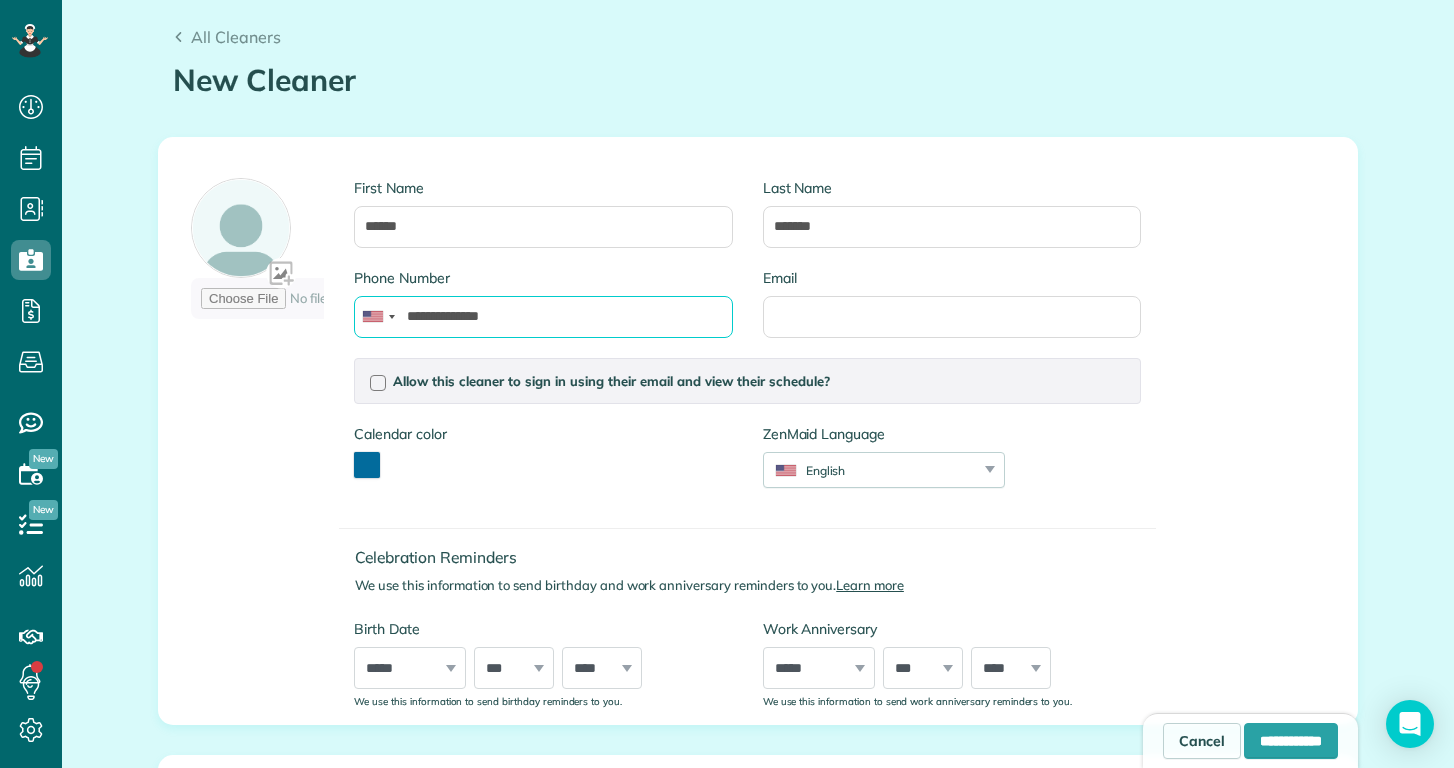 type on "**********" 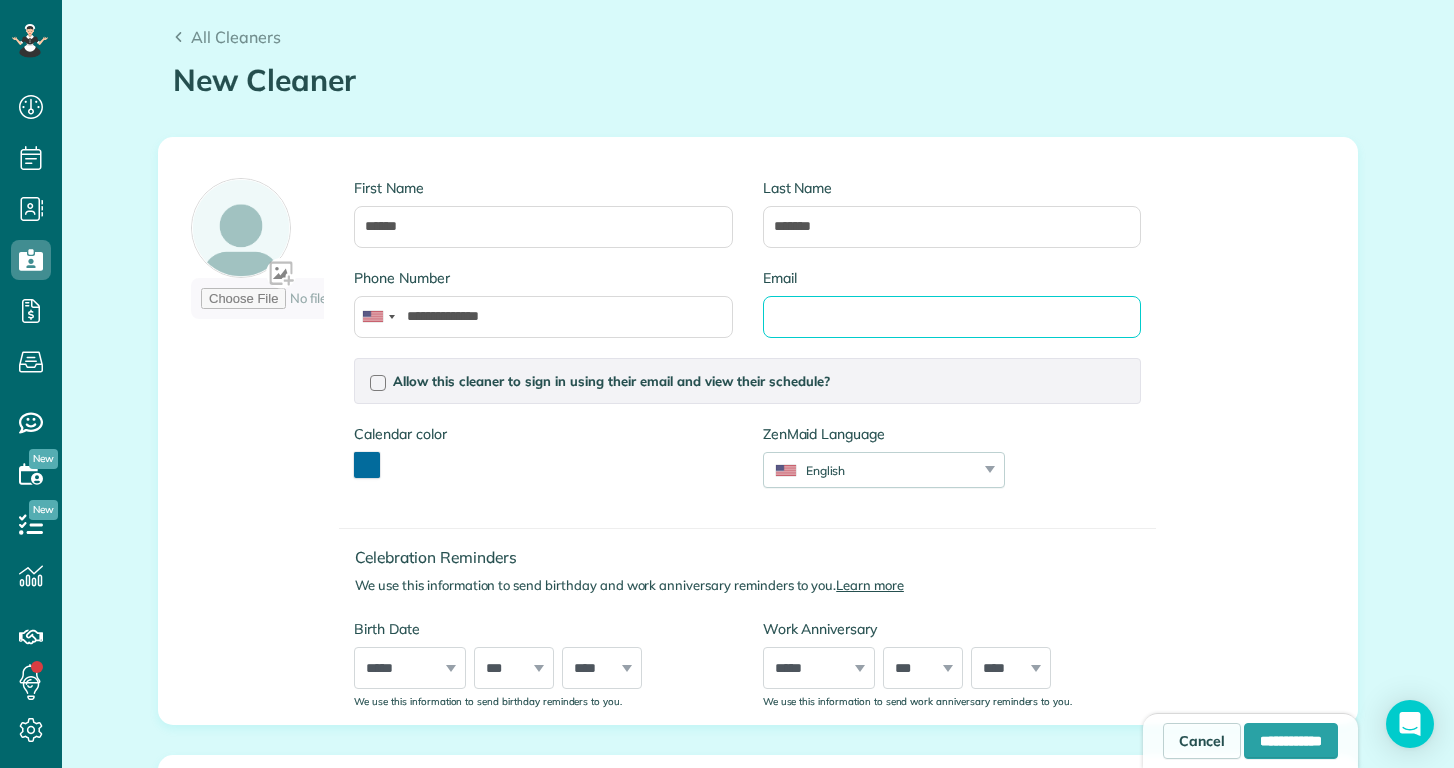 paste on "**********" 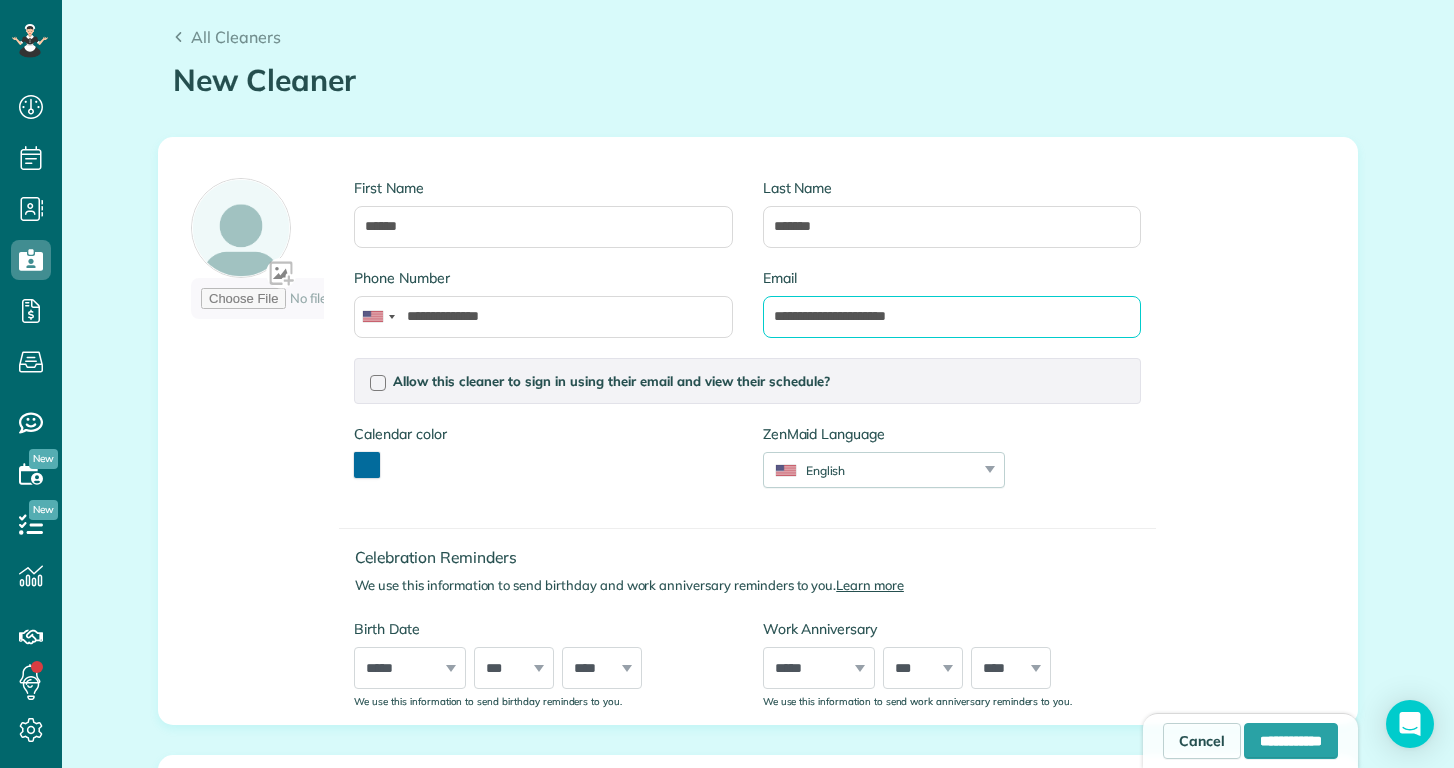 type on "**********" 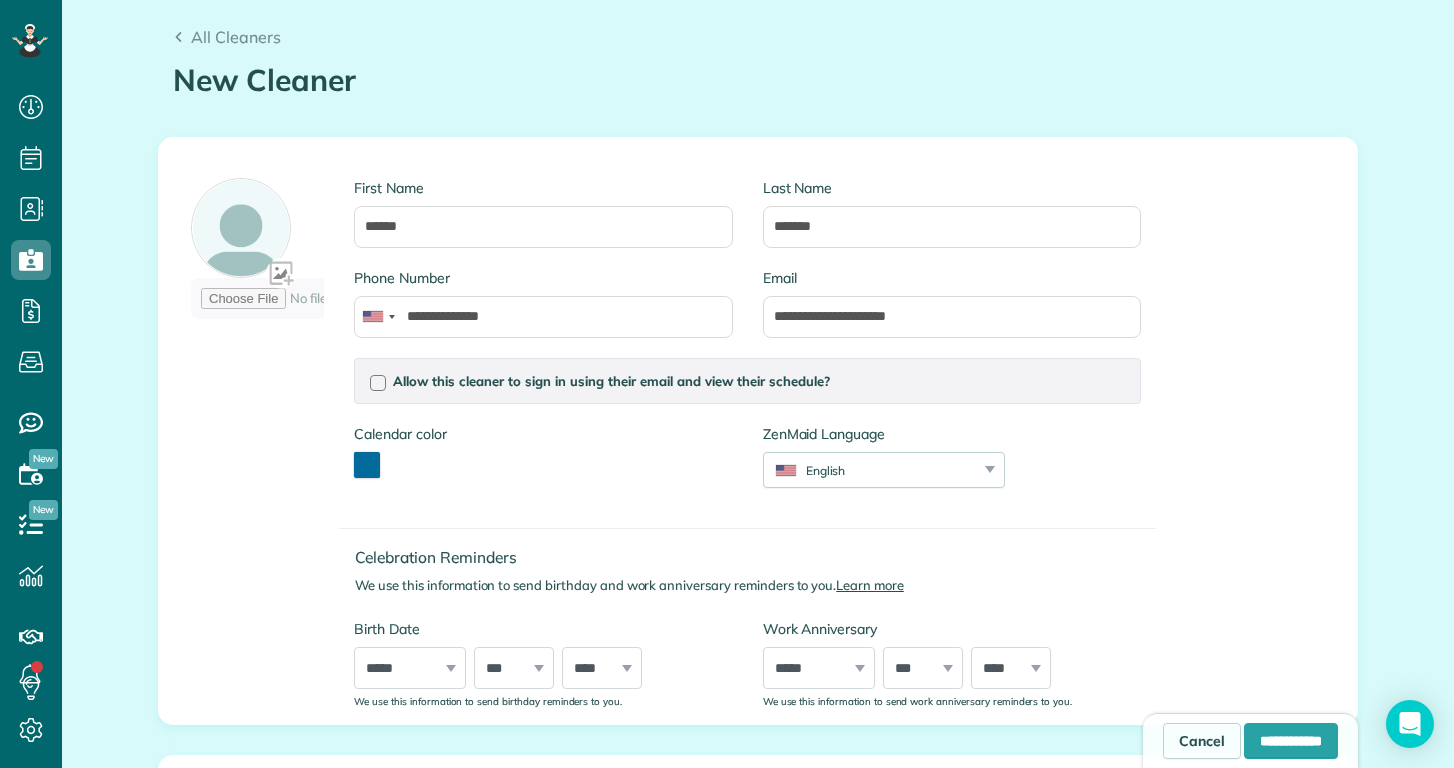 click at bounding box center [367, 465] 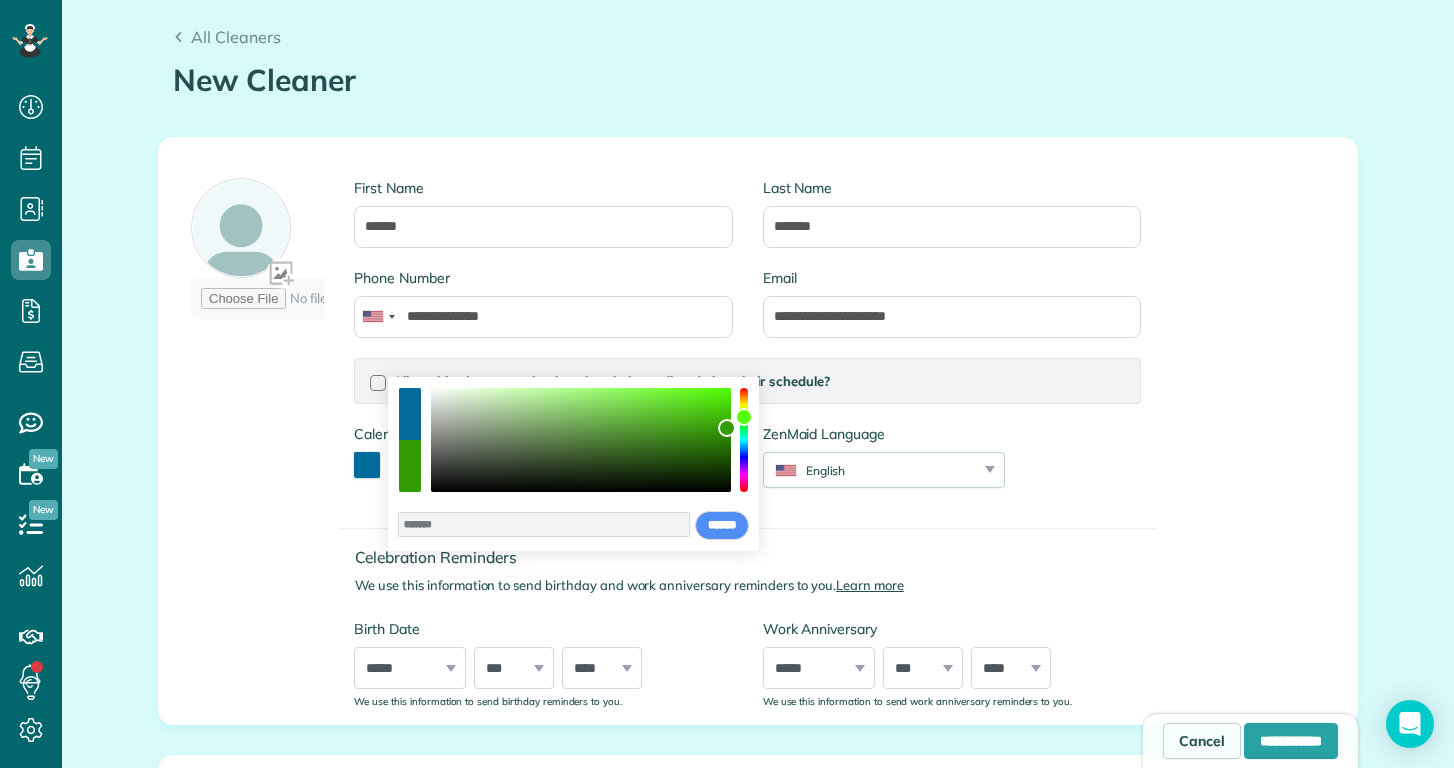 drag, startPoint x: 750, startPoint y: 441, endPoint x: 751, endPoint y: 417, distance: 24.020824 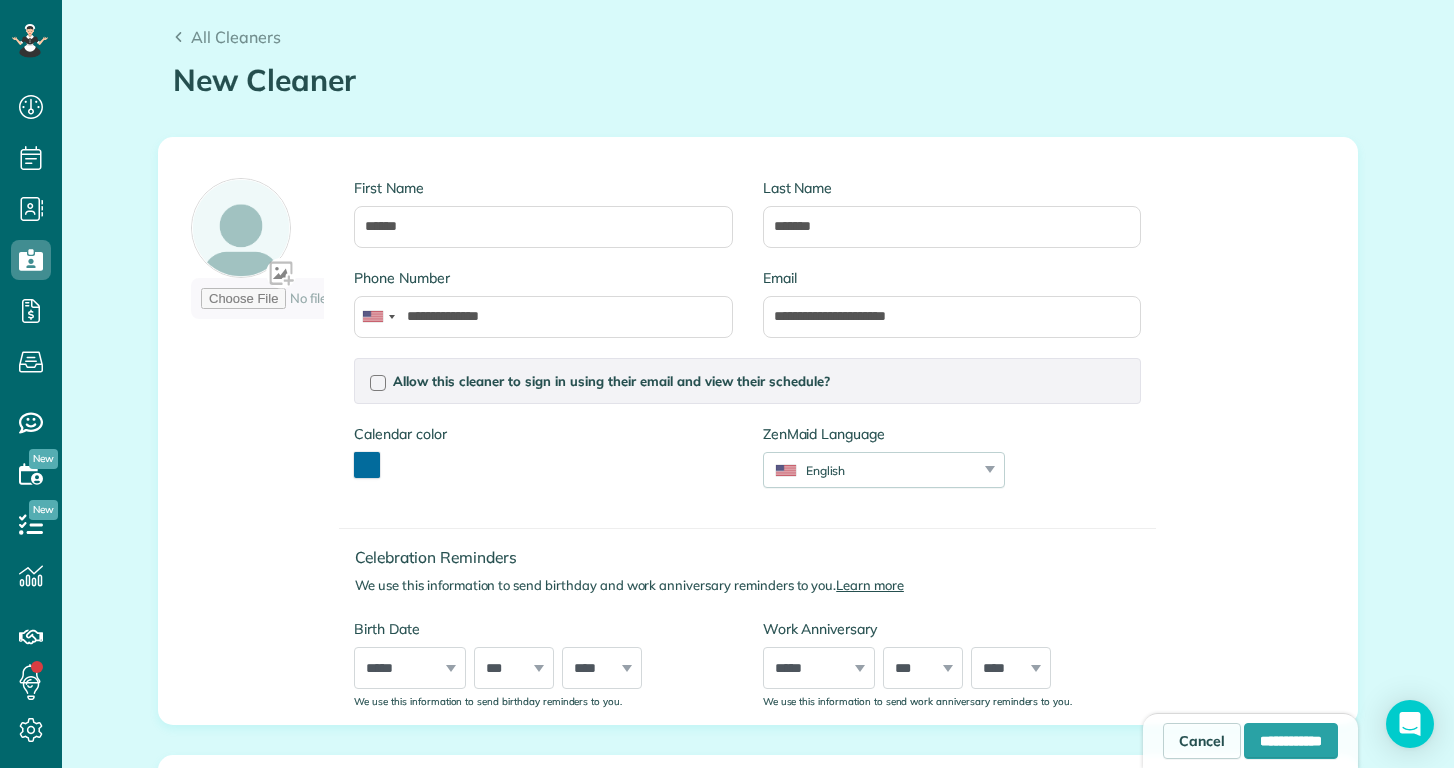 click on "Allow this cleaner to sign in using their email and view their schedule?
Password
Password Confirmation
Password Password should contain letters and numbers only and be at least 8 characters long
Password Confirmation
Is this cleaner an office manager? Office managers can create, view, and edit customers, appointments, and cleaners
Is this cleaner a contractor?
Allow this cleaner to log their time in the system? If you enable this option, this cleaner will be able to log their time in and time out when they sign in, saving you time on payroll and time tracking
Calendar color
*******
ZenMaid Language" at bounding box center [747, 433] 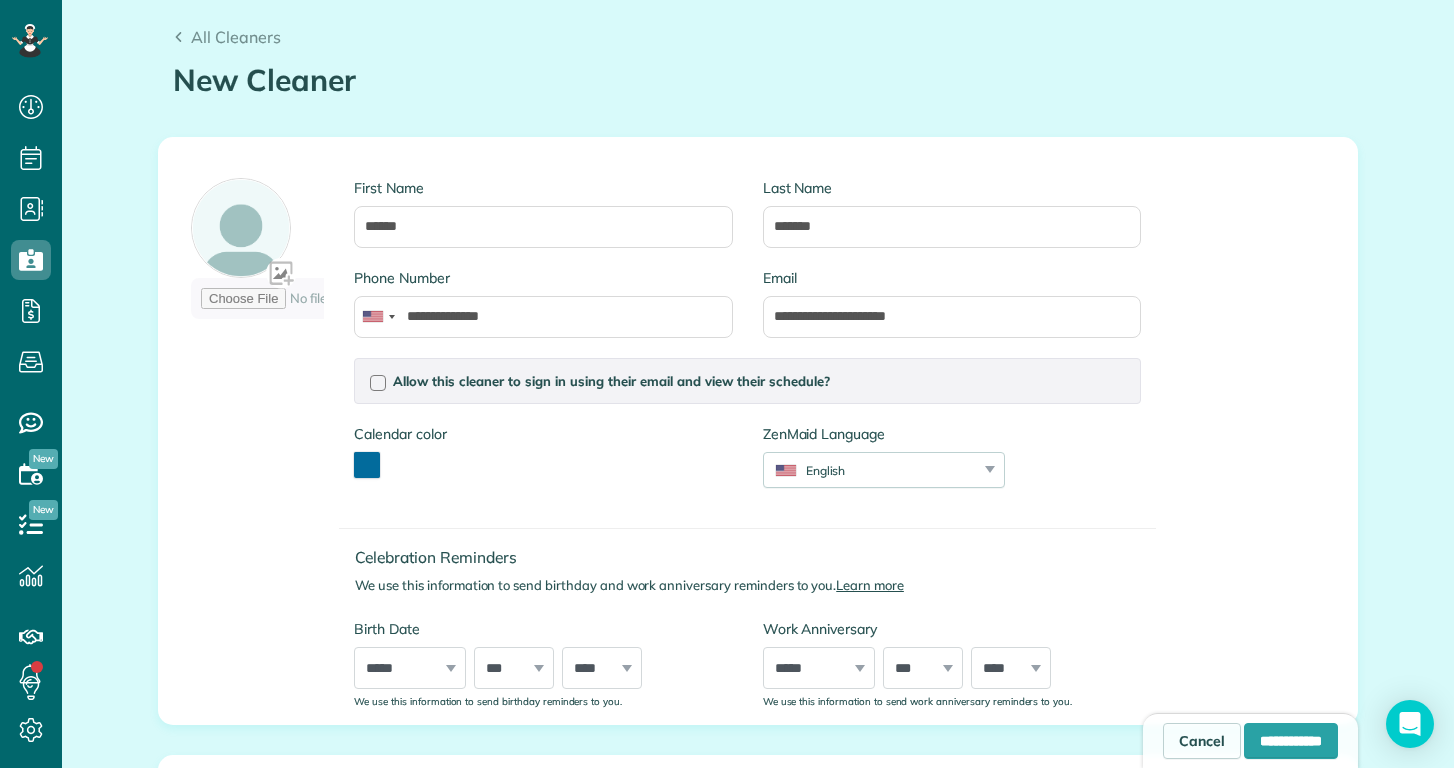 scroll, scrollTop: 199, scrollLeft: 0, axis: vertical 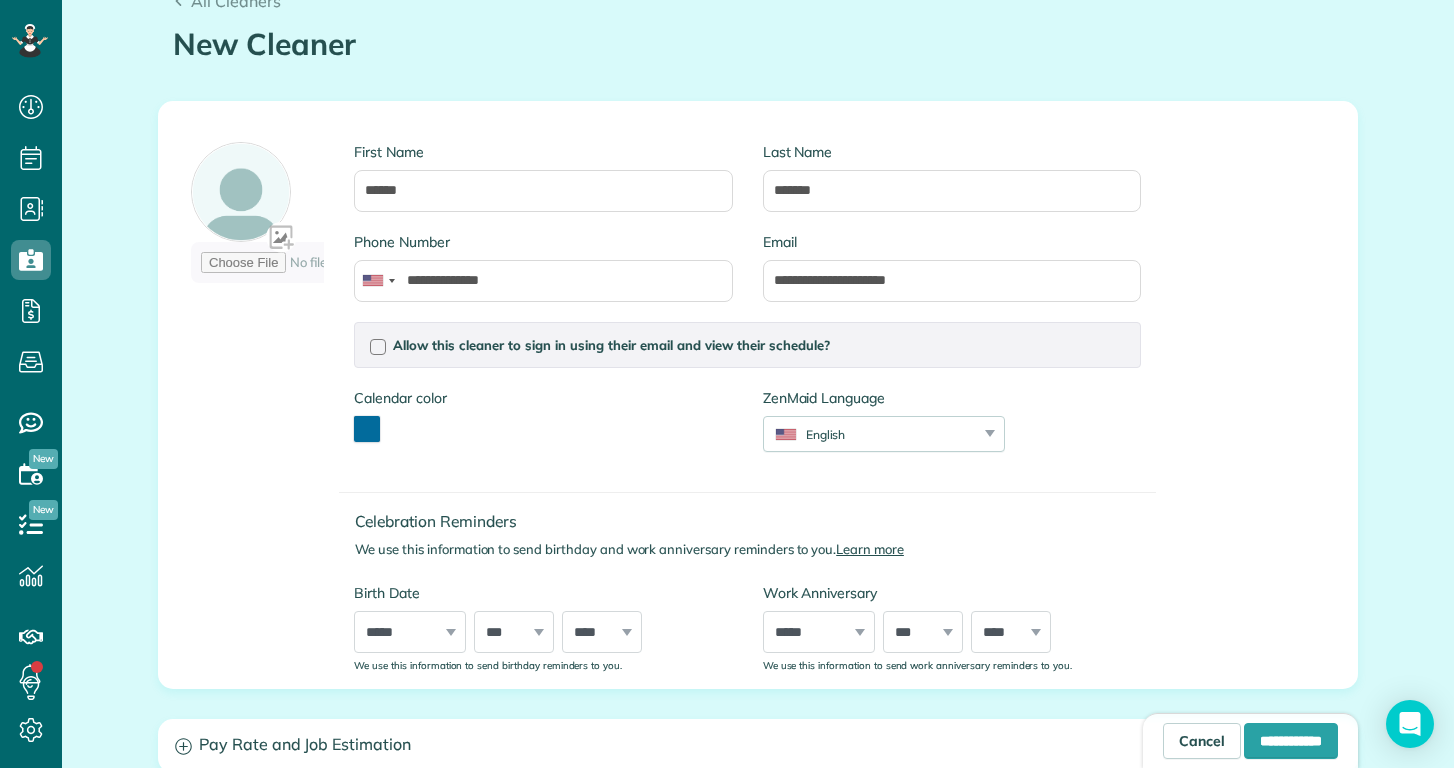 click on "Calendar color
*******" at bounding box center [400, 415] 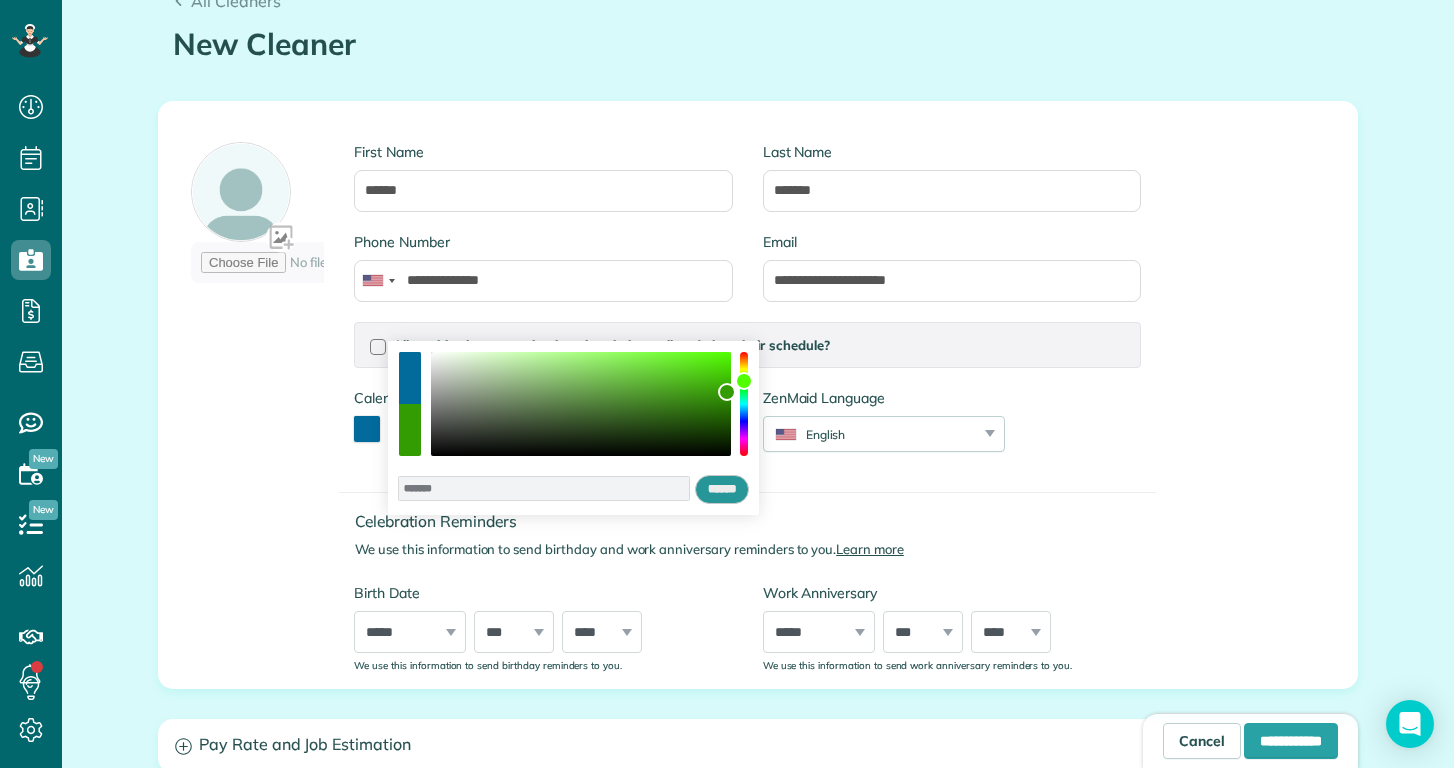 click on "******" at bounding box center (722, 490) 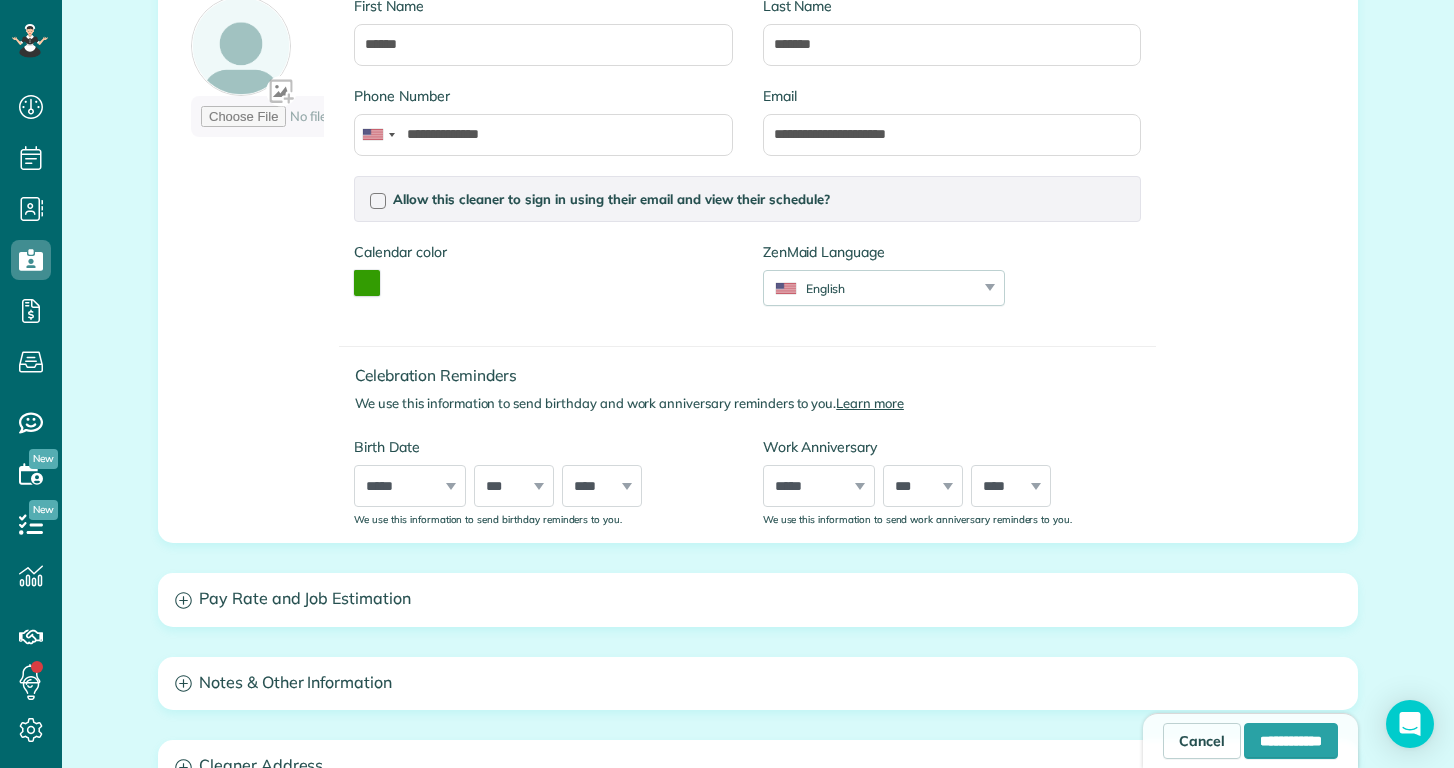 scroll, scrollTop: 345, scrollLeft: 0, axis: vertical 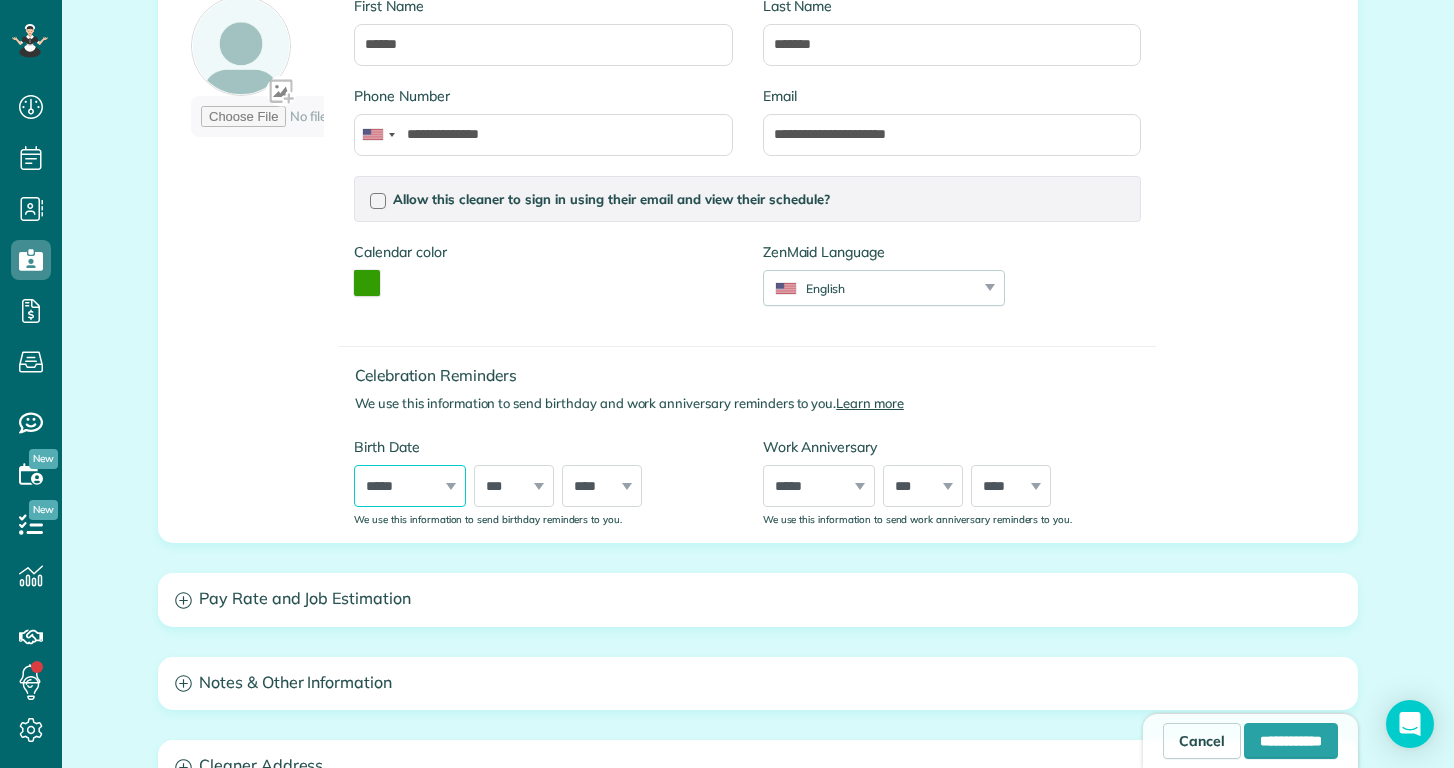 select on "*" 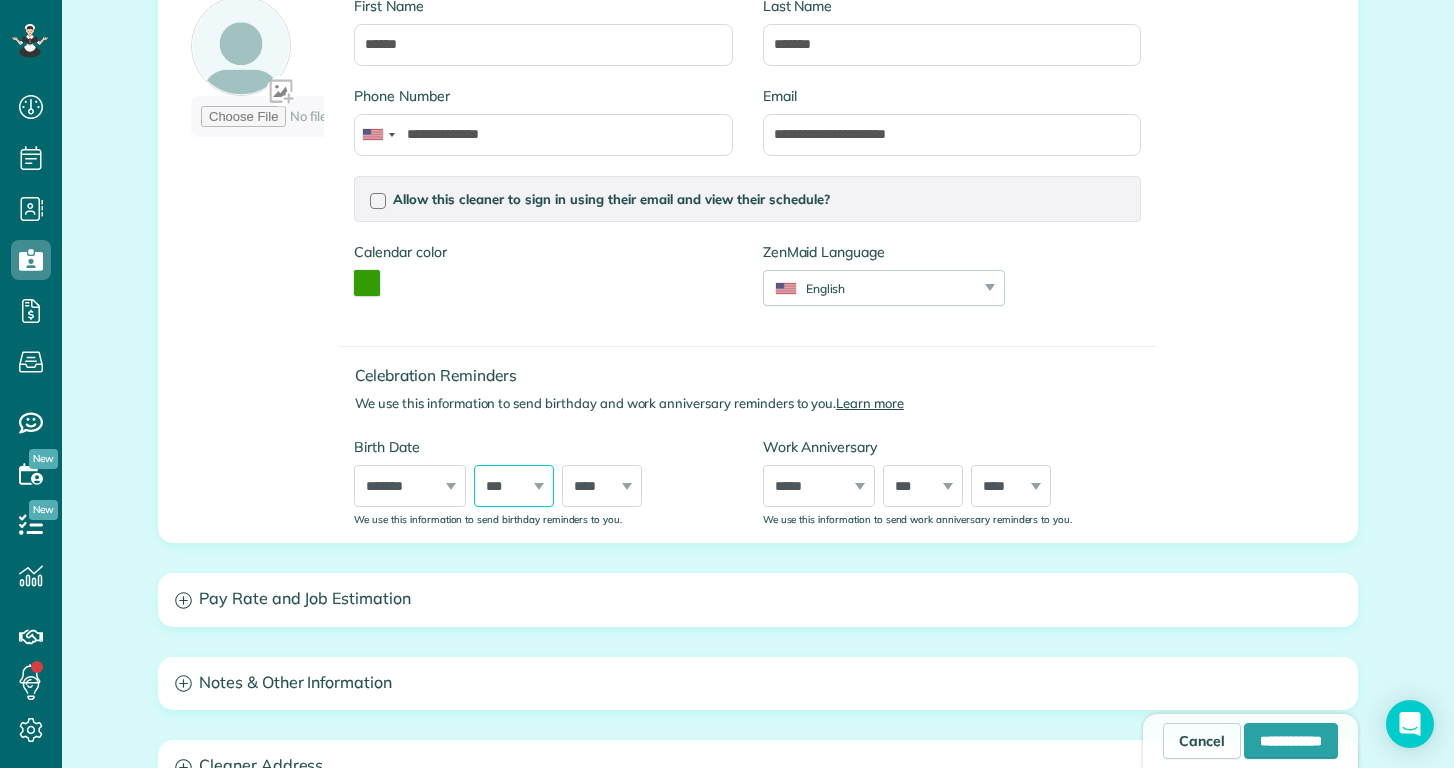 select on "**" 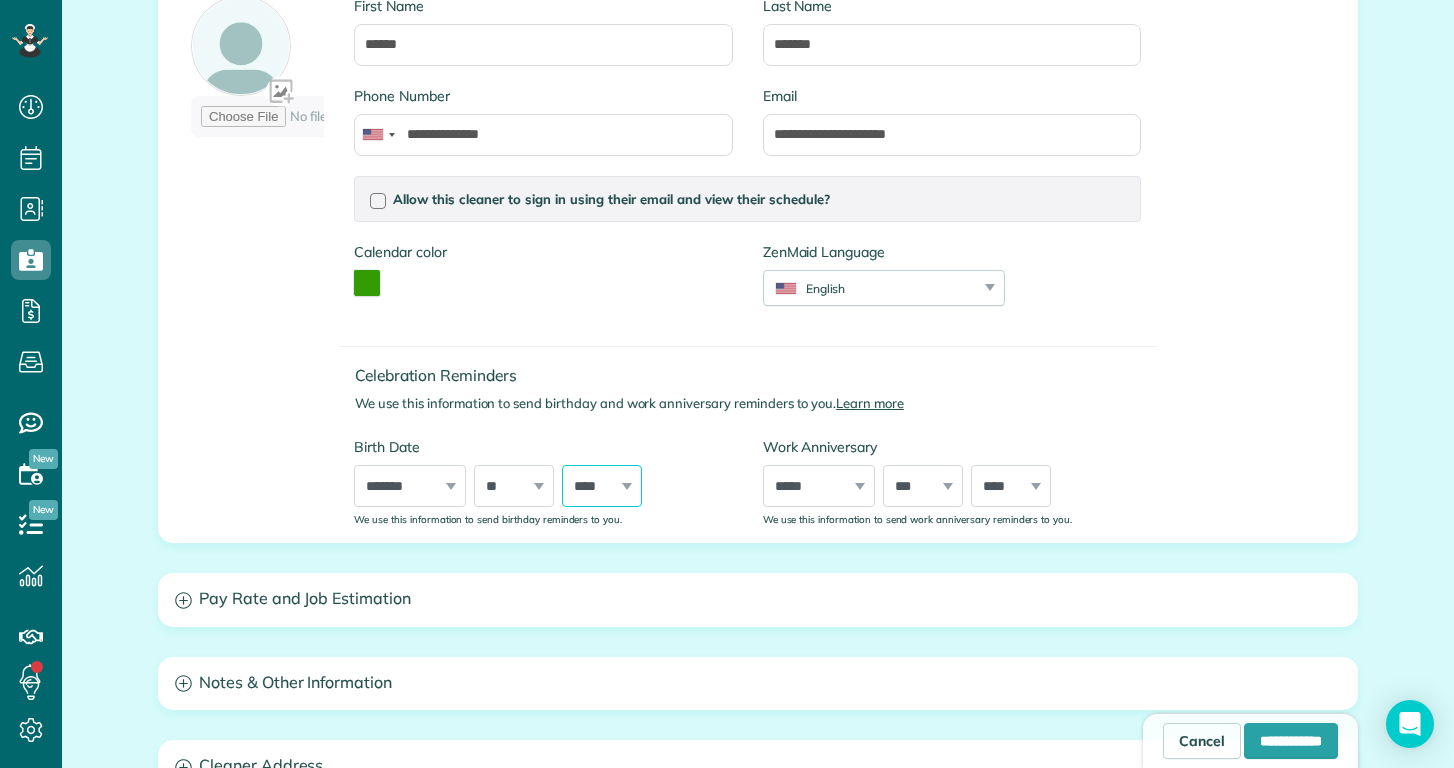 select on "****" 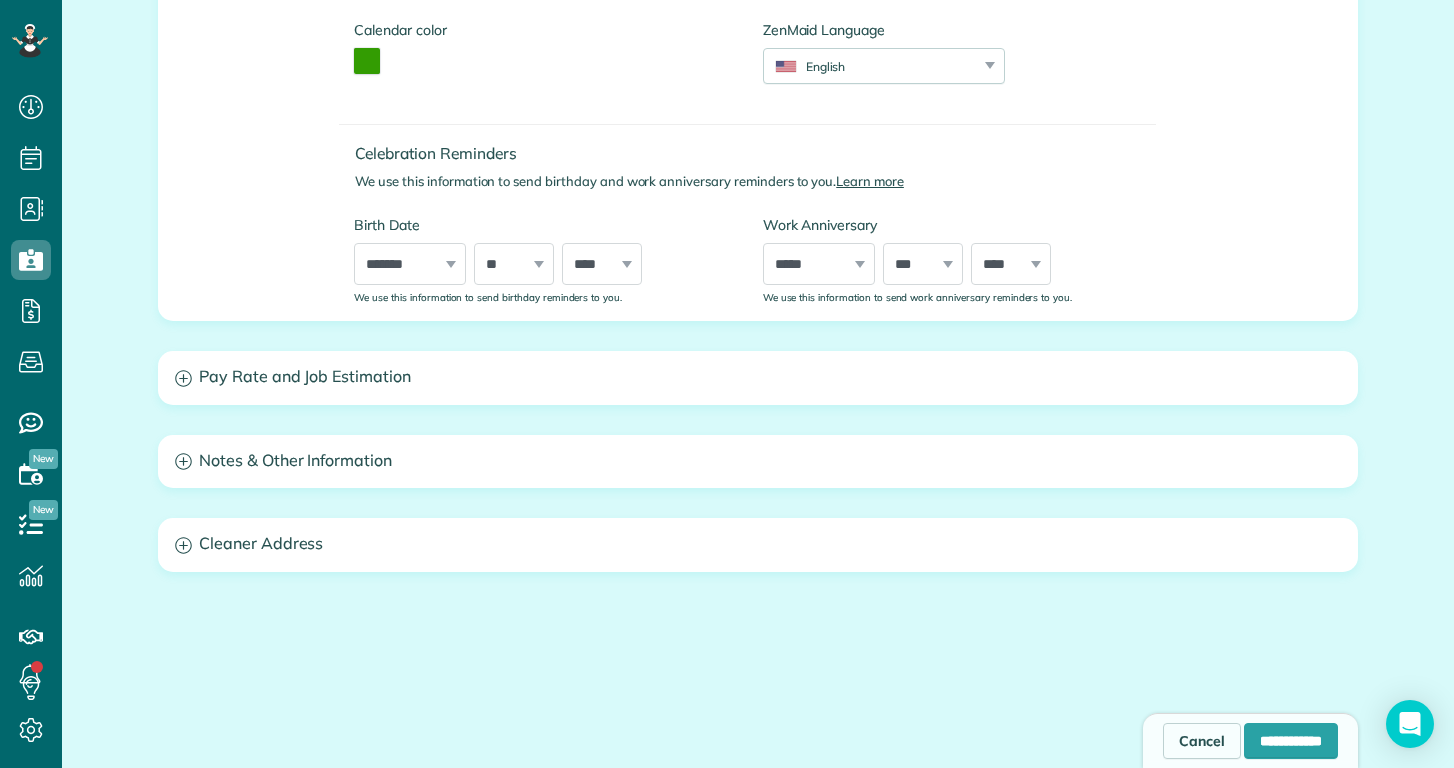 click on "**********" at bounding box center [758, 662] 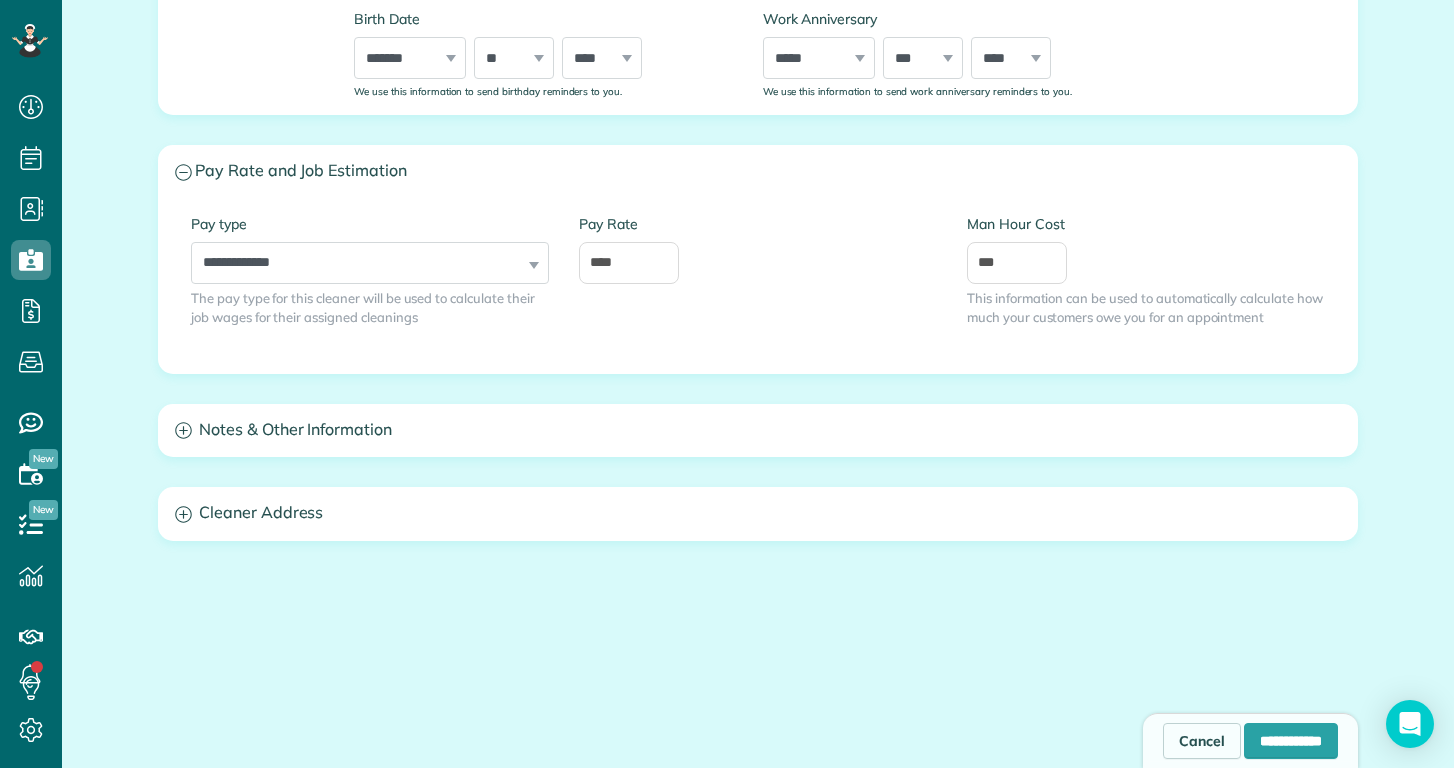 scroll, scrollTop: 774, scrollLeft: 0, axis: vertical 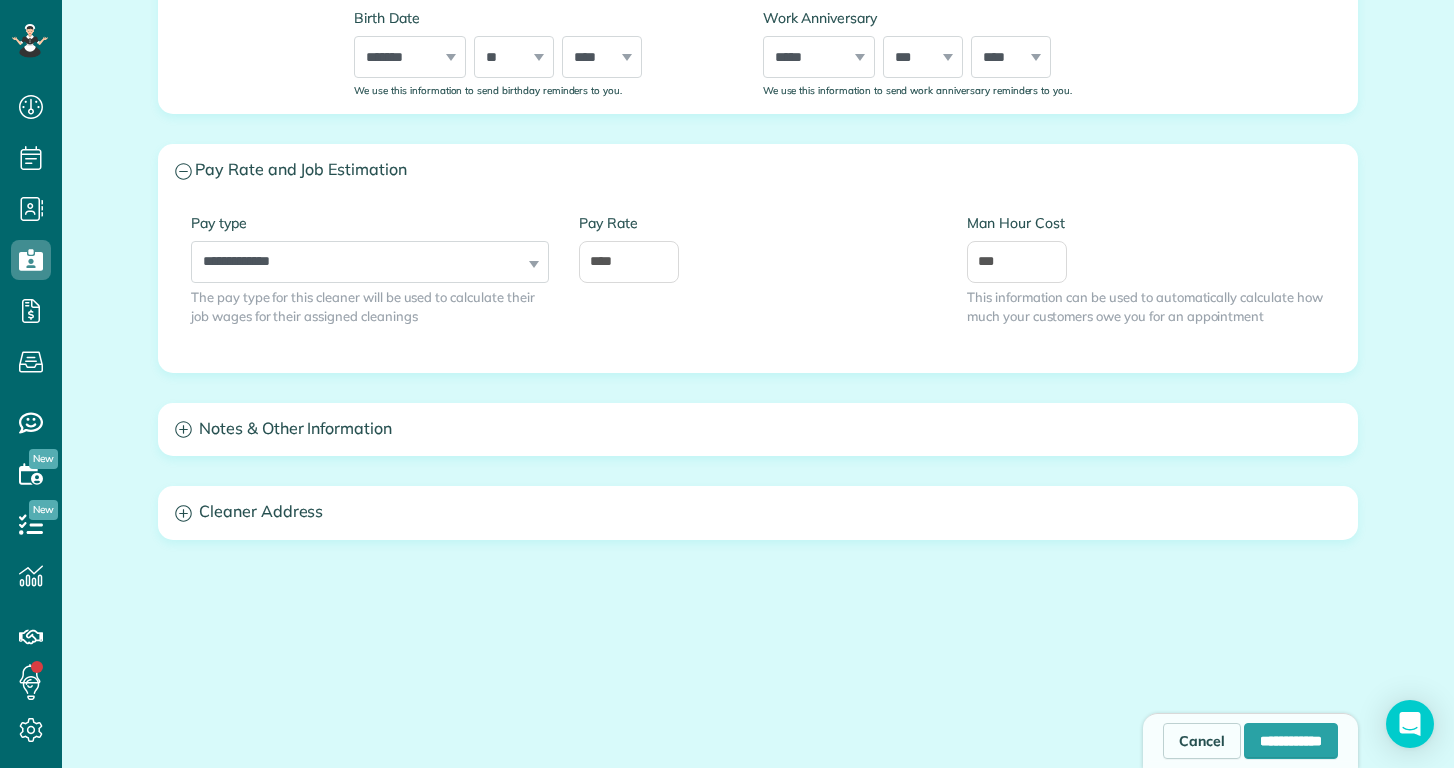 click on "Cleaner Address" at bounding box center (758, 512) 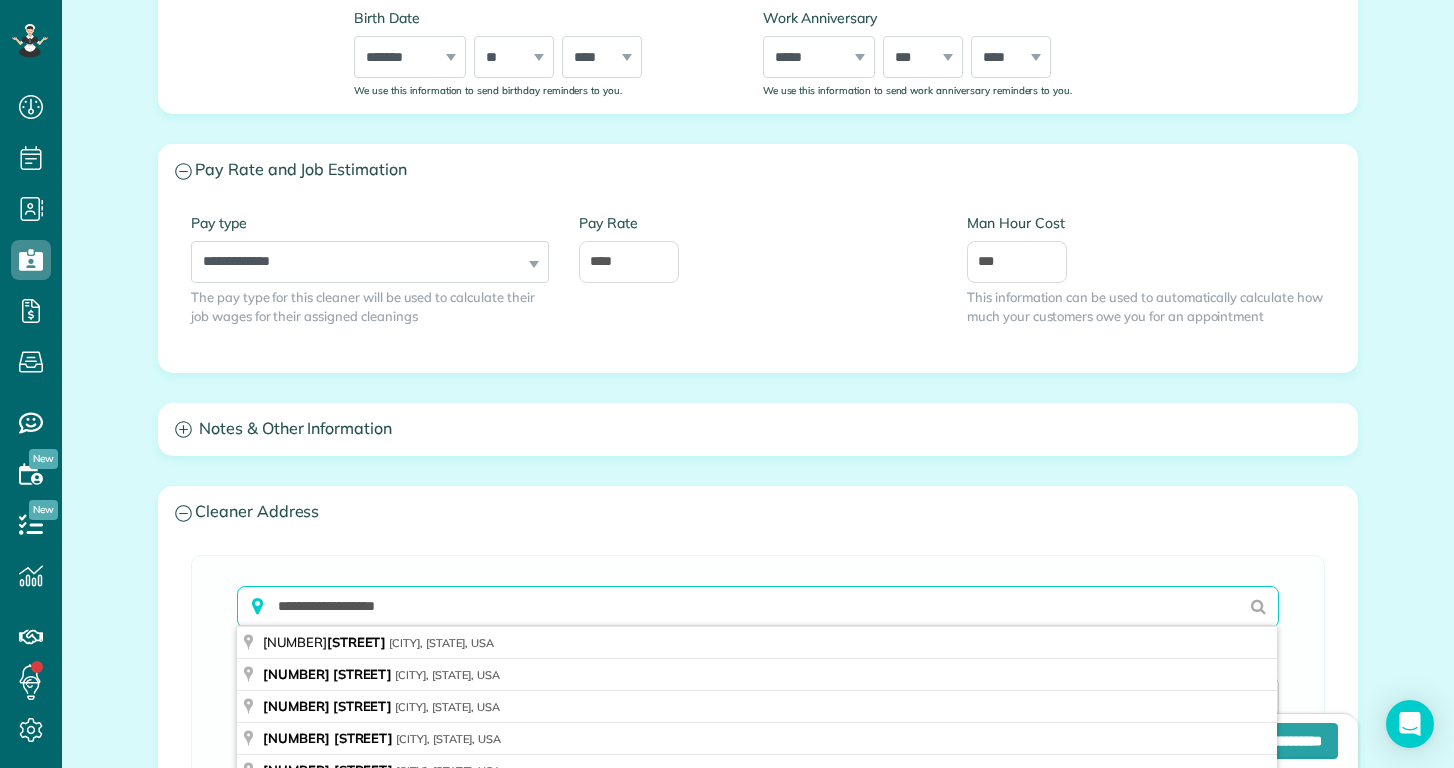 click on "**********" at bounding box center [758, 607] 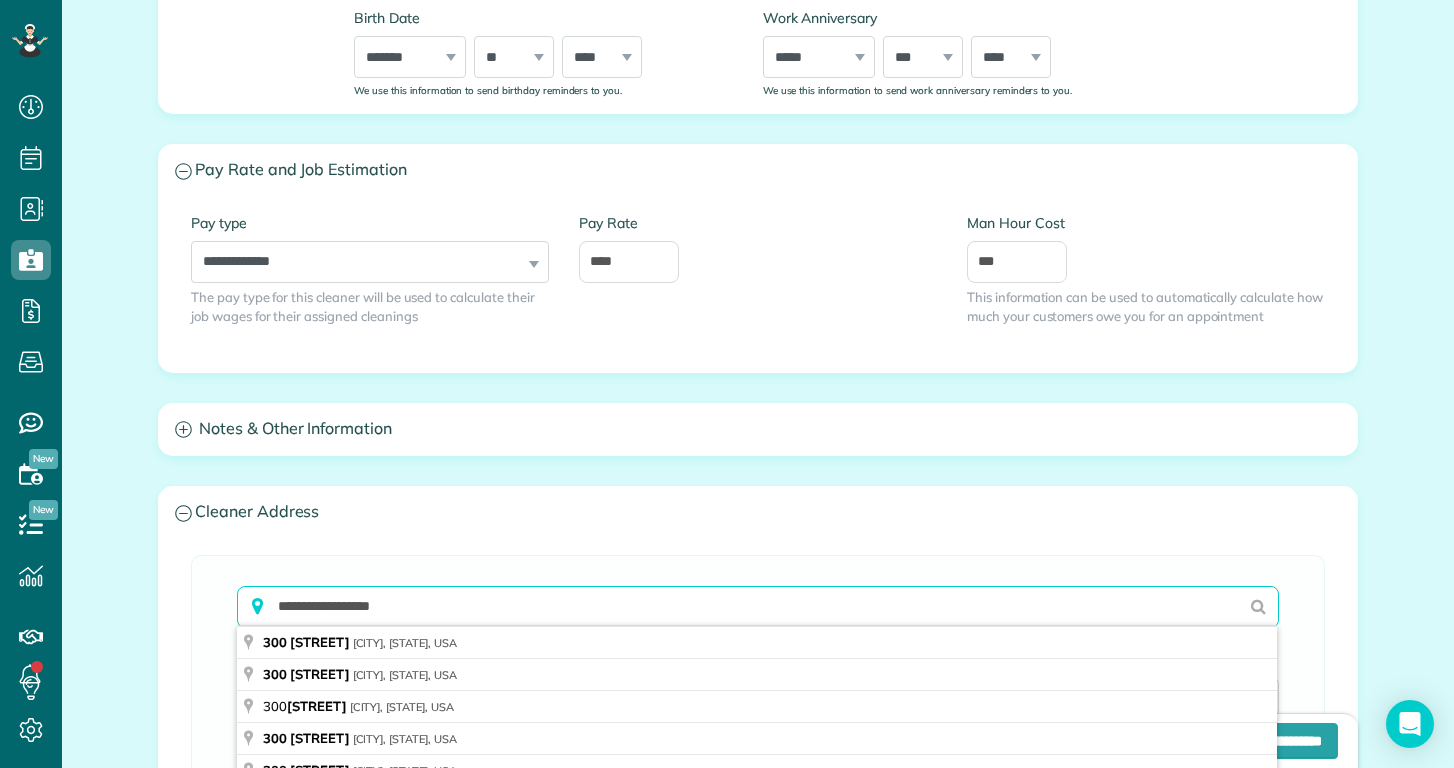 click on "**********" at bounding box center [758, 607] 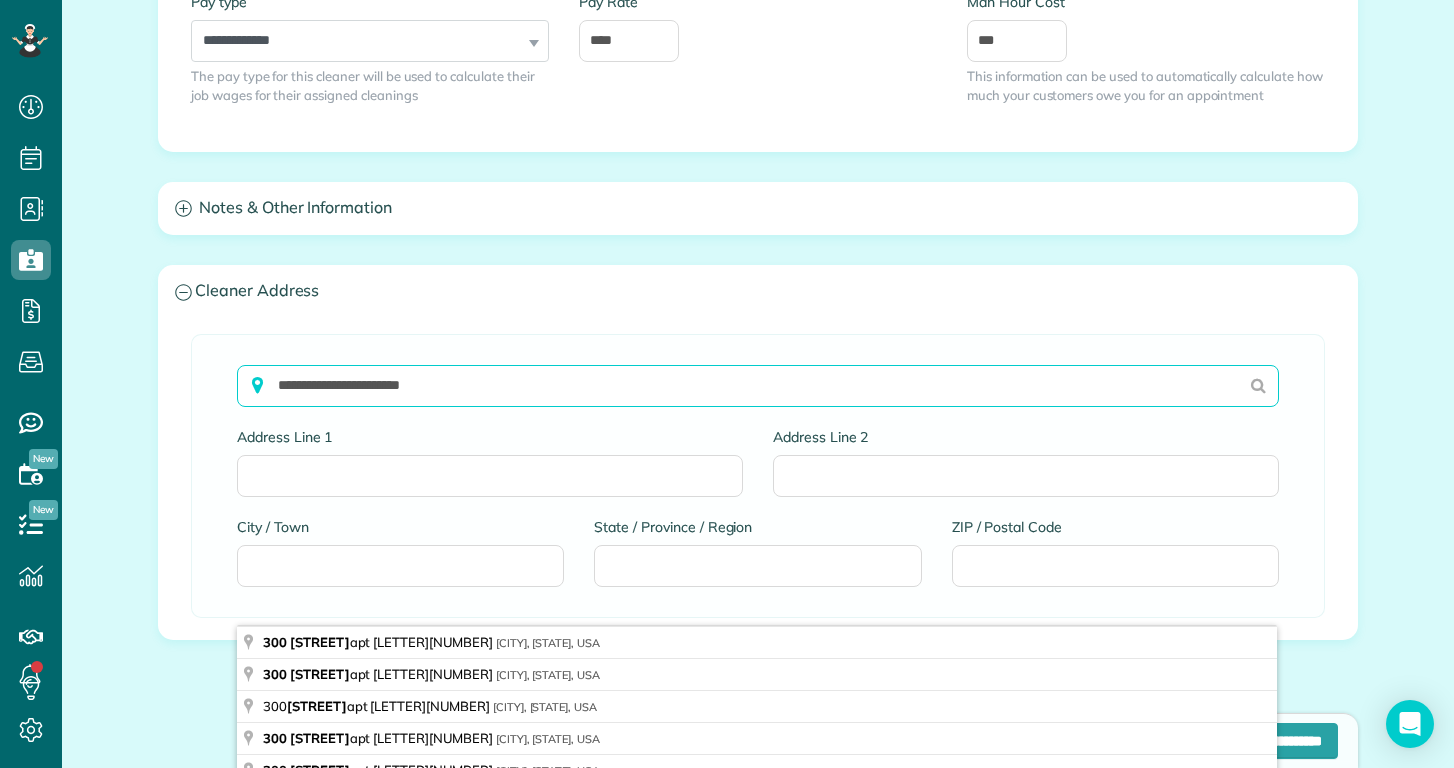 scroll, scrollTop: 996, scrollLeft: 0, axis: vertical 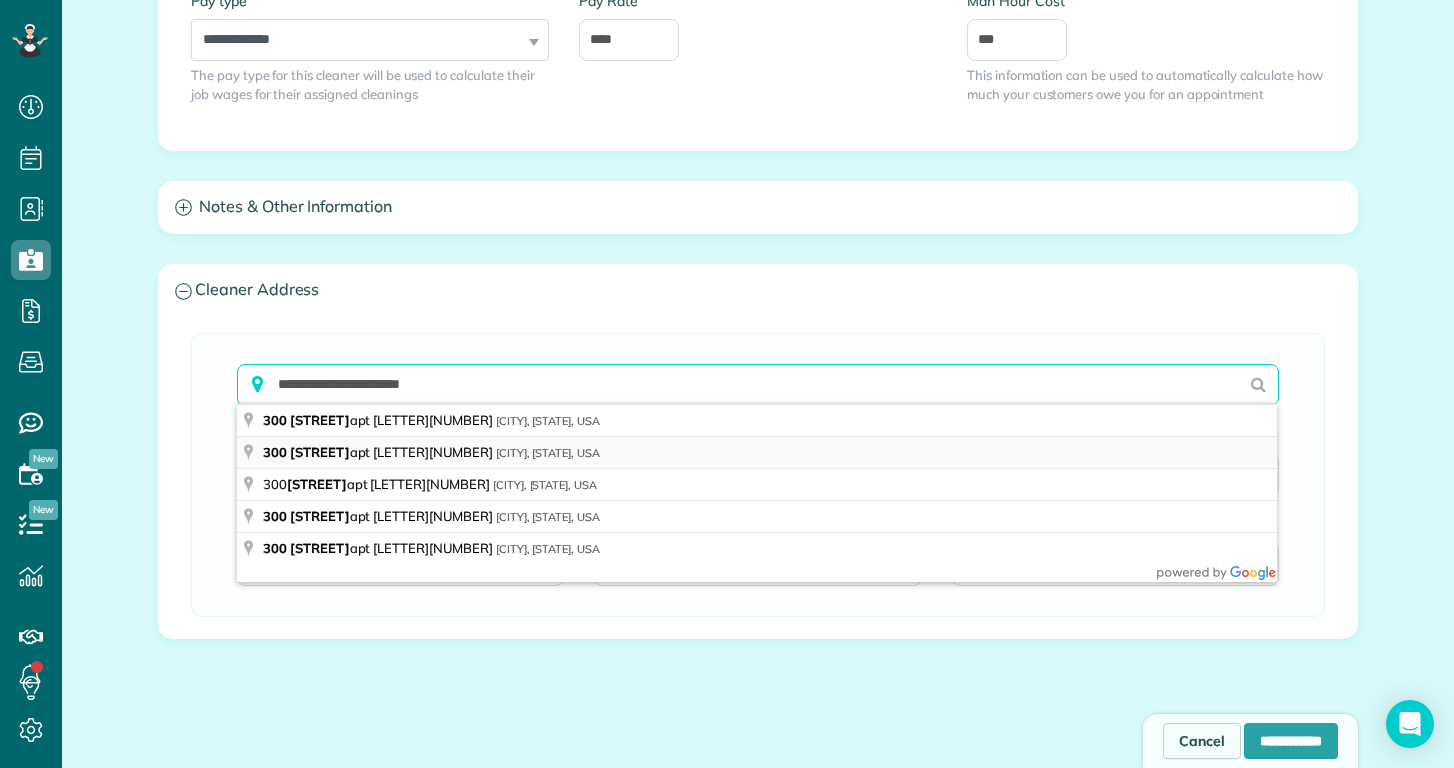 type on "**********" 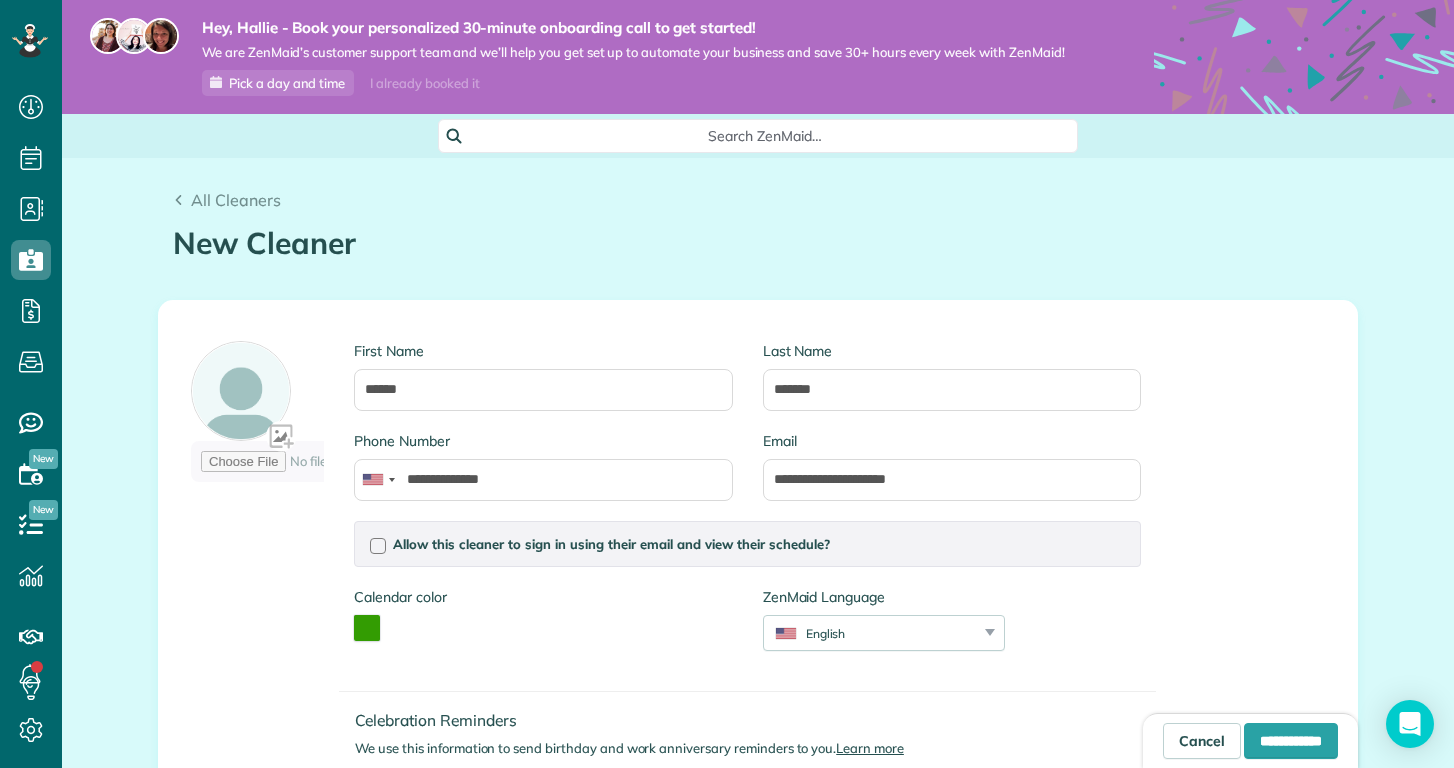 scroll, scrollTop: 0, scrollLeft: 0, axis: both 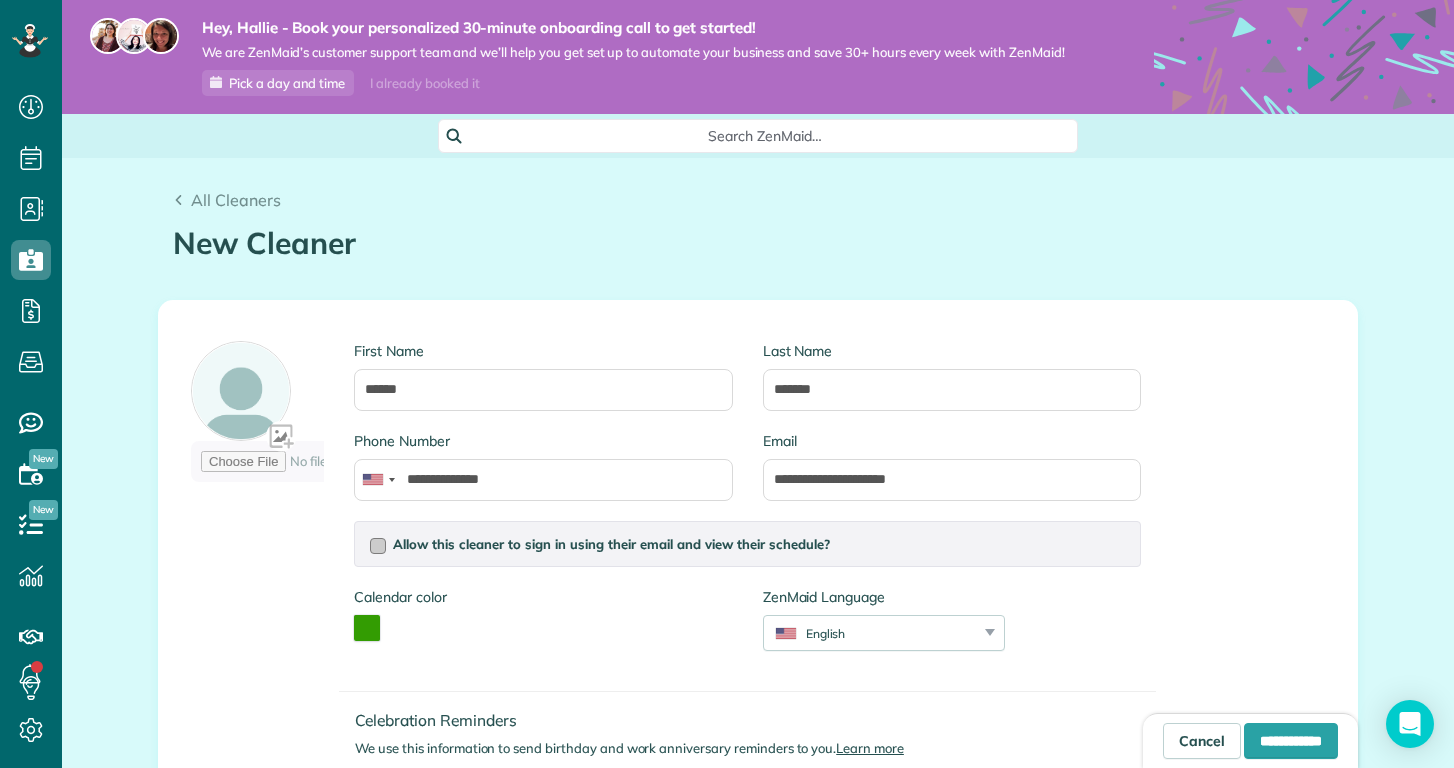 click on "Allow this cleaner to sign in using their email and view their schedule?" at bounding box center [611, 544] 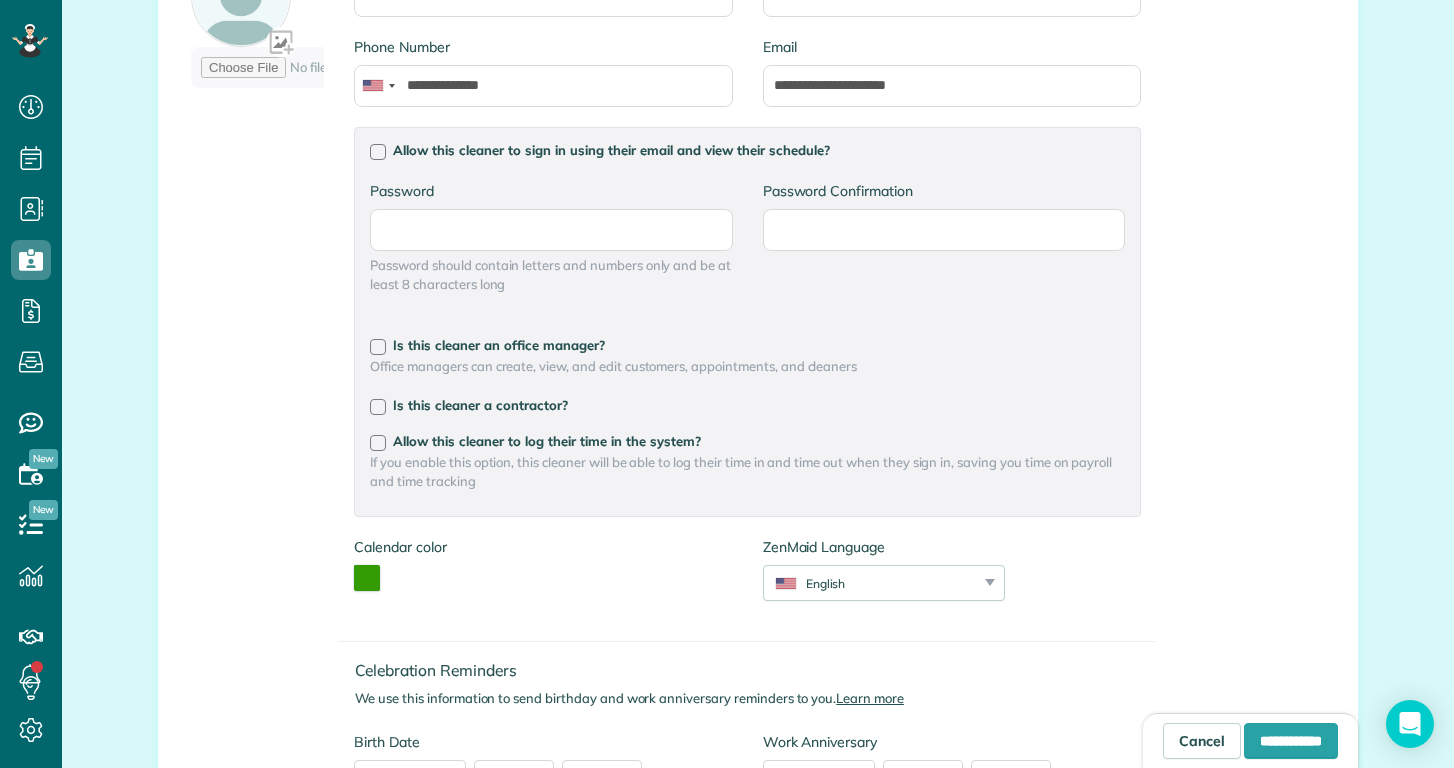 scroll, scrollTop: 398, scrollLeft: 0, axis: vertical 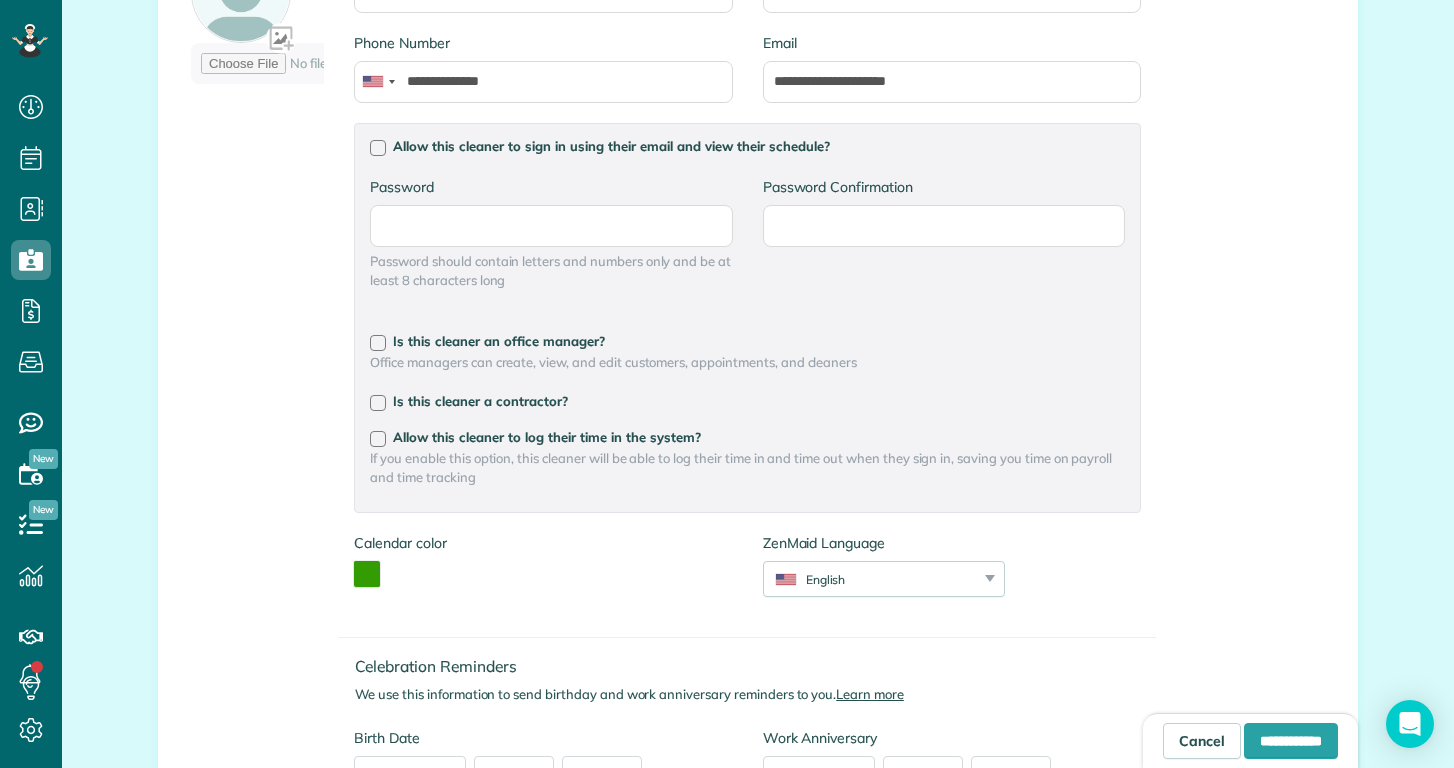 click on "If you enable this option, this cleaner will be able to log their time in and time out when they sign in, saving you time on payroll and time tracking" at bounding box center [747, 468] 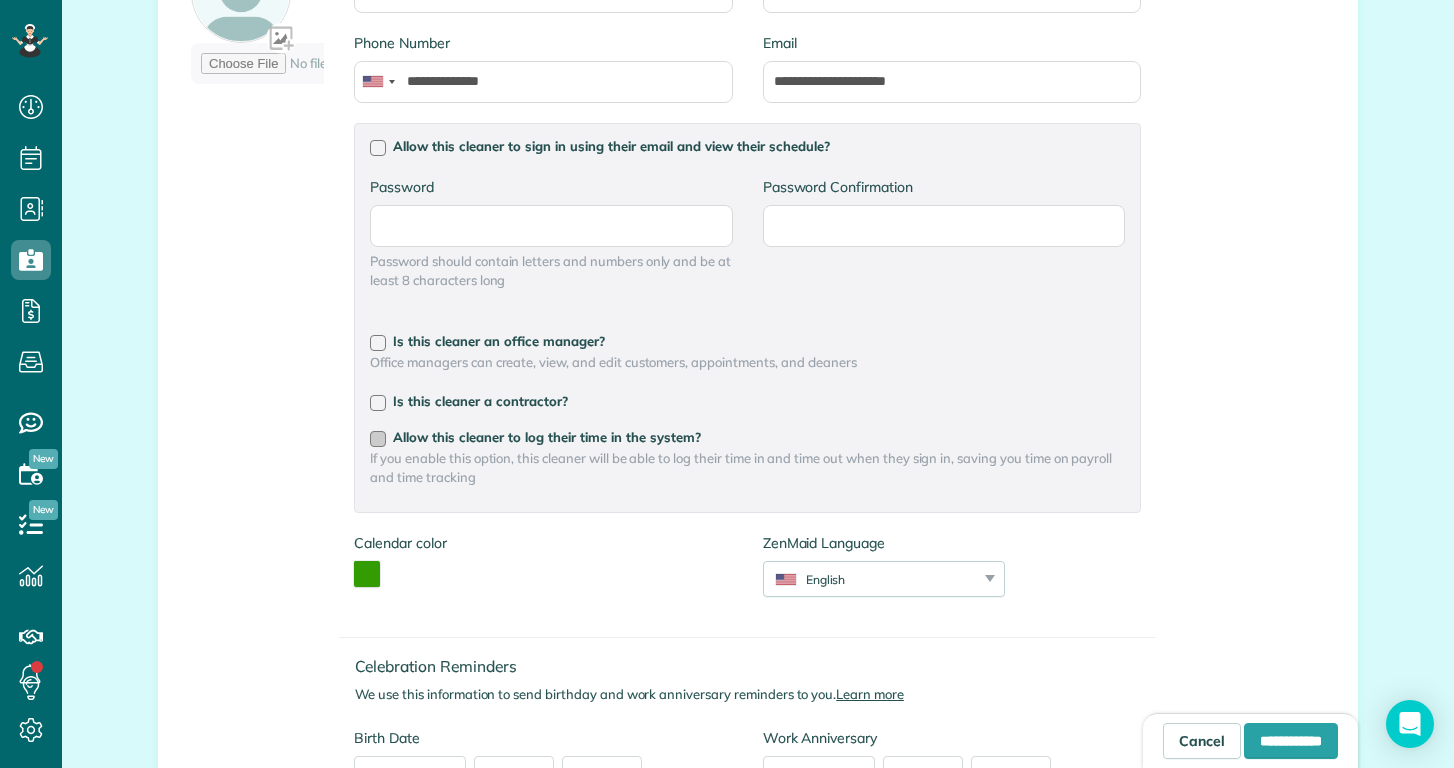 click on "Allow this cleaner to log their time in the system?" at bounding box center [547, 437] 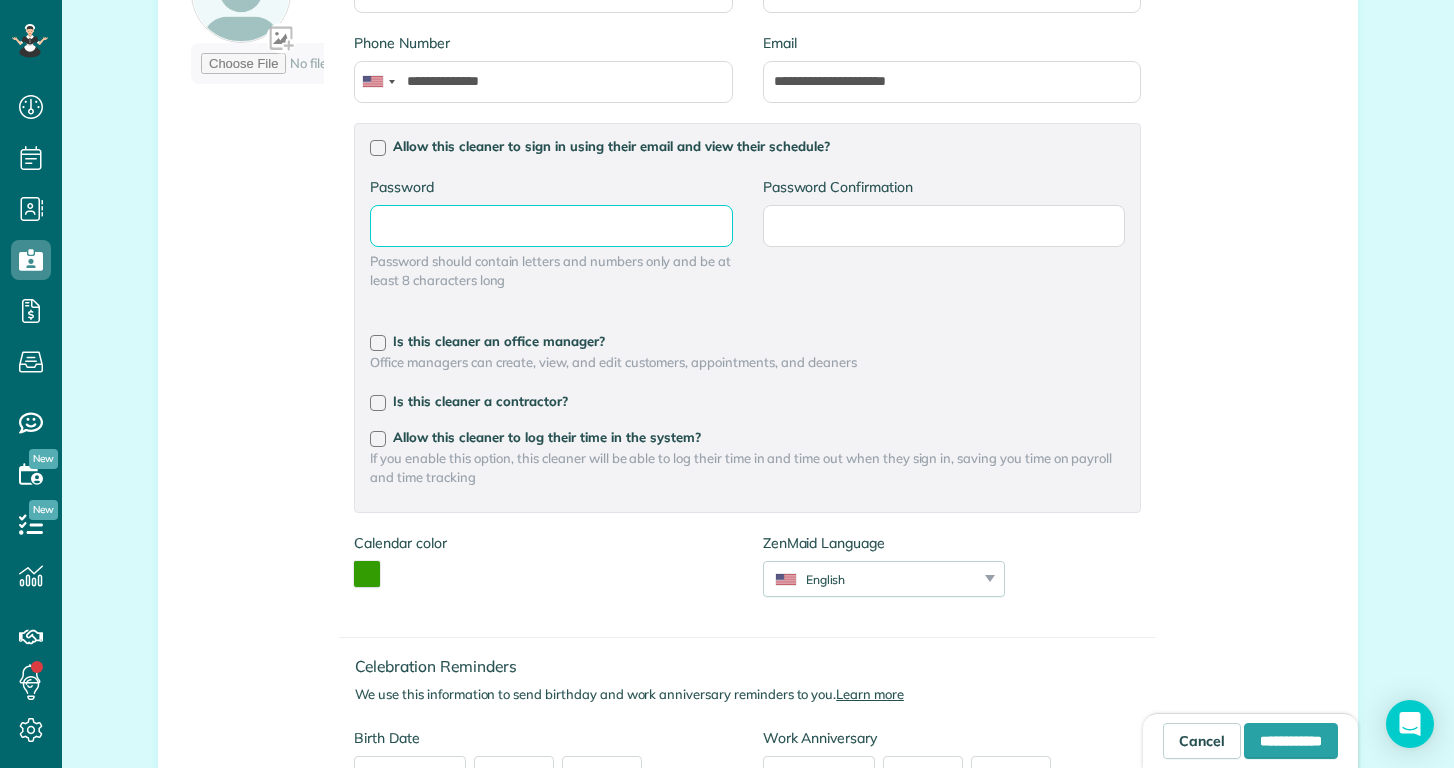 click on "Password" at bounding box center (0, 0) 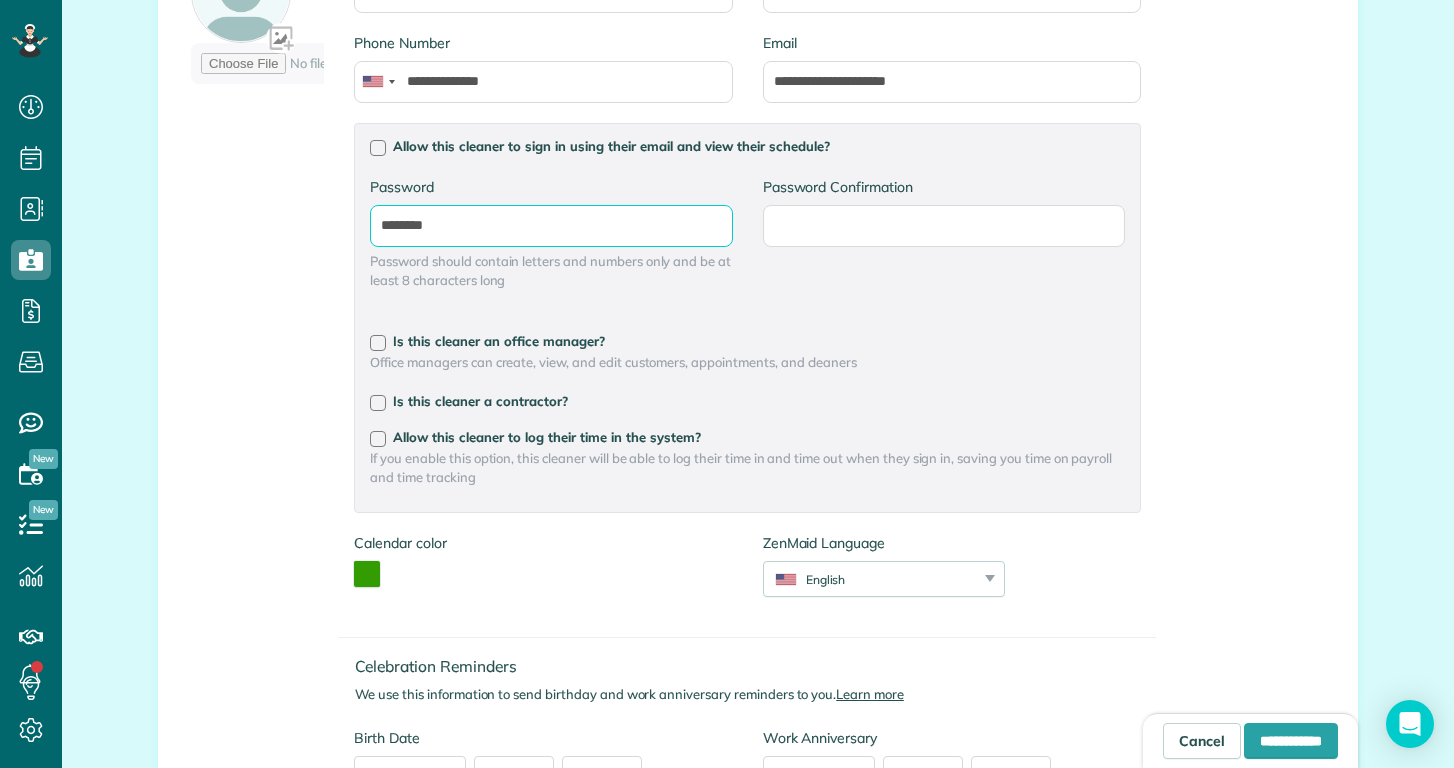 type on "********" 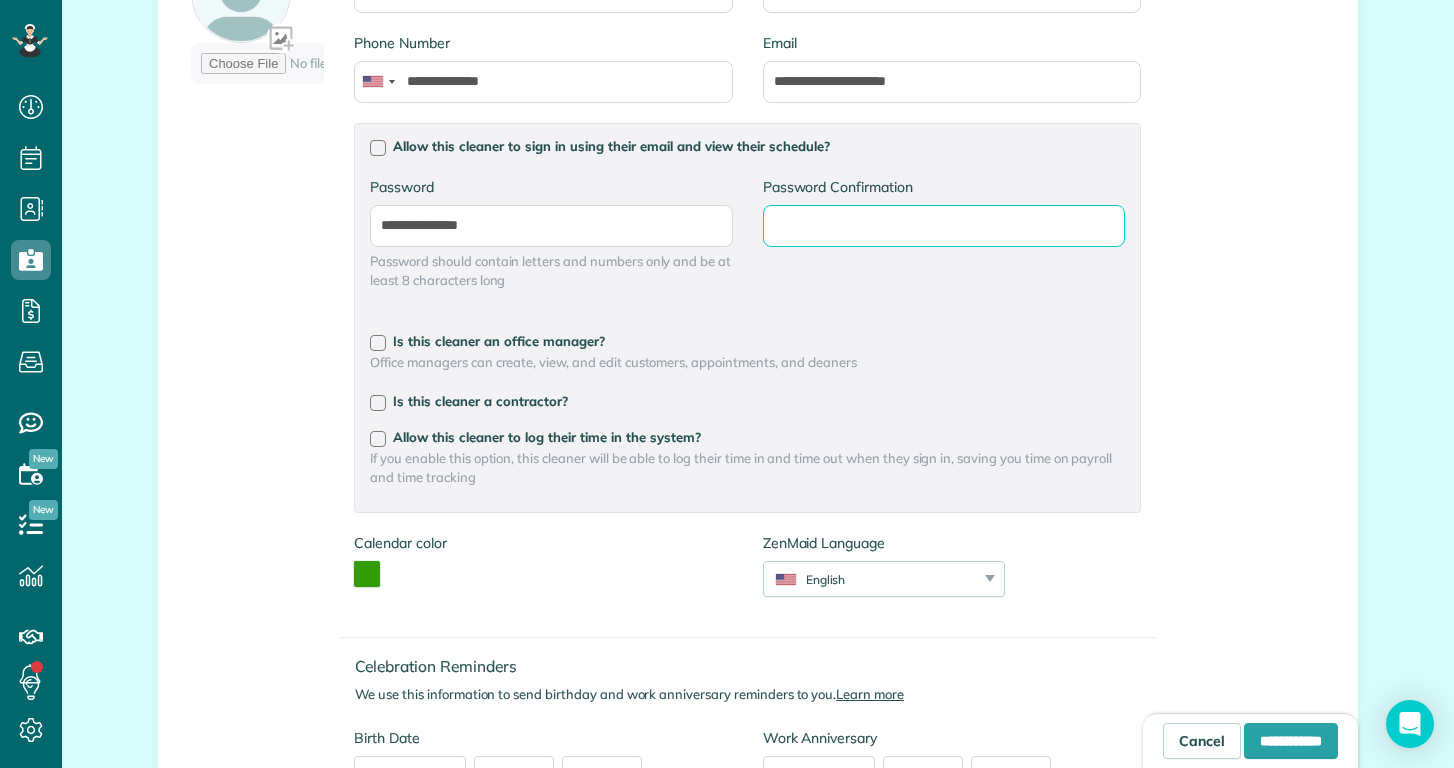 click on "Password Confirmation" at bounding box center (0, 0) 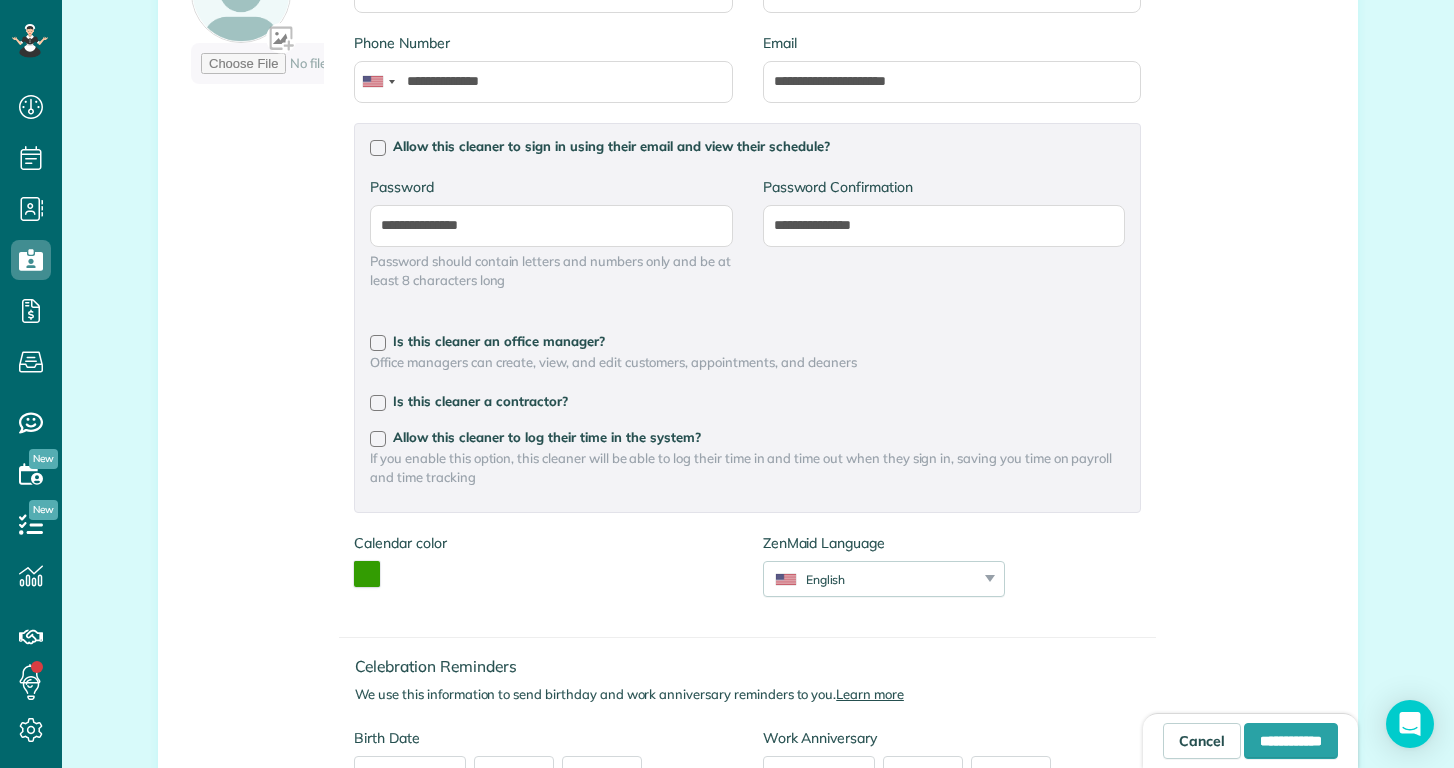 click on "**********" at bounding box center [666, 368] 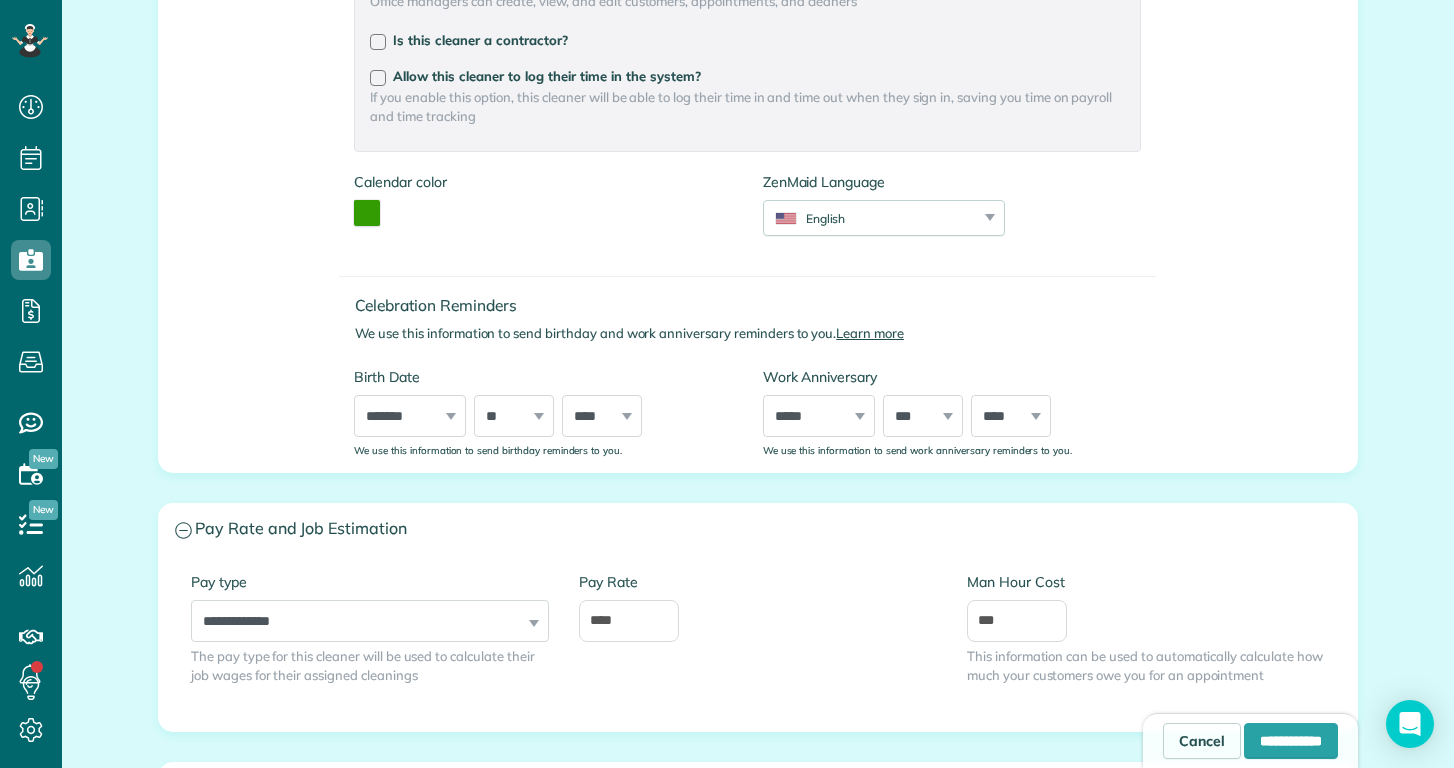 scroll, scrollTop: 783, scrollLeft: 0, axis: vertical 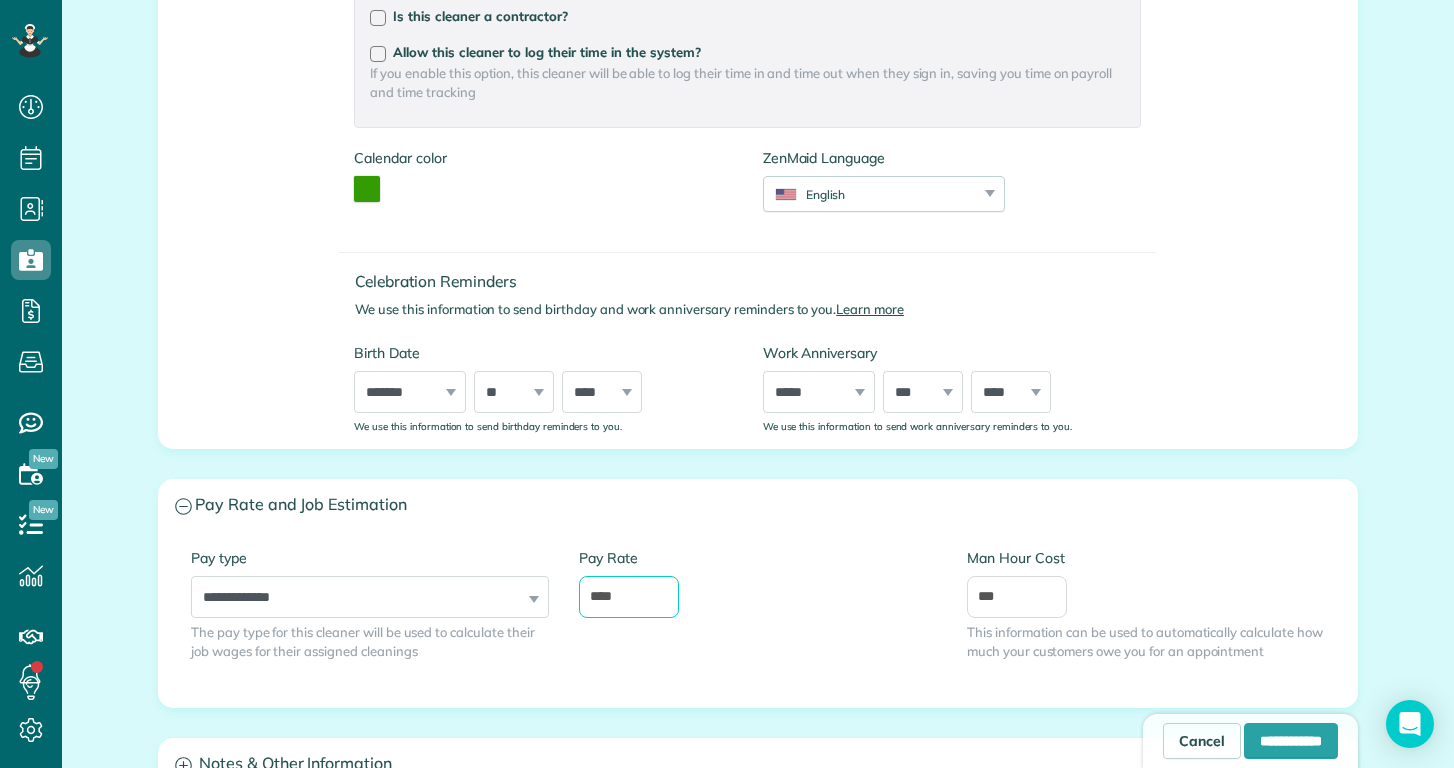 drag, startPoint x: 646, startPoint y: 582, endPoint x: 520, endPoint y: 575, distance: 126.1943 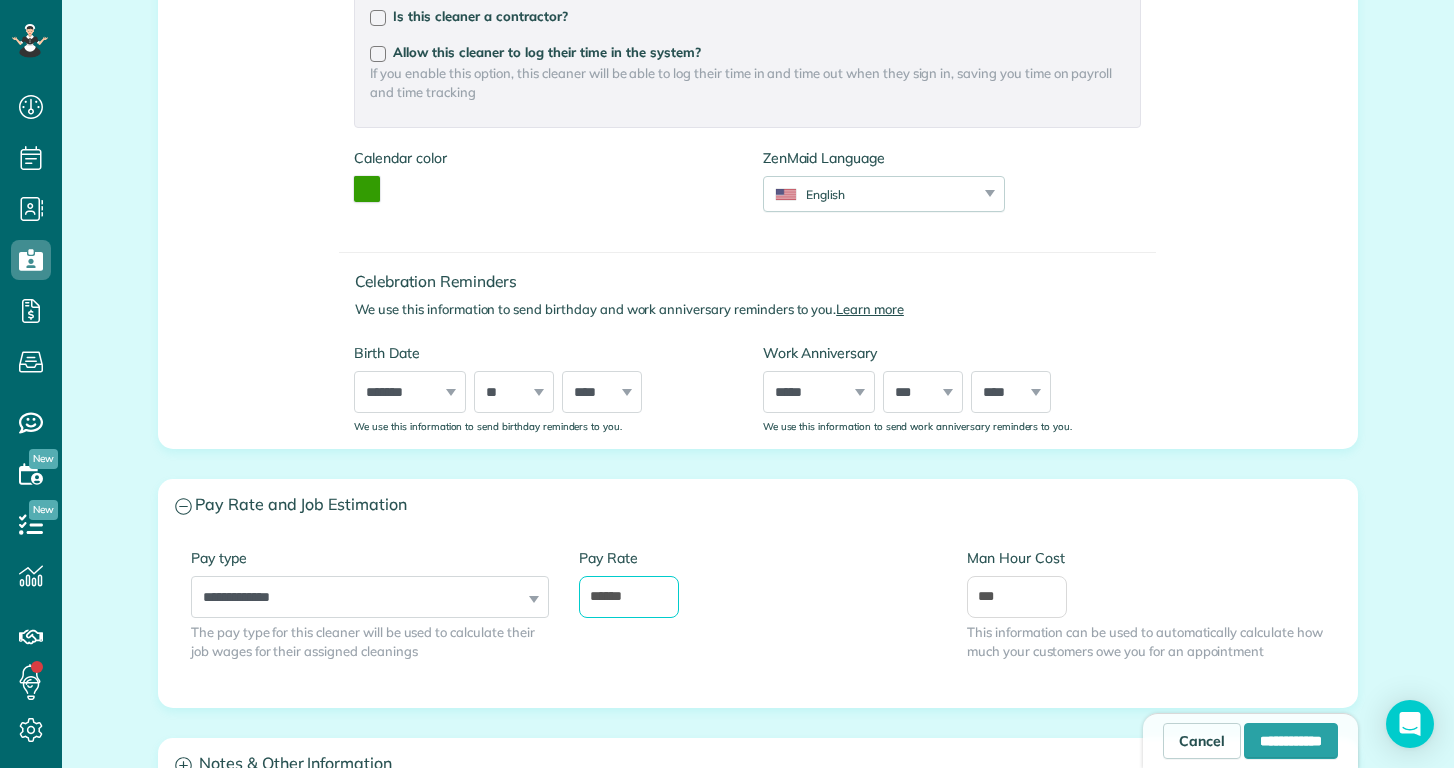 type on "******" 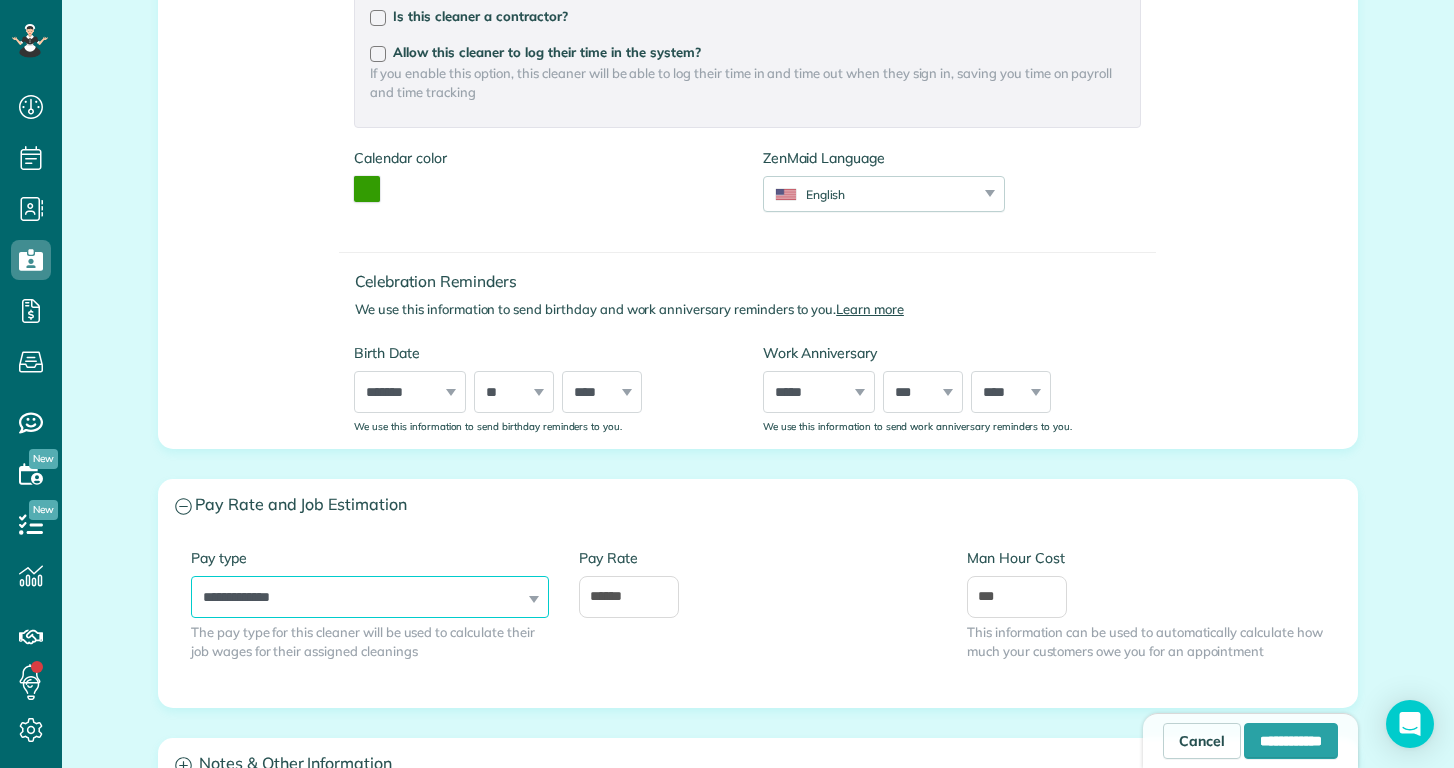 select on "******" 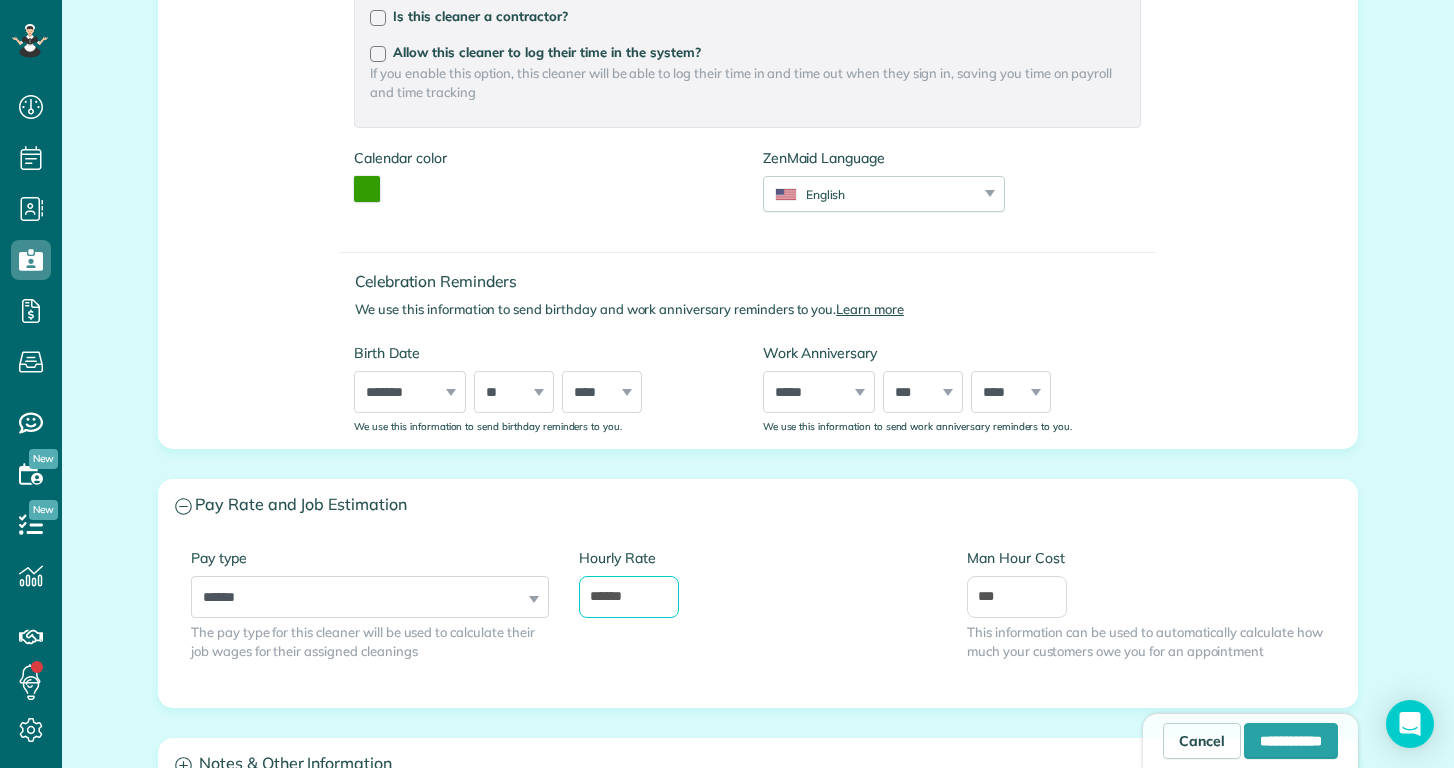 drag, startPoint x: 651, startPoint y: 588, endPoint x: 523, endPoint y: 583, distance: 128.09763 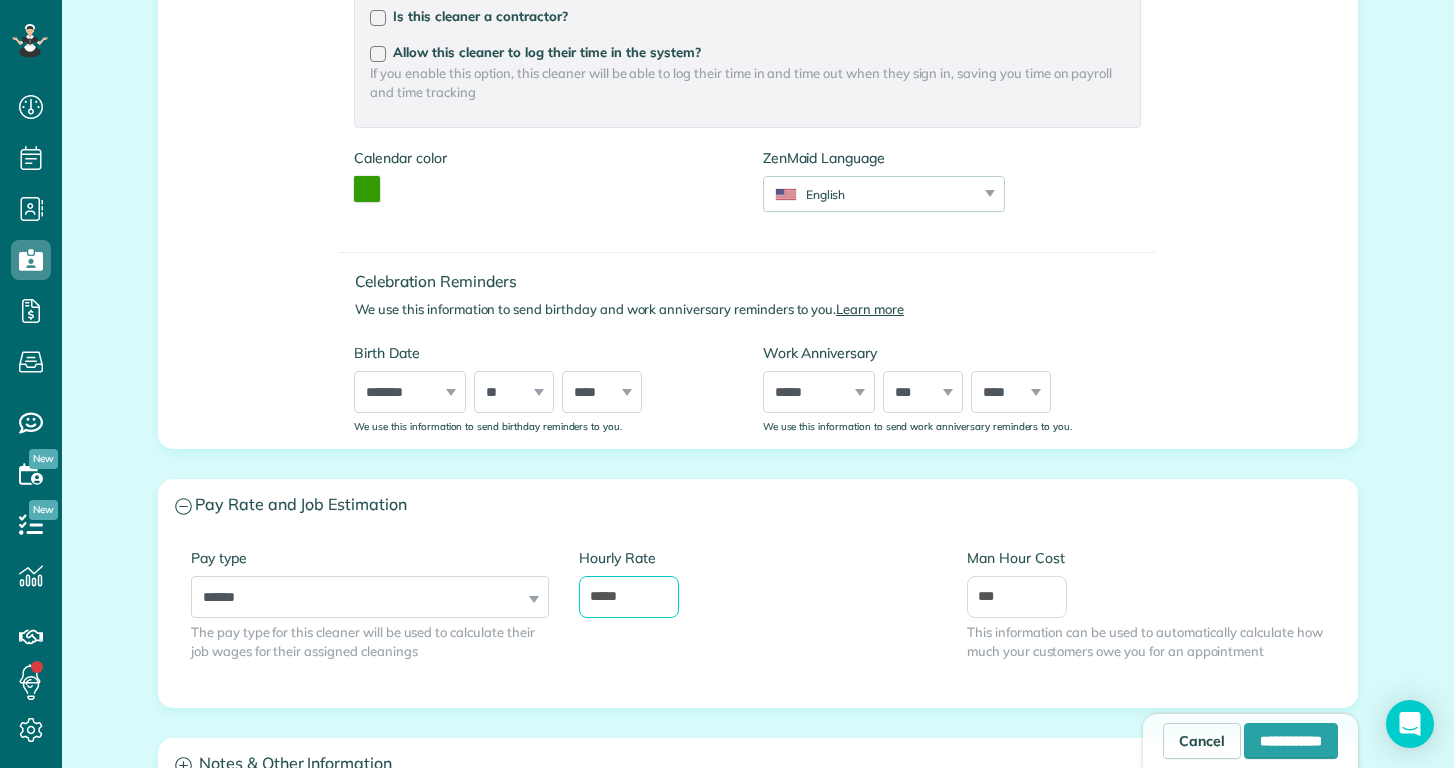 type on "*****" 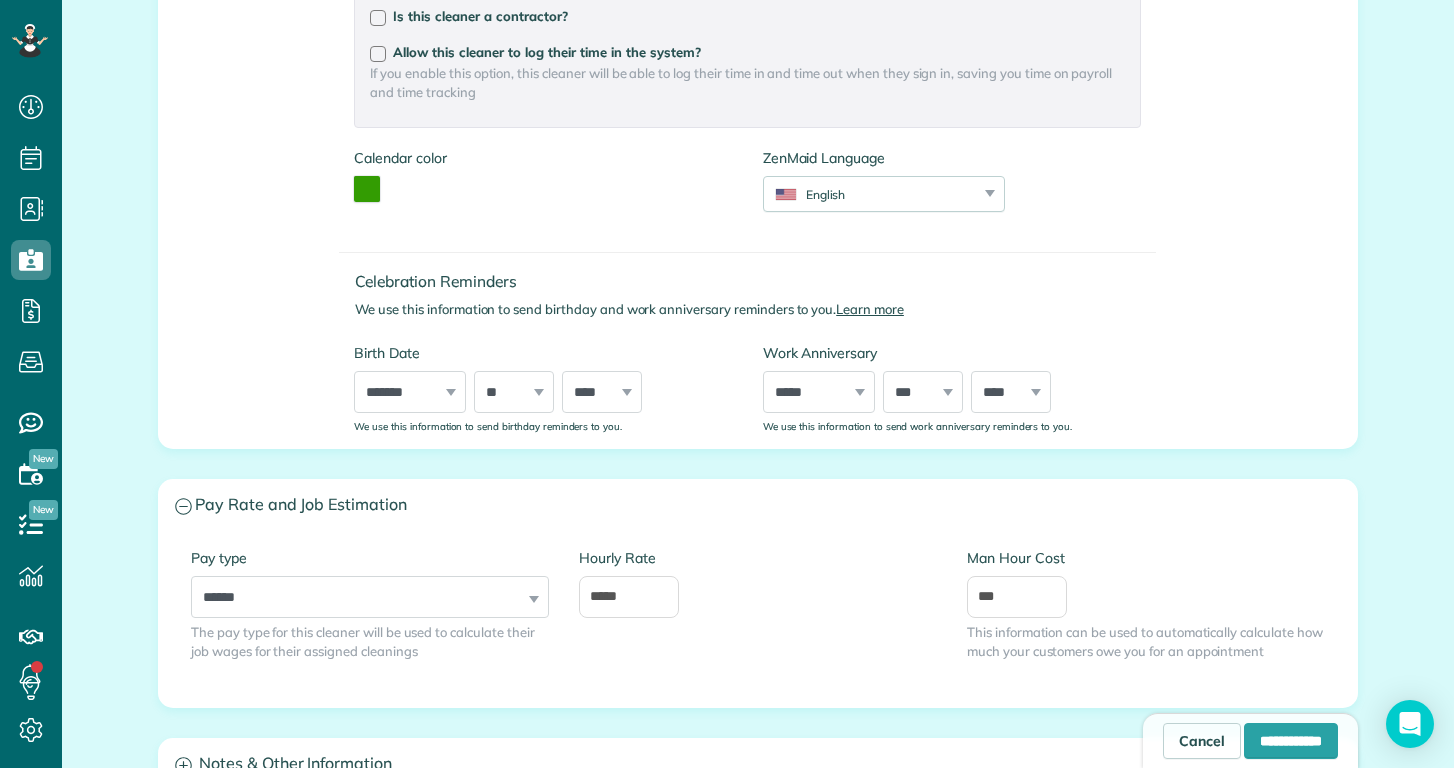 click on "Hourly Rate *****" at bounding box center (758, 583) 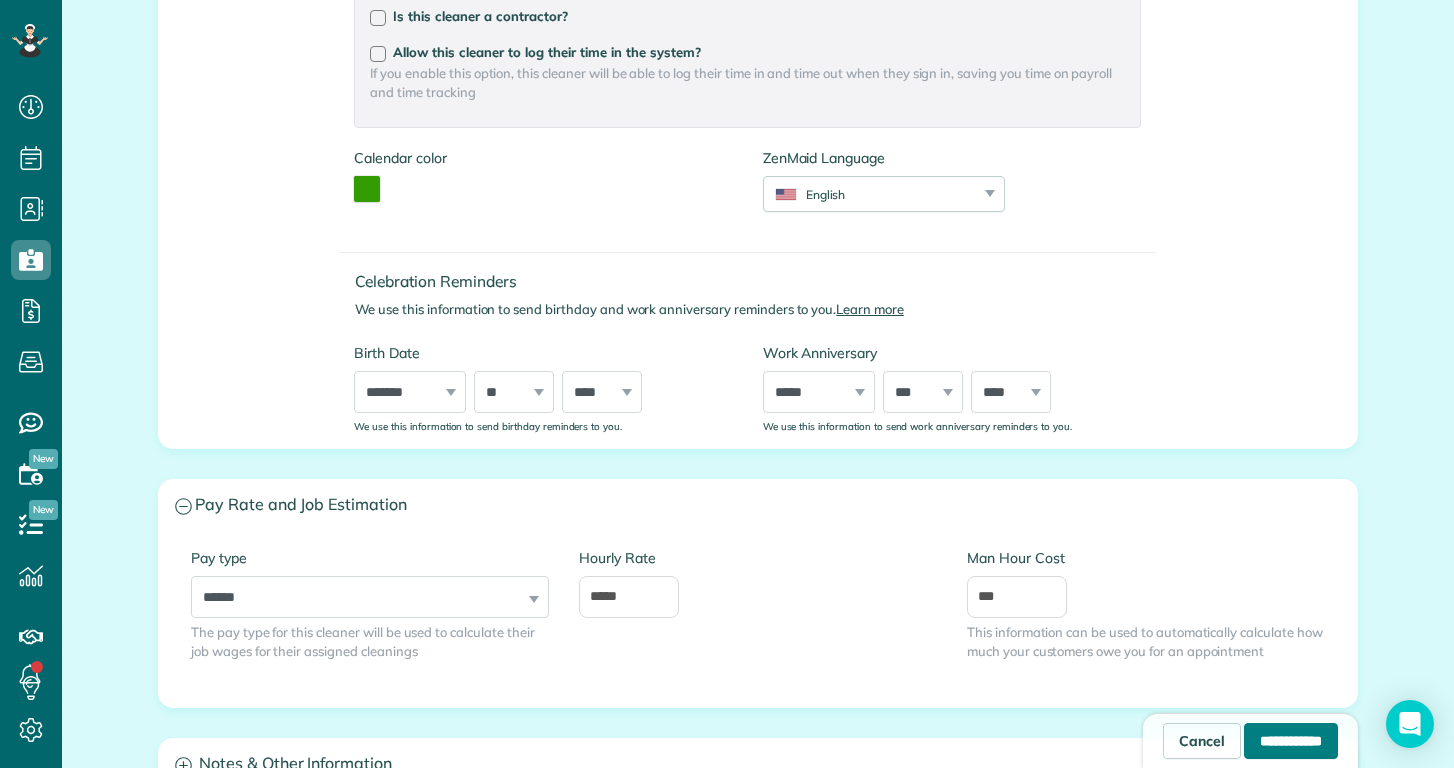 click on "**********" at bounding box center (1291, 741) 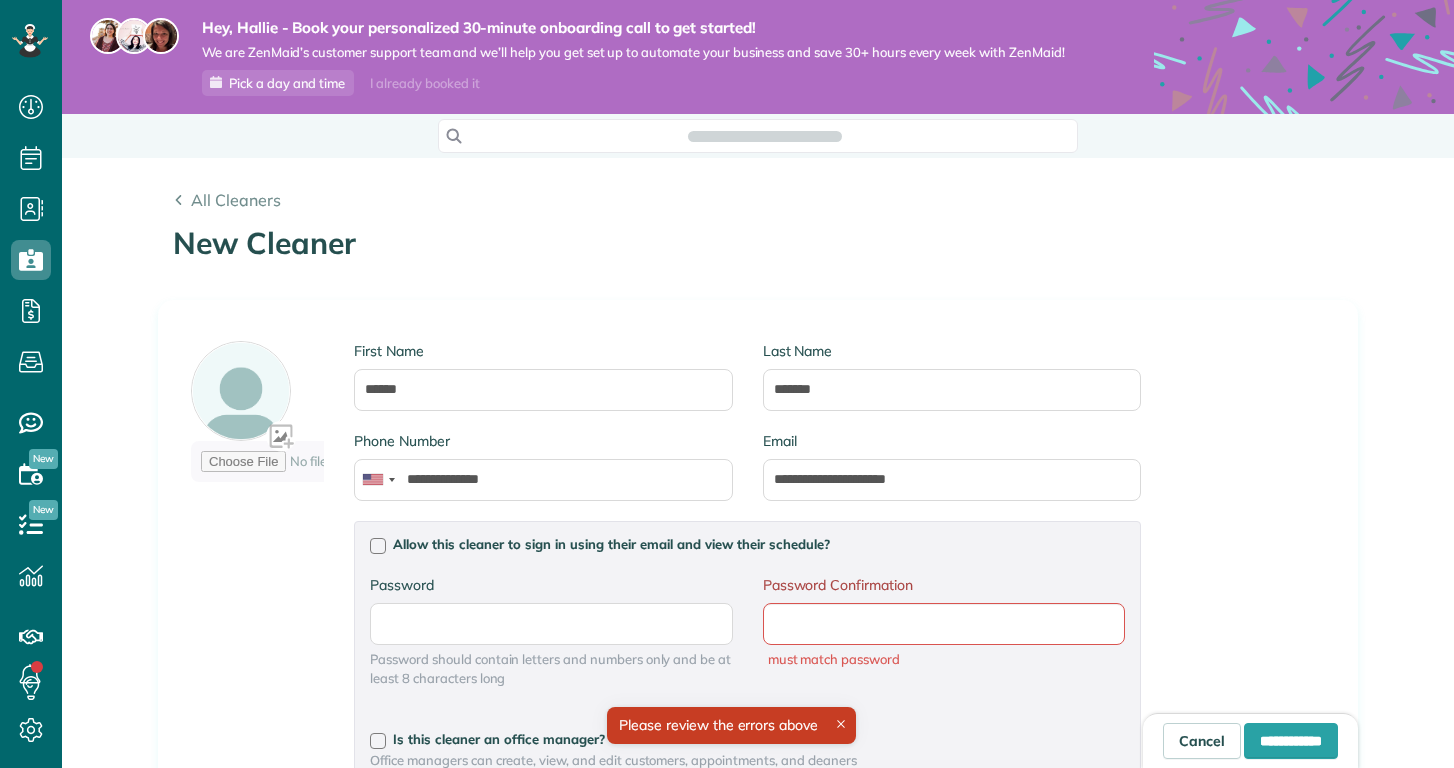 scroll, scrollTop: 0, scrollLeft: 0, axis: both 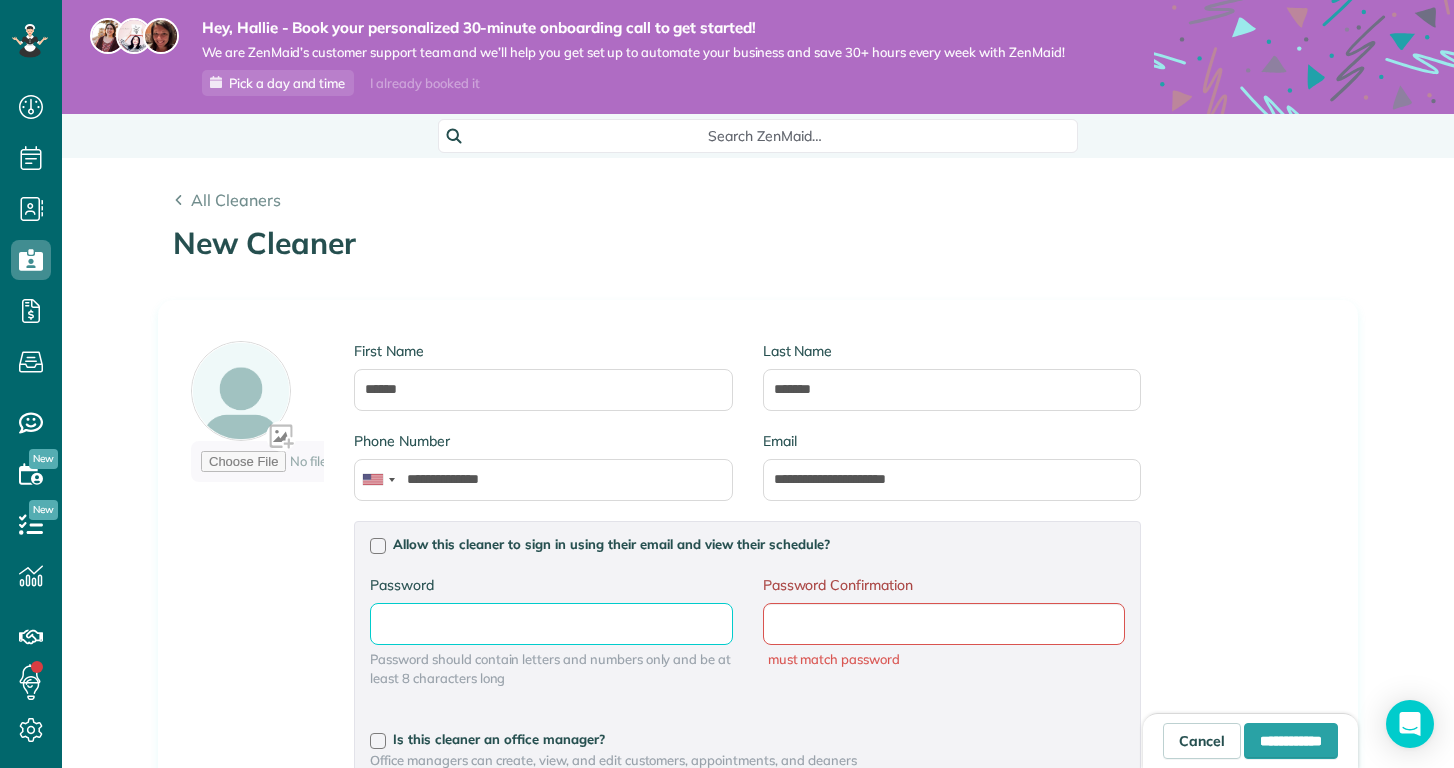 click on "Password" at bounding box center (0, 0) 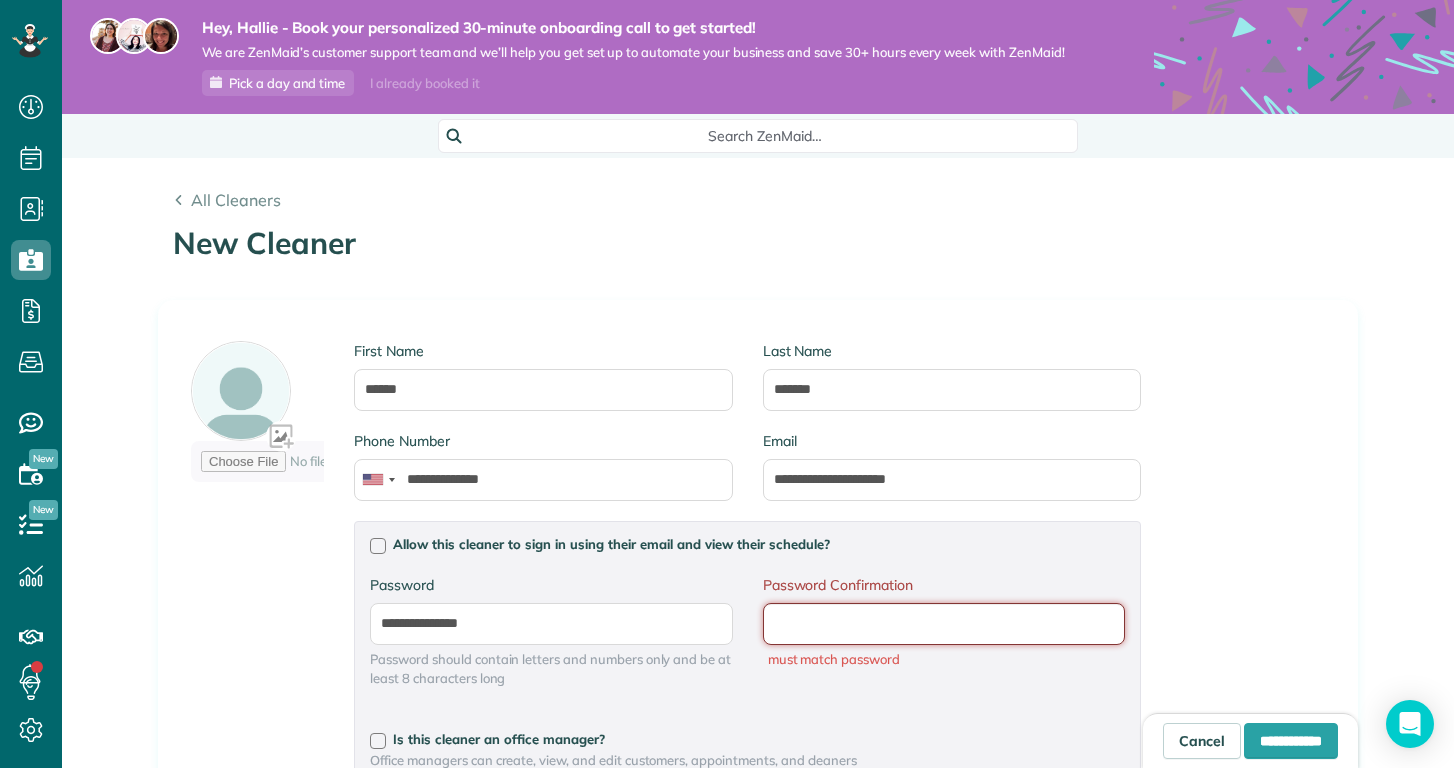 click on "Password Confirmation" at bounding box center (0, 0) 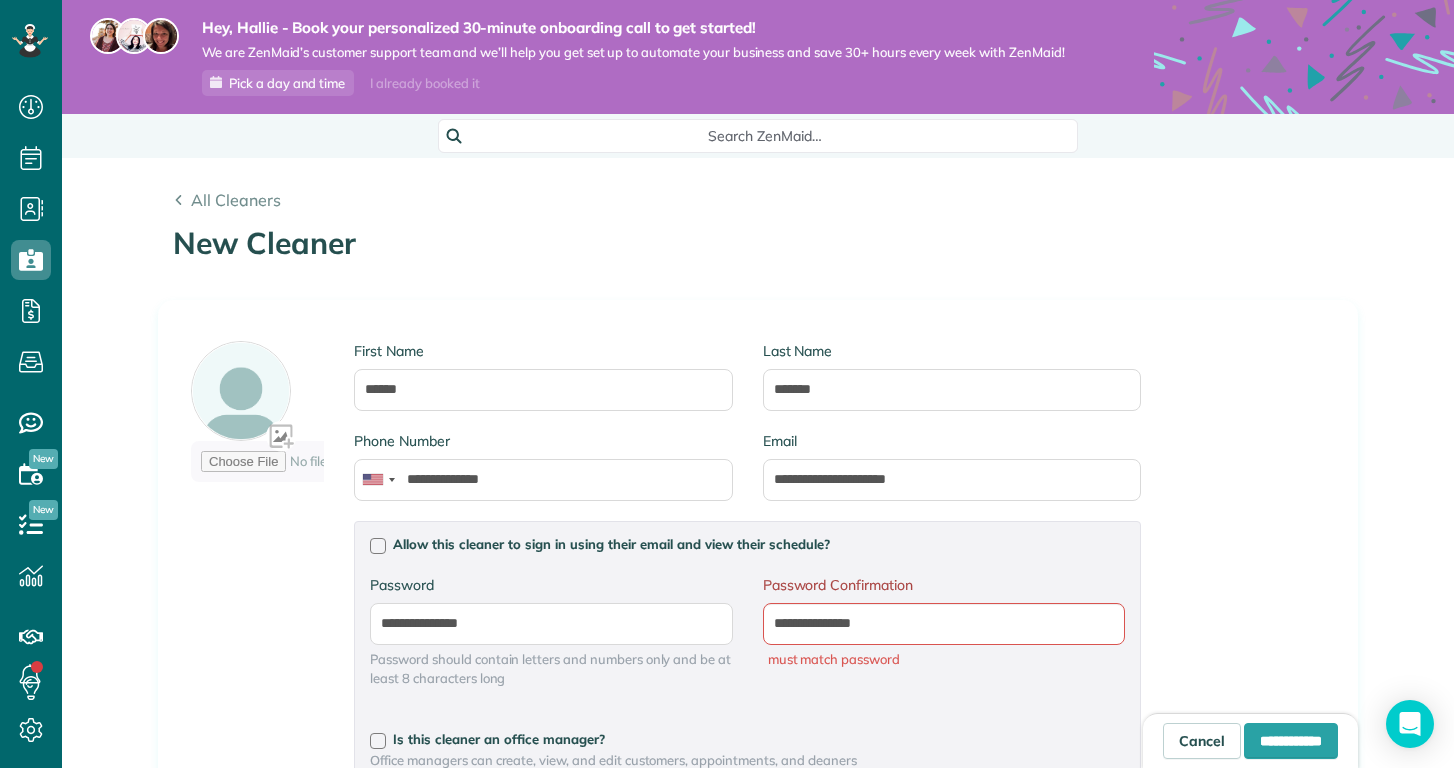 click on "**********" at bounding box center [758, 955] 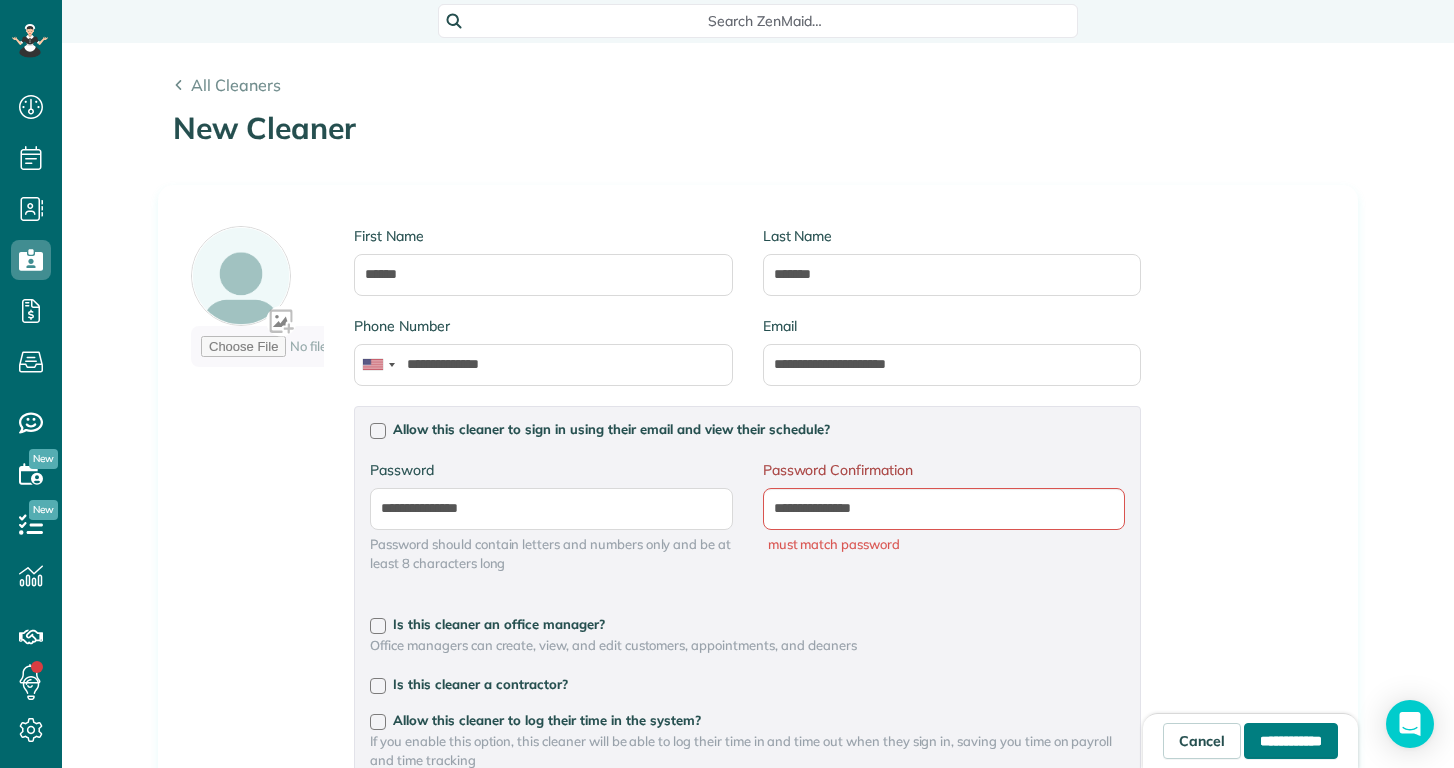 click on "**********" at bounding box center (1291, 741) 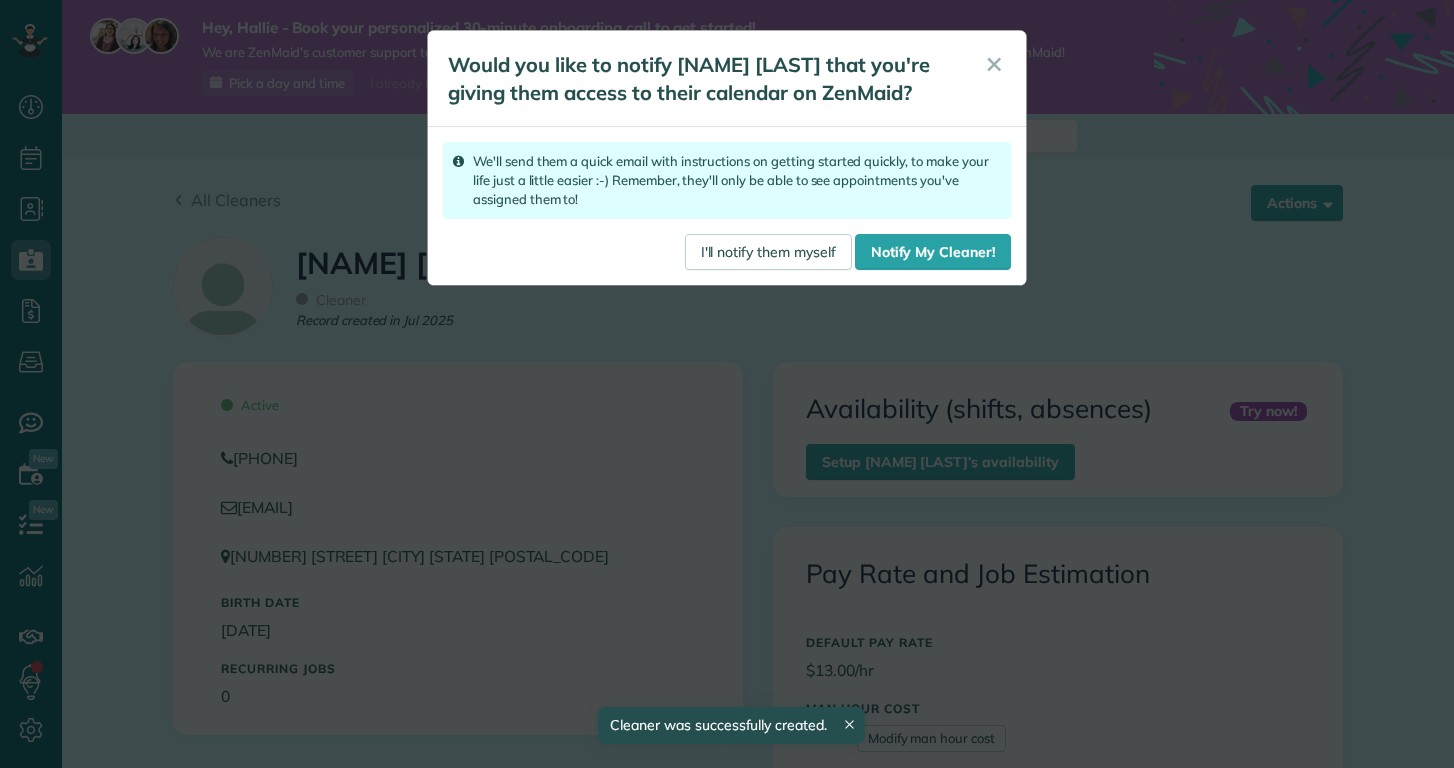 scroll, scrollTop: 0, scrollLeft: 0, axis: both 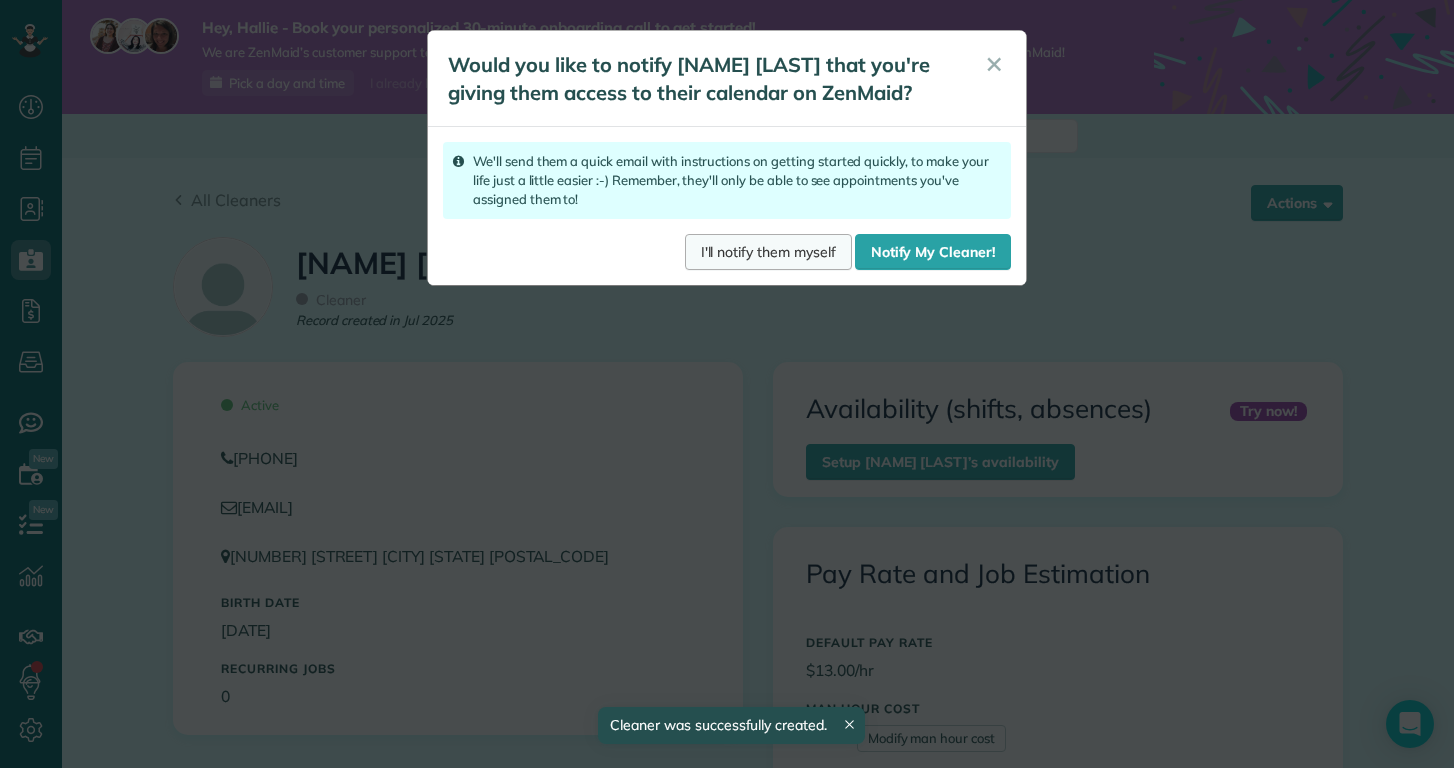 click on "I'll notify them myself" at bounding box center [768, 252] 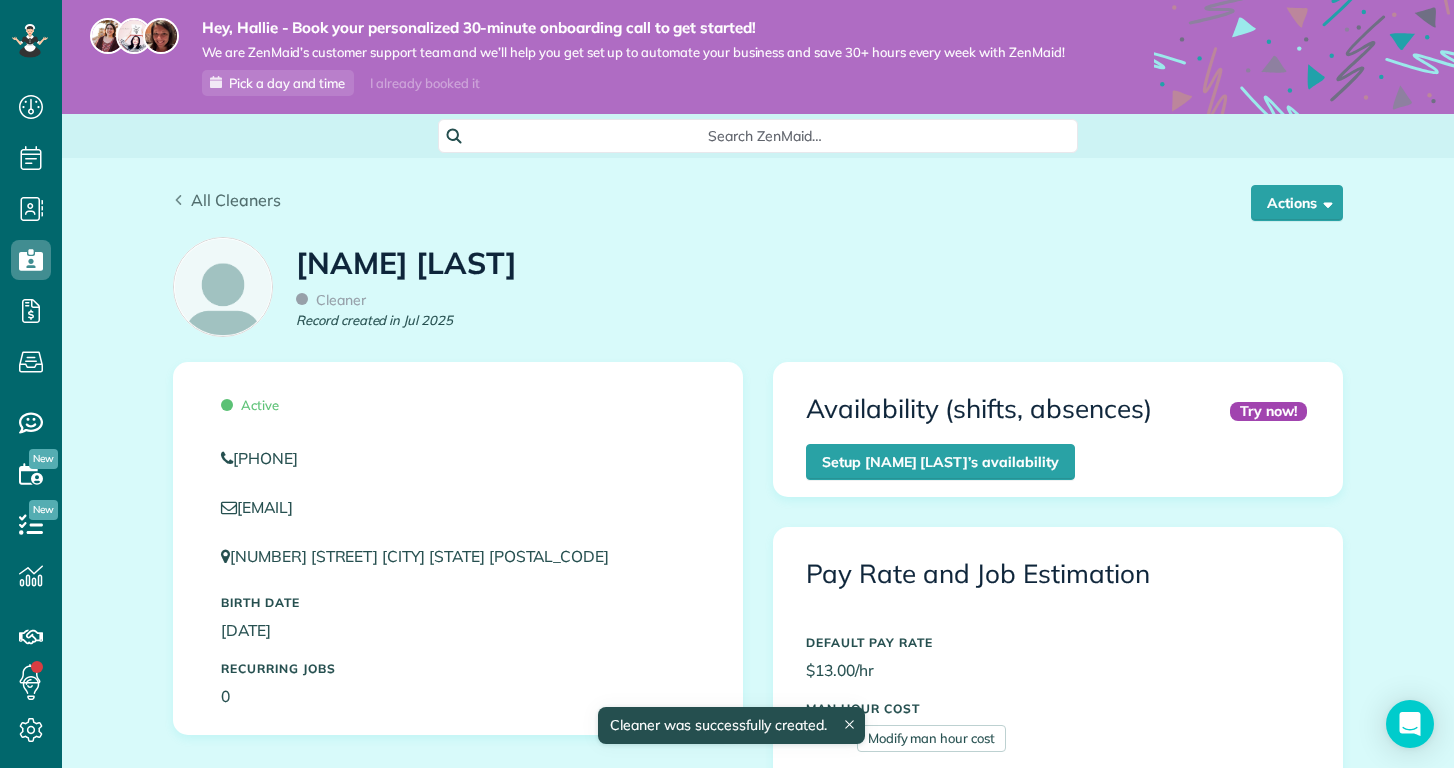 click at bounding box center (179, 200) 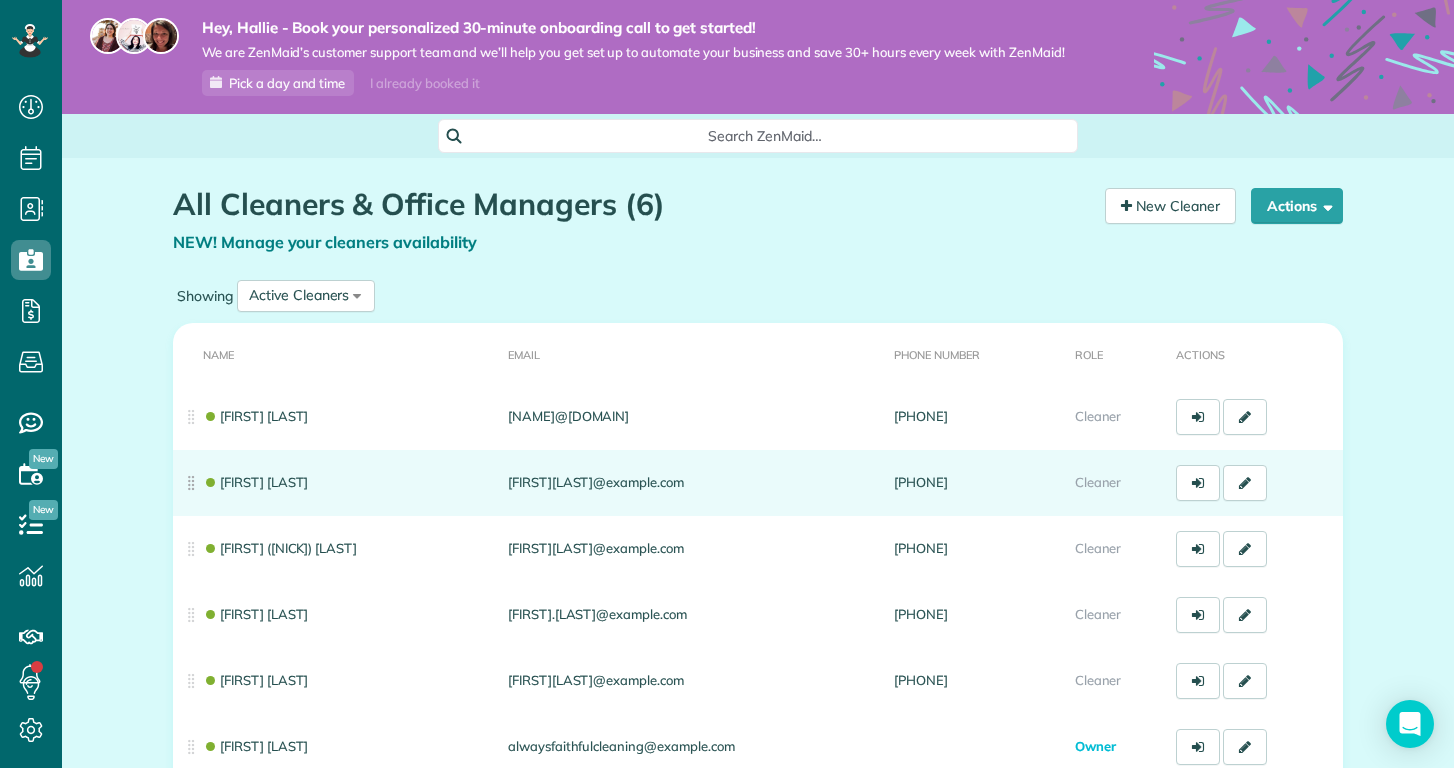 scroll, scrollTop: 0, scrollLeft: 0, axis: both 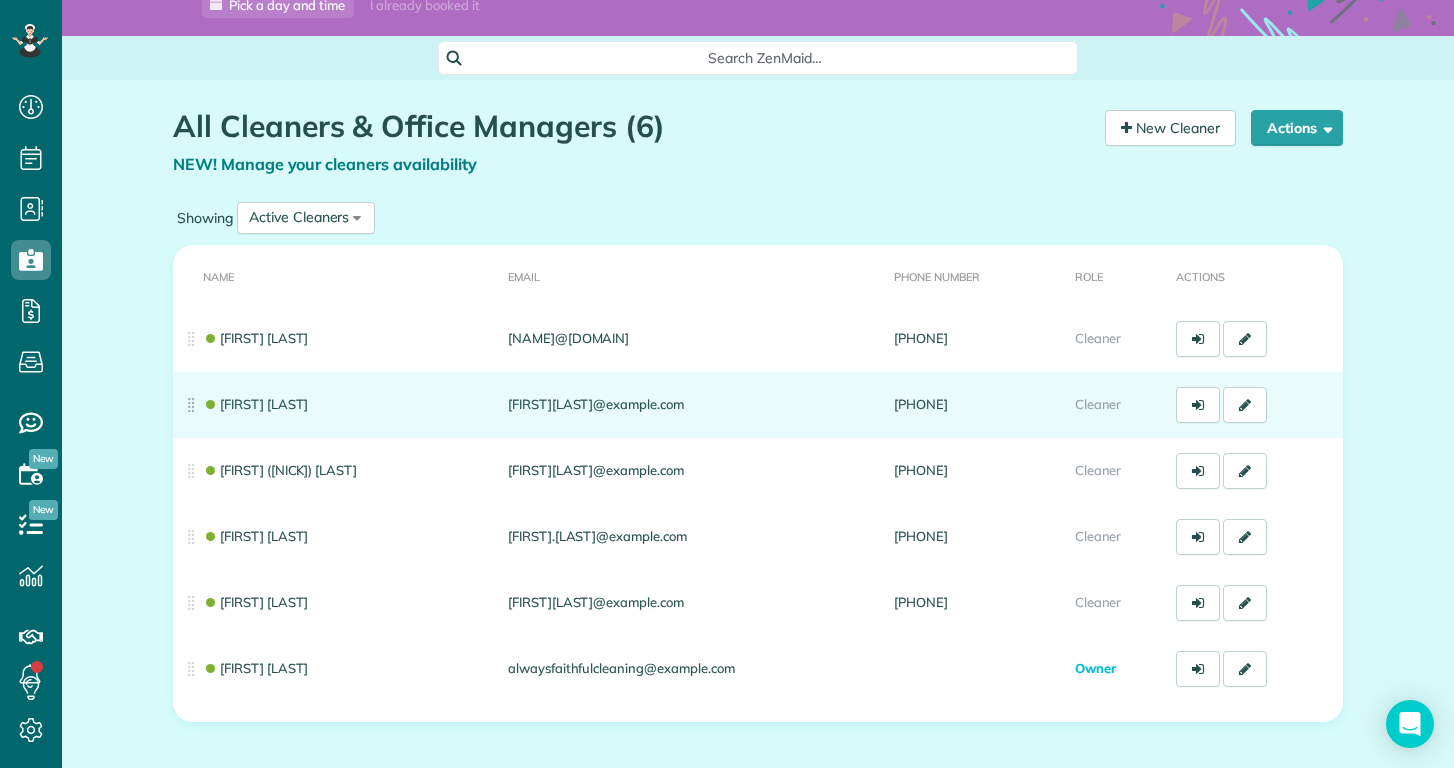 click on "Kolby Cummings" at bounding box center (255, 404) 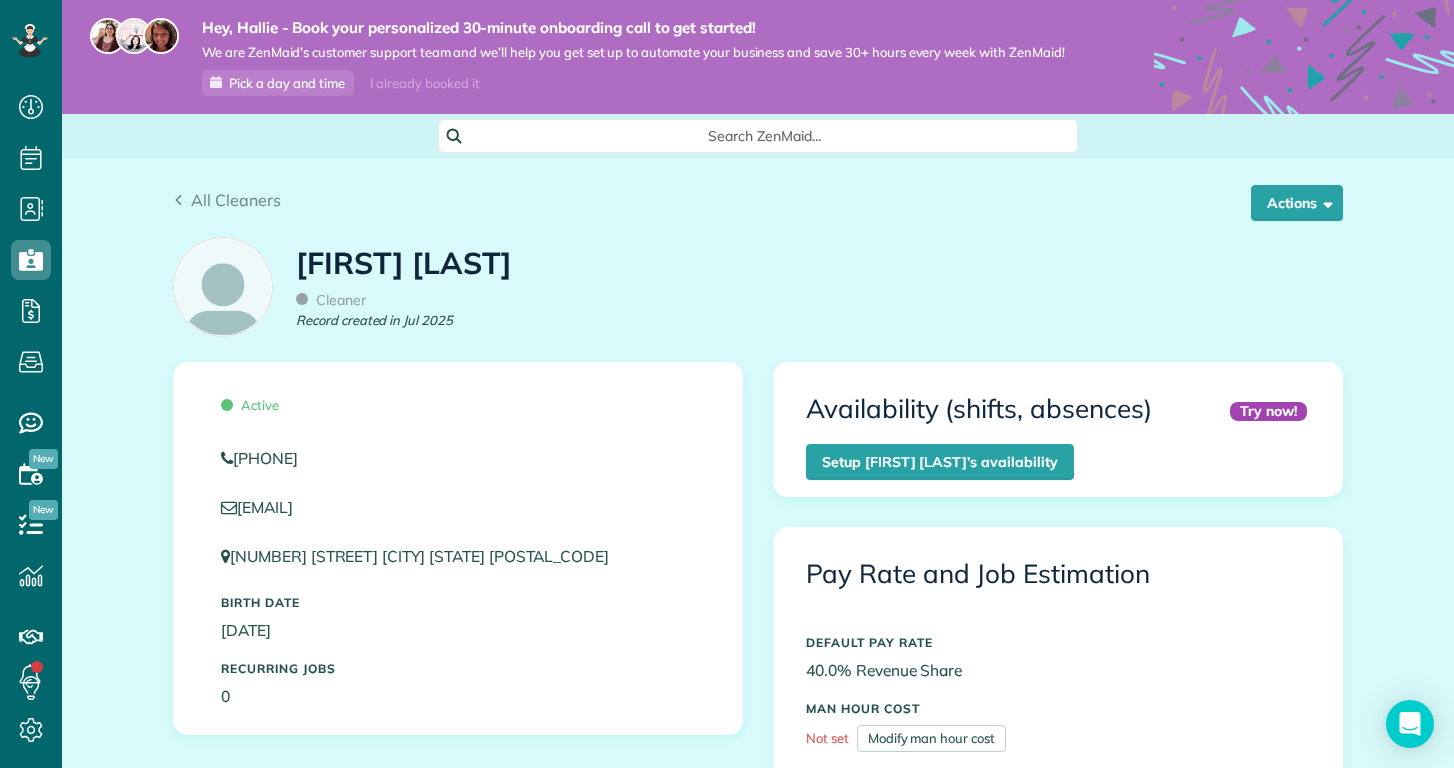 scroll, scrollTop: 0, scrollLeft: 0, axis: both 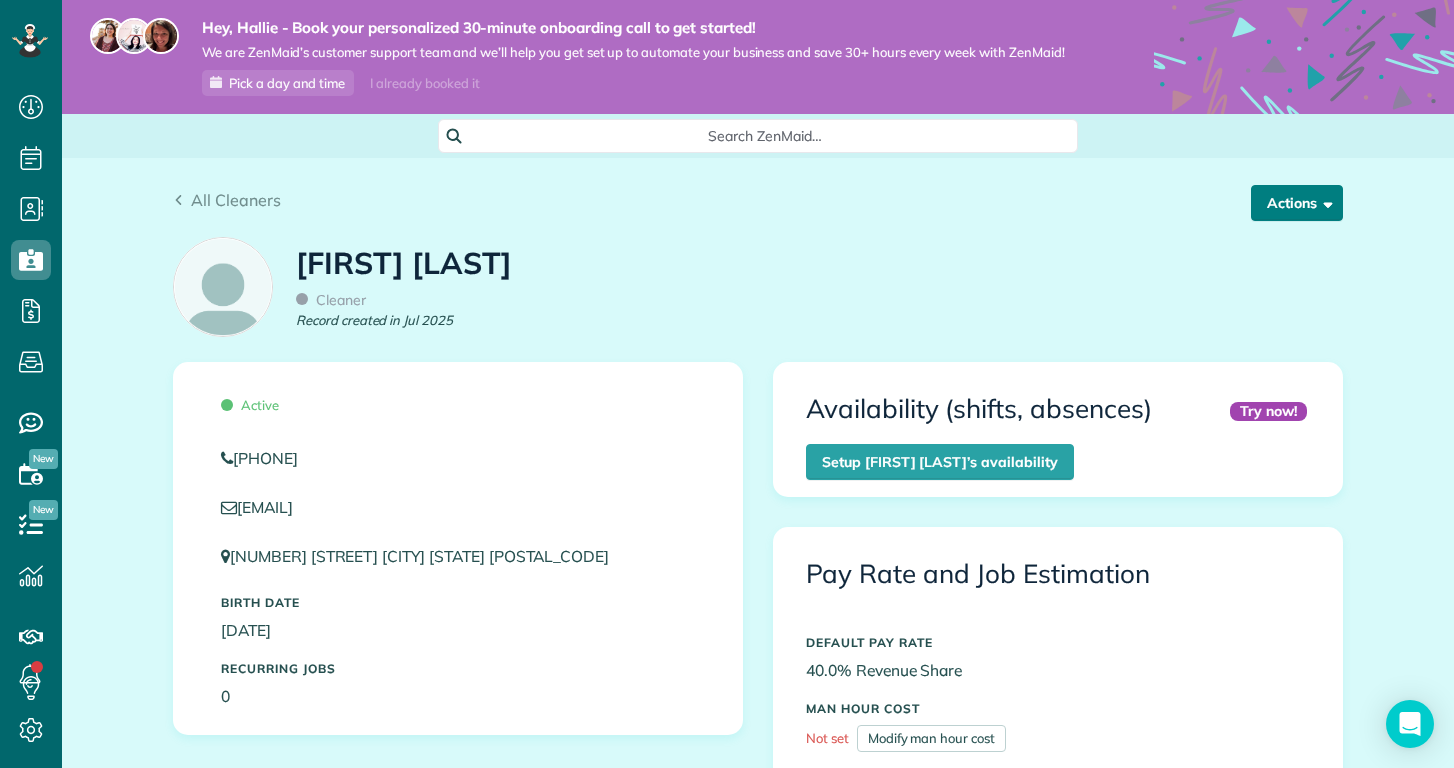 click on "Actions" at bounding box center [1297, 203] 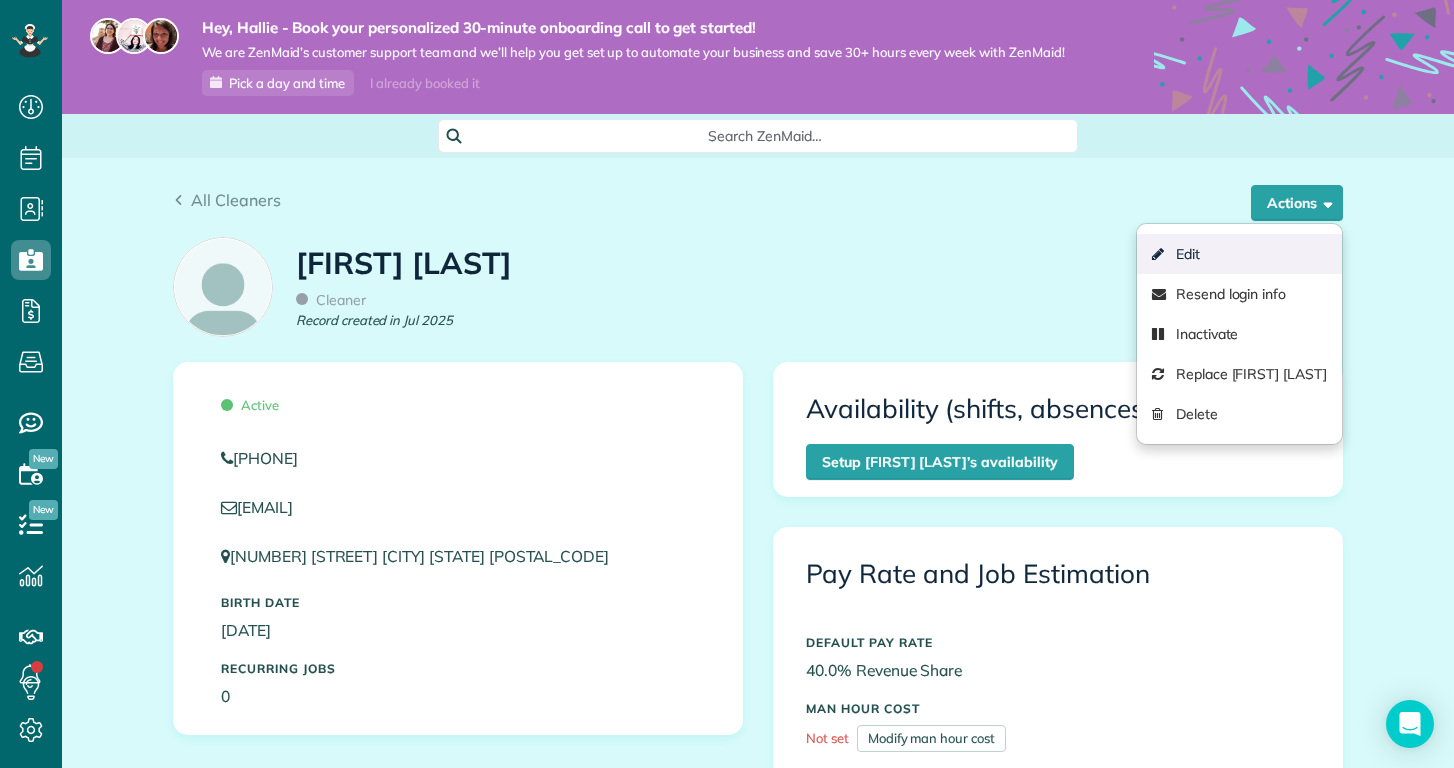 click on "Edit" at bounding box center (1239, 254) 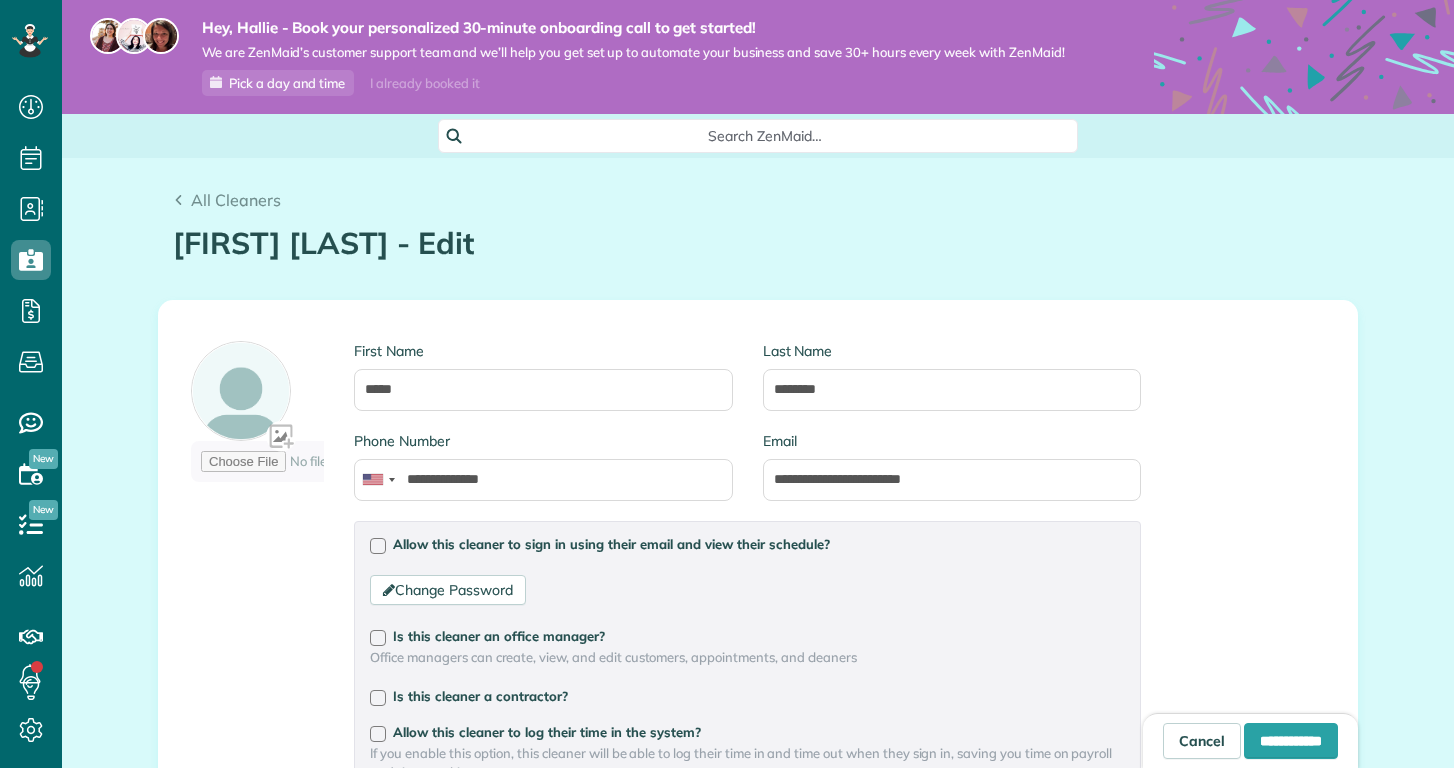scroll, scrollTop: 0, scrollLeft: 0, axis: both 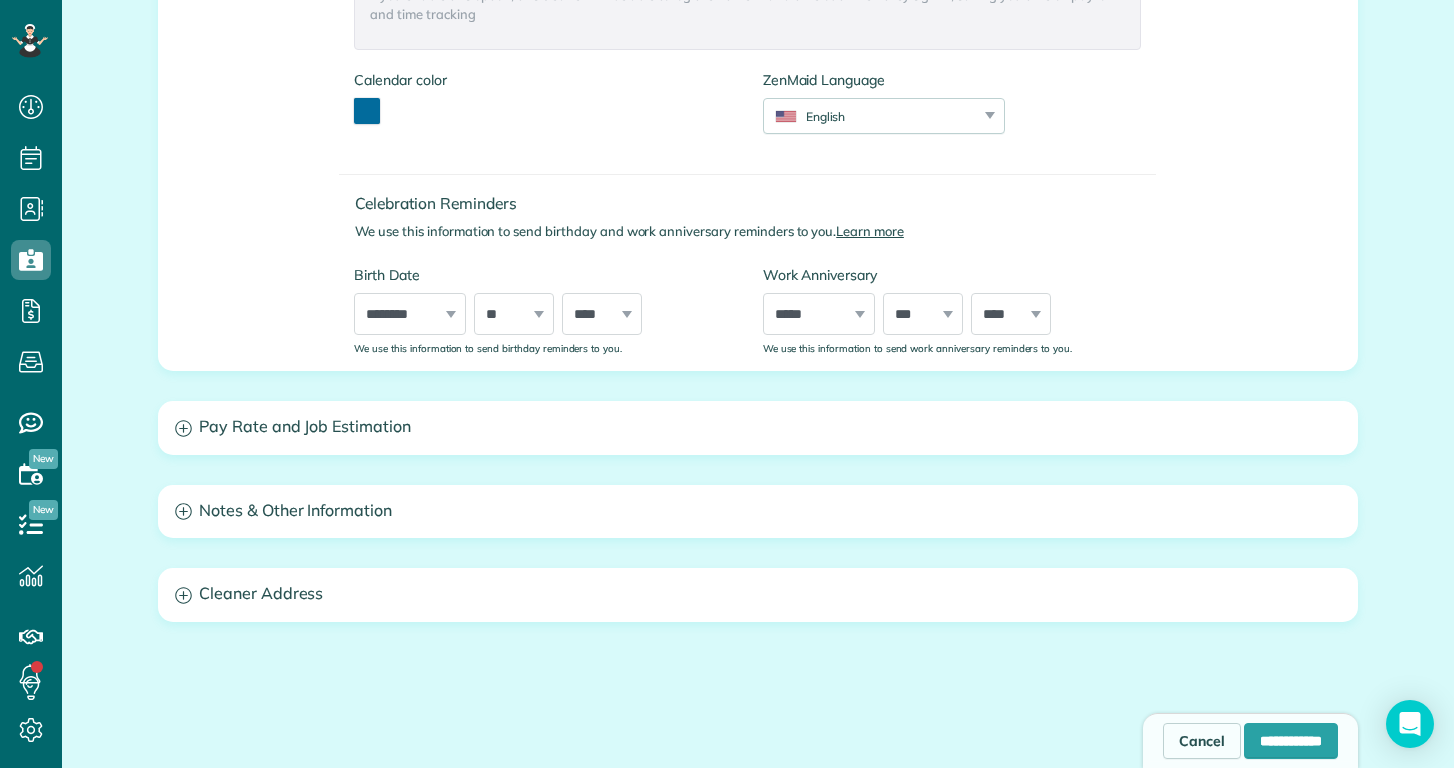 click at bounding box center [367, 111] 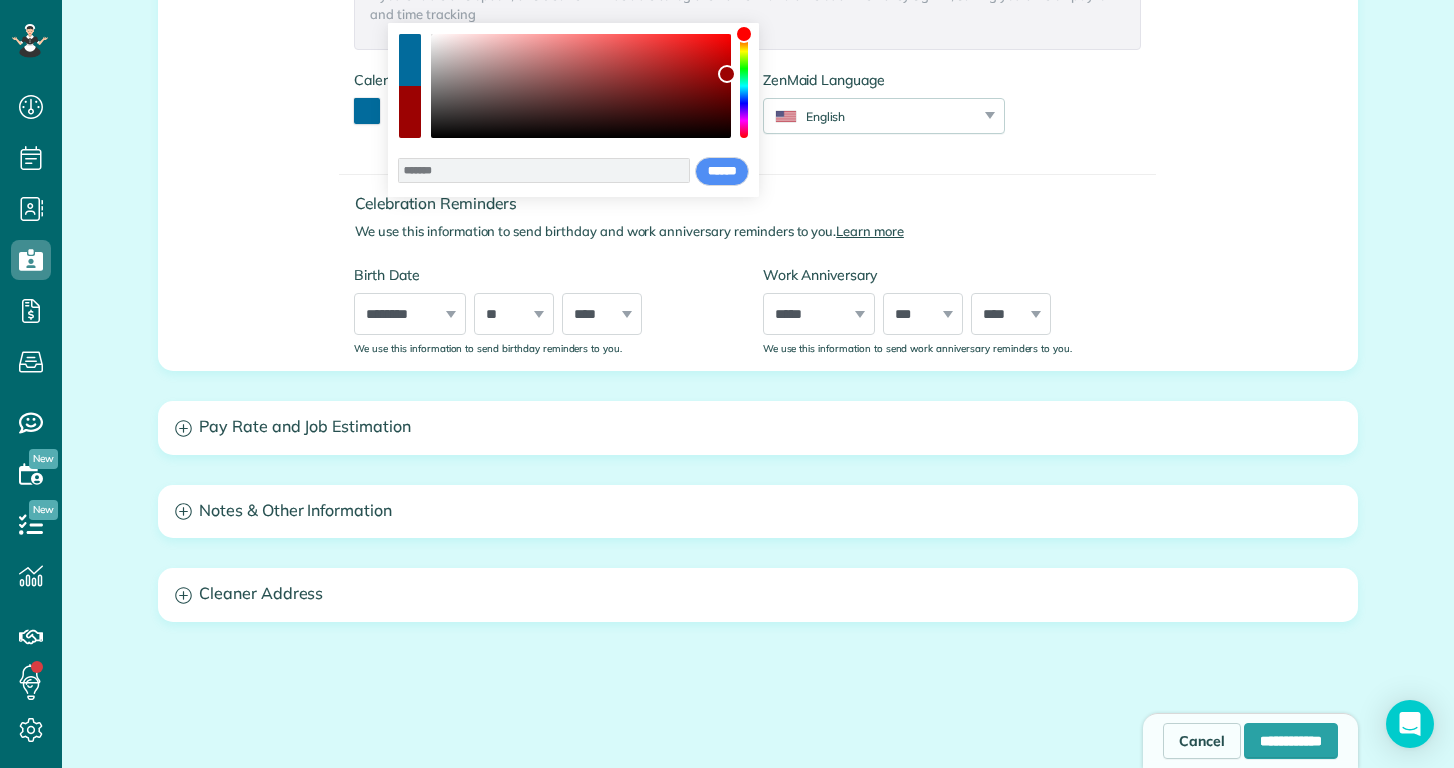 drag, startPoint x: 748, startPoint y: 93, endPoint x: 749, endPoint y: 18, distance: 75.00667 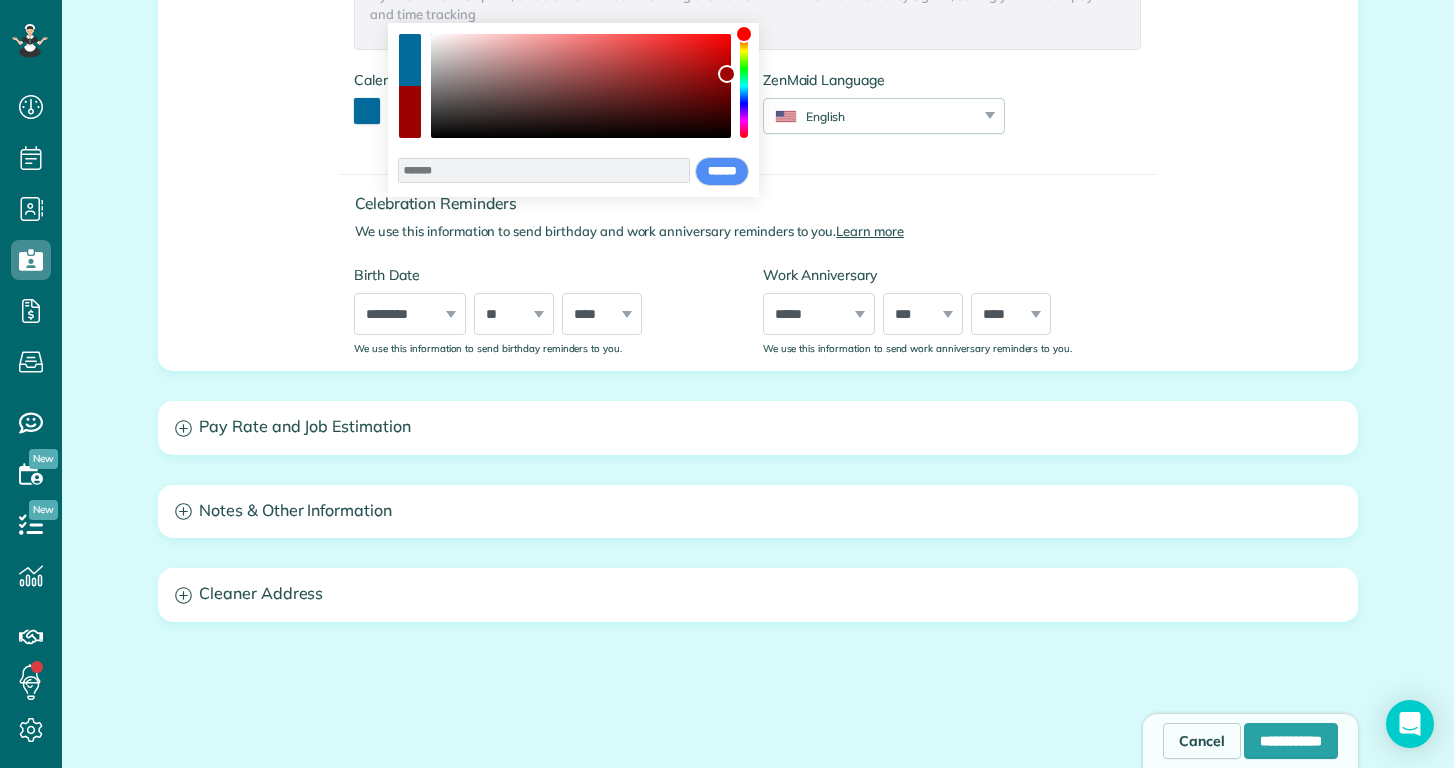 click on "Dashboard
Scheduling
Calendar View
List View
Dispatch View - Weekly scheduling (Beta)" at bounding box center (727, 384) 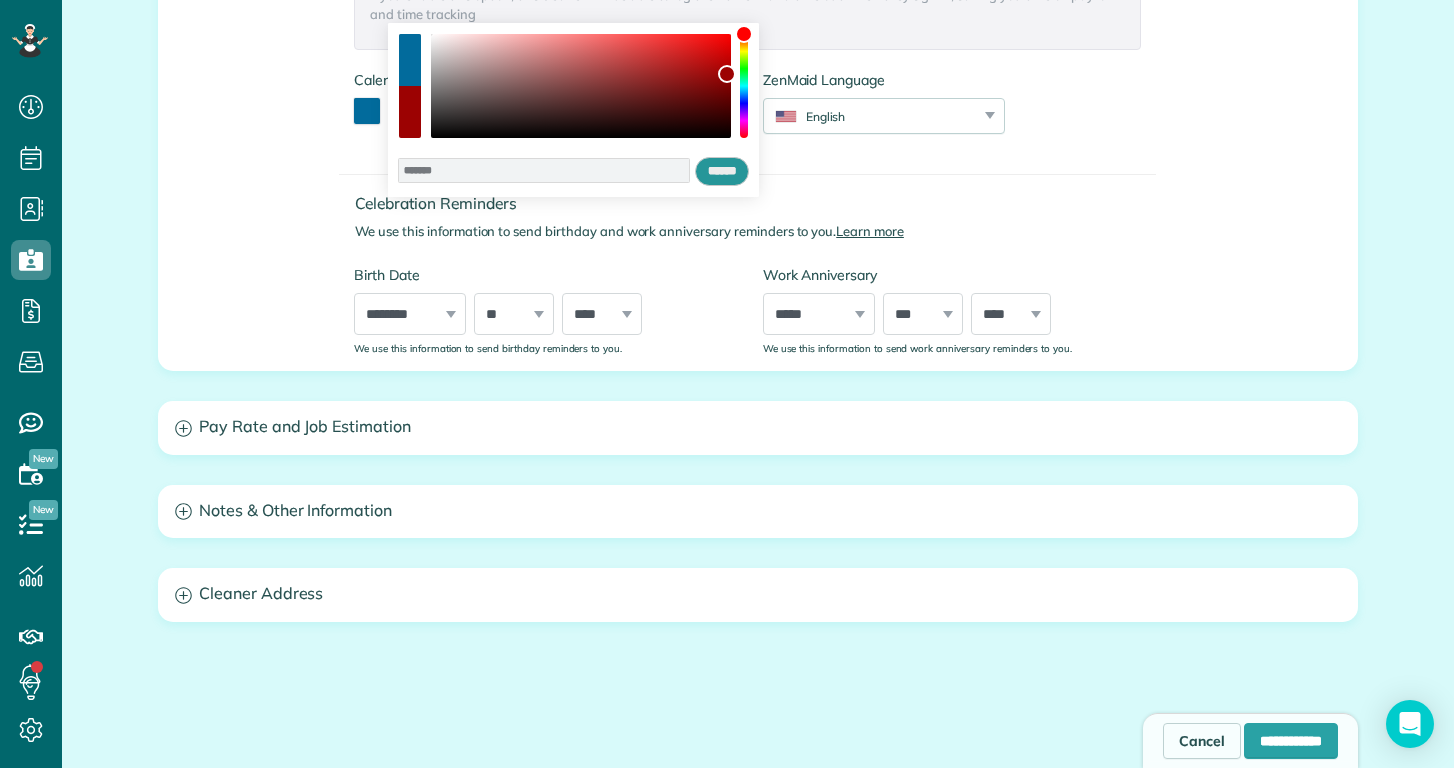 click on "******" at bounding box center (722, 172) 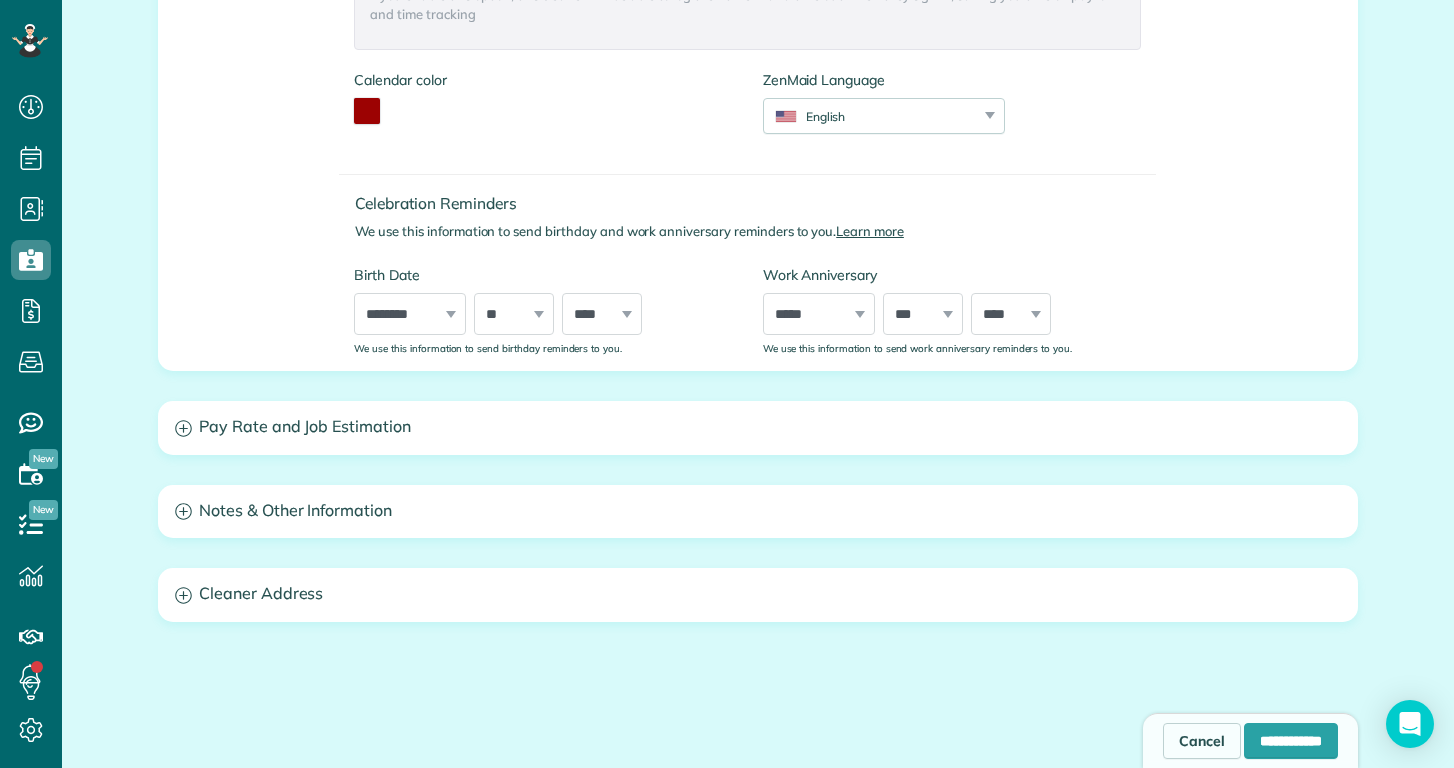click at bounding box center [367, 111] 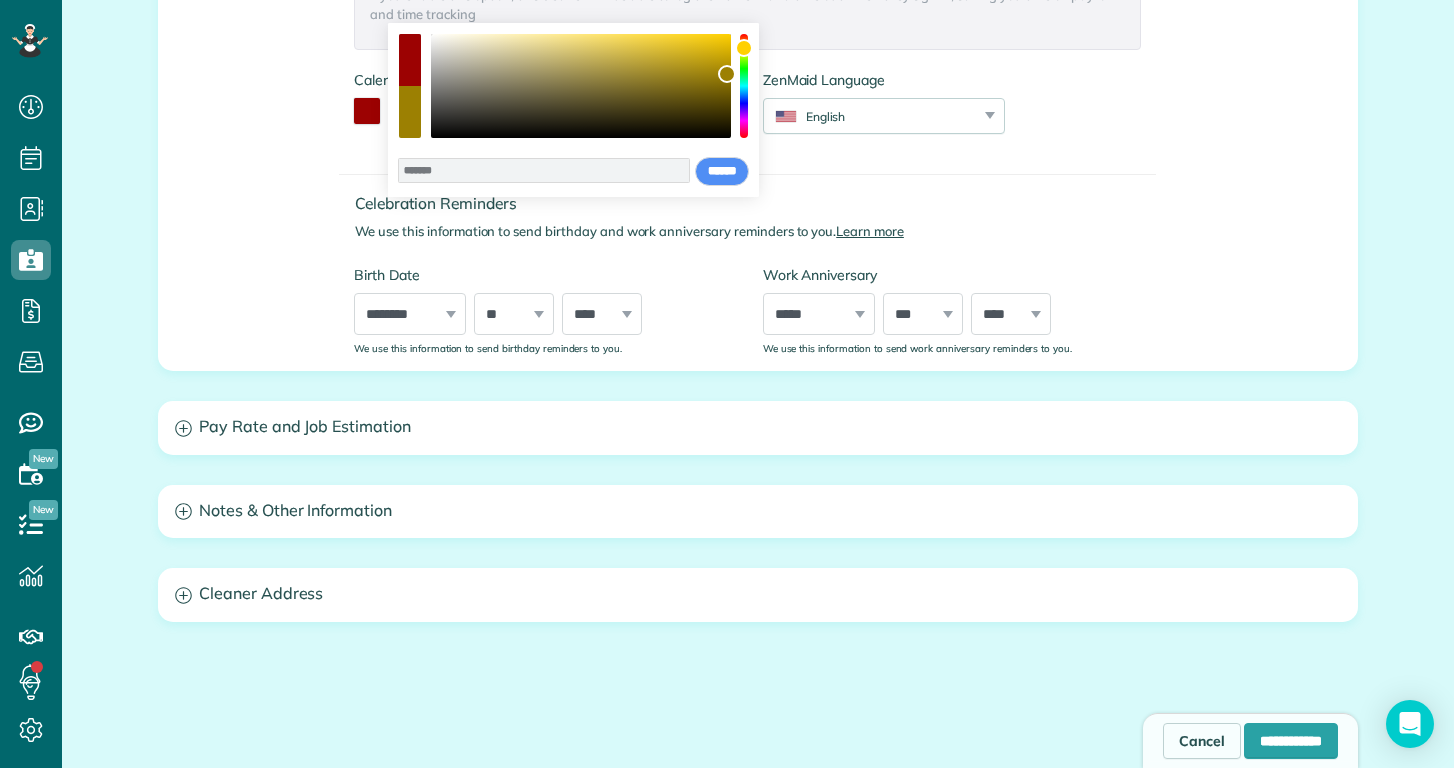 drag, startPoint x: 744, startPoint y: 32, endPoint x: 748, endPoint y: 48, distance: 16.492422 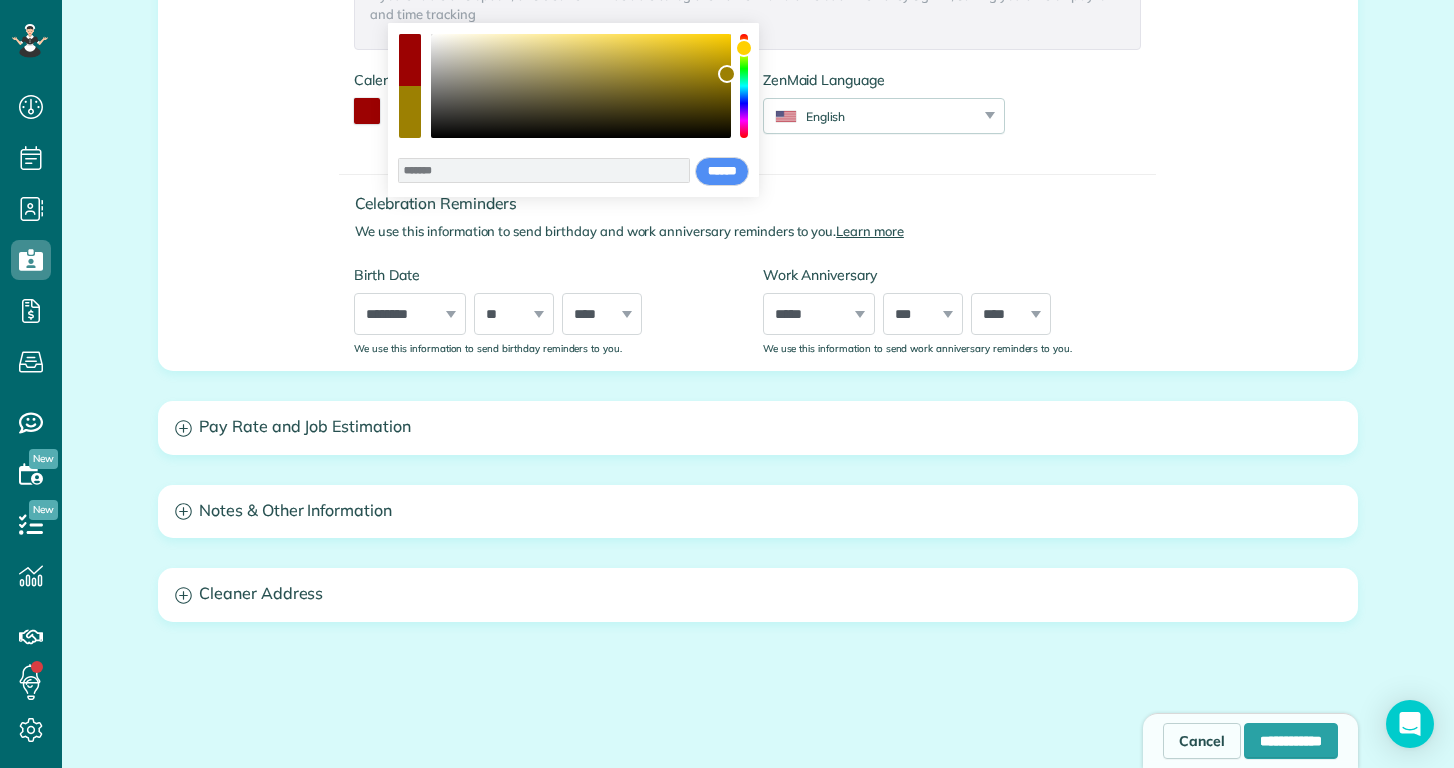 click at bounding box center (744, 48) 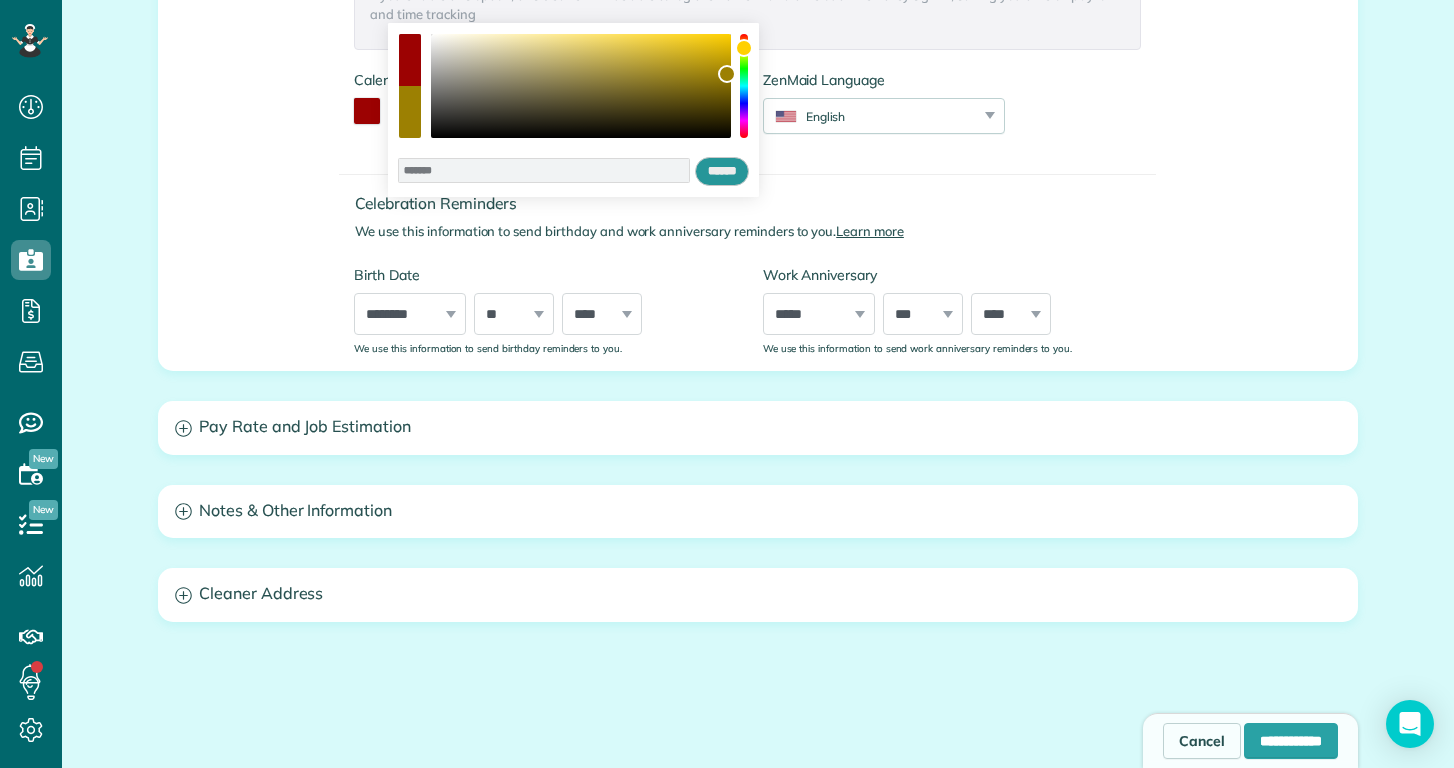 click on "******" at bounding box center [722, 172] 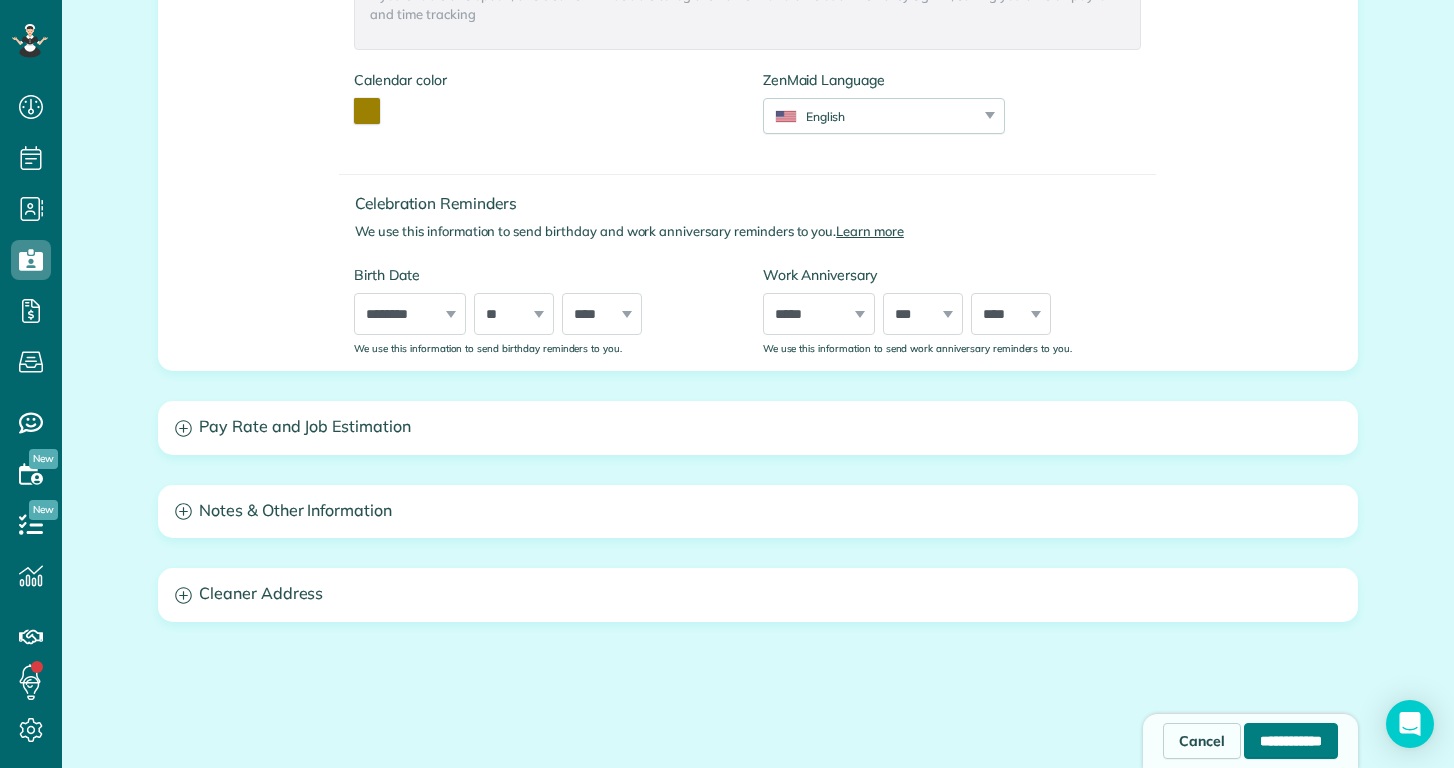 click on "**********" at bounding box center (1291, 741) 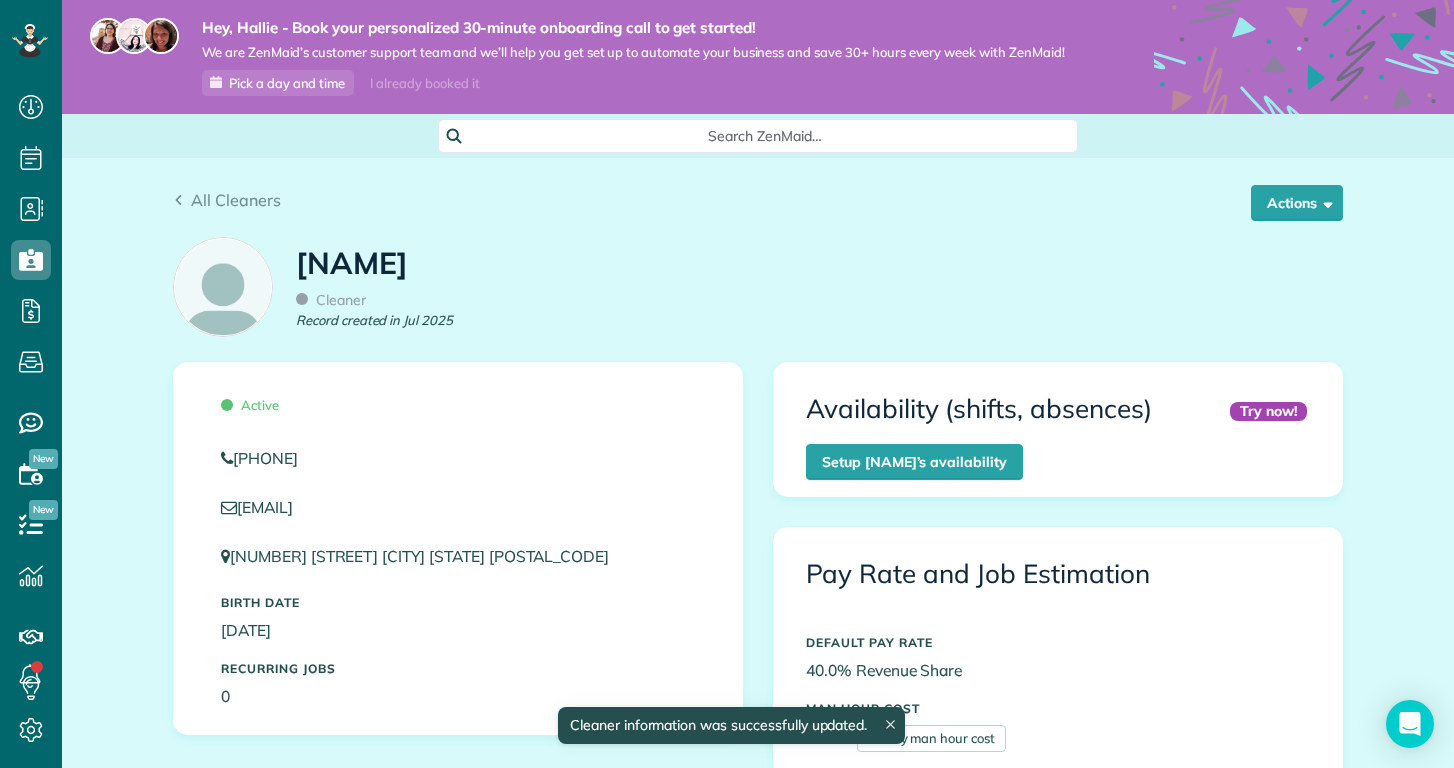 scroll, scrollTop: 0, scrollLeft: 0, axis: both 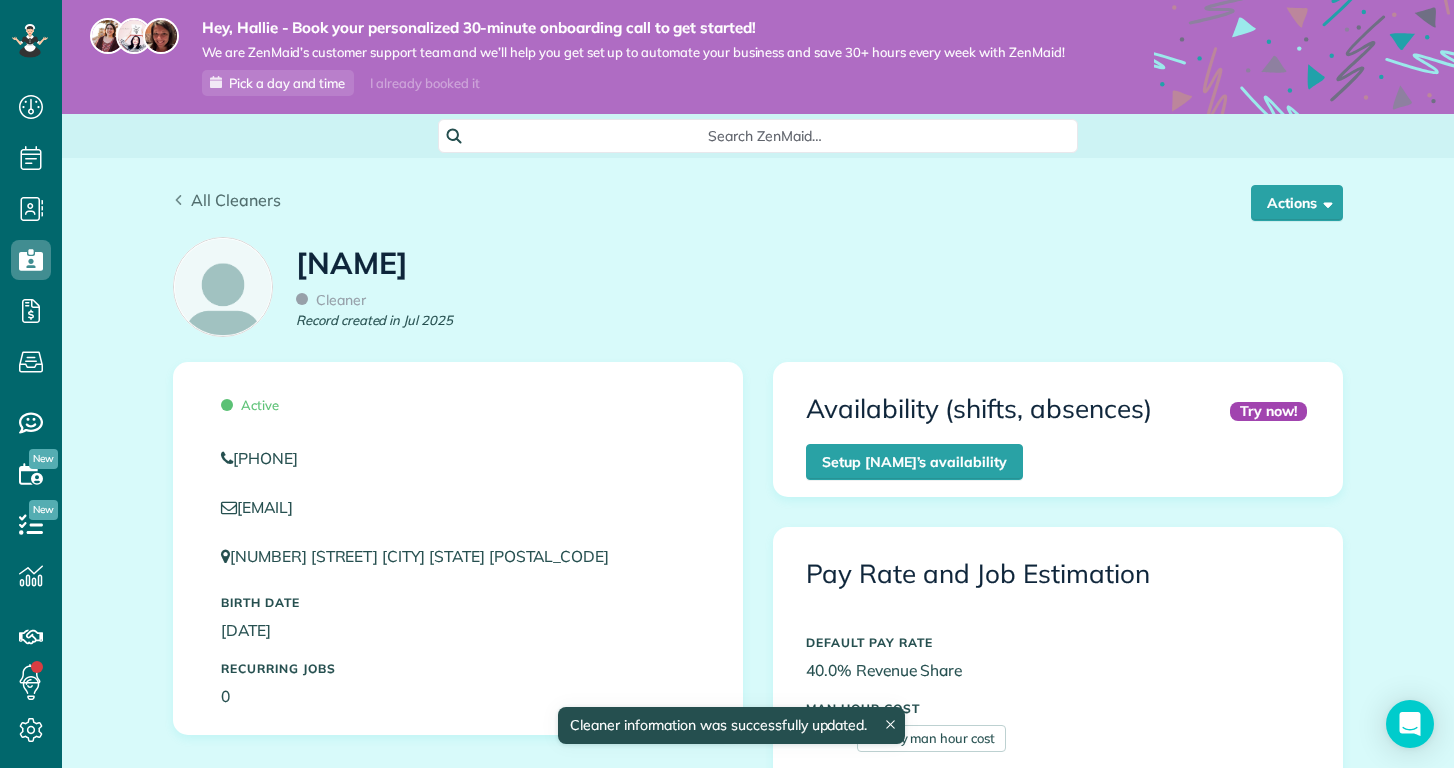 click on "All Cleaners" at bounding box center (227, 200) 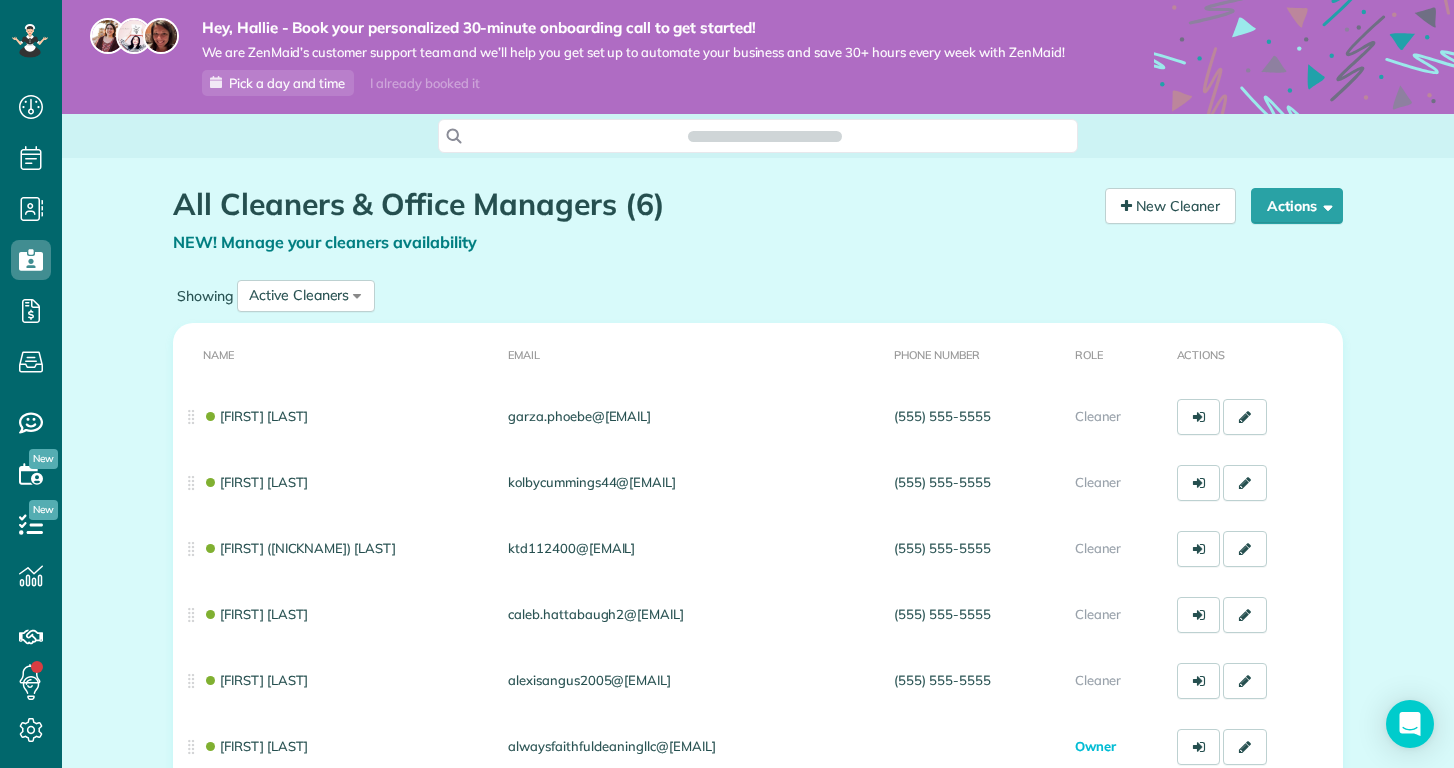 scroll, scrollTop: 0, scrollLeft: 0, axis: both 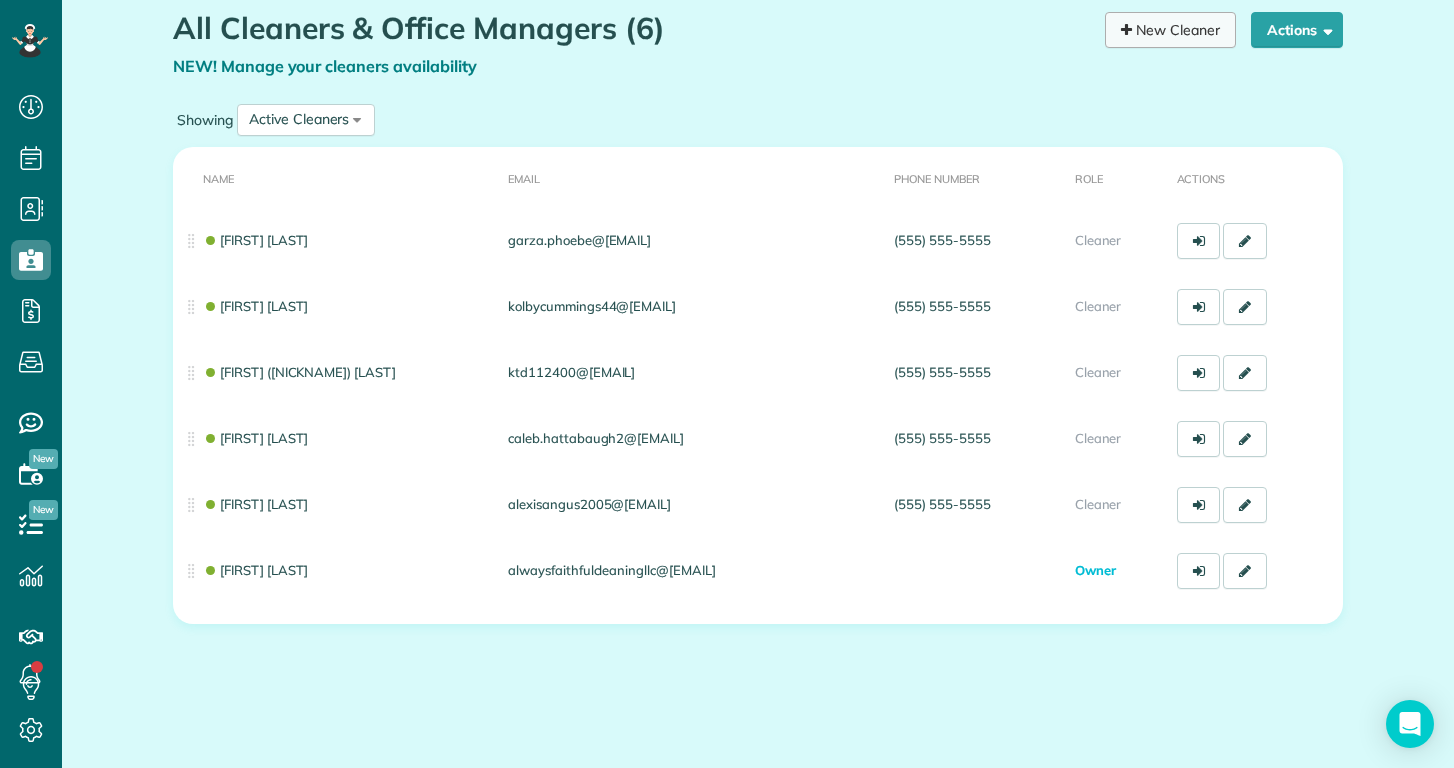click on "New Cleaner" at bounding box center (1170, 30) 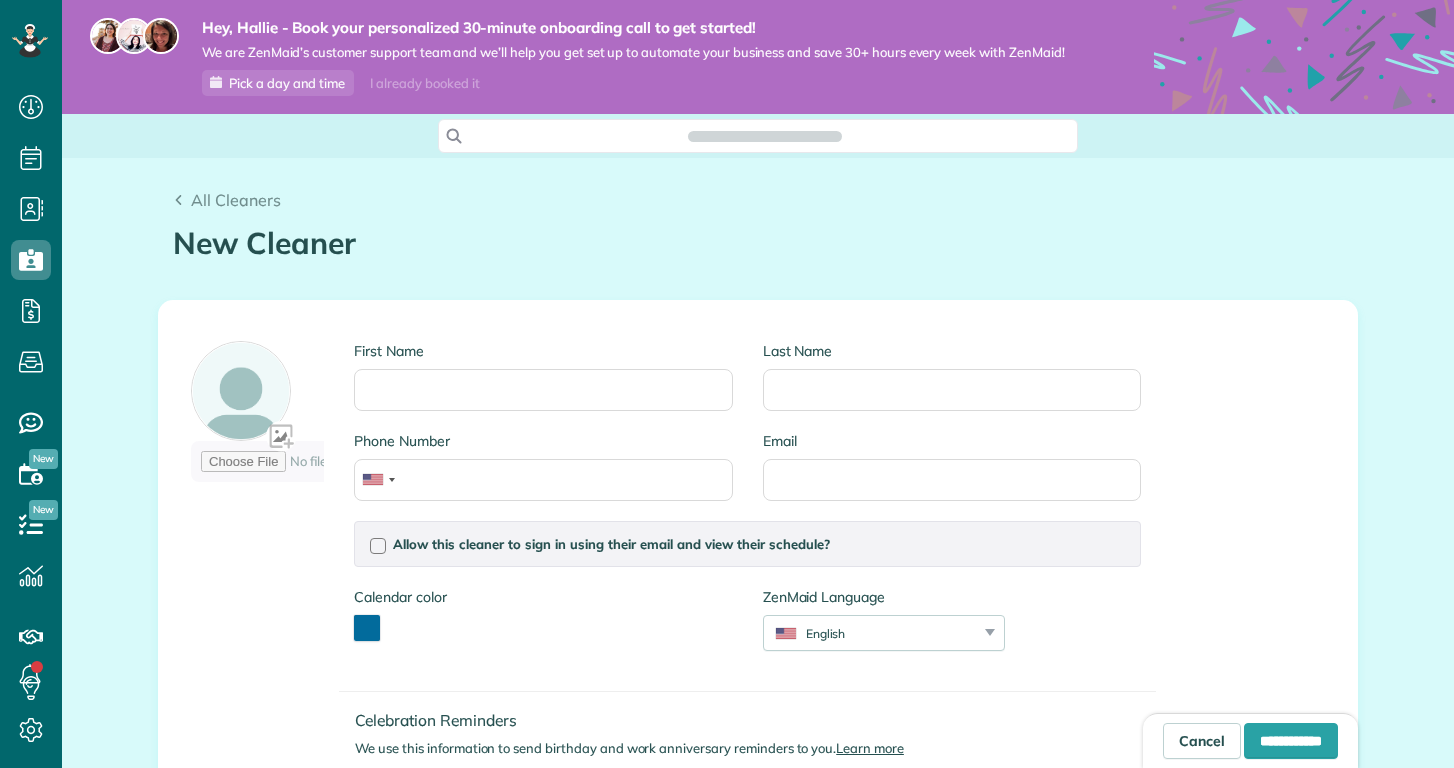 scroll, scrollTop: 0, scrollLeft: 0, axis: both 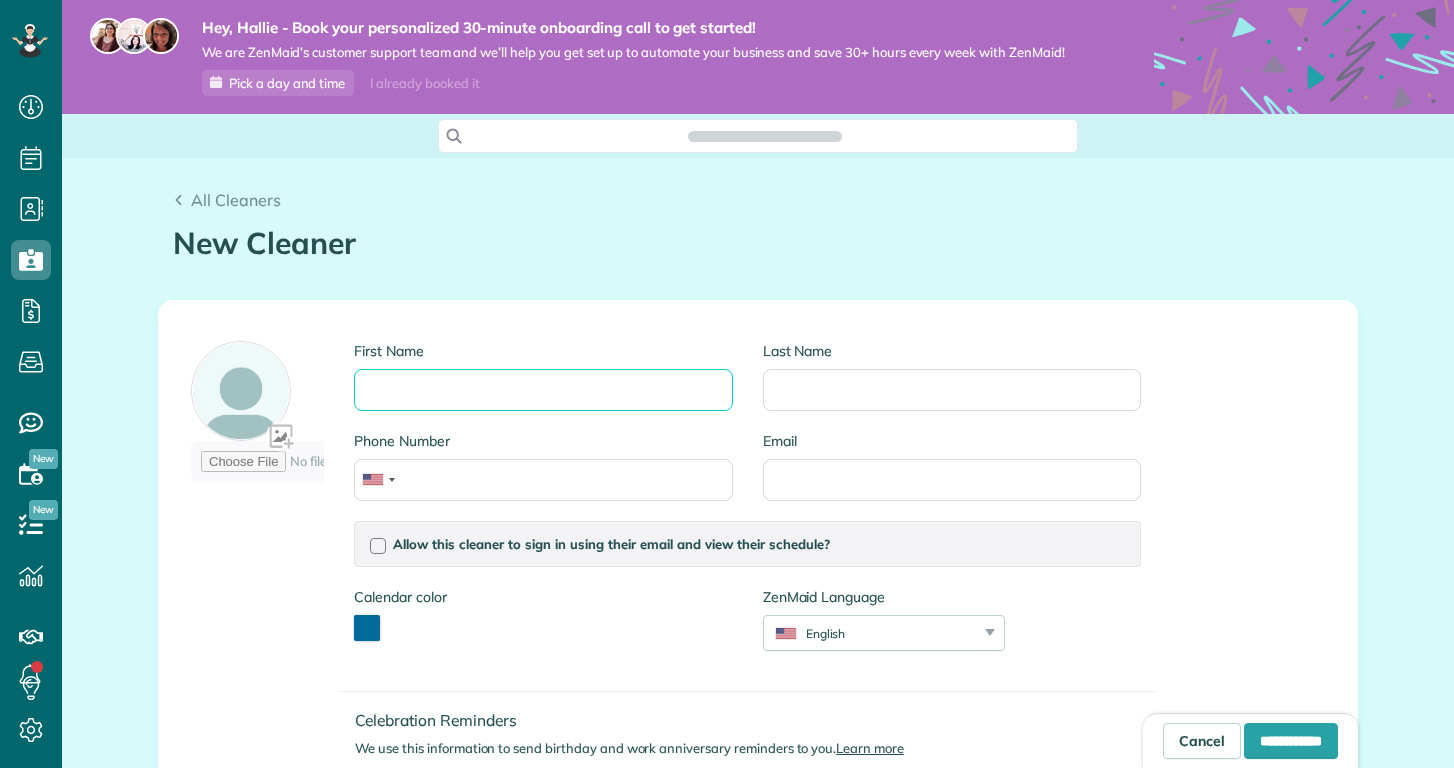 click on "First Name" at bounding box center (543, 390) 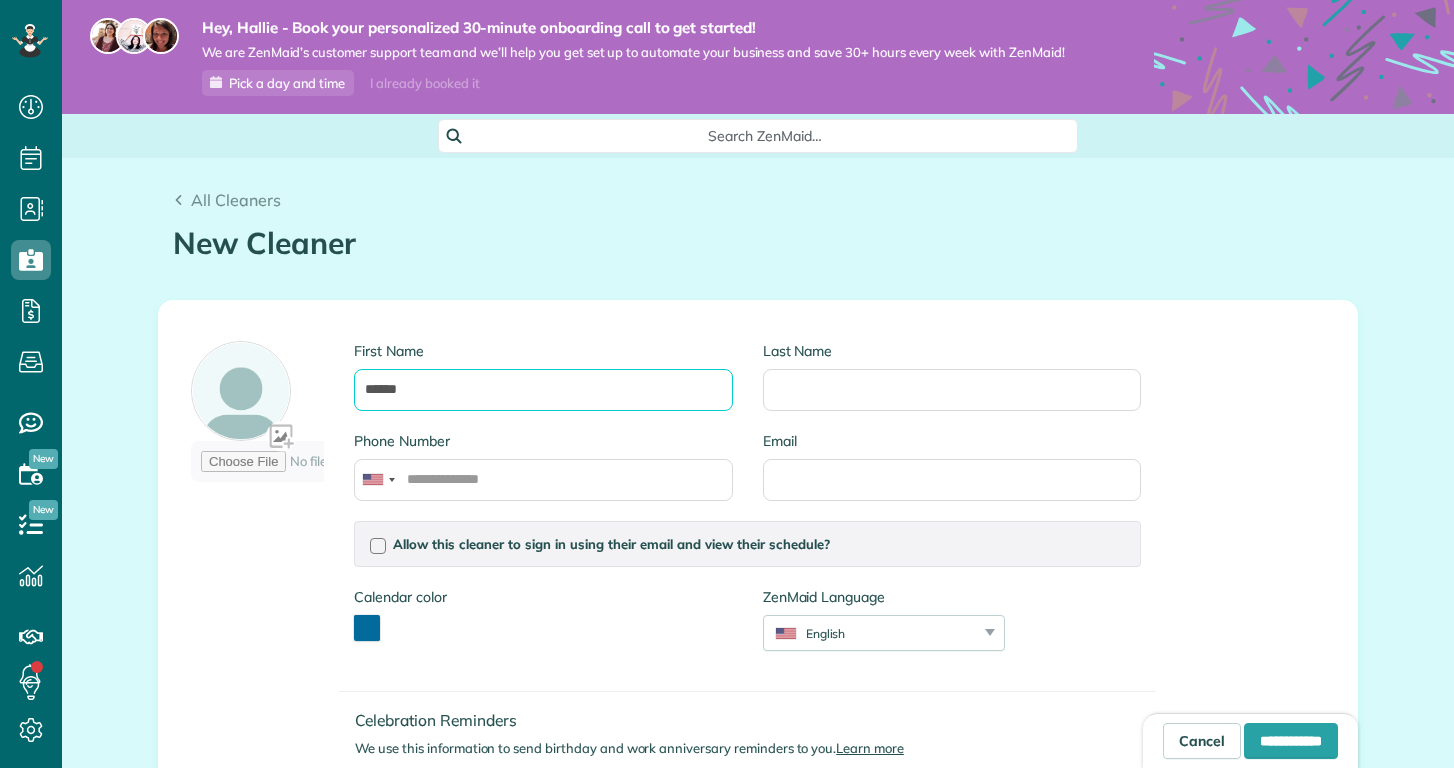 type on "******" 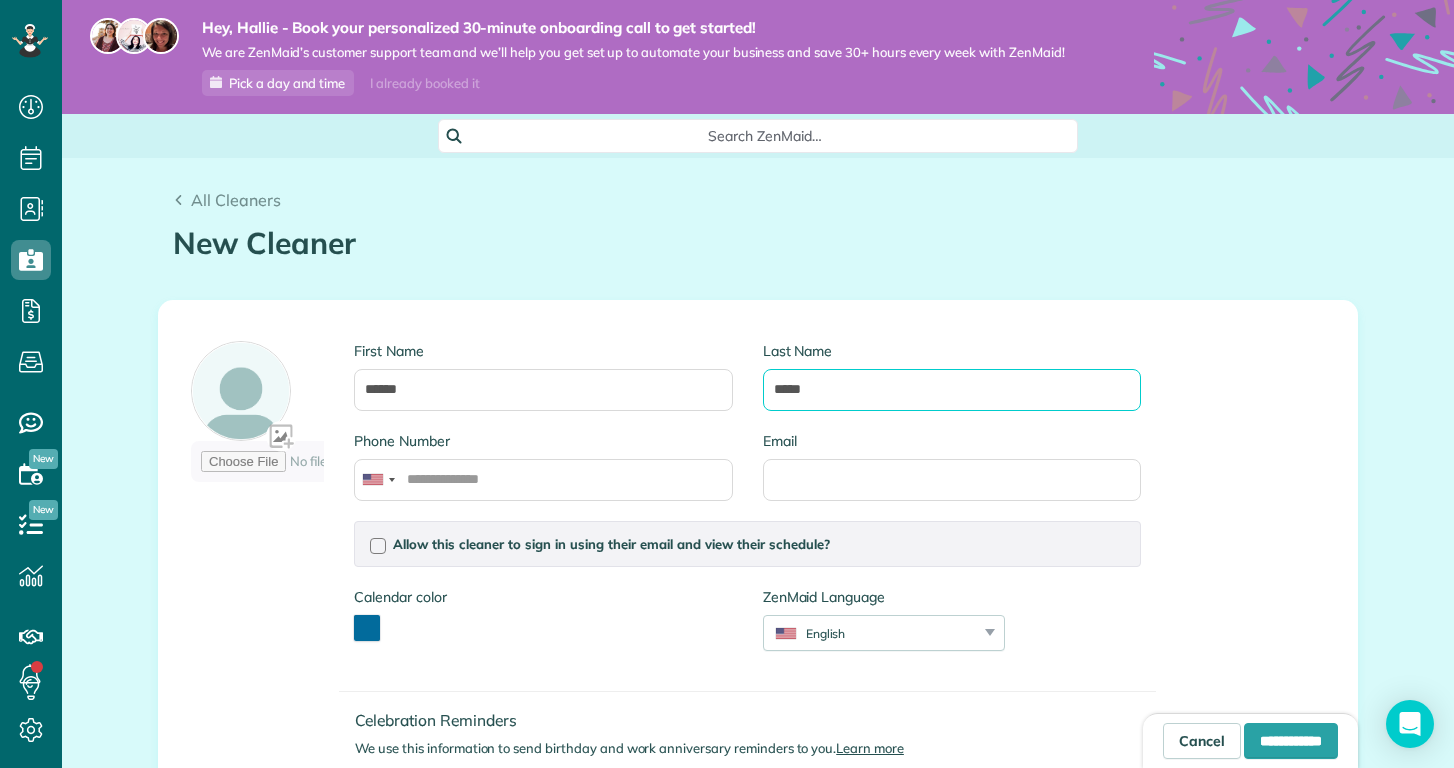 type on "*****" 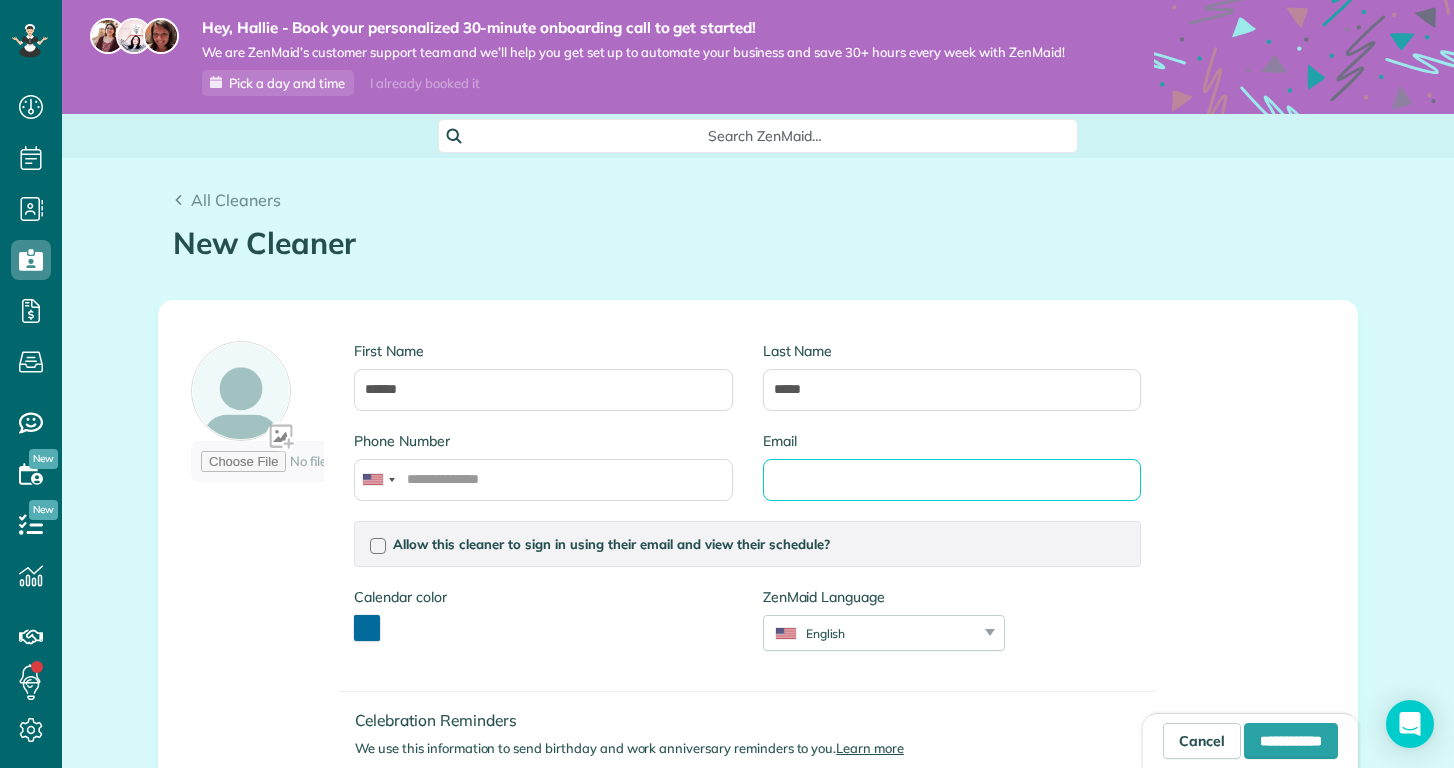 paste on "**********" 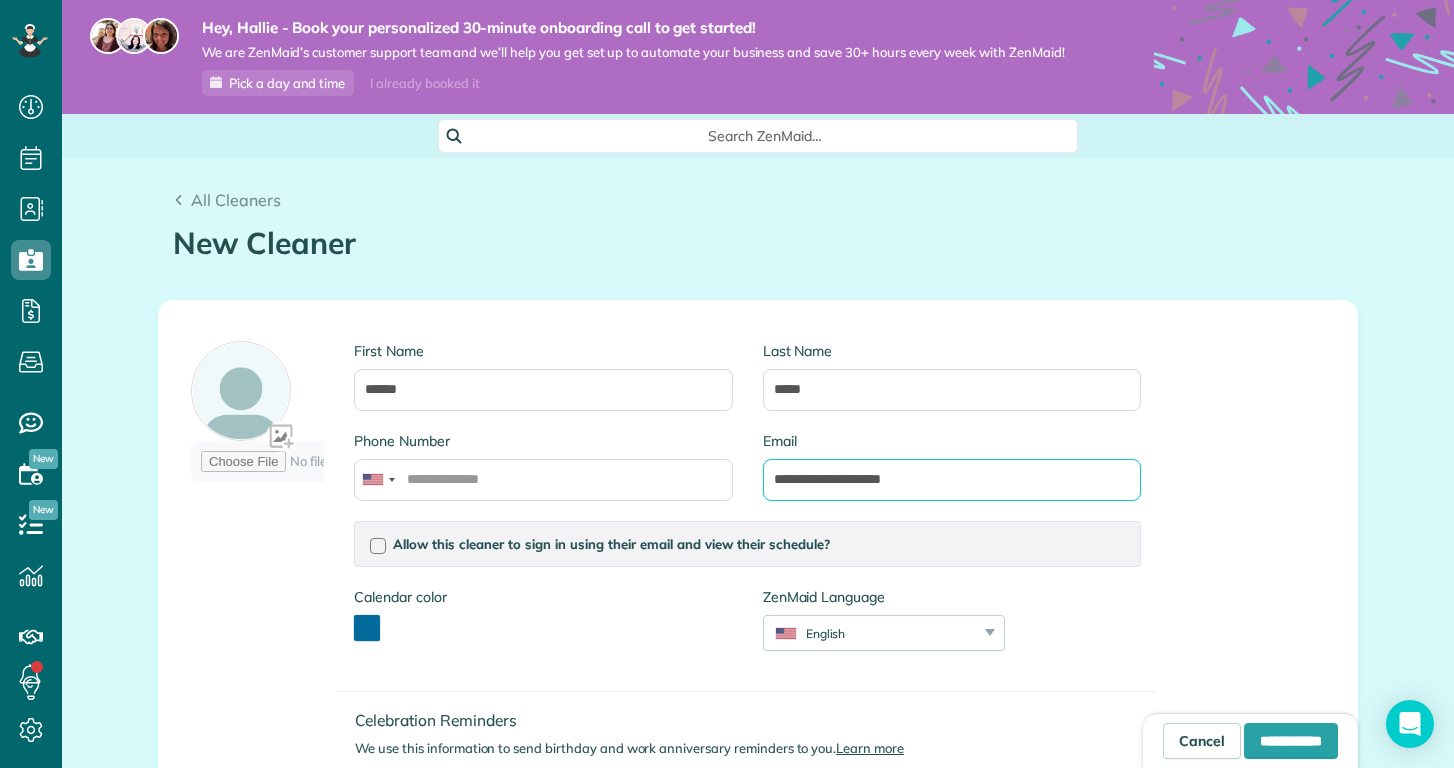 type on "**********" 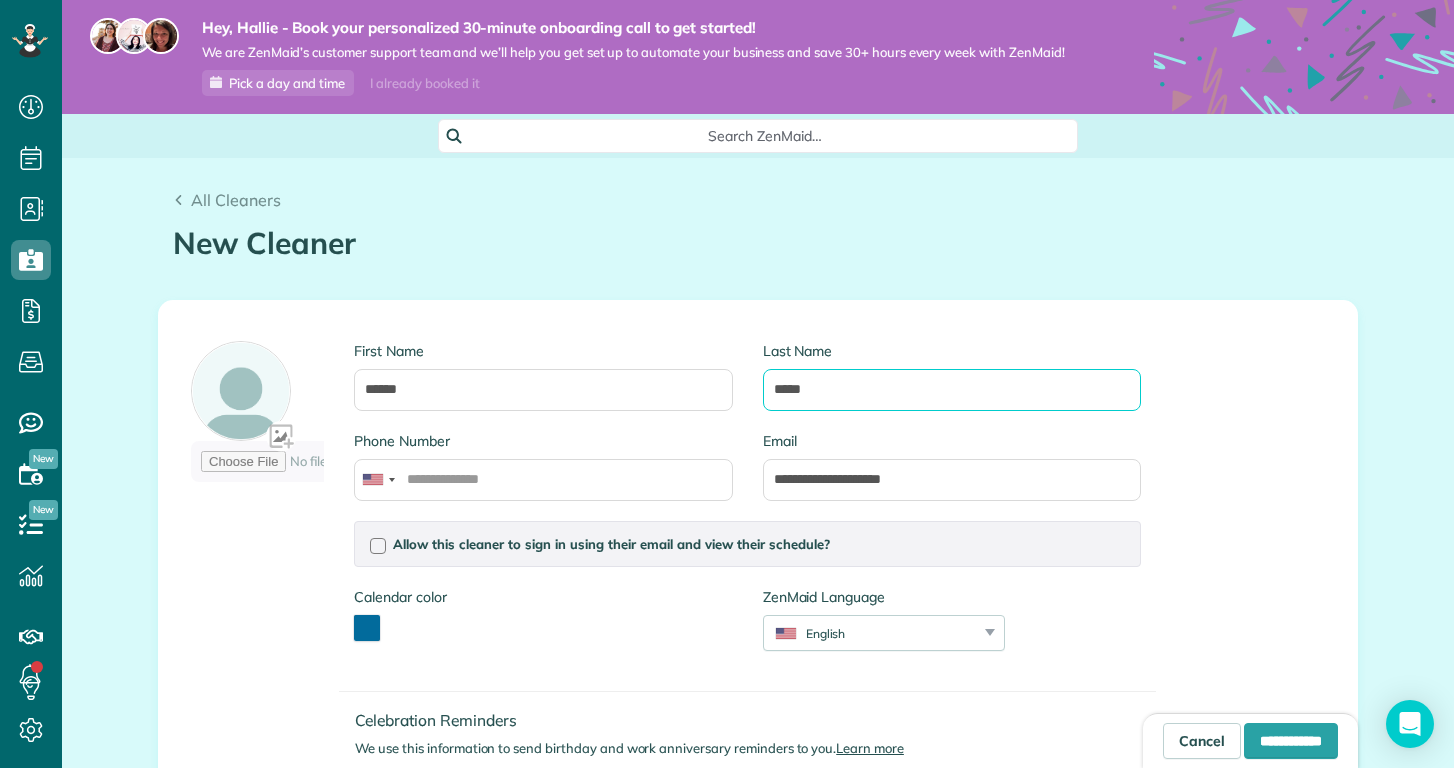 click on "*****" at bounding box center [952, 390] 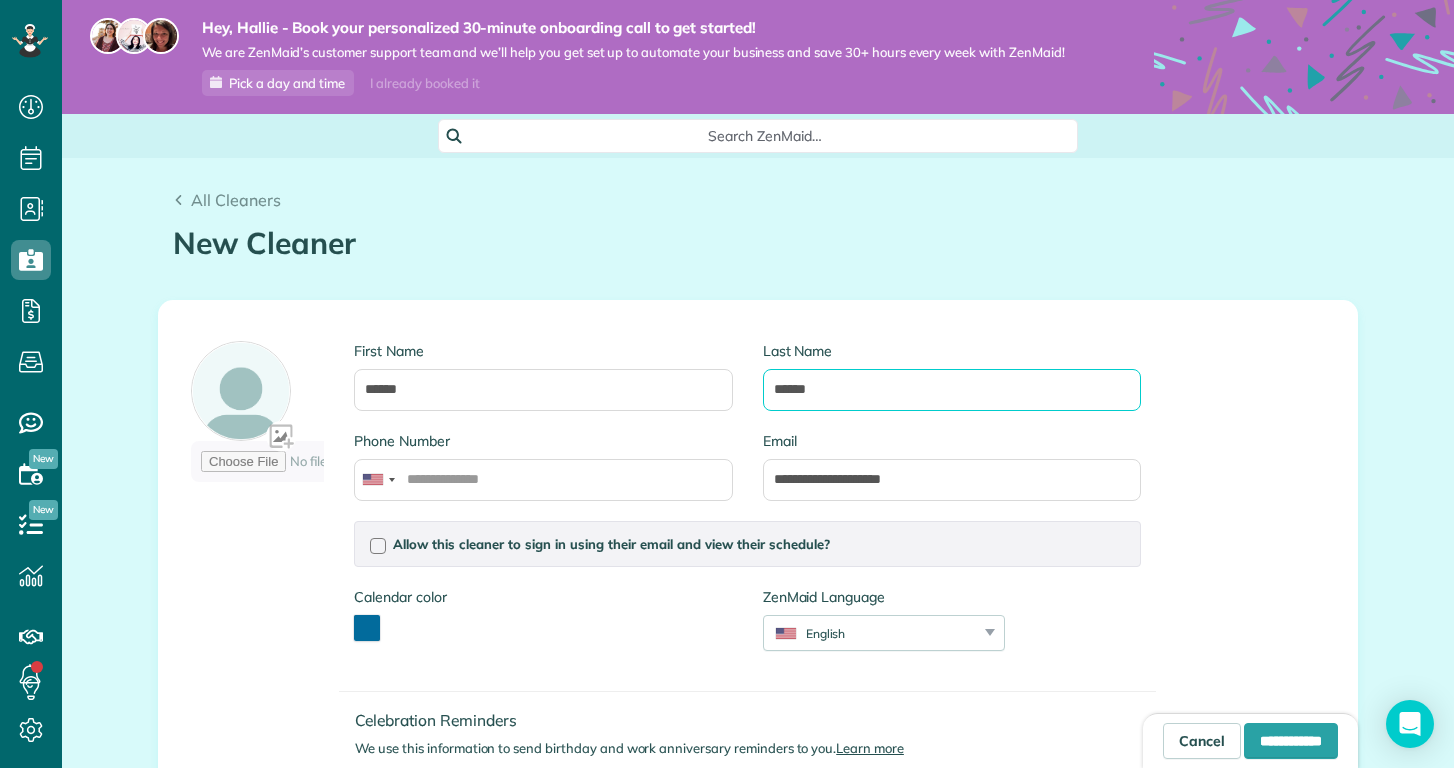type on "******" 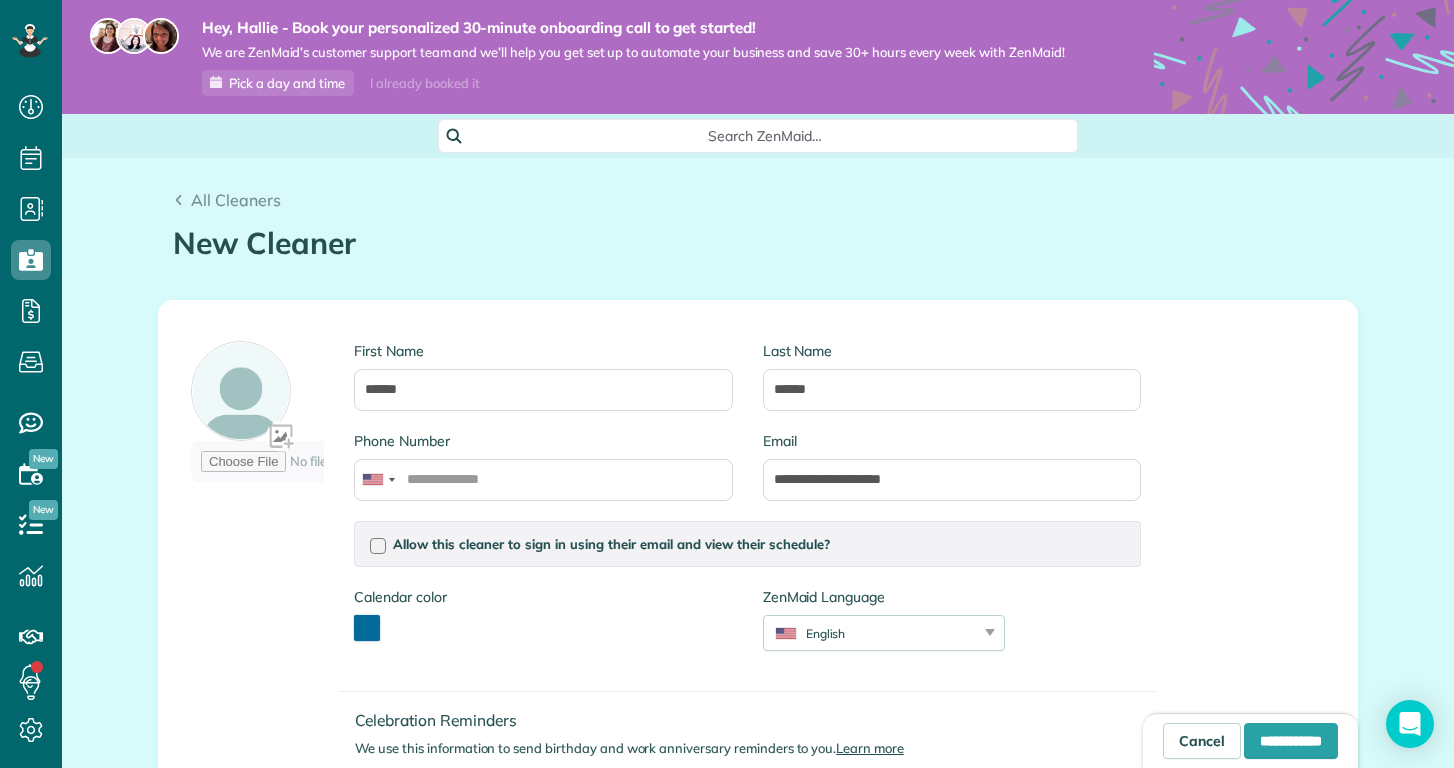 click on "**********" at bounding box center (666, 594) 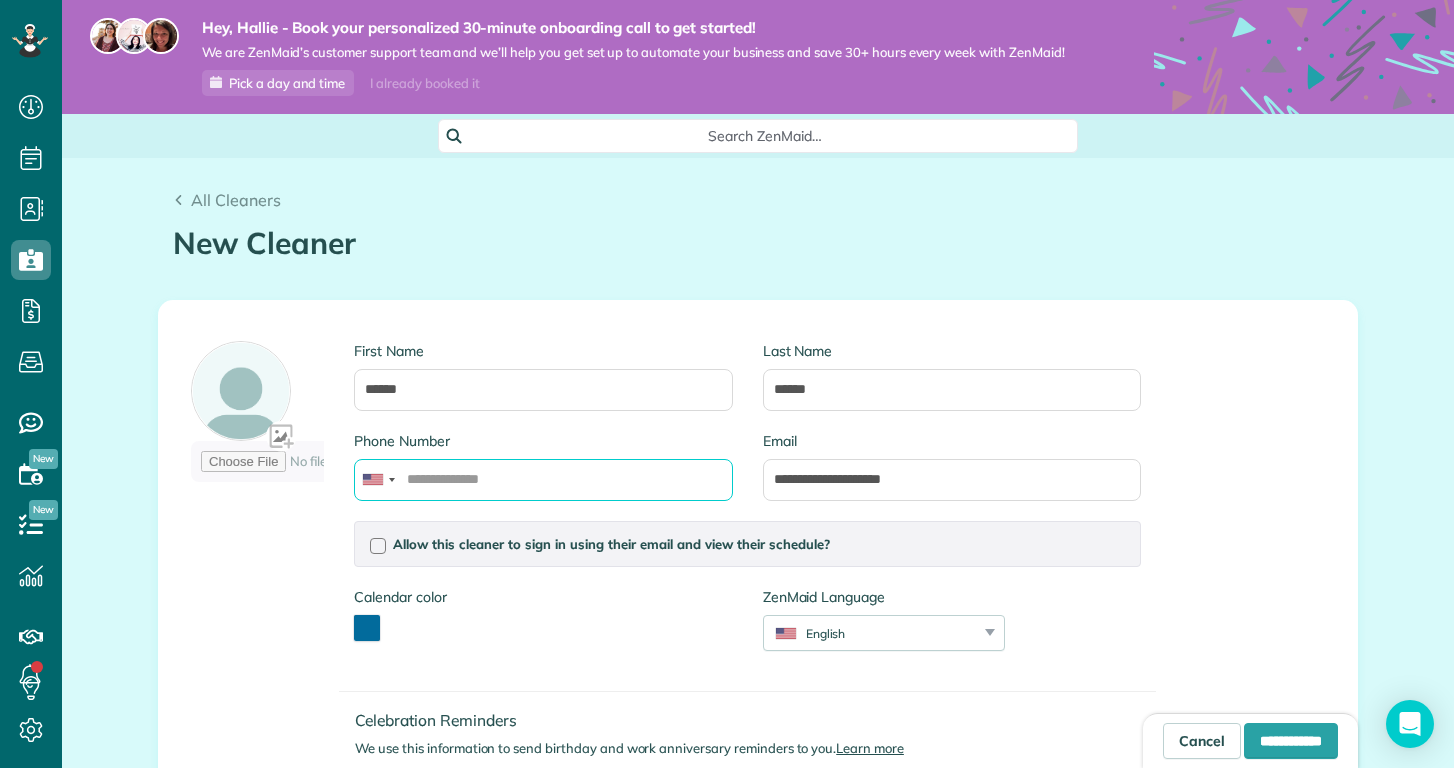 paste on "**********" 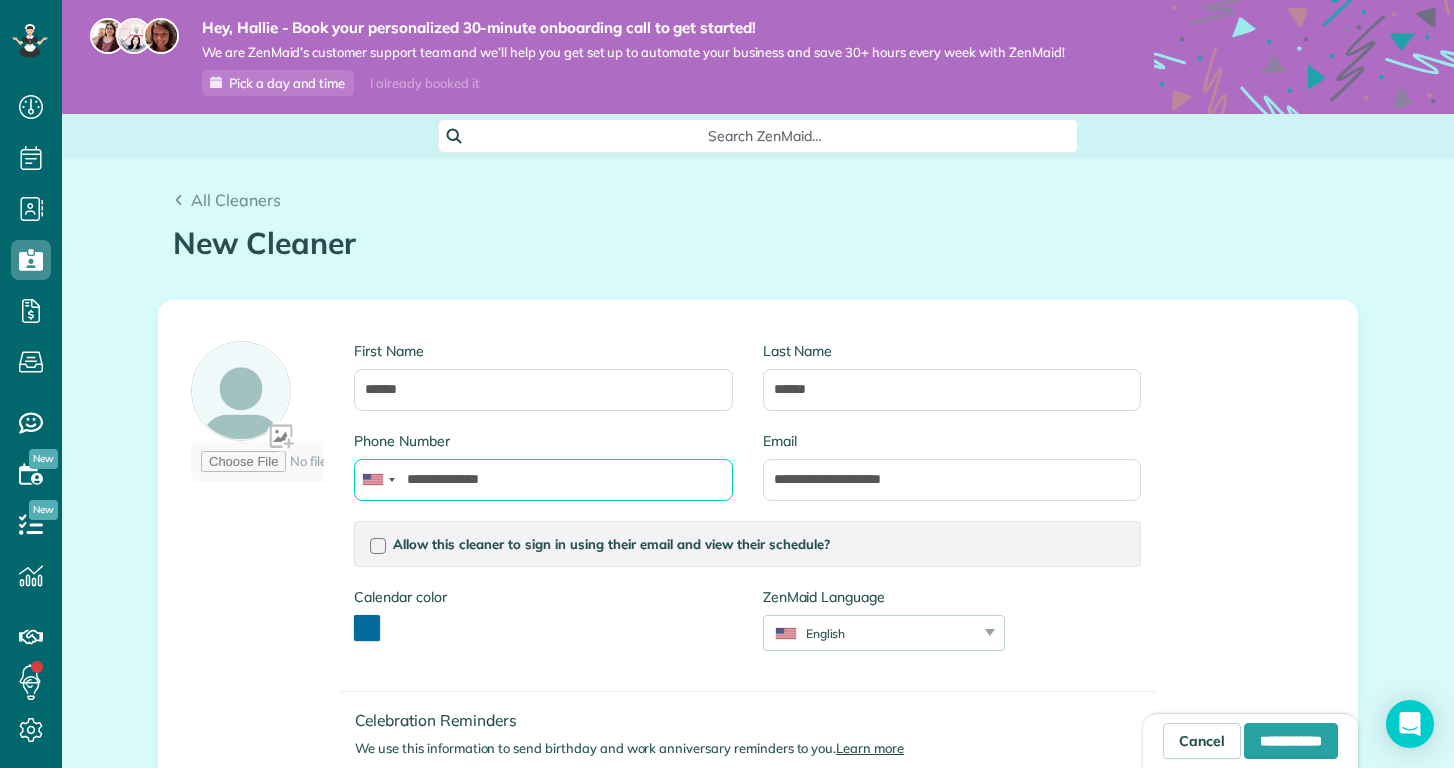 type on "**********" 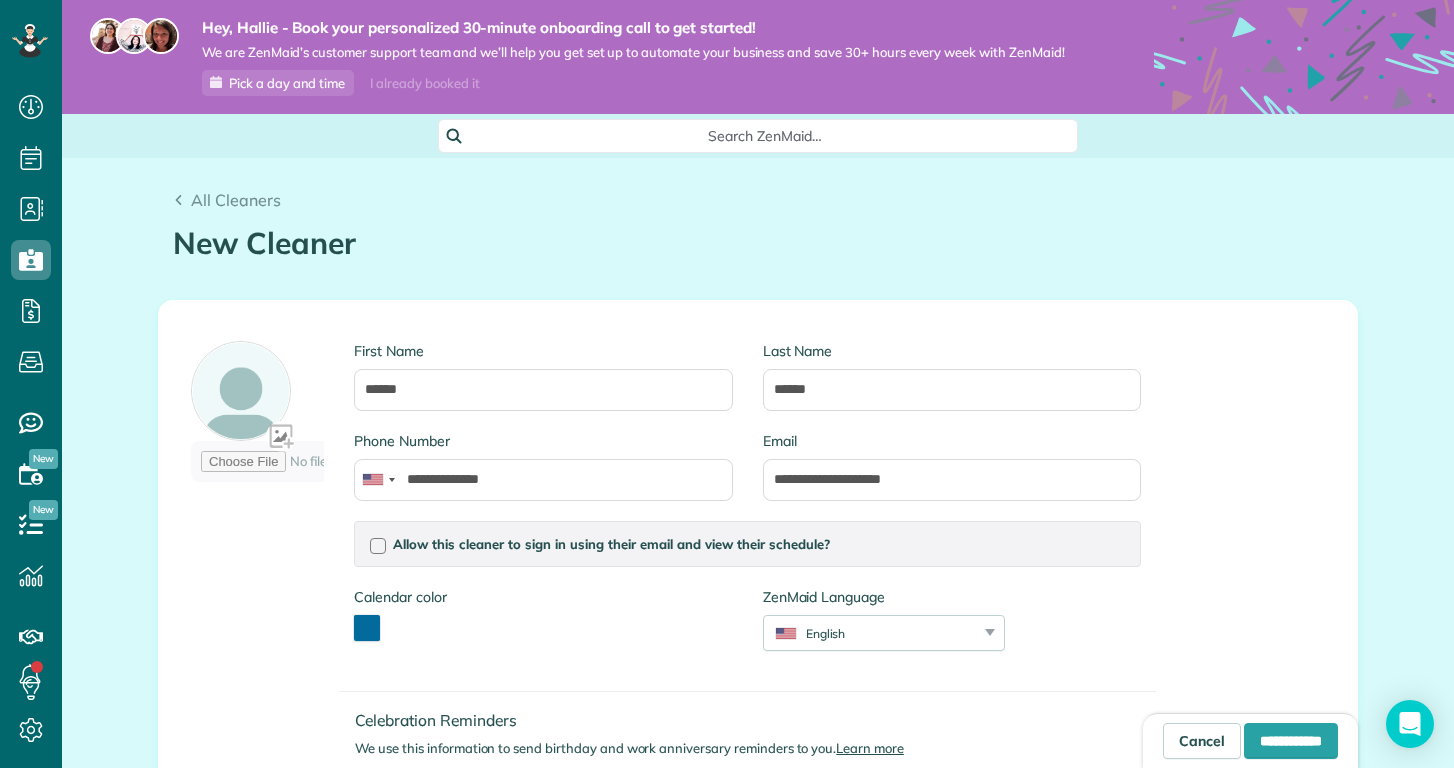 click at bounding box center [367, 628] 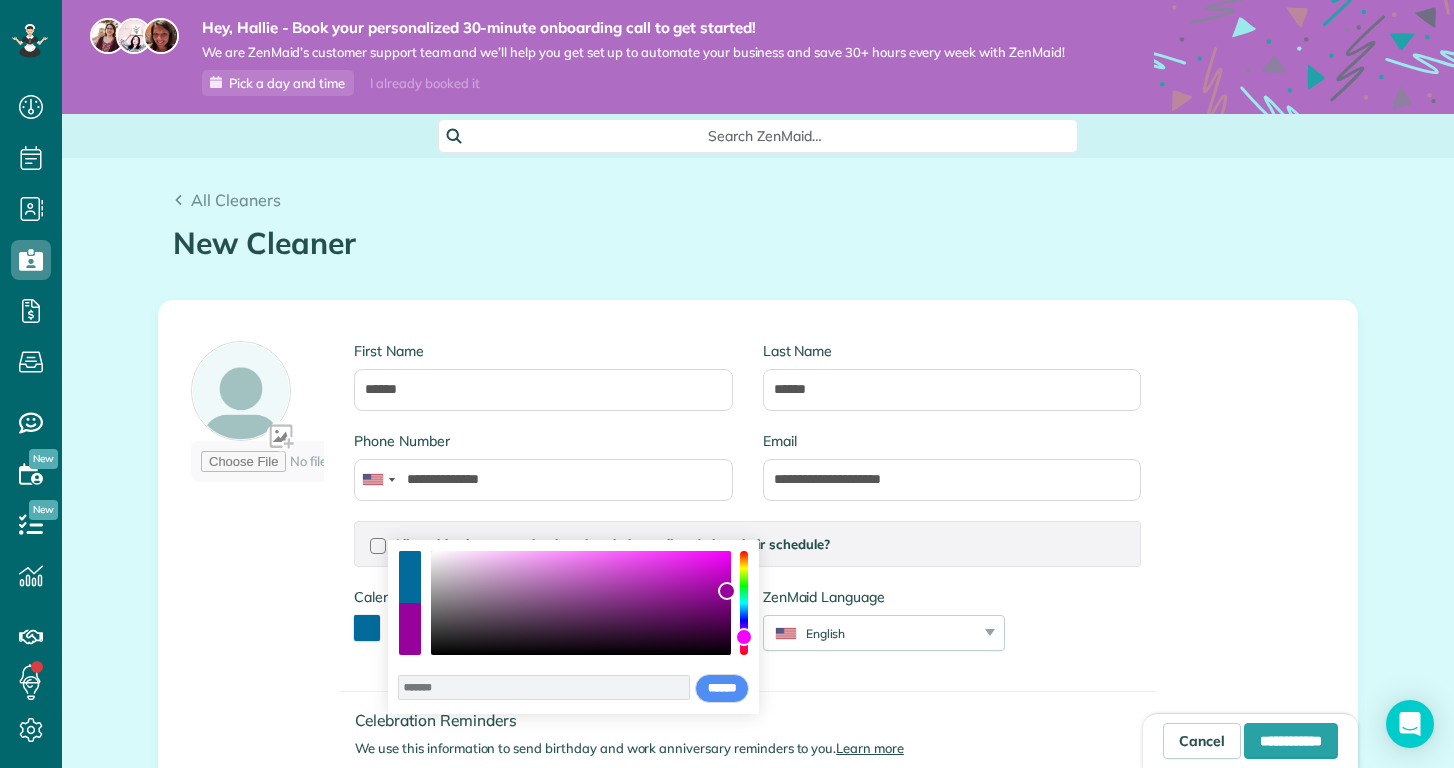 drag, startPoint x: 744, startPoint y: 612, endPoint x: 745, endPoint y: 637, distance: 25.019993 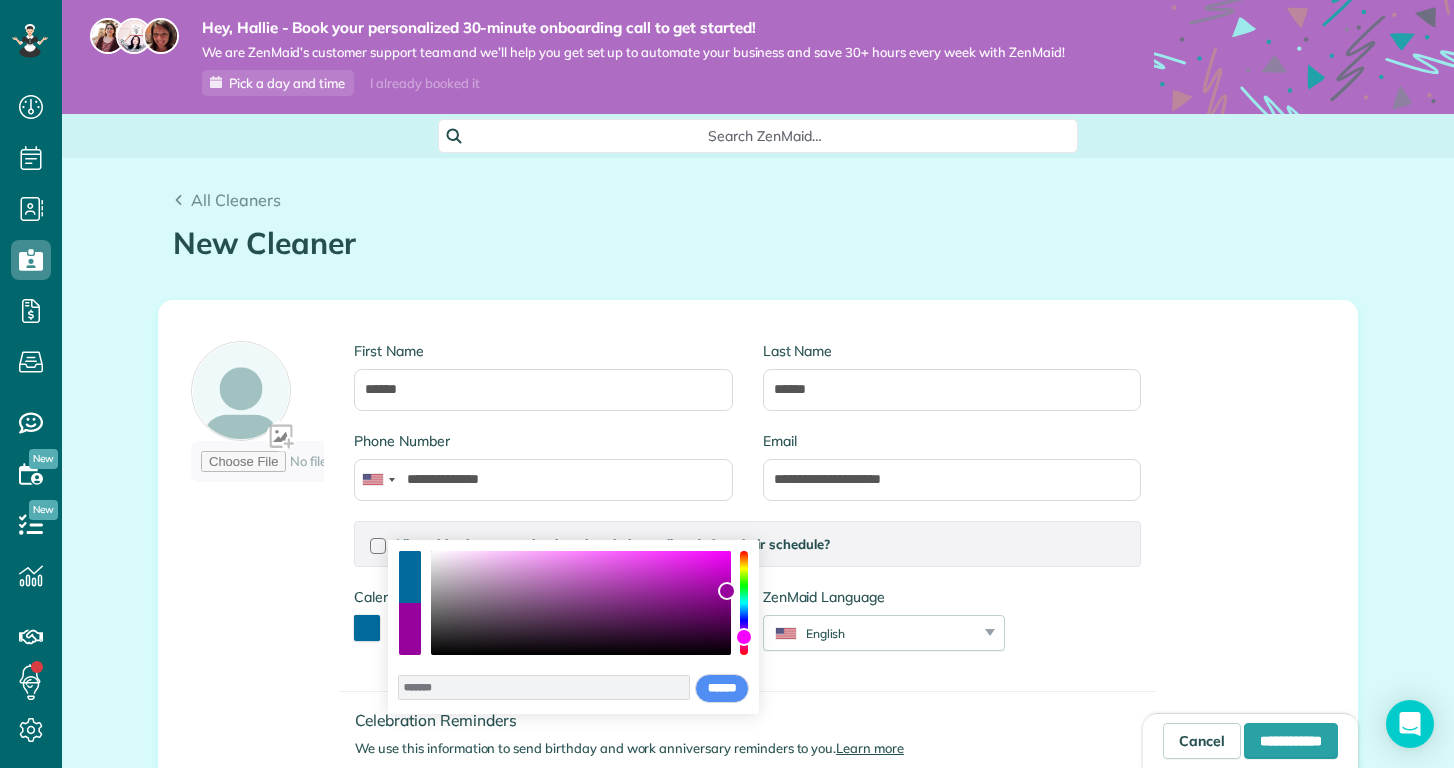click at bounding box center (744, 637) 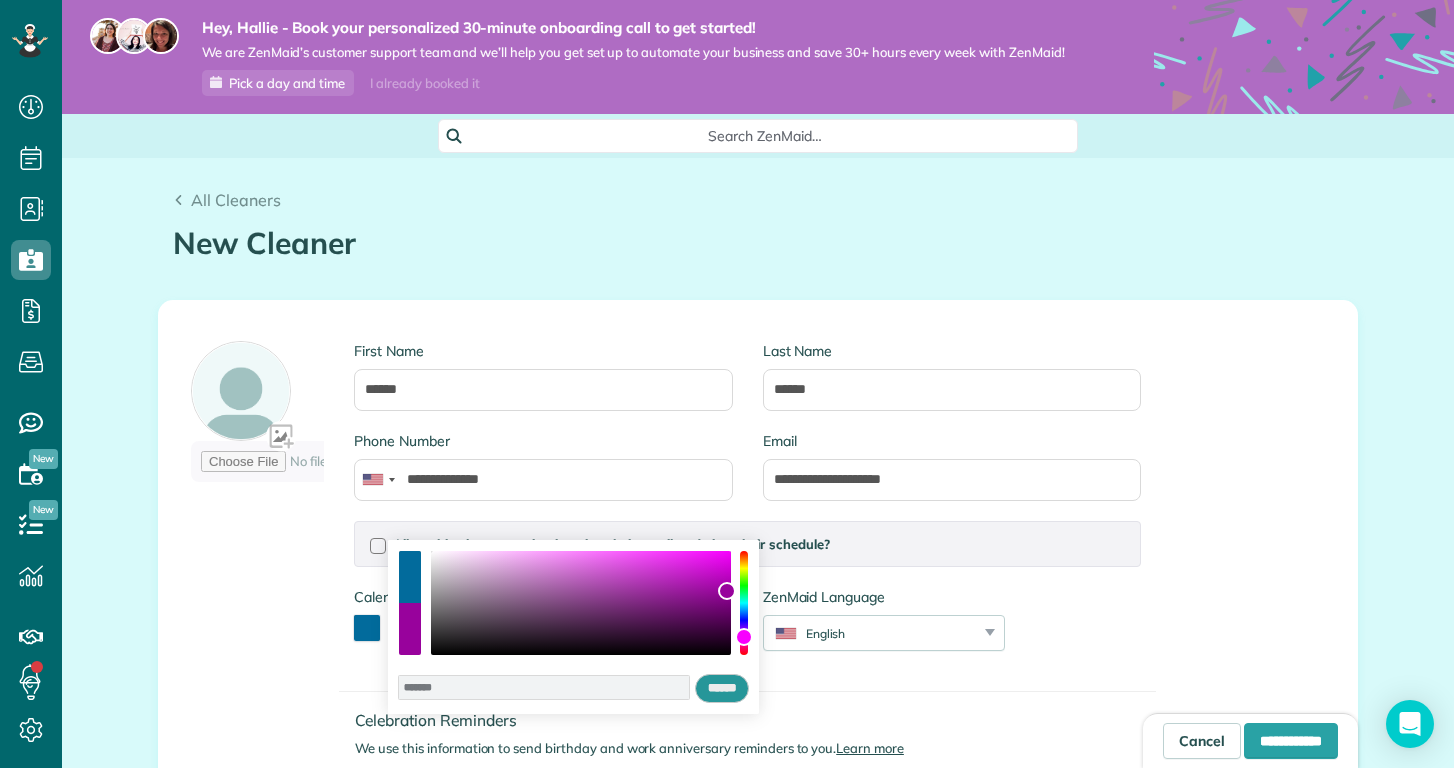 click on "******" at bounding box center [722, 689] 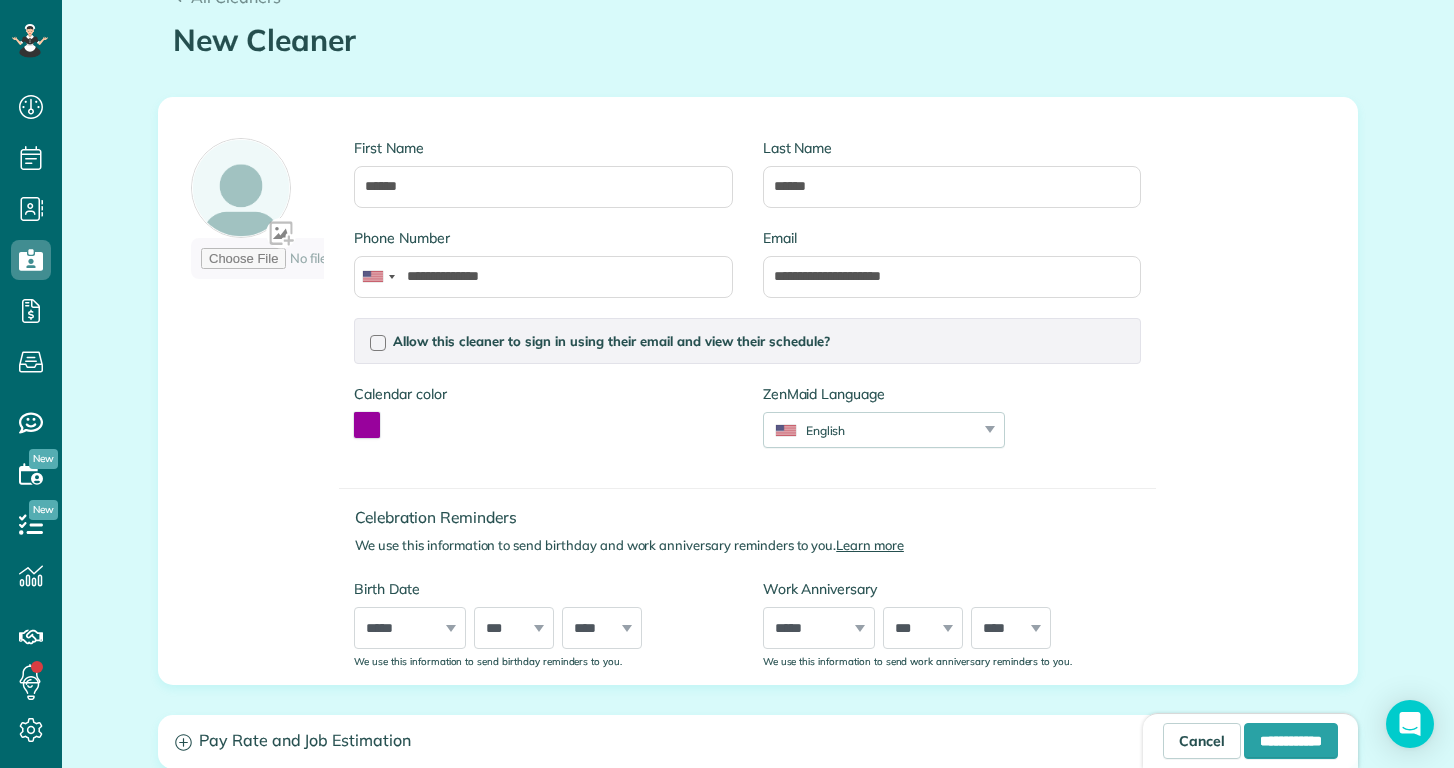 scroll, scrollTop: 316, scrollLeft: 0, axis: vertical 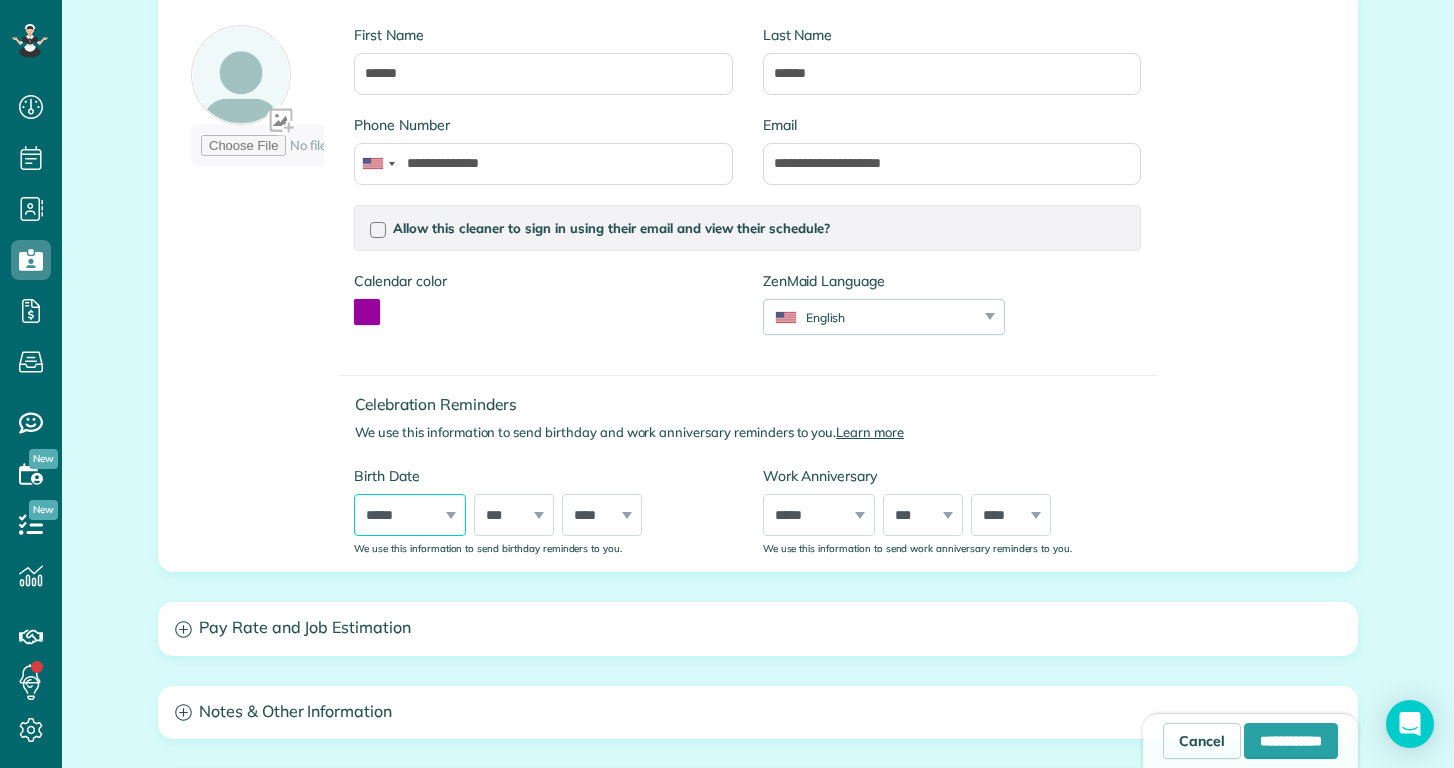 select on "**" 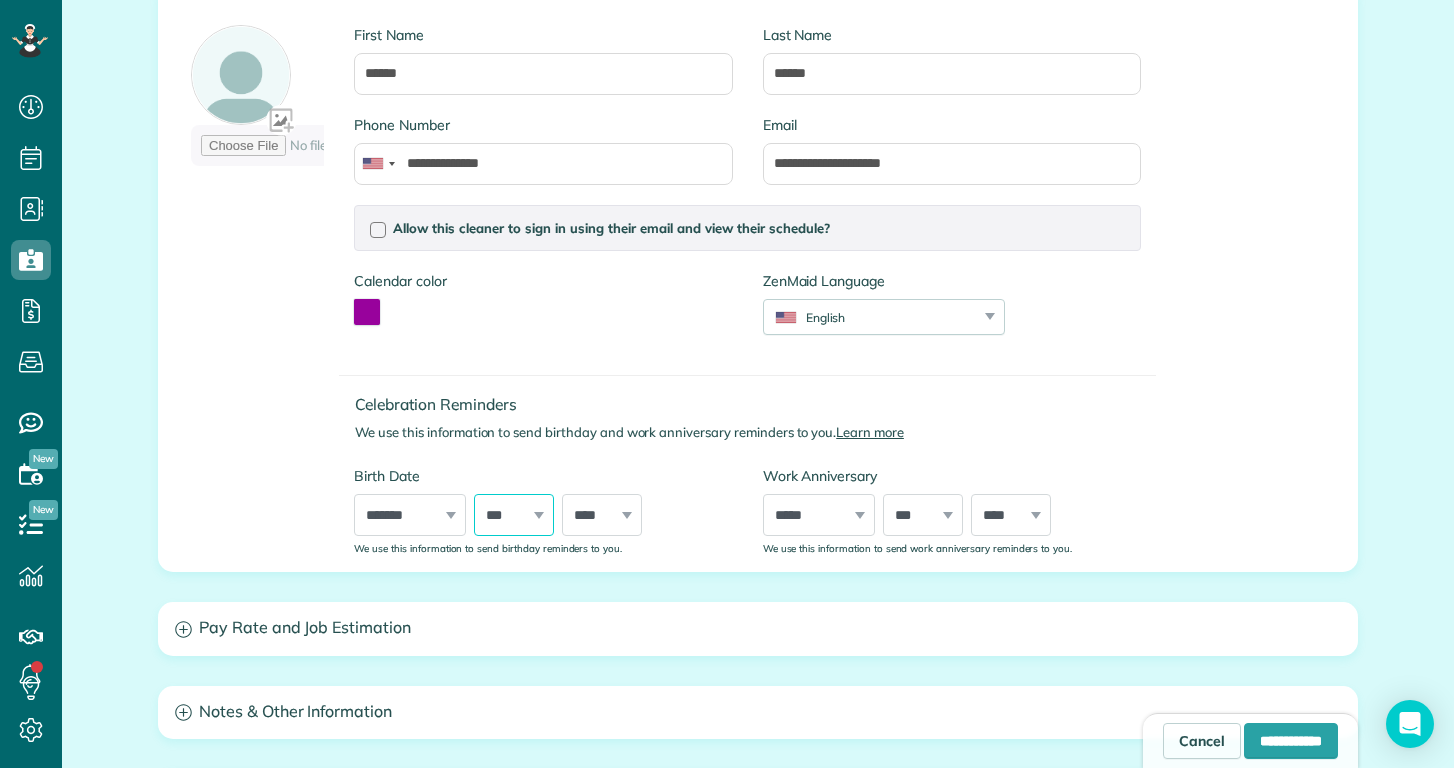 select on "**" 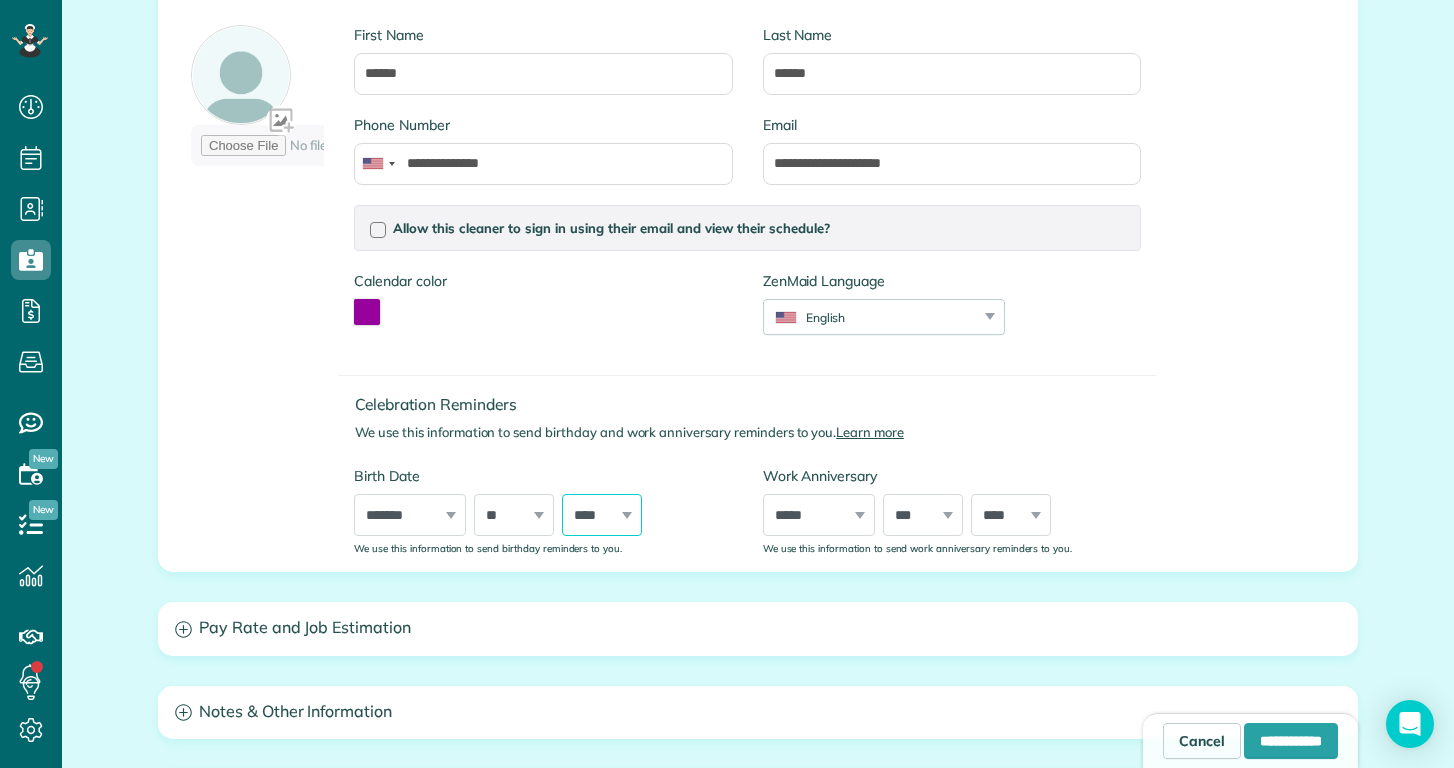 select on "****" 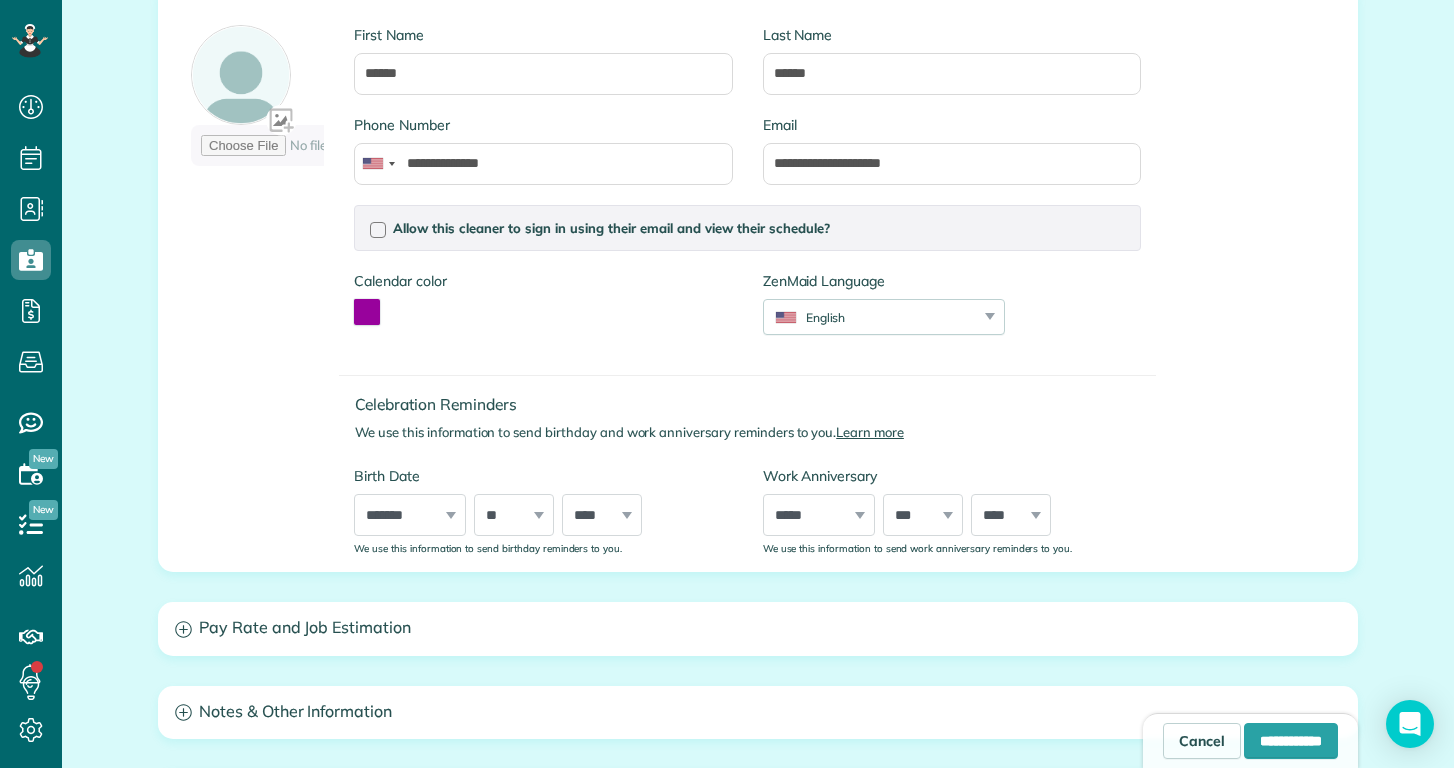 click on "*****
*******
********
*****
*****
***
****
****
******
*********
*******
********
********
***
*
*
*
*
*
*
*
*
*
**
**
**
**
**
**
**
**
**
**
**
**
**
**
**
**
**
**
**
**
**
**
****
****
****
****
****
****
****
****
****
****
****
****
****
****
****
****
****
****
****
****
****
****
****
****
****
****
****
****
****
****
****
****
****
****
****
****
****
****
****
****
****
****
****
****
****
****
****
****
****
****
****
****
****
****
****
****
****
****
****
****
****
****
****
****
****
****
****
****
****
****
****
****
****
****
****
****
****
****
****
****" at bounding box center (543, 515) 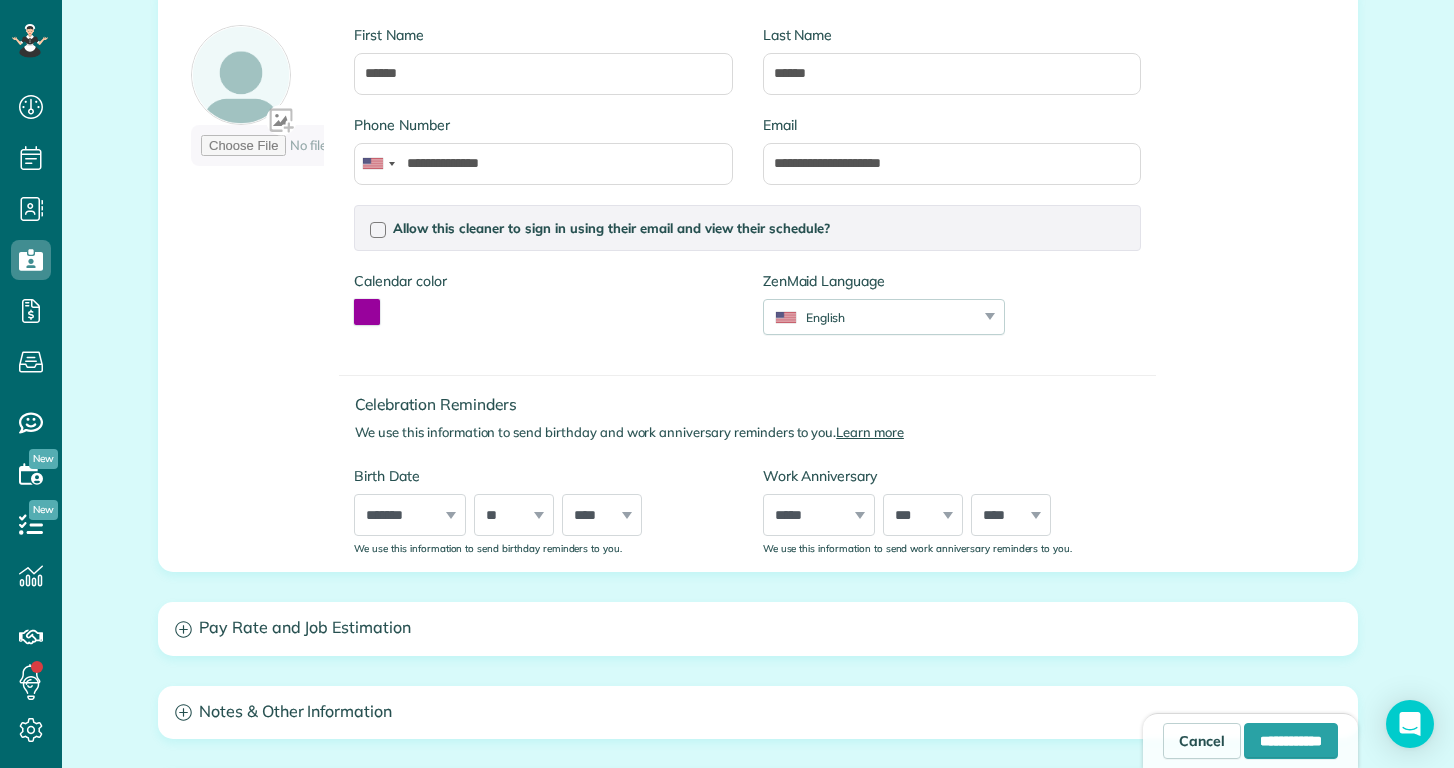 click on "Notes & Other Information" at bounding box center [758, 712] 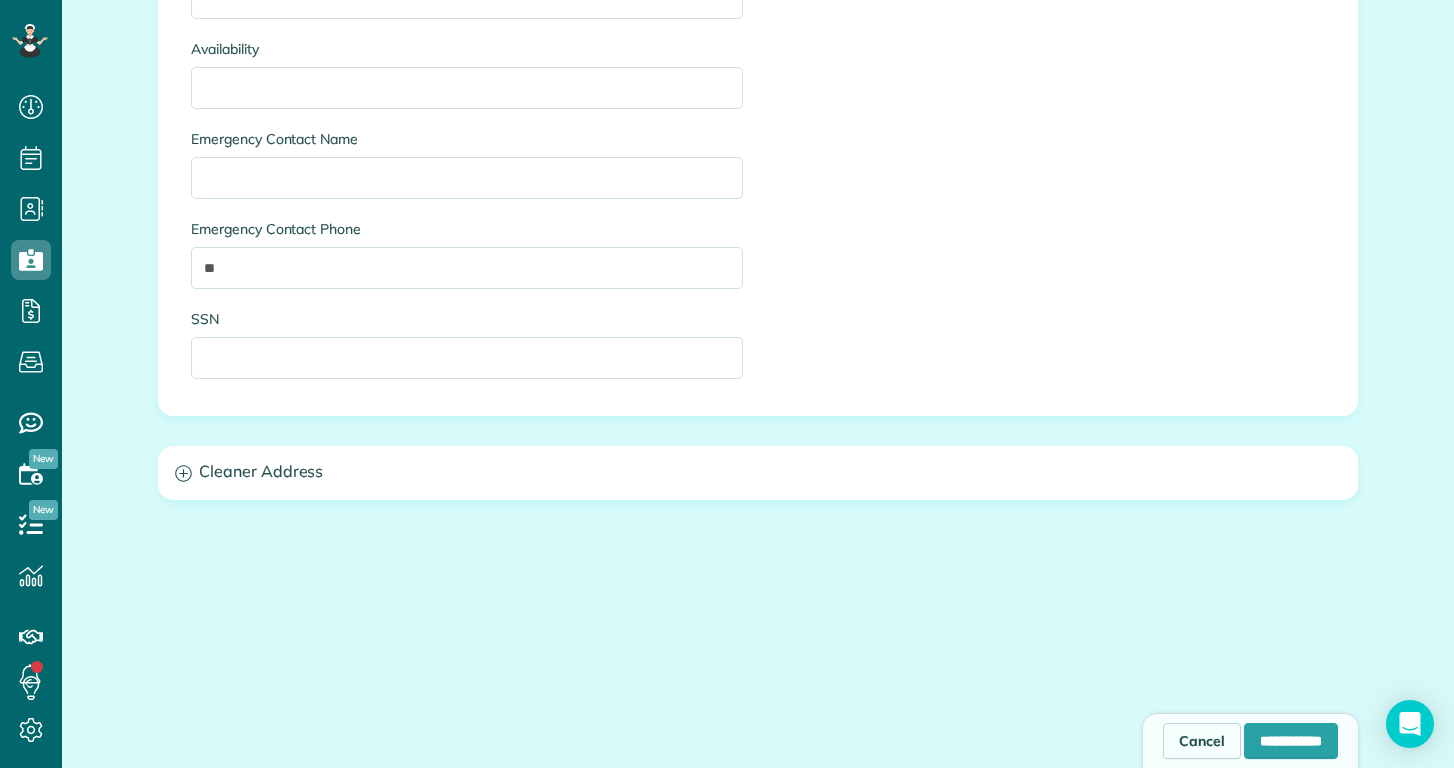 click on "Cleaner Address" at bounding box center [758, 472] 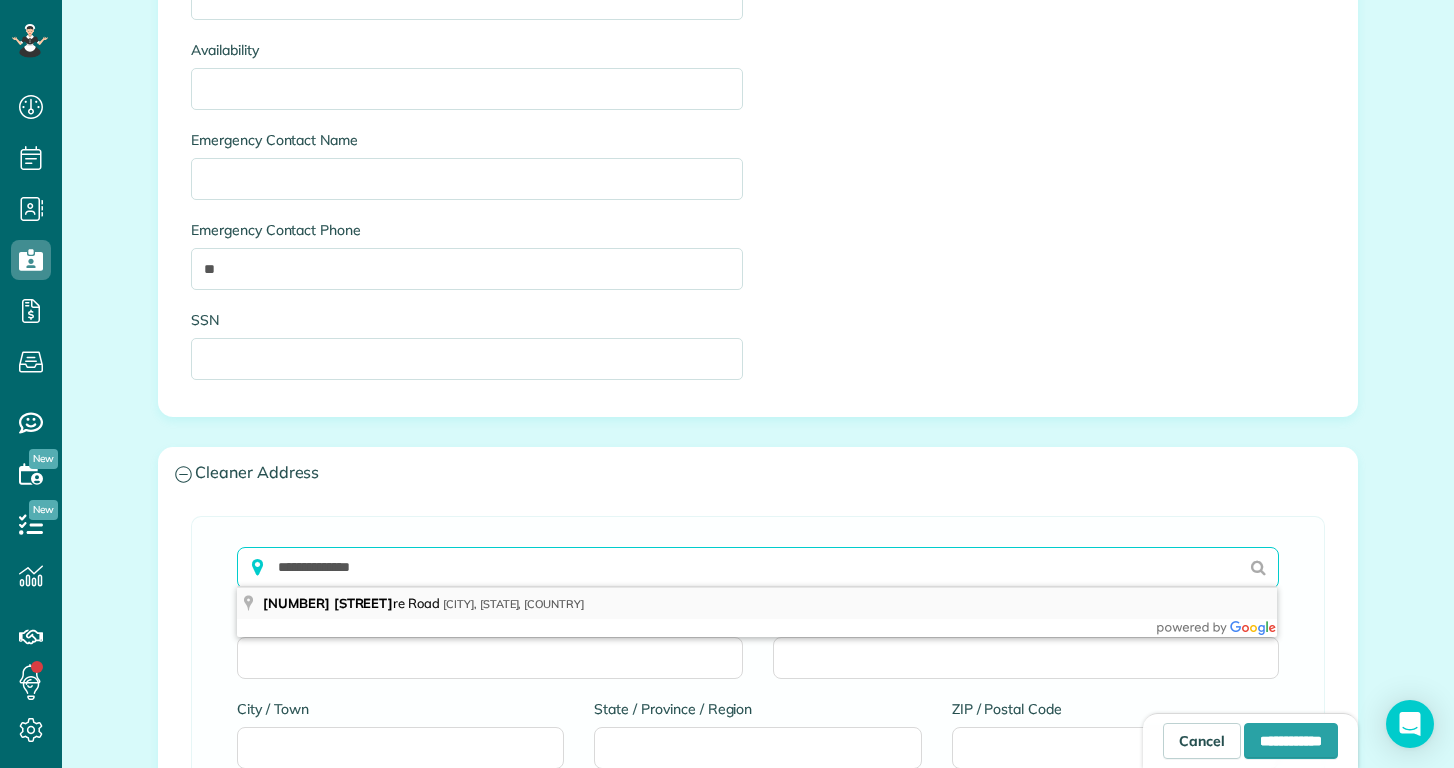 type on "**********" 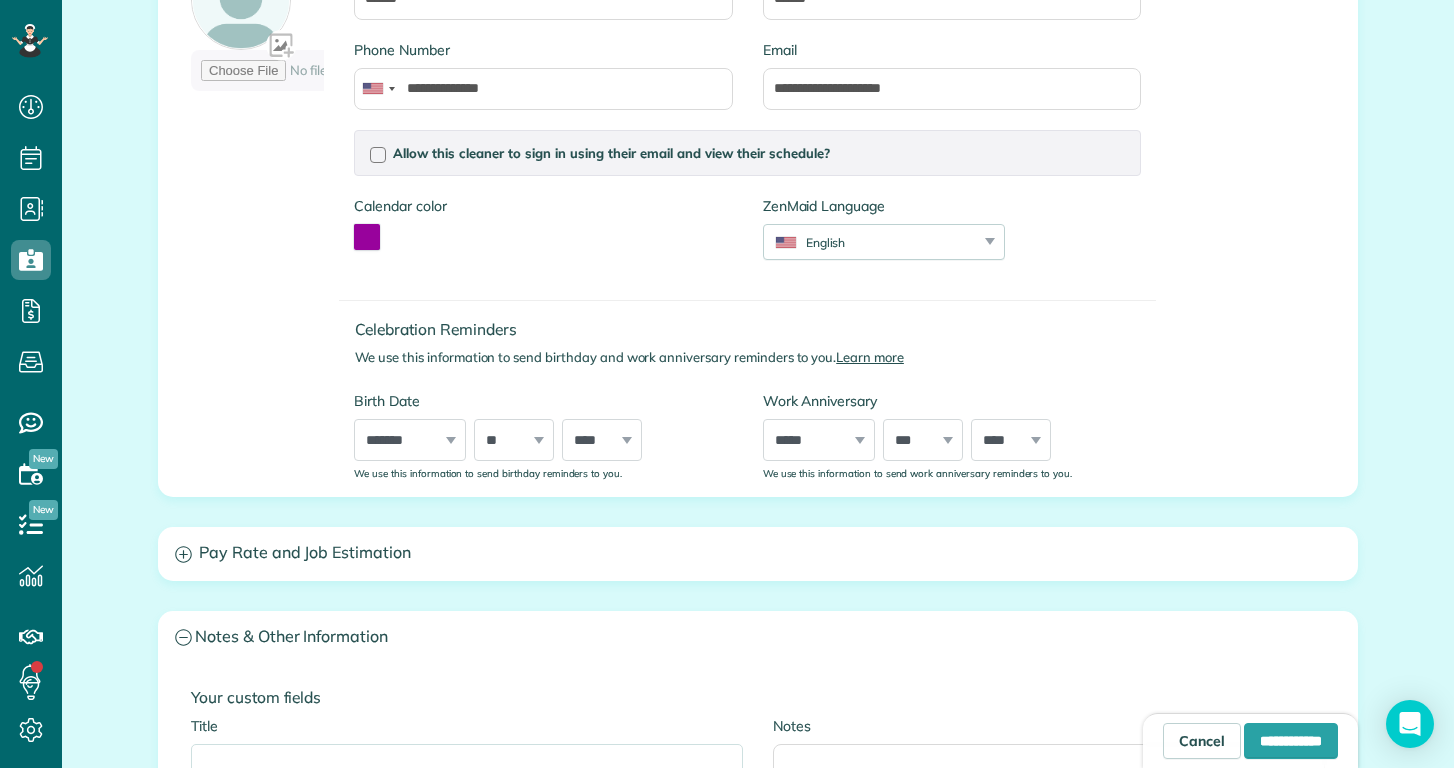 scroll, scrollTop: 390, scrollLeft: 0, axis: vertical 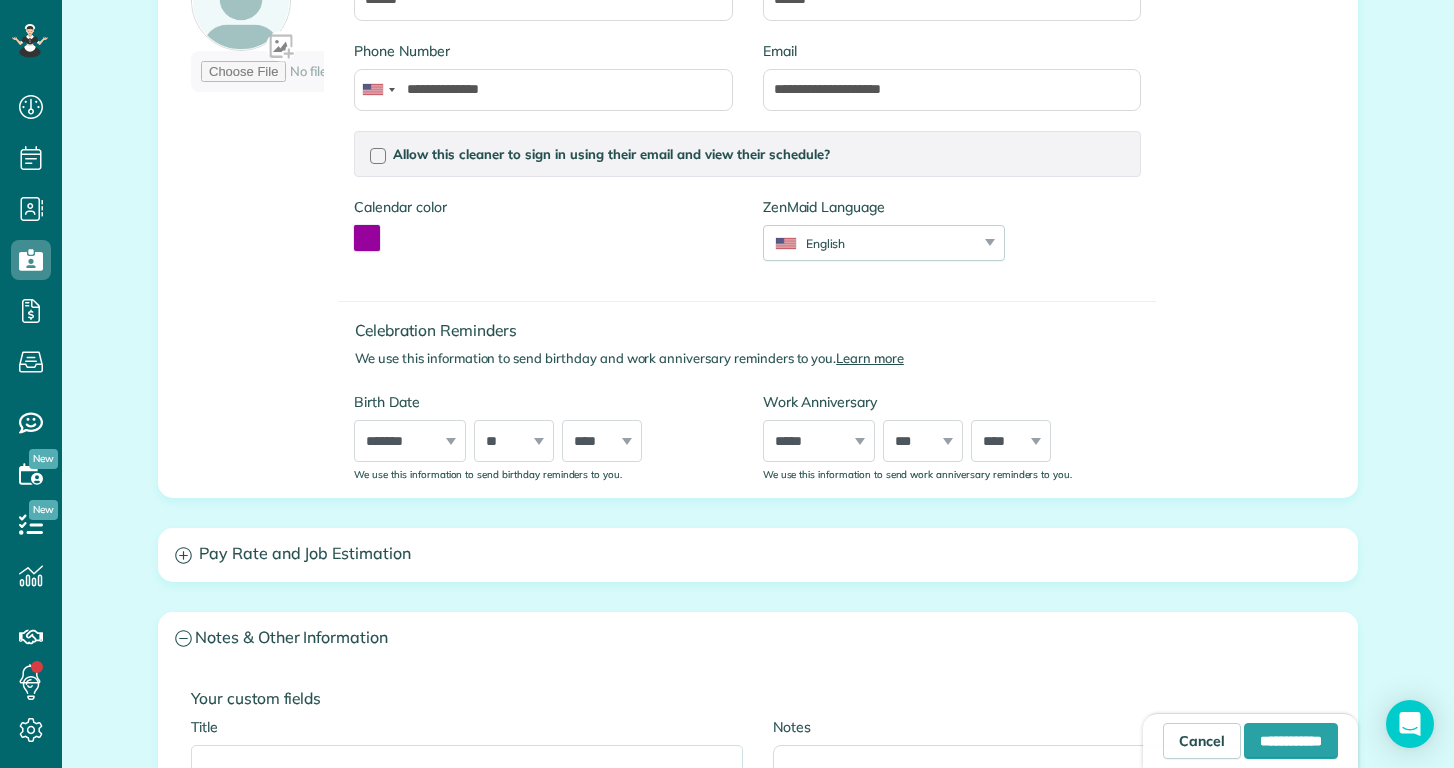 click on "Pay Rate and Job Estimation" at bounding box center (758, 554) 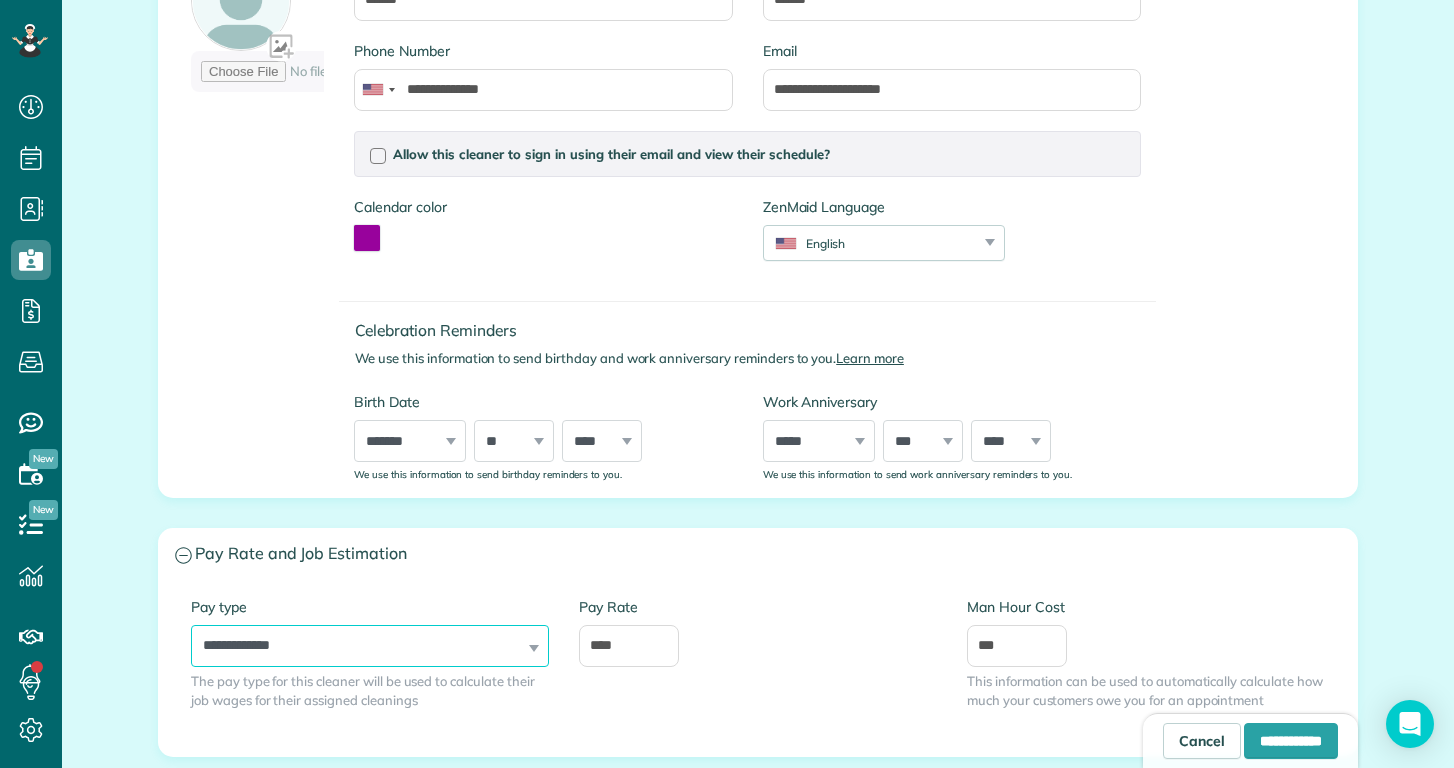 select on "******" 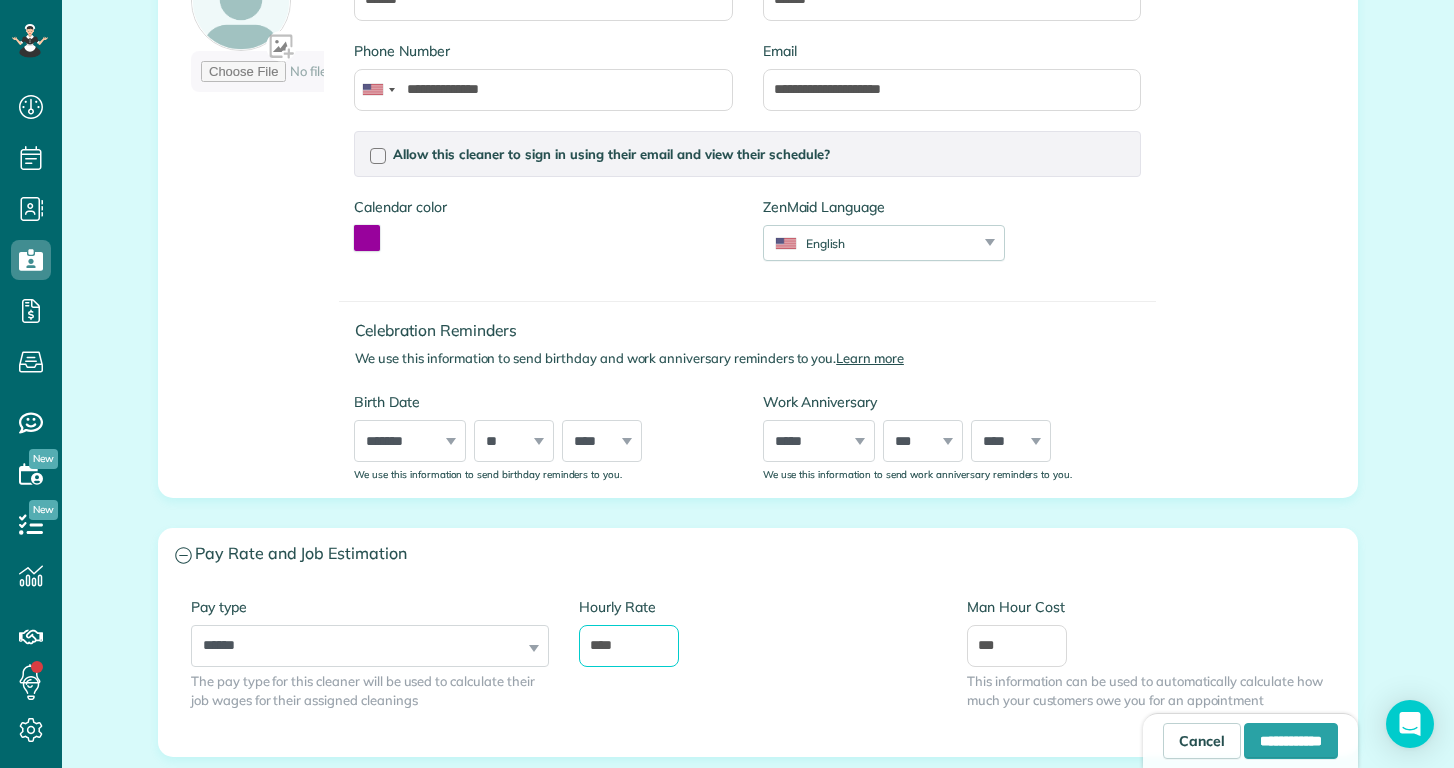 click on "****" at bounding box center [629, 646] 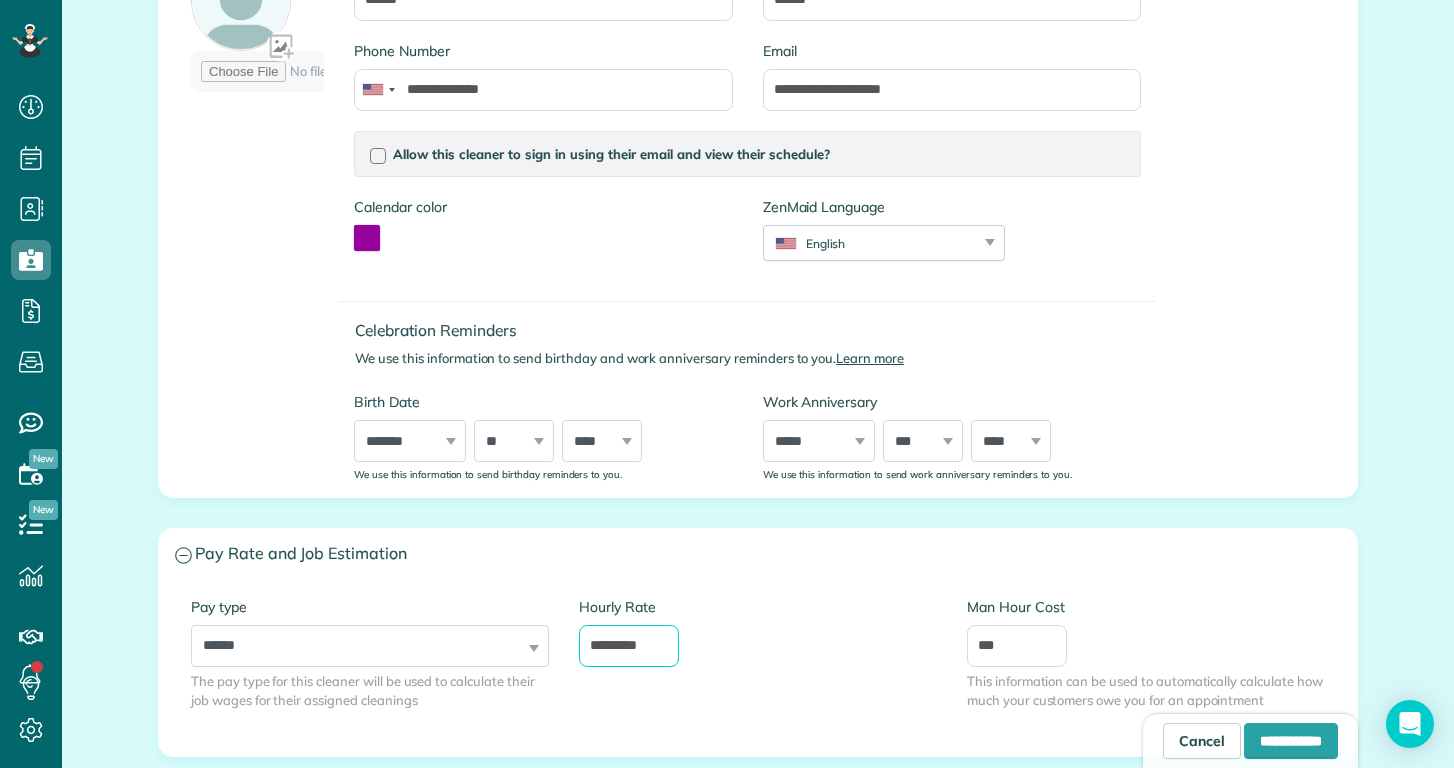 click on "*********" at bounding box center [629, 646] 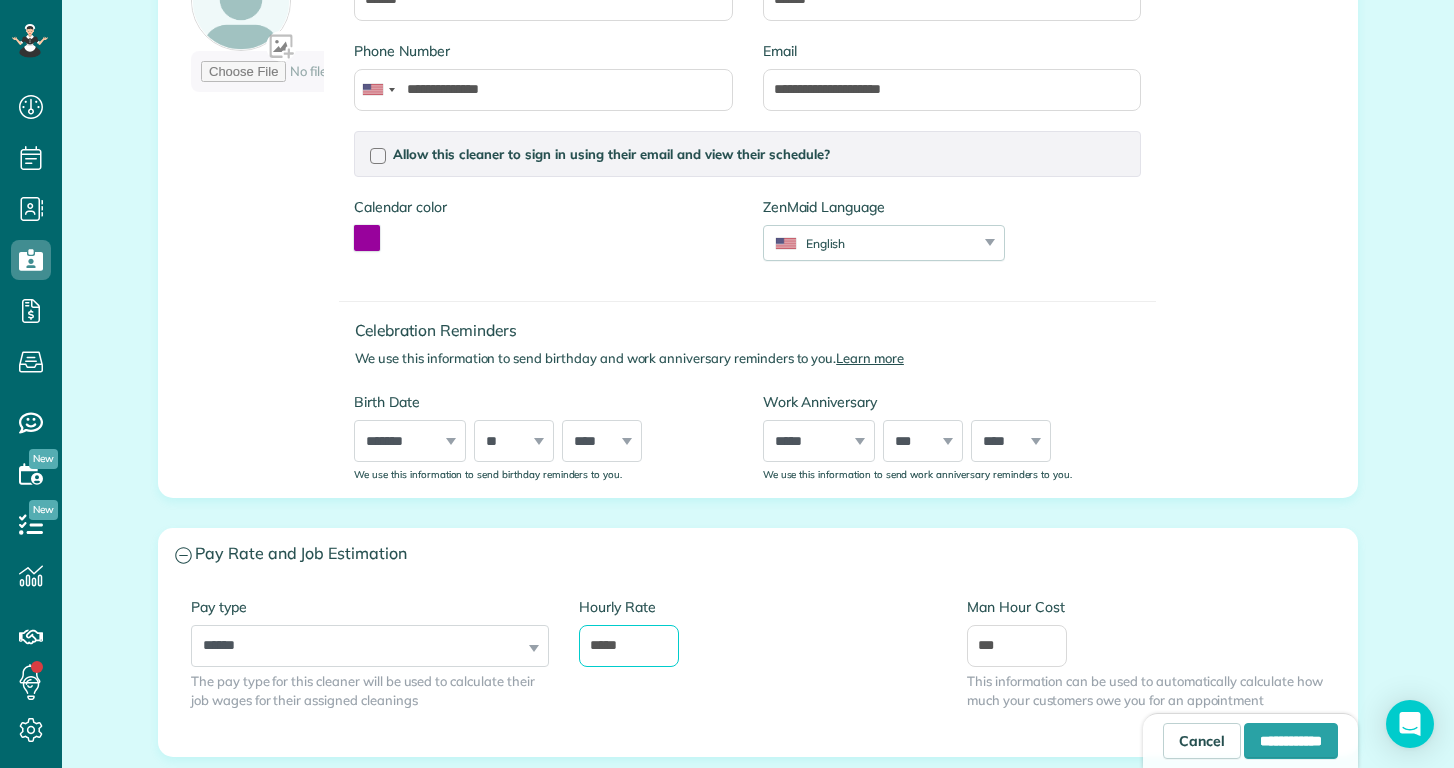 type on "*****" 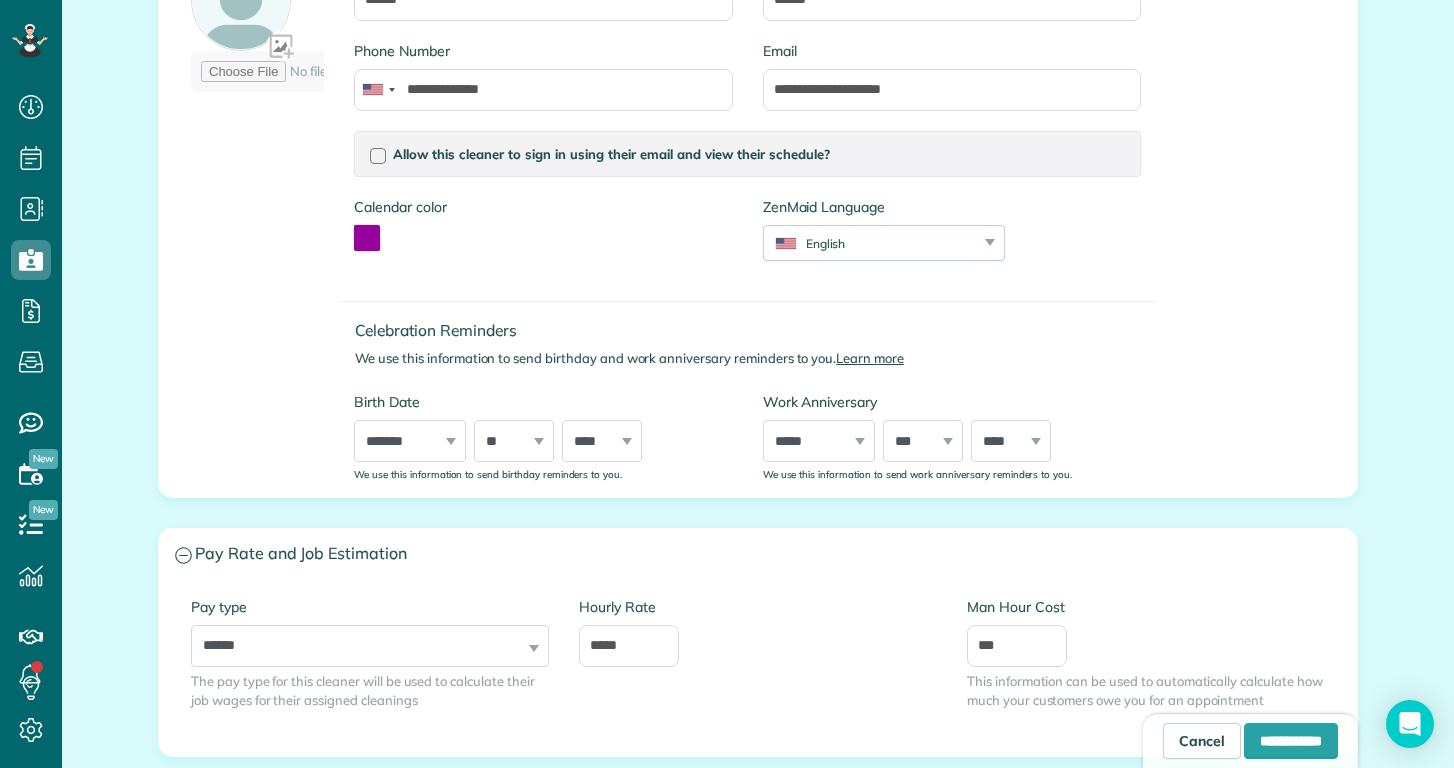 click on "Hourly Rate" at bounding box center (758, 607) 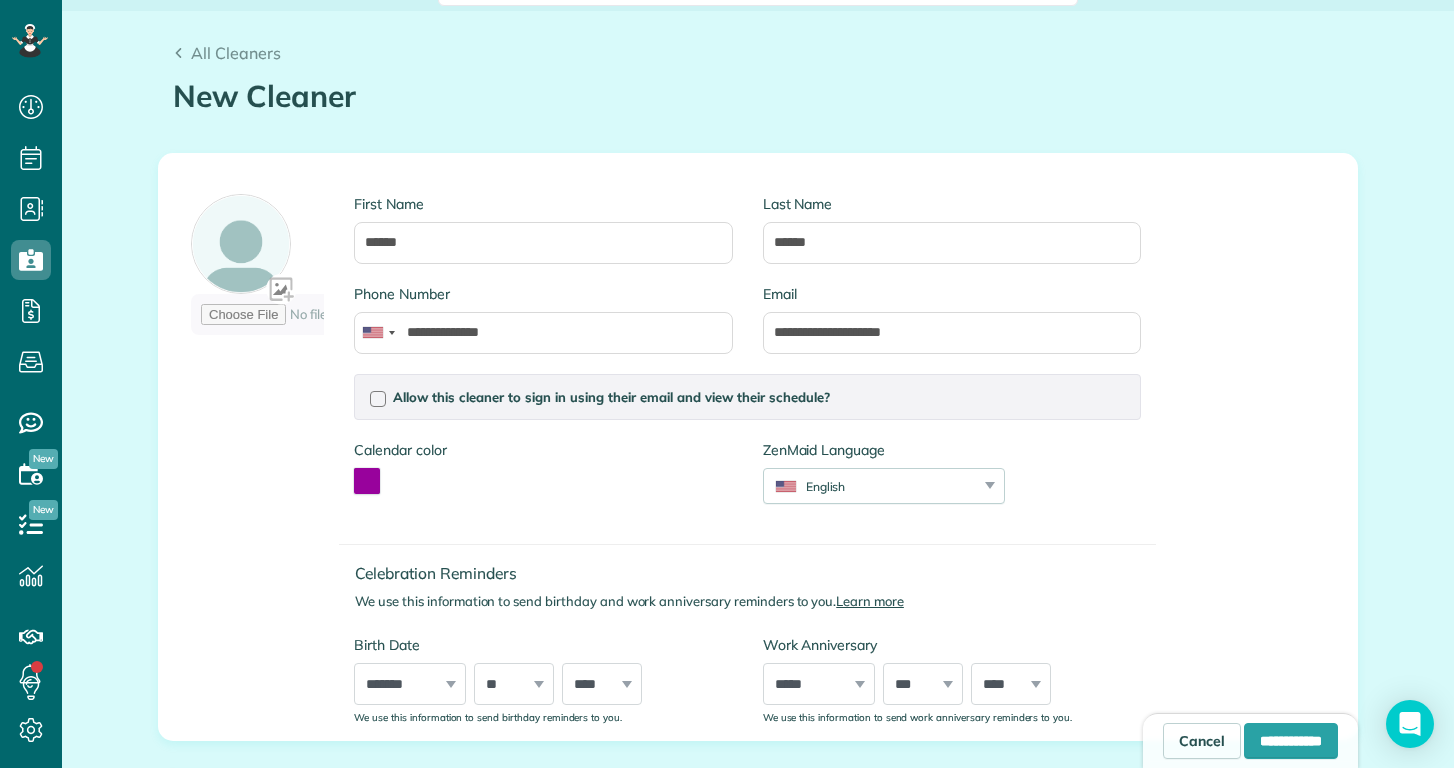 scroll, scrollTop: 138, scrollLeft: 0, axis: vertical 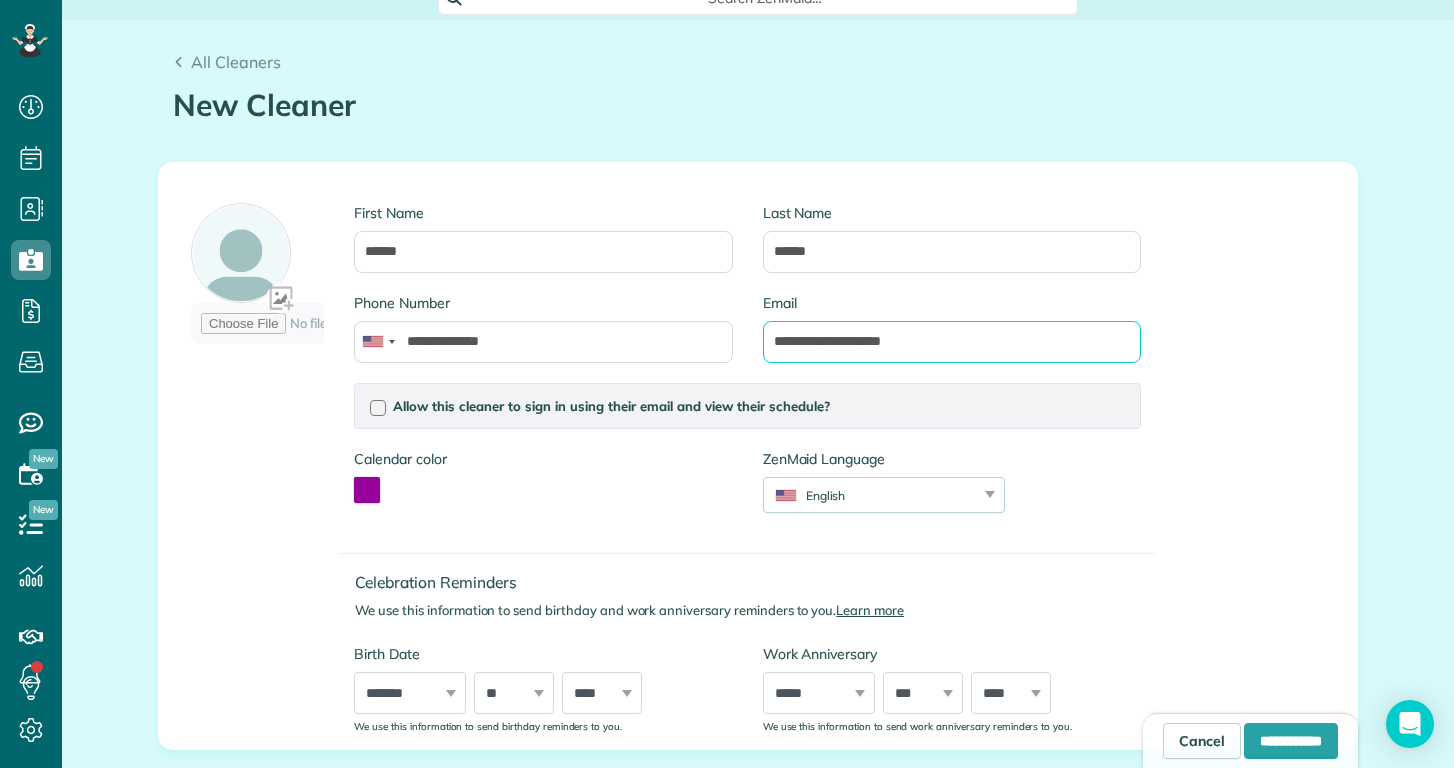 click on "**********" at bounding box center (952, 342) 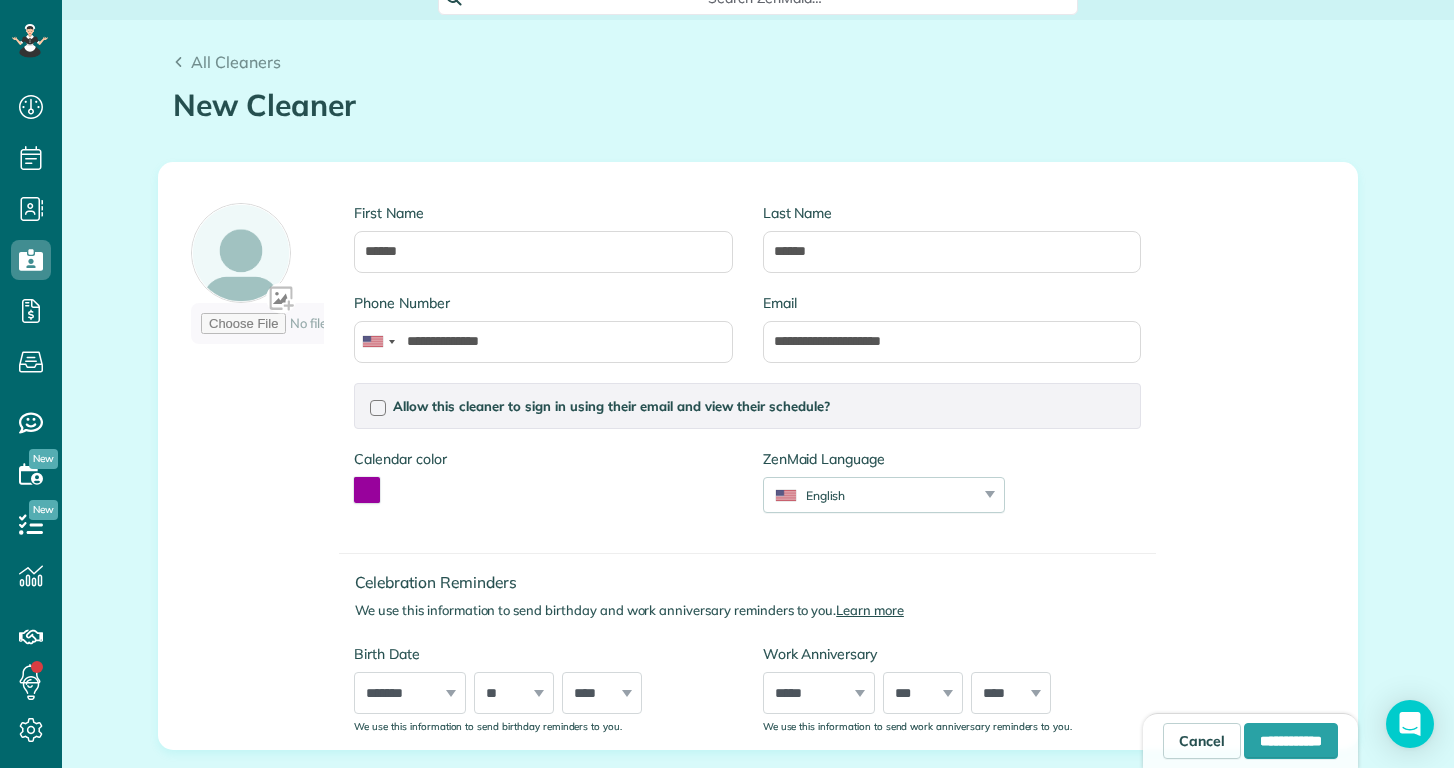 click on "Allow this cleaner to sign in using their email and view their schedule?
Password
Password Confirmation
Password Password should contain letters and numbers only and be at least 8 characters long
Password Confirmation
Is this cleaner an office manager? Office managers can create, view, and edit customers, appointments, and cleaners
Is this cleaner a contractor?
Allow this cleaner to log their time in the system? If you enable this option, this cleaner will be able to log their time in and time out when they sign in, saving you time on payroll and time tracking" at bounding box center [747, 406] 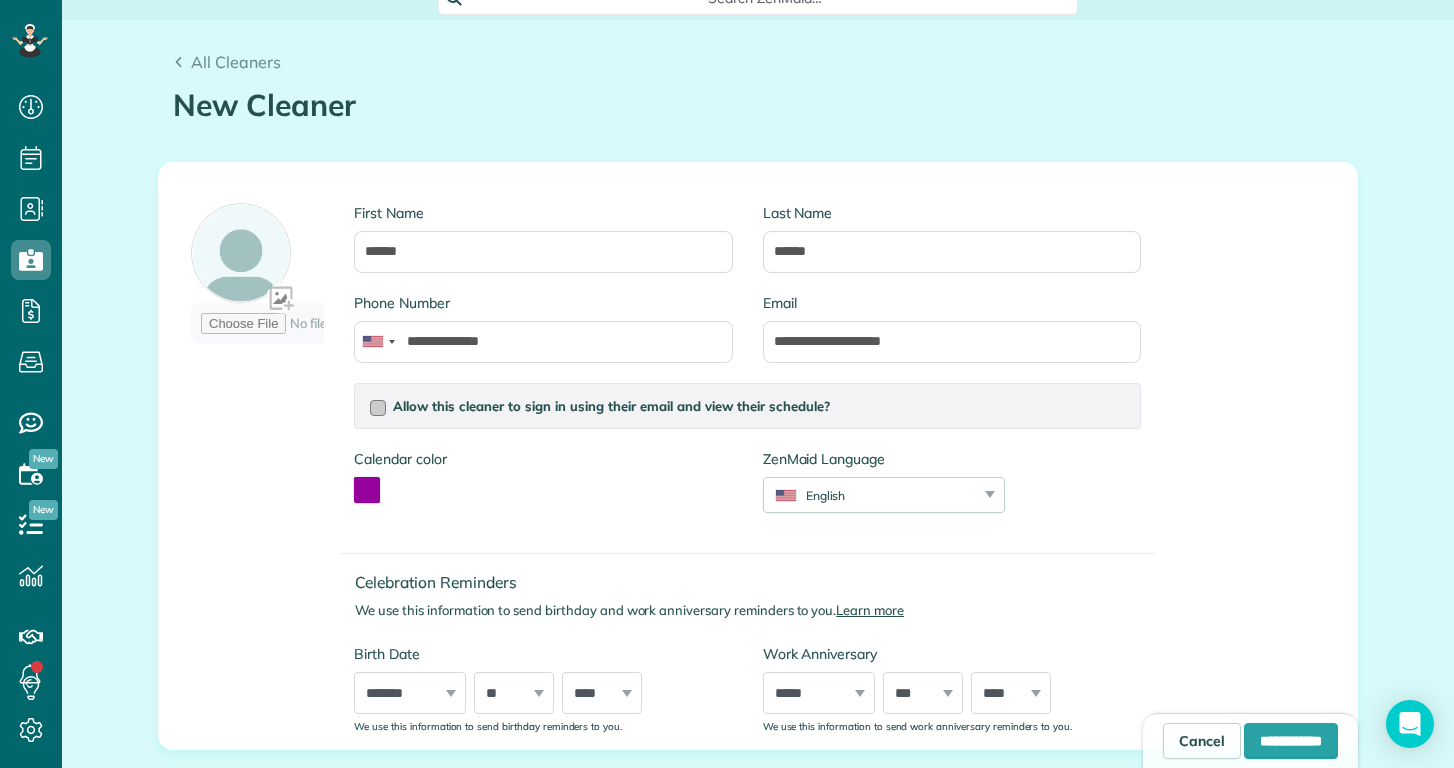 click on "Allow this cleaner to sign in using their email and view their schedule?" at bounding box center [611, 406] 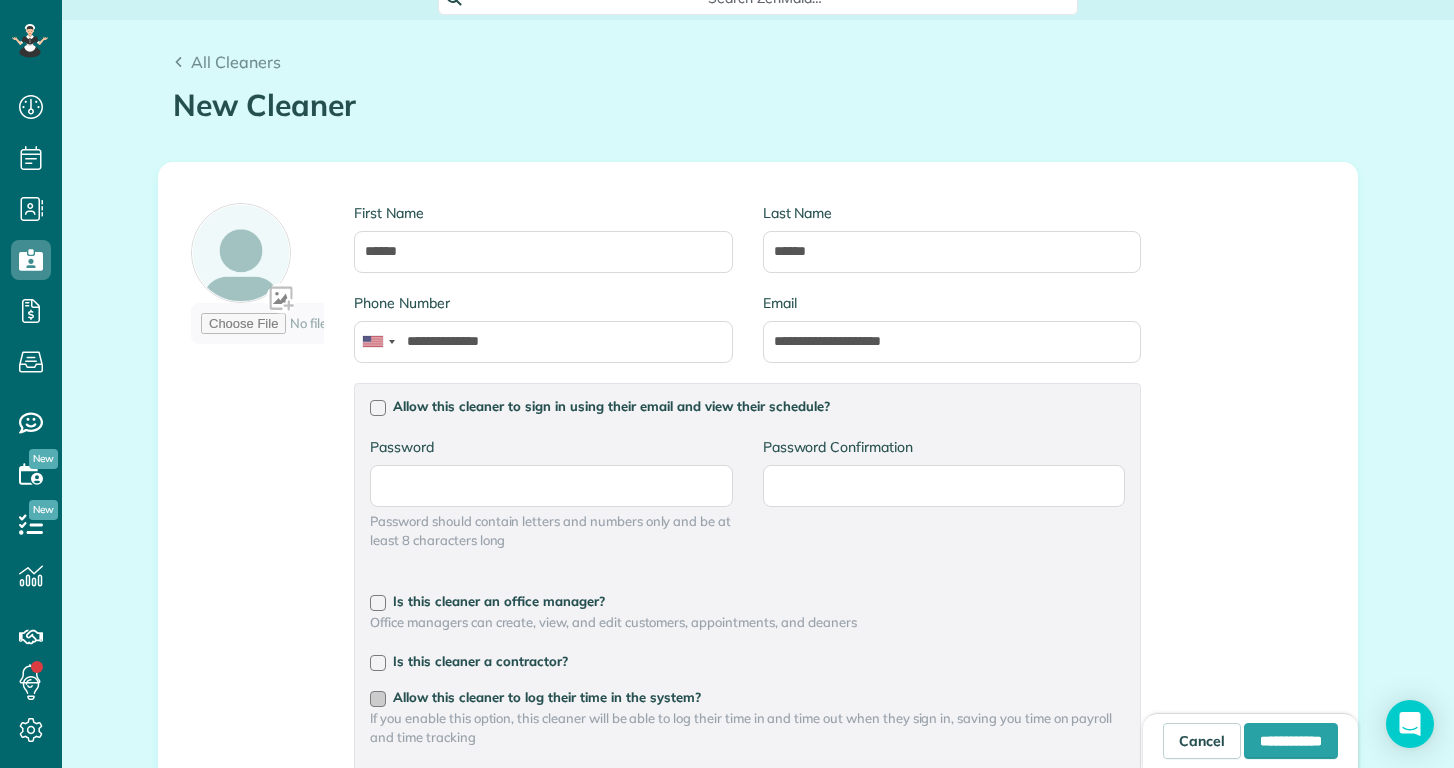 click on "Allow this cleaner to log their time in the system?" at bounding box center [547, 697] 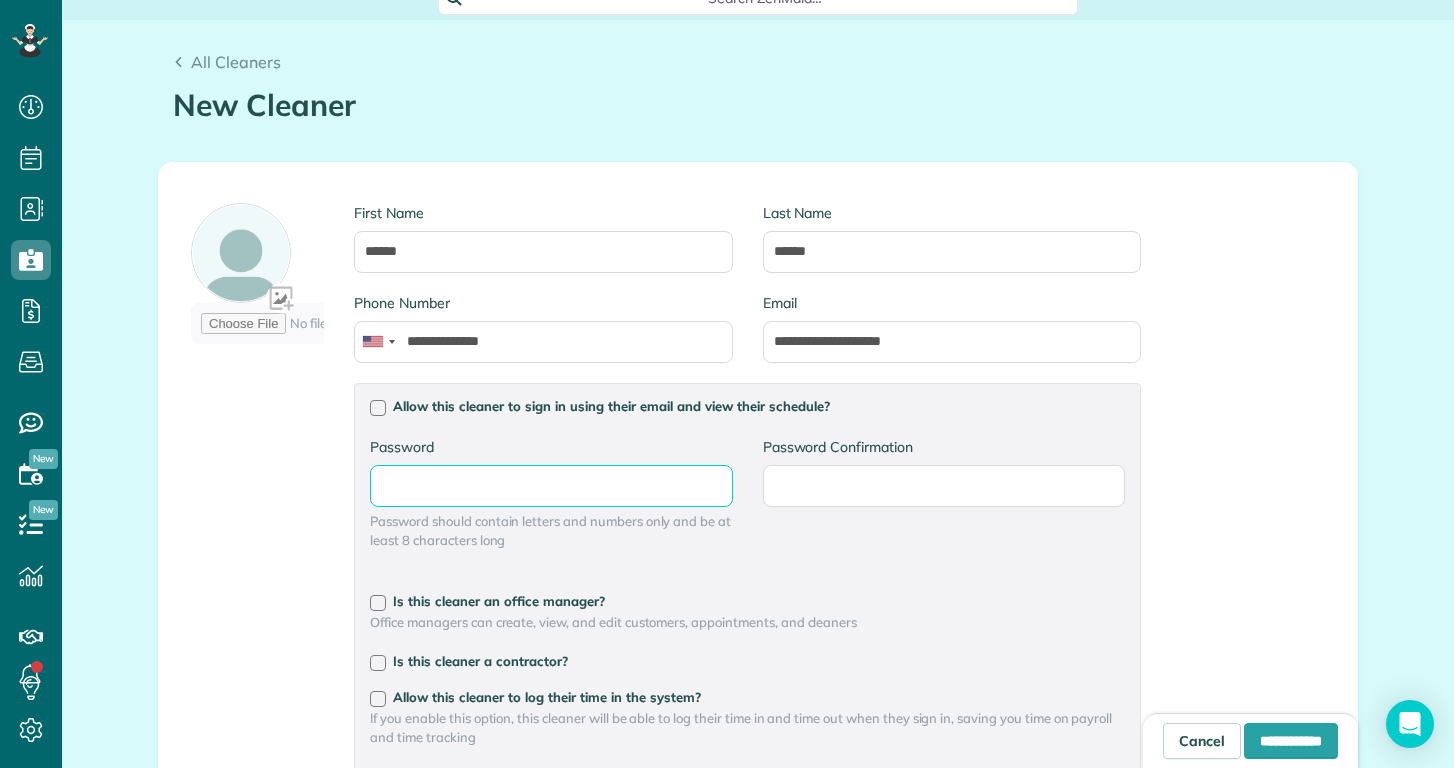 click on "Password" at bounding box center (0, 0) 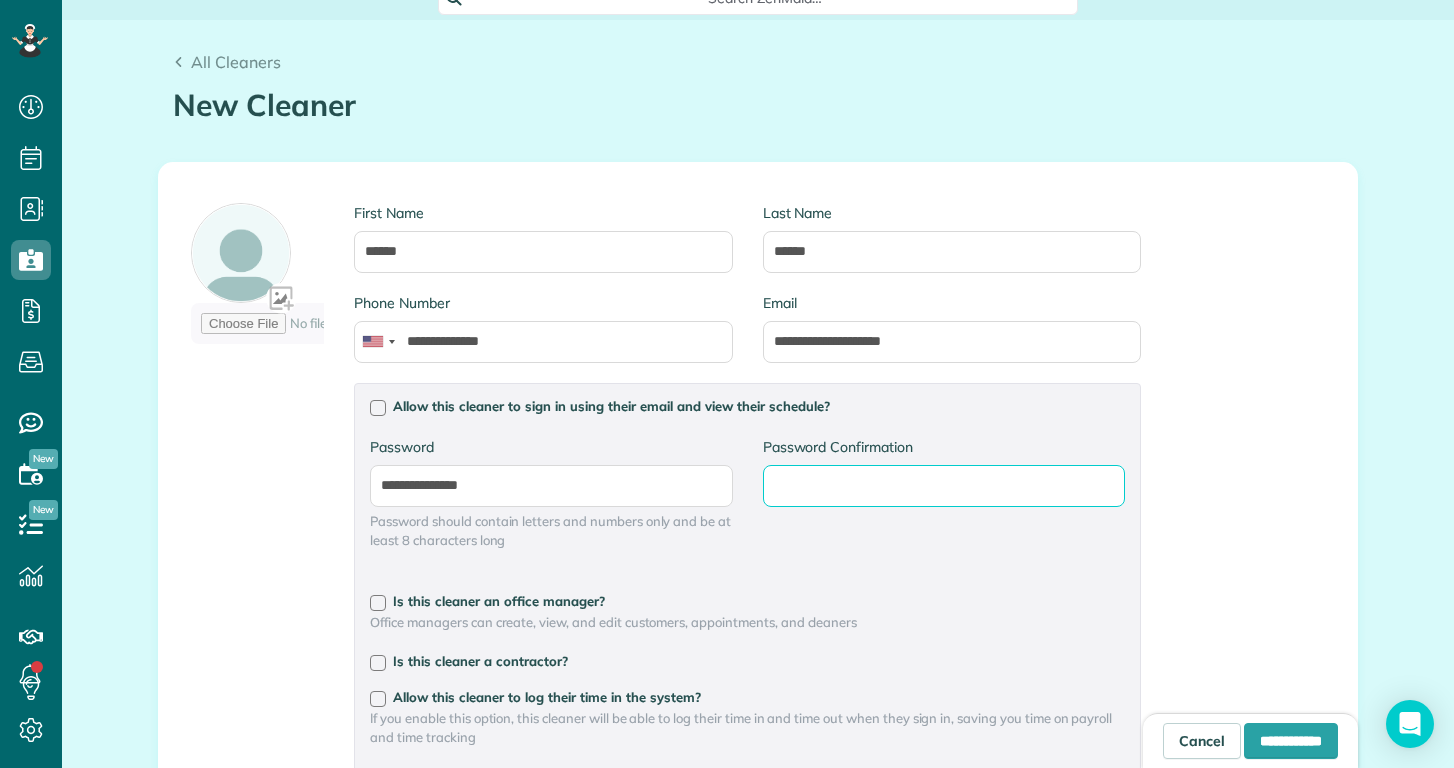 click on "Password Confirmation" at bounding box center [0, 0] 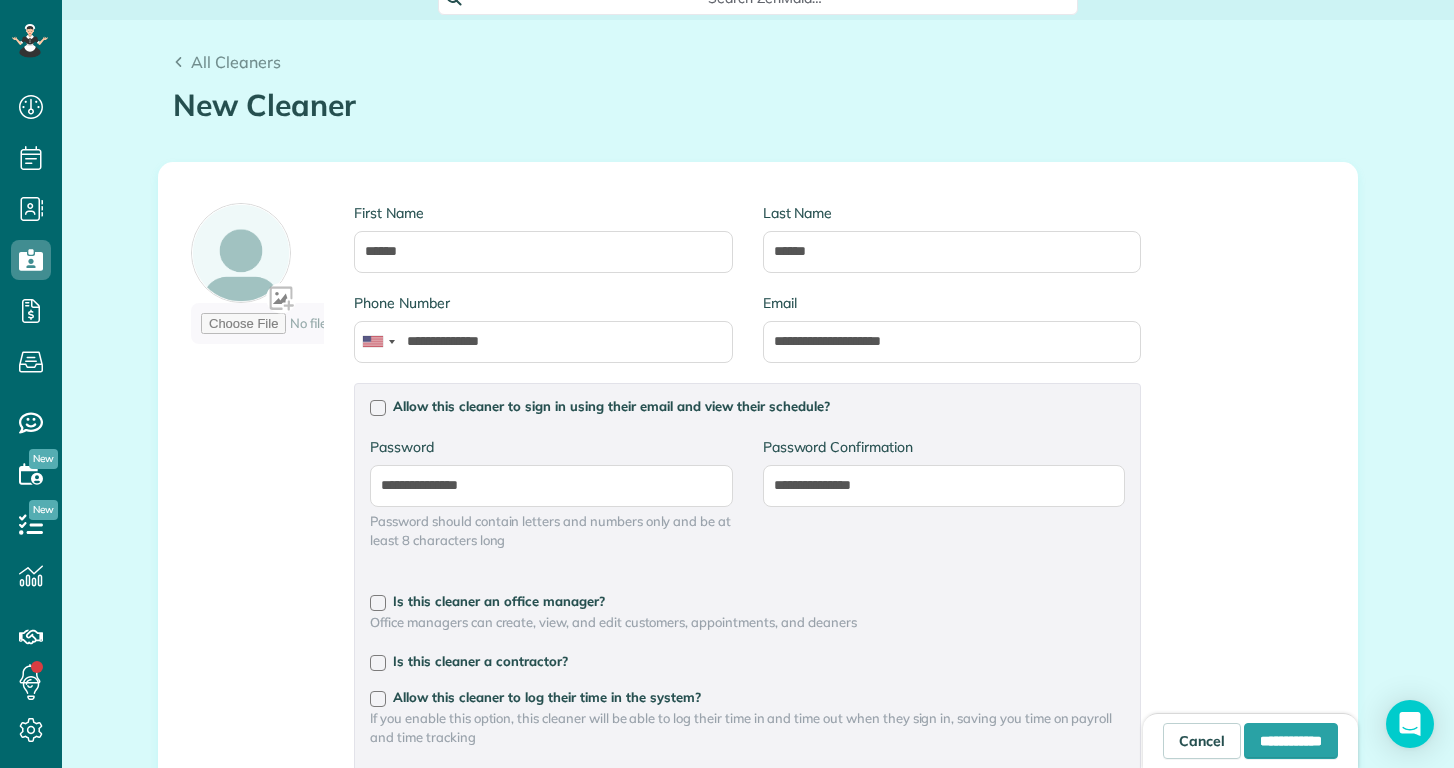 click on "**********" at bounding box center [747, 503] 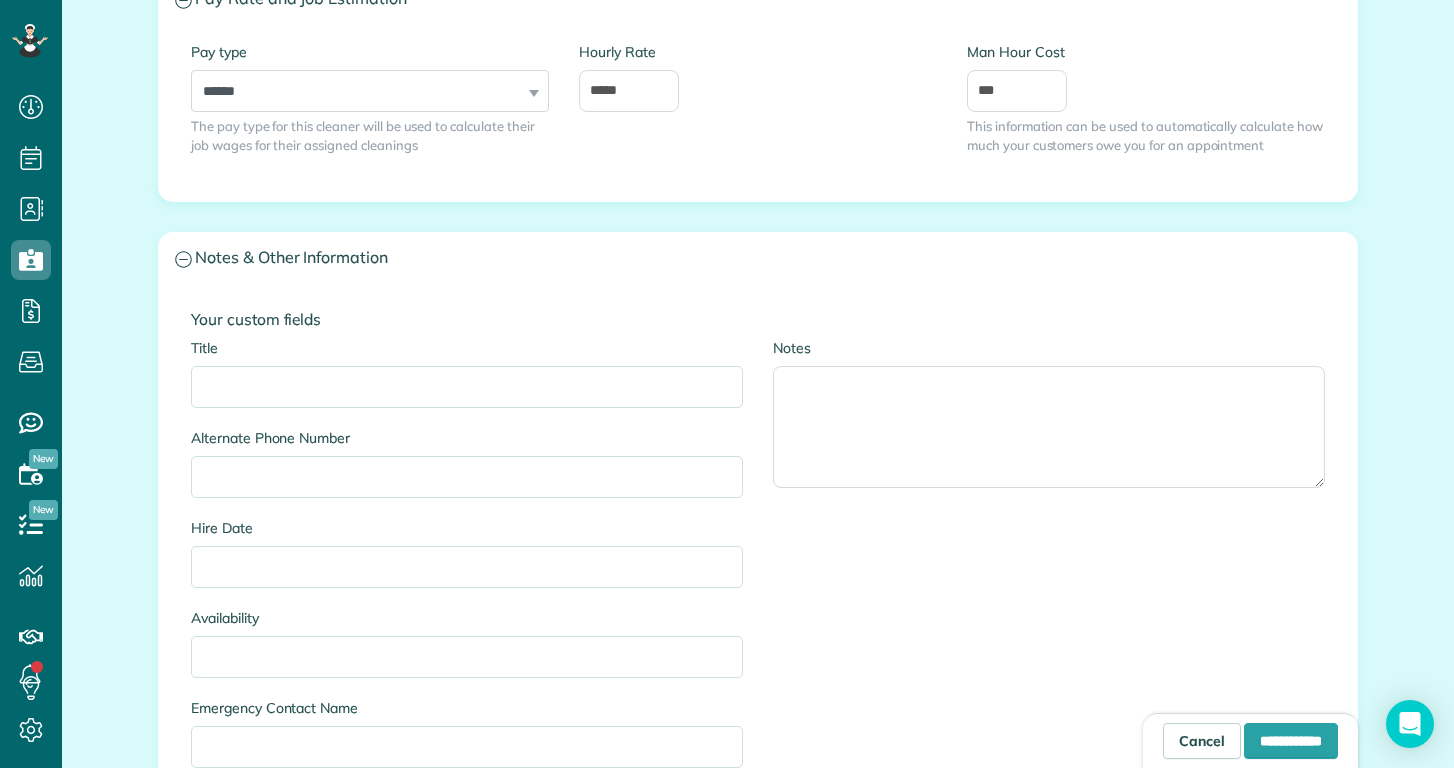 scroll, scrollTop: 2177, scrollLeft: 0, axis: vertical 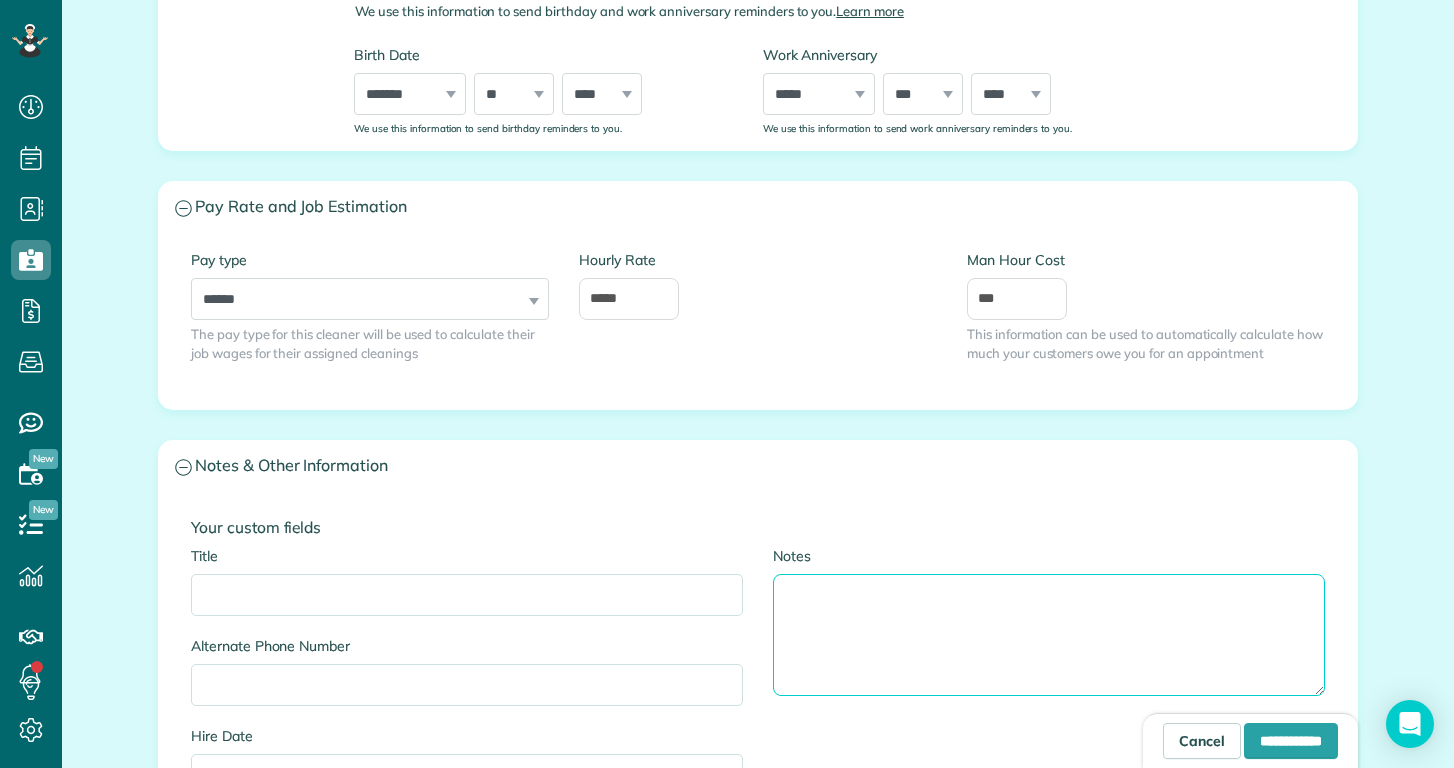 click on "Notes" at bounding box center [1049, 635] 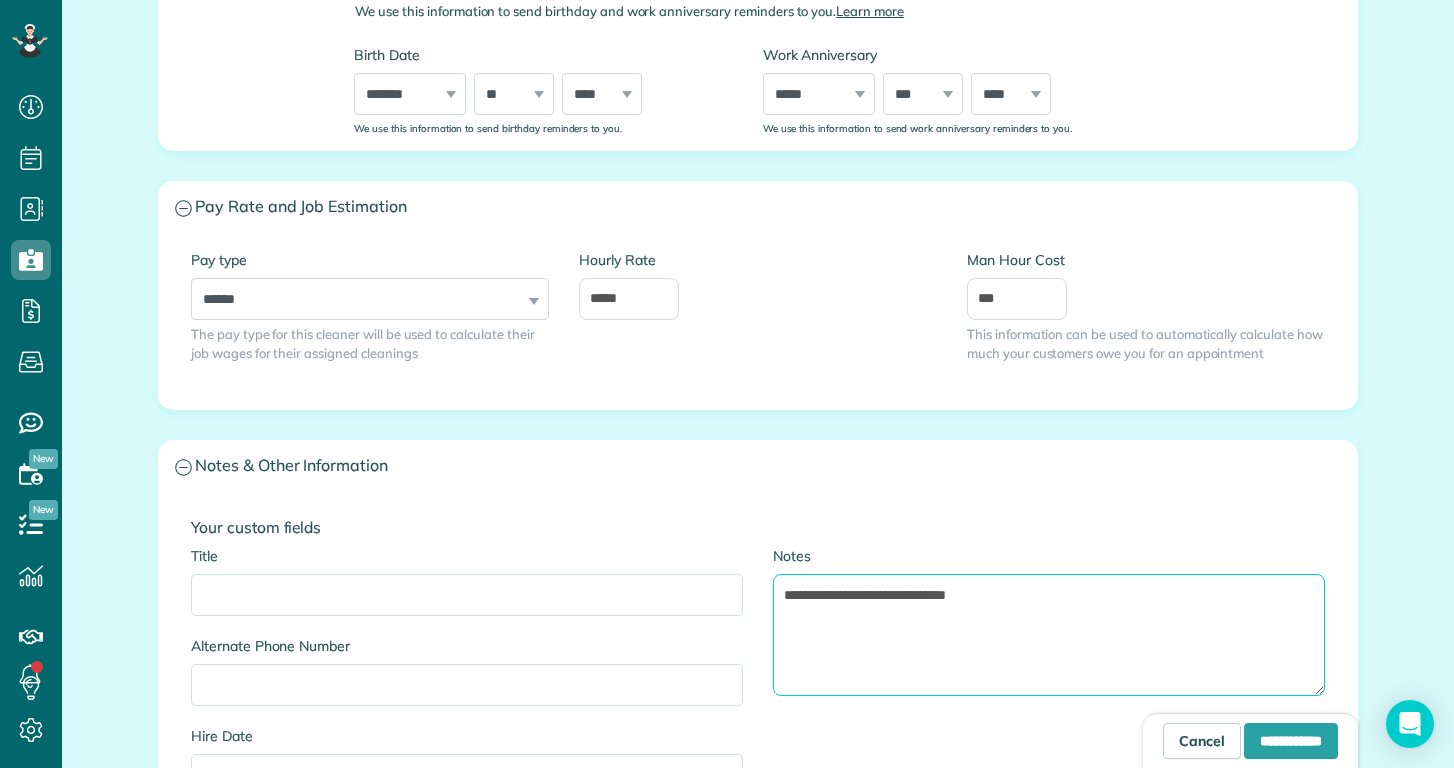 click on "**********" at bounding box center (1049, 635) 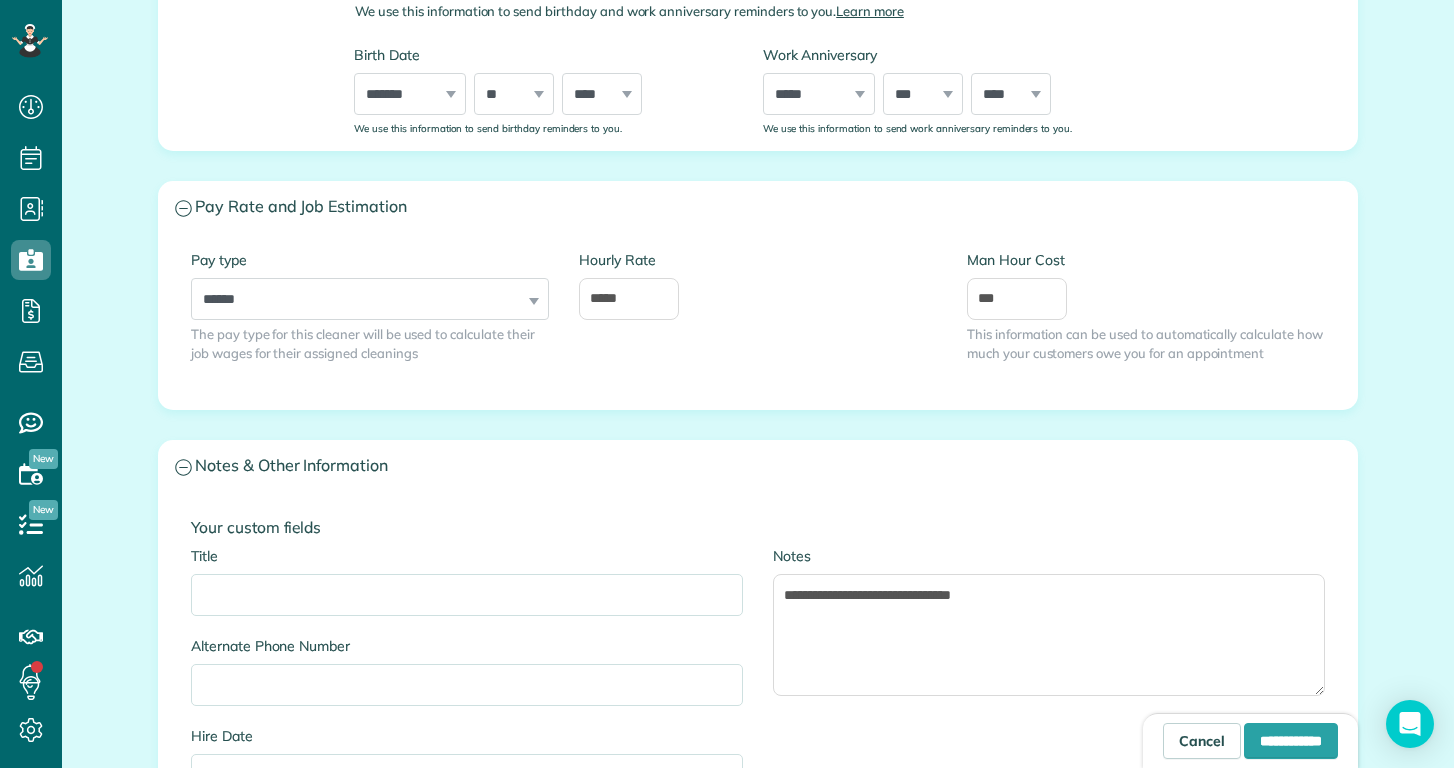 click on "Your custom fields" at bounding box center (758, 527) 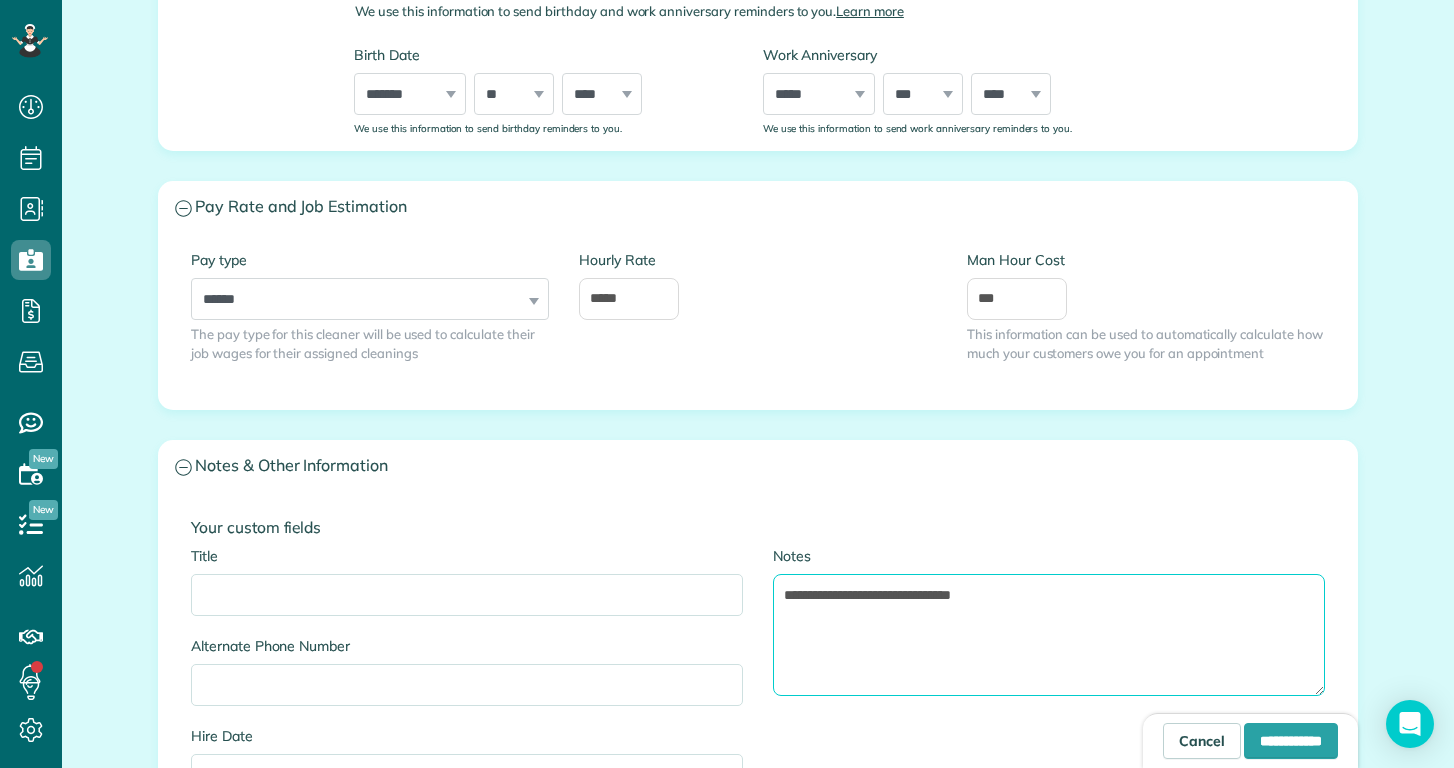 click on "**********" at bounding box center (1049, 635) 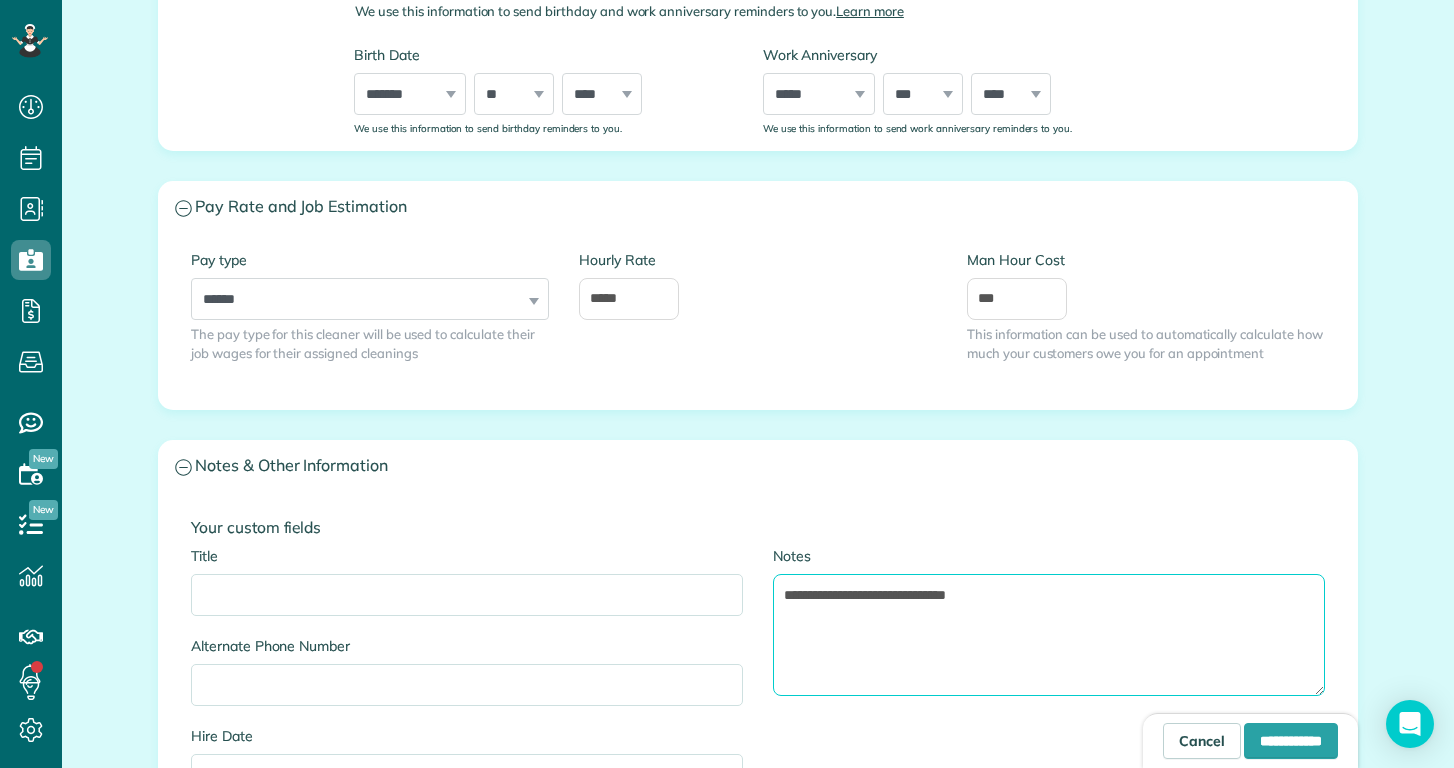 type on "**********" 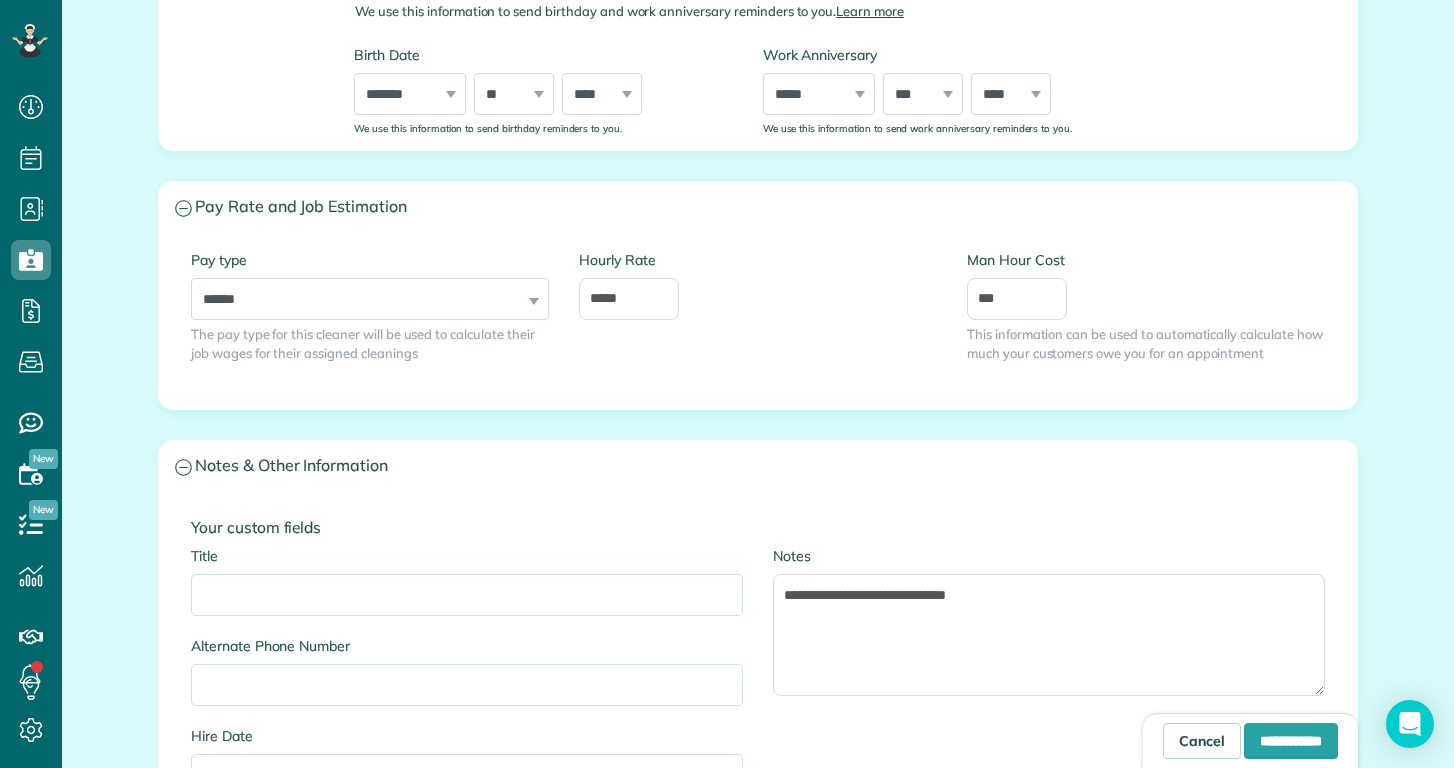 click on "Your custom fields" at bounding box center [758, 527] 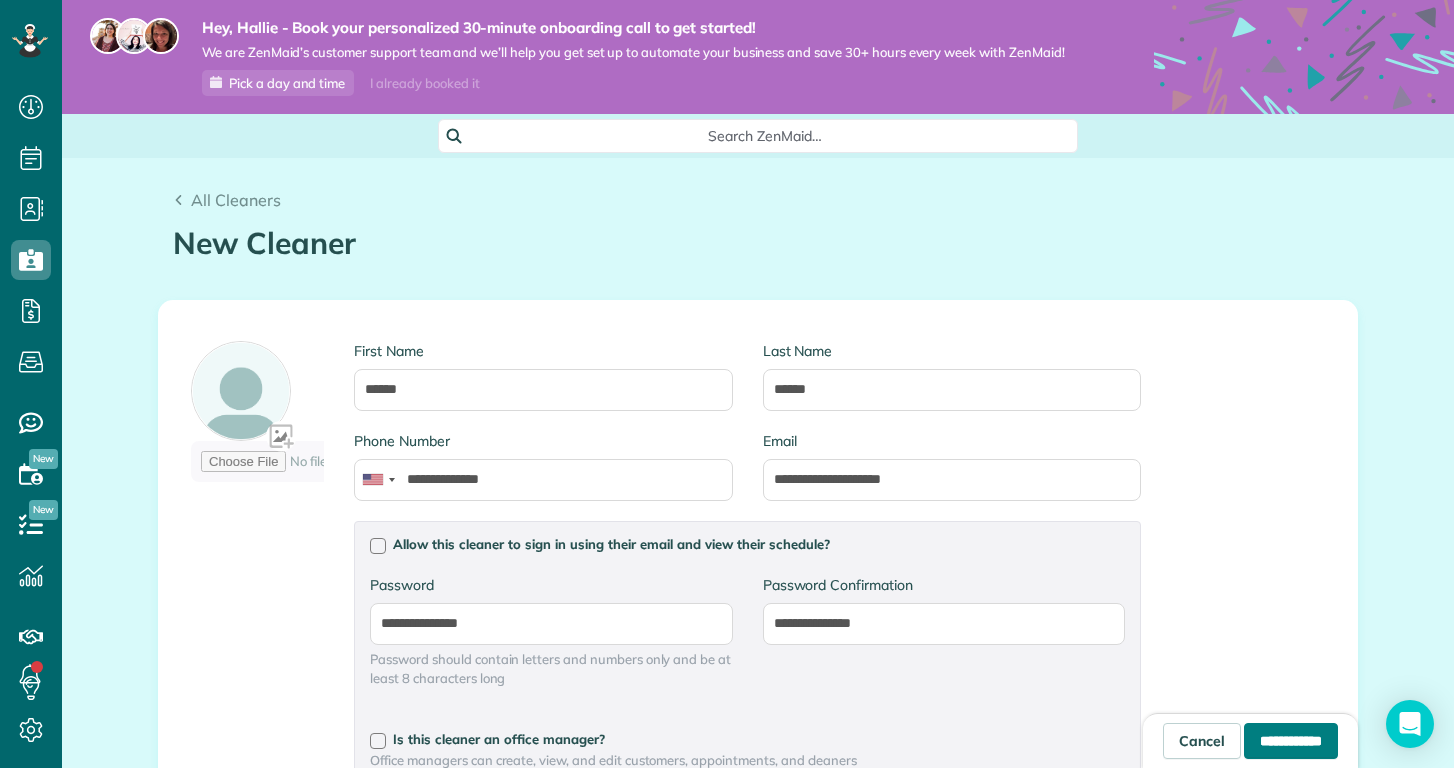 scroll, scrollTop: 0, scrollLeft: 0, axis: both 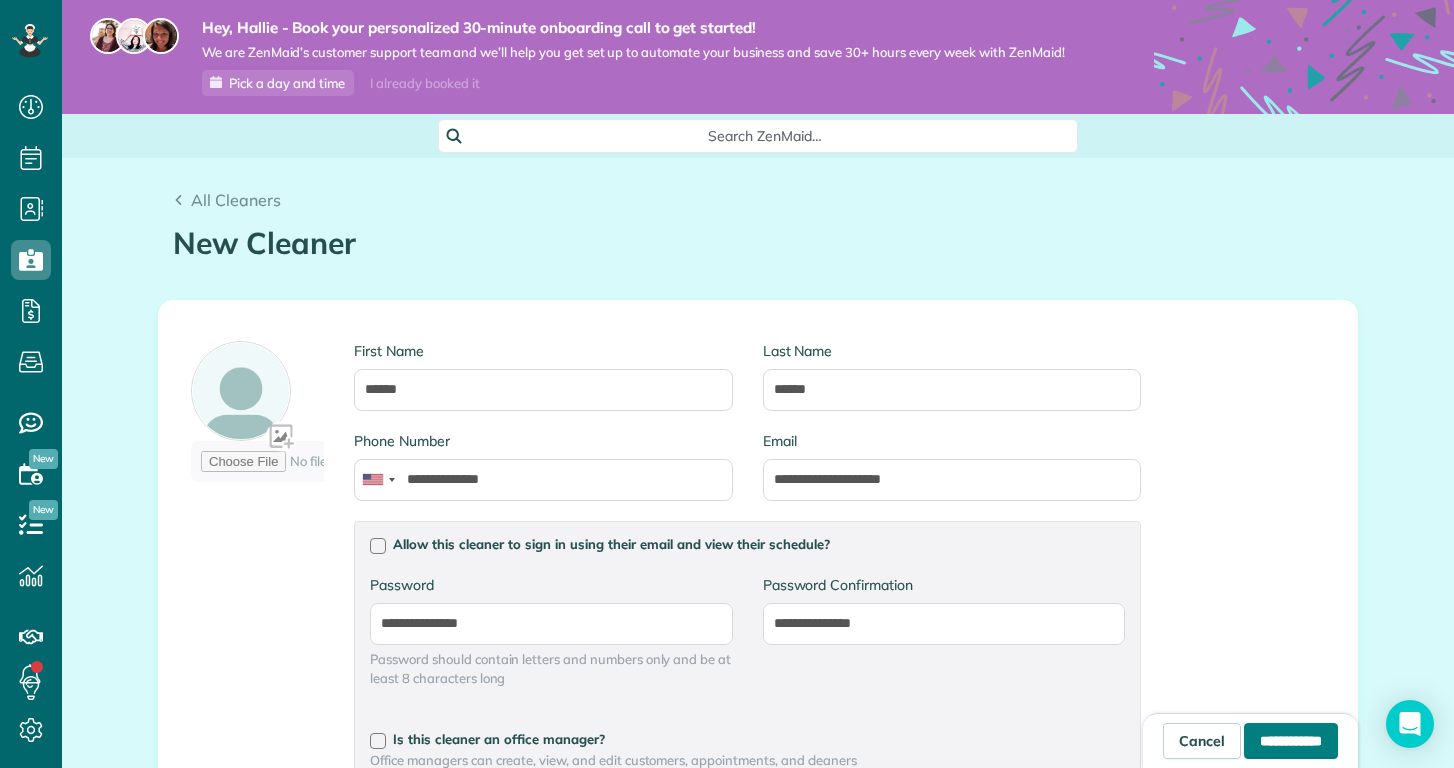 click on "**********" at bounding box center (1291, 741) 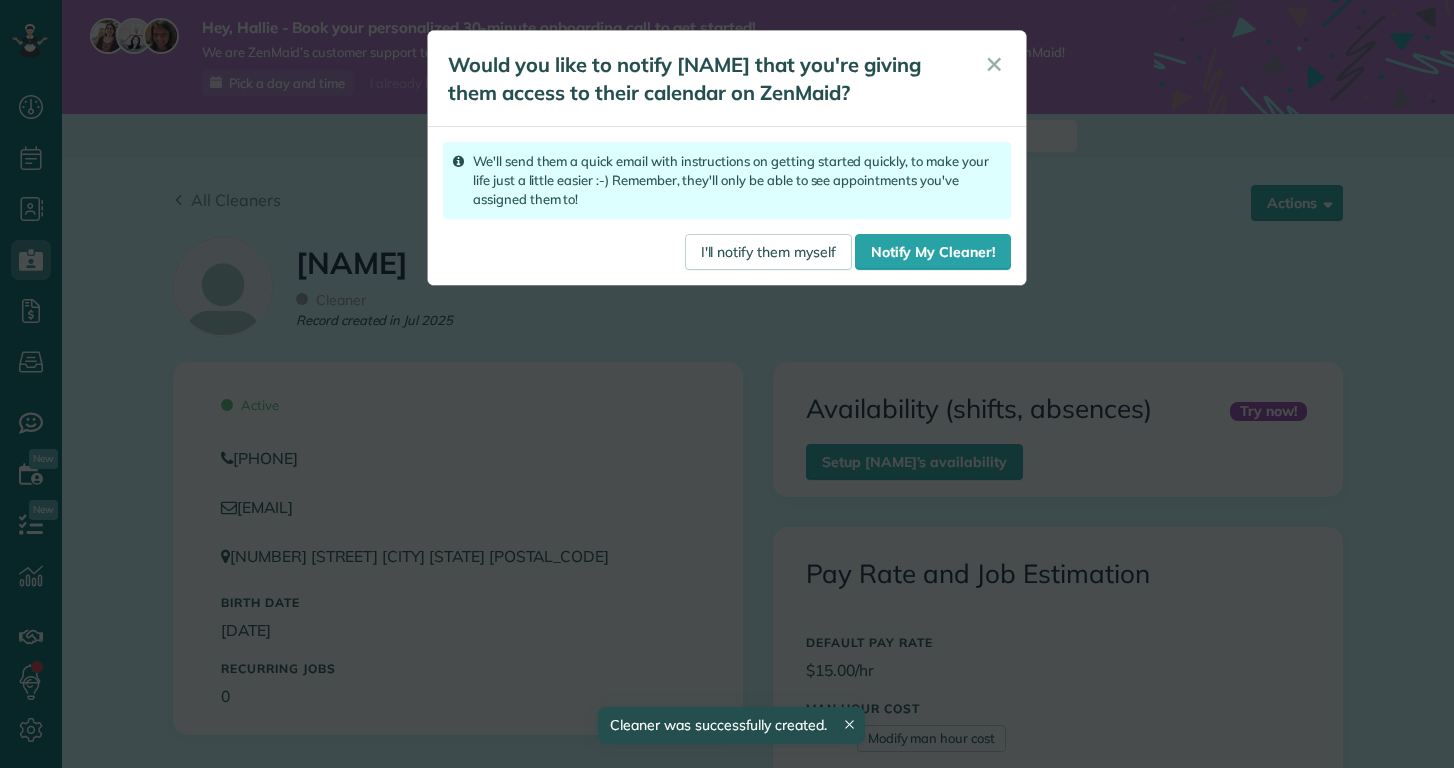 scroll, scrollTop: 0, scrollLeft: 0, axis: both 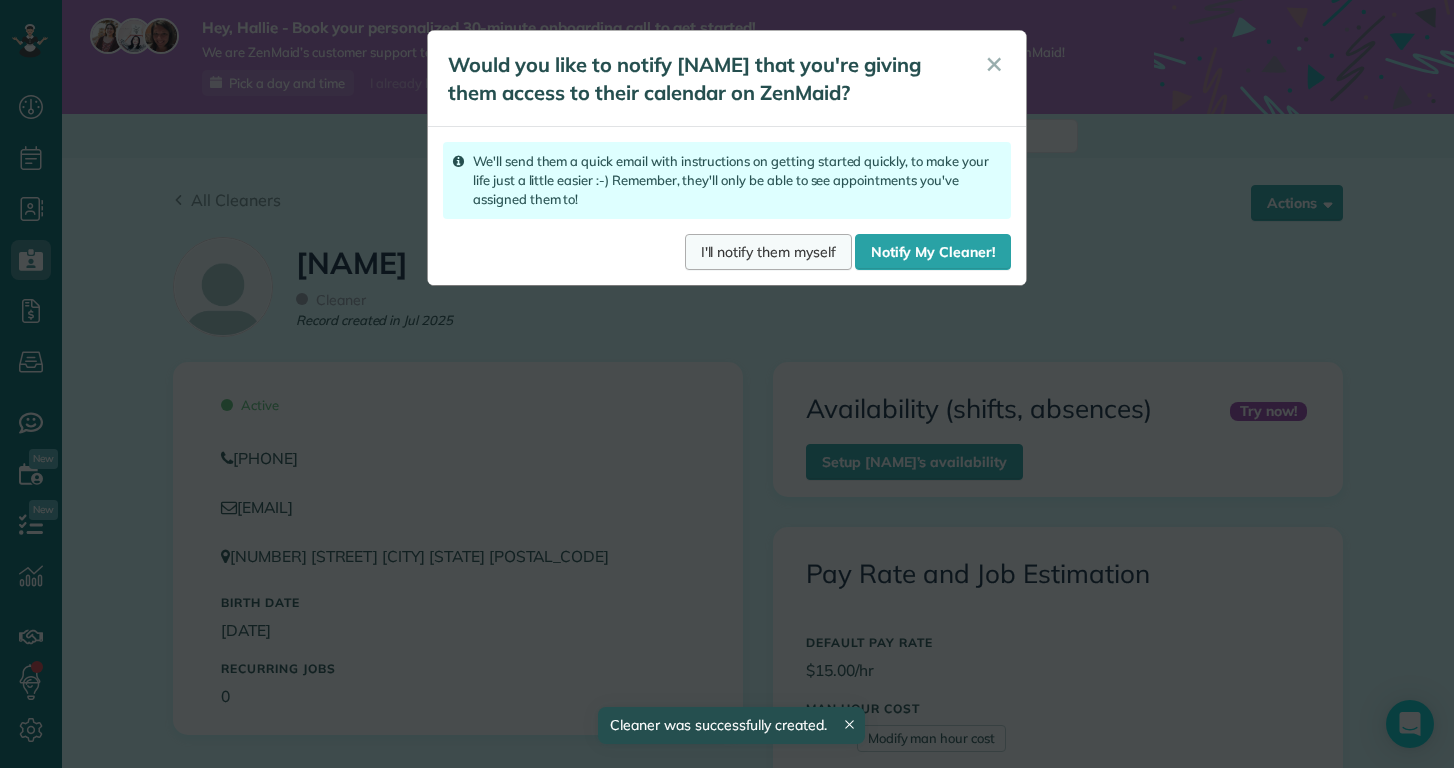 click on "I'll notify them myself" at bounding box center (768, 252) 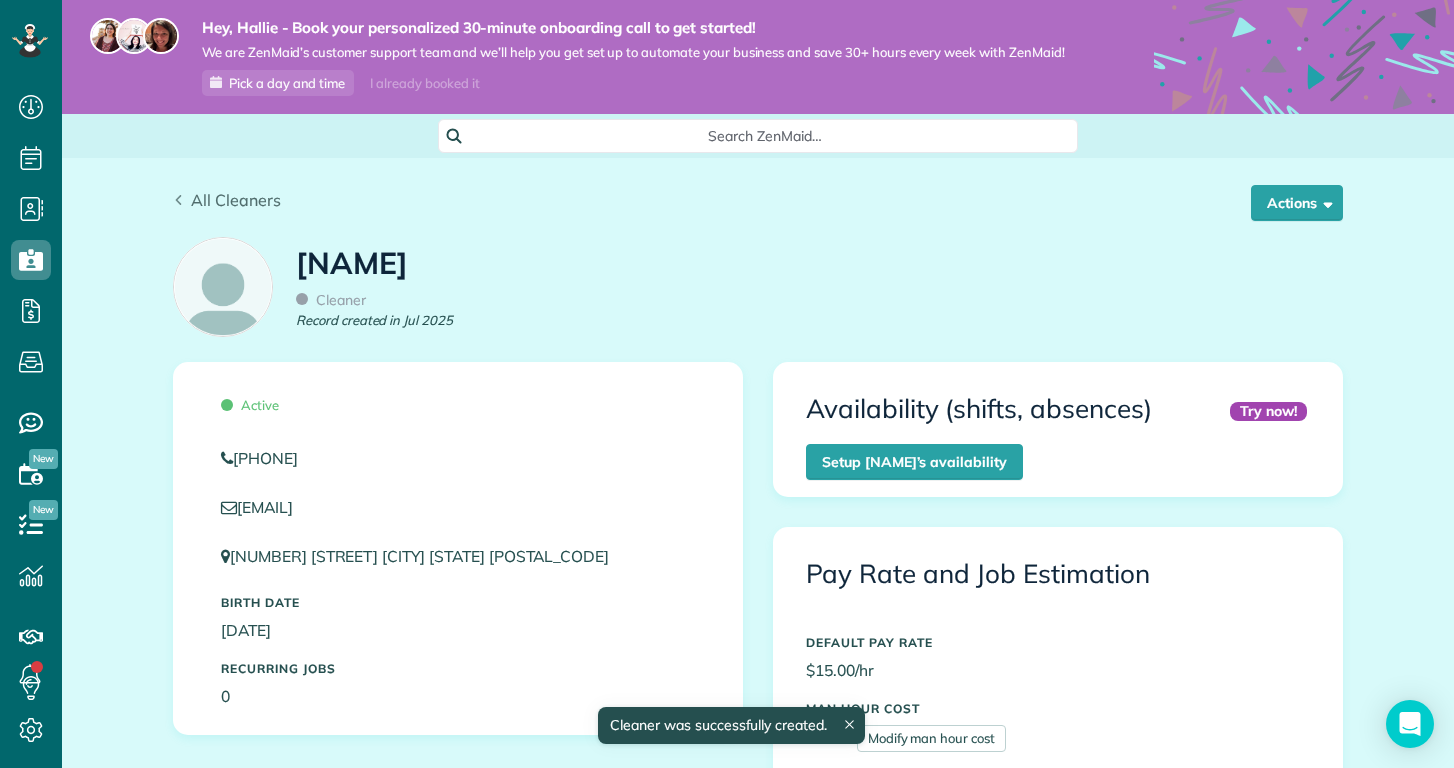 click on "All Cleaners" at bounding box center (227, 200) 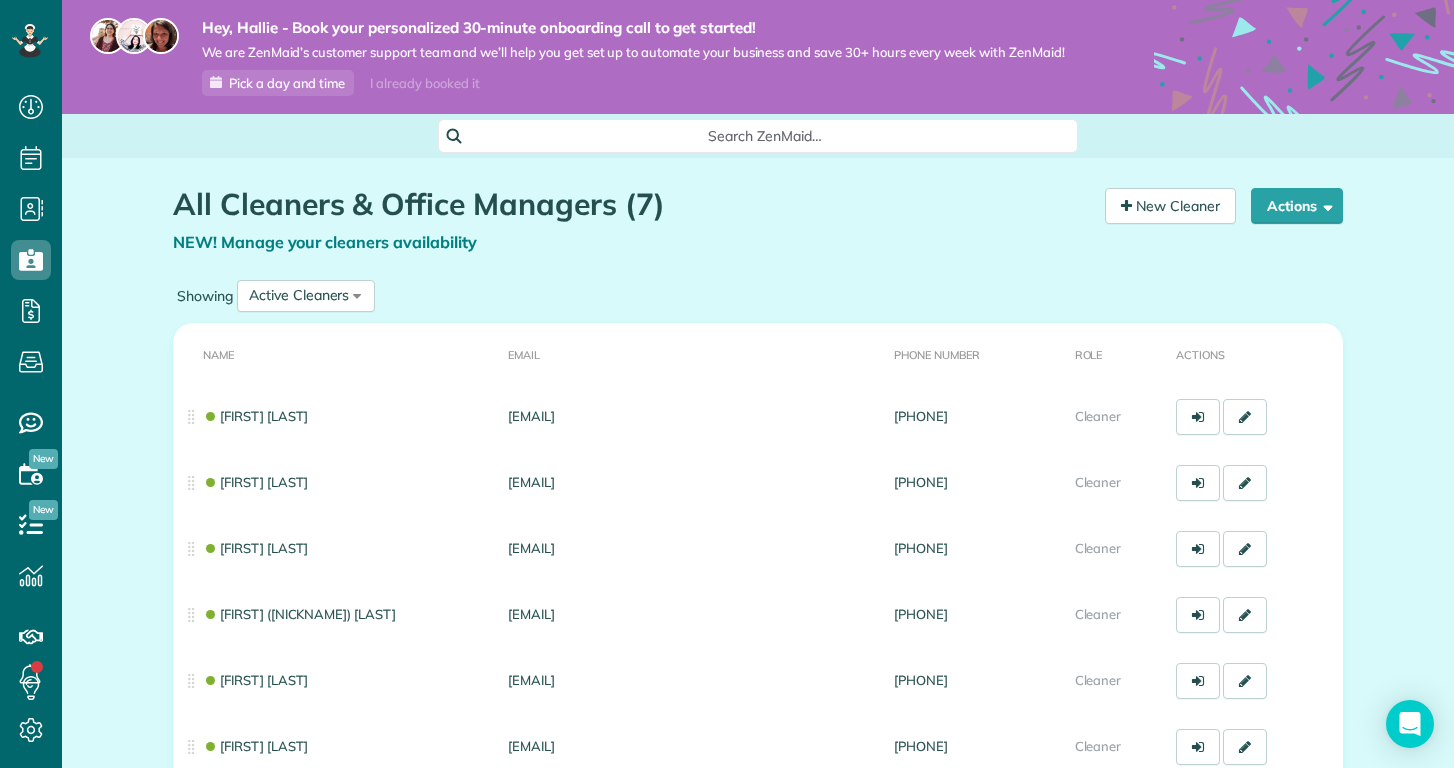 scroll, scrollTop: 0, scrollLeft: 0, axis: both 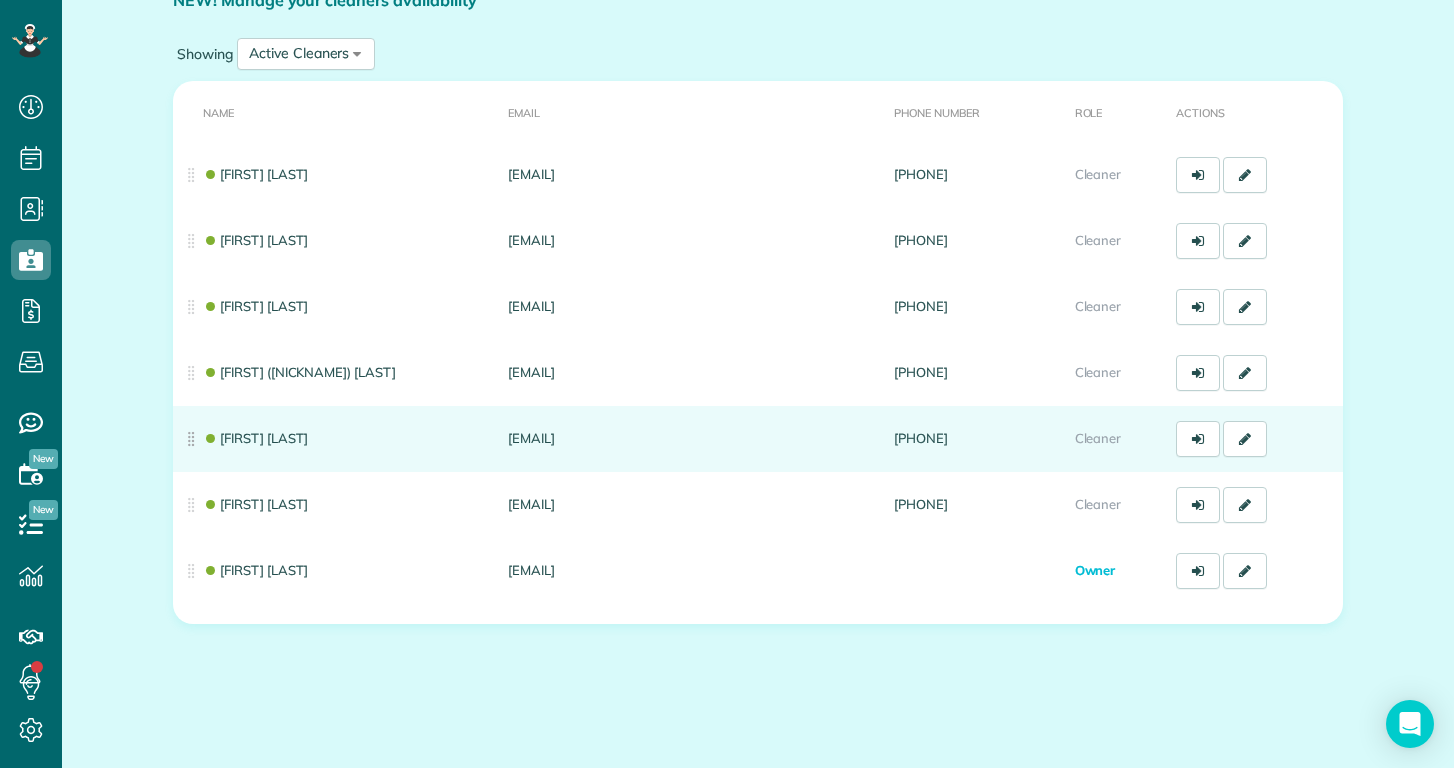click on "[FIRST] [LAST]" at bounding box center [255, 438] 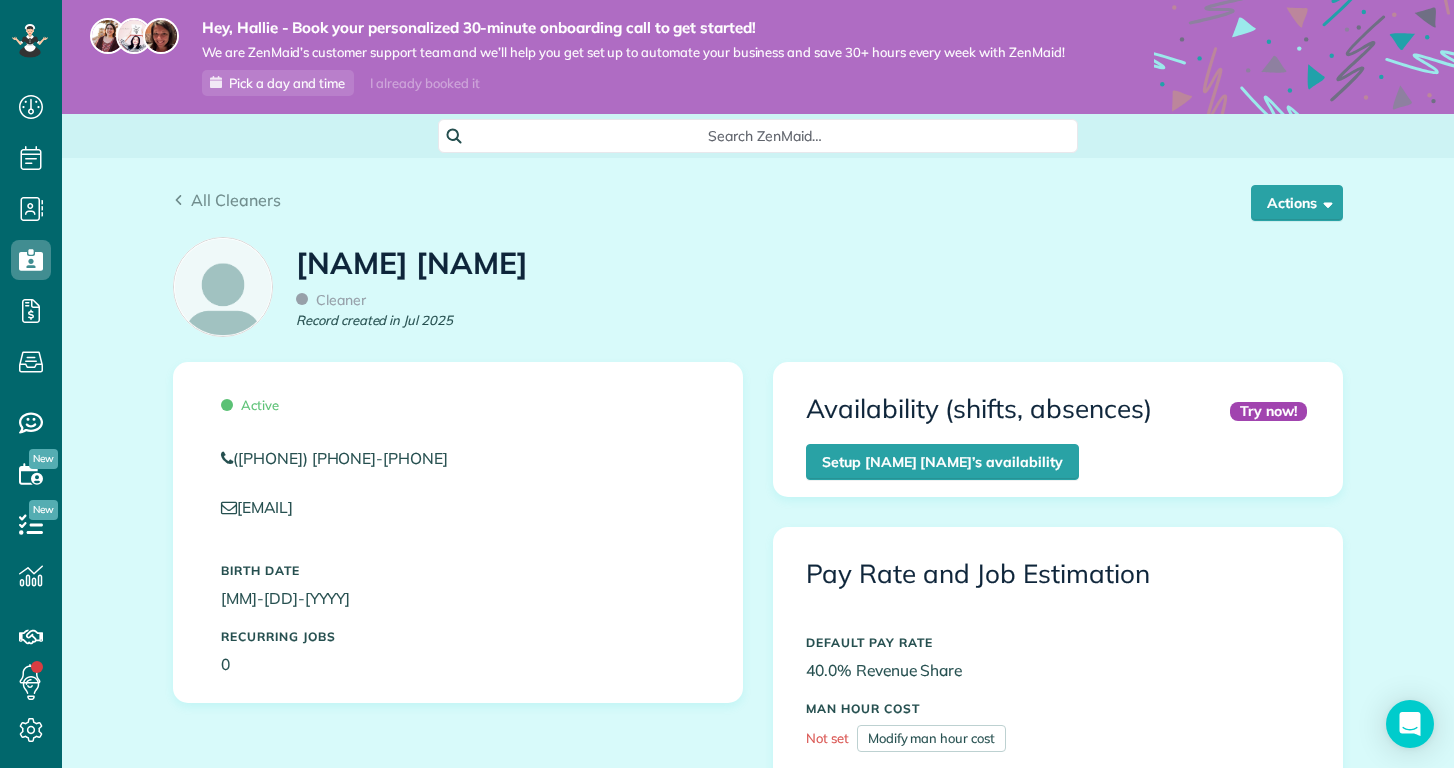 scroll, scrollTop: 0, scrollLeft: 0, axis: both 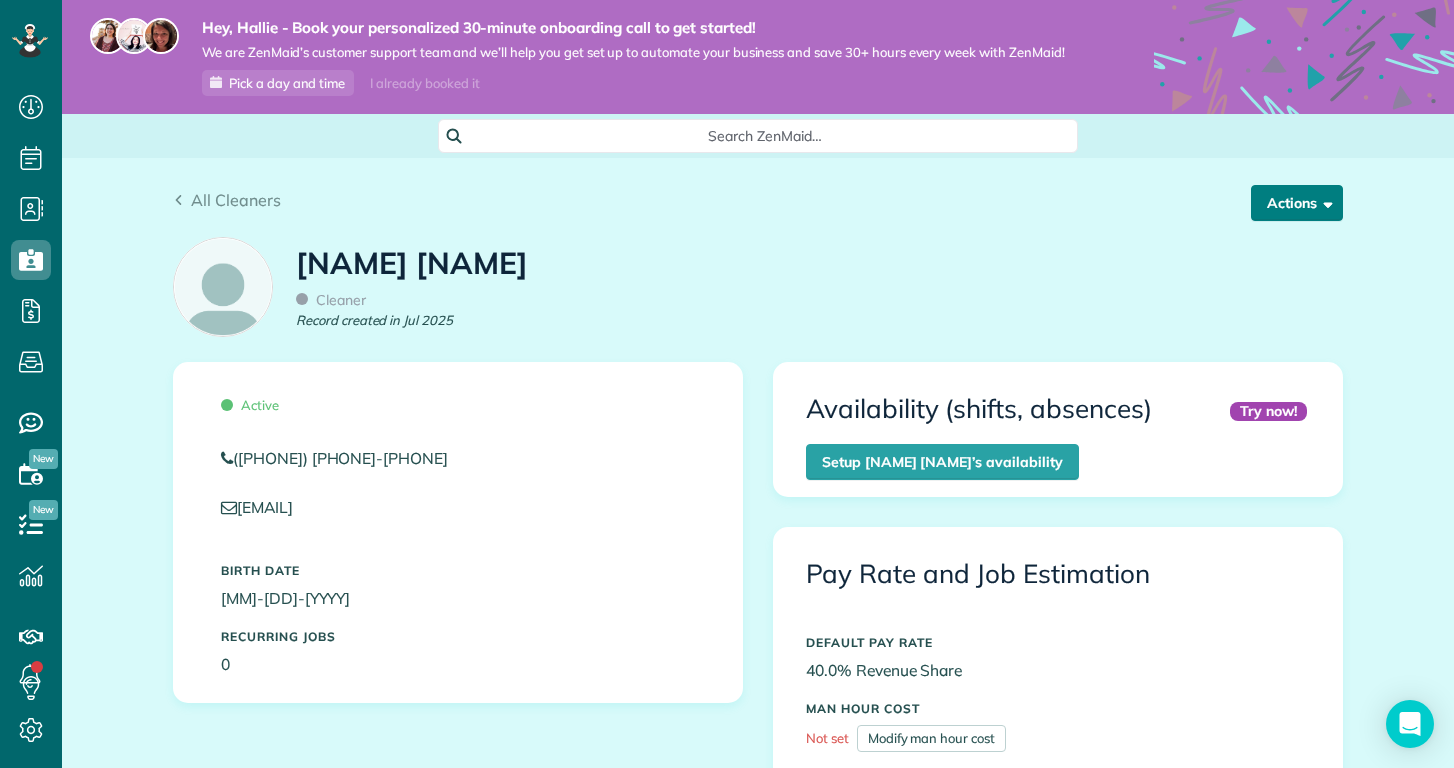 click on "Actions" at bounding box center [1297, 203] 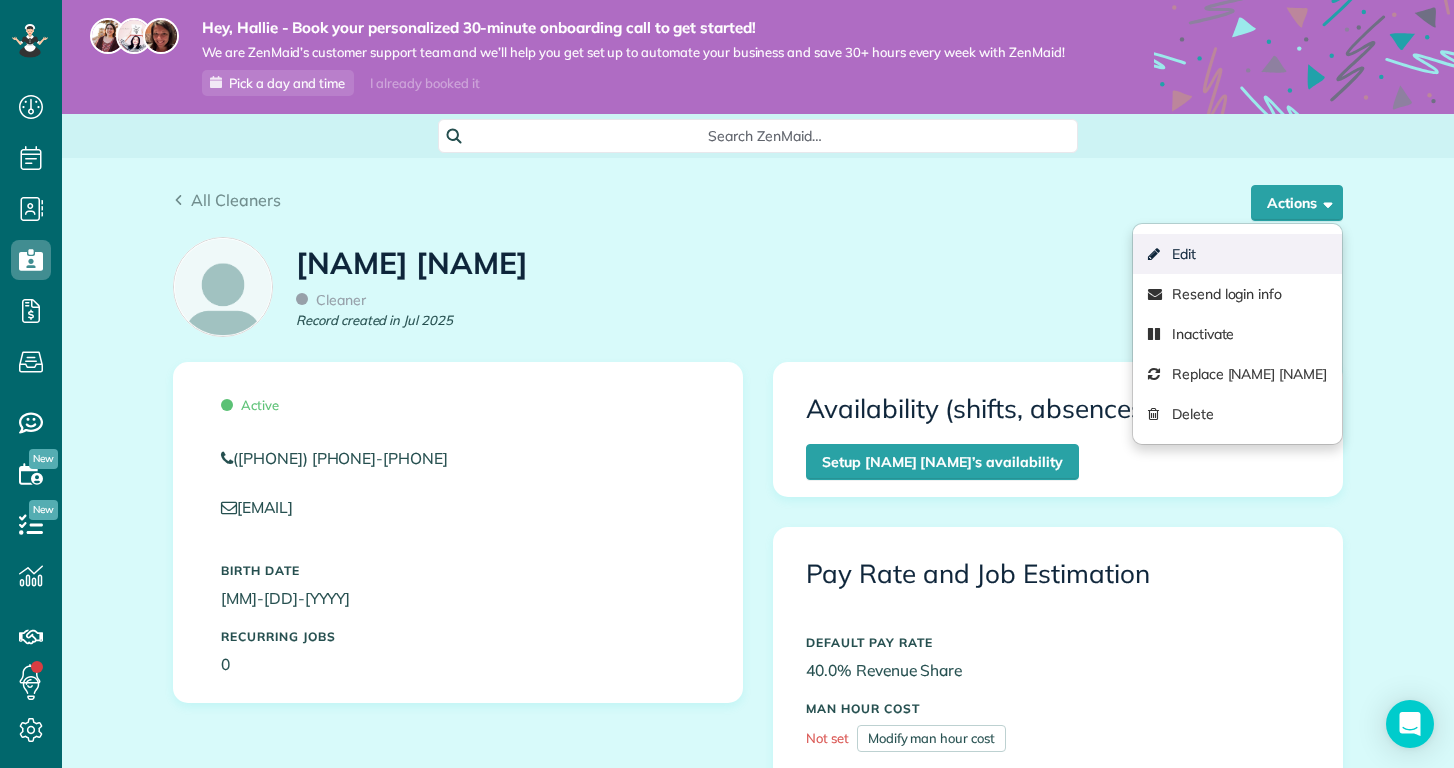 click on "Edit" at bounding box center [1237, 254] 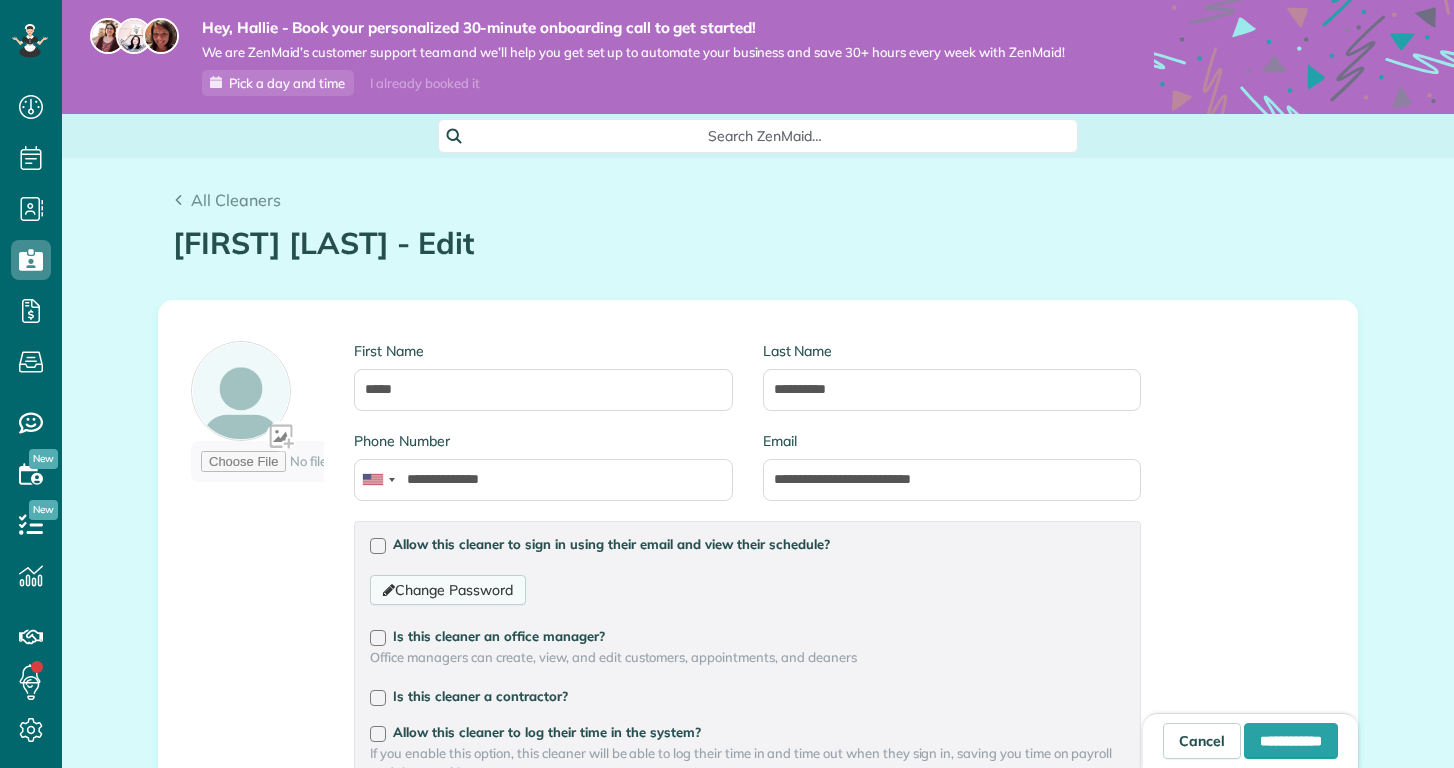 scroll, scrollTop: 0, scrollLeft: 0, axis: both 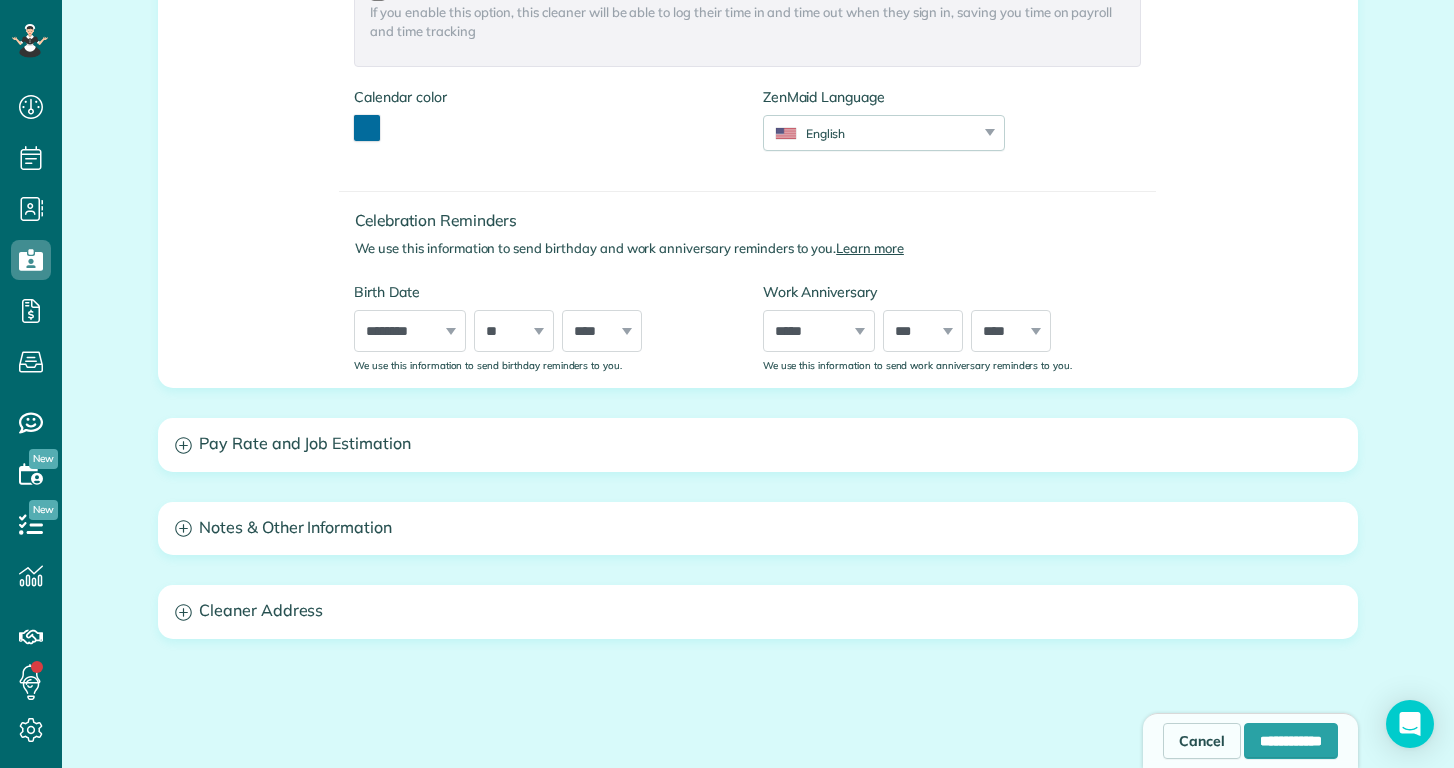 click on "Pay Rate and Job Estimation" at bounding box center (758, 444) 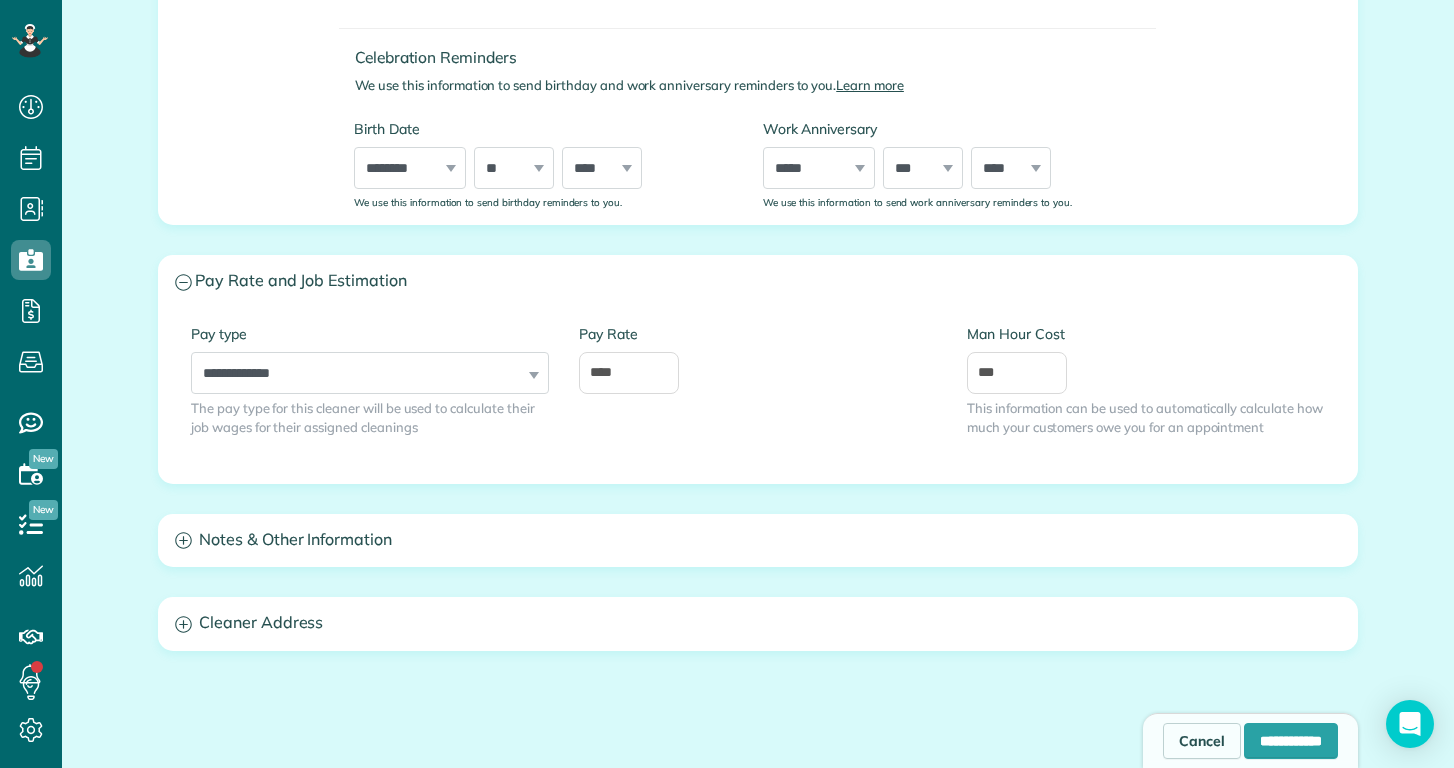 scroll, scrollTop: 905, scrollLeft: 0, axis: vertical 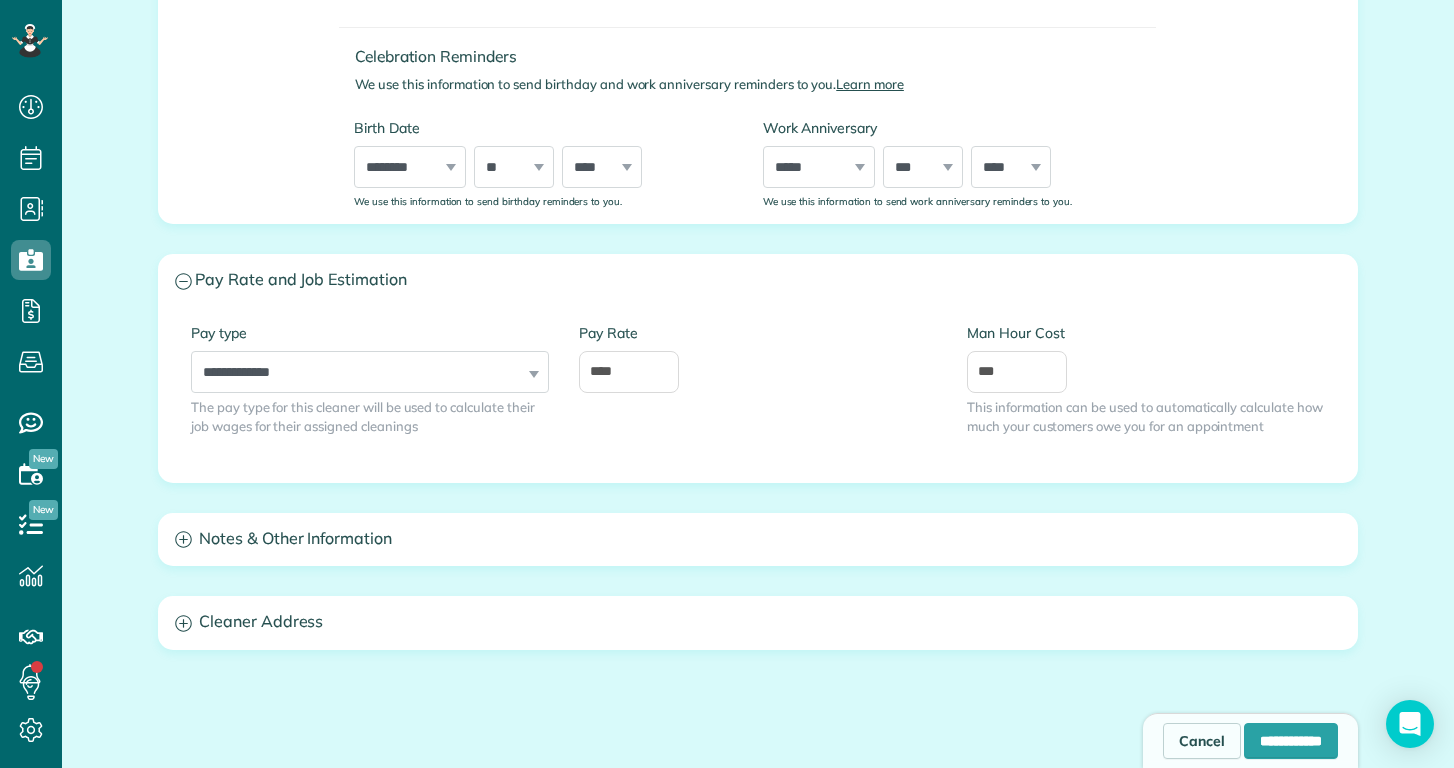 click on "**********" at bounding box center [758, 97] 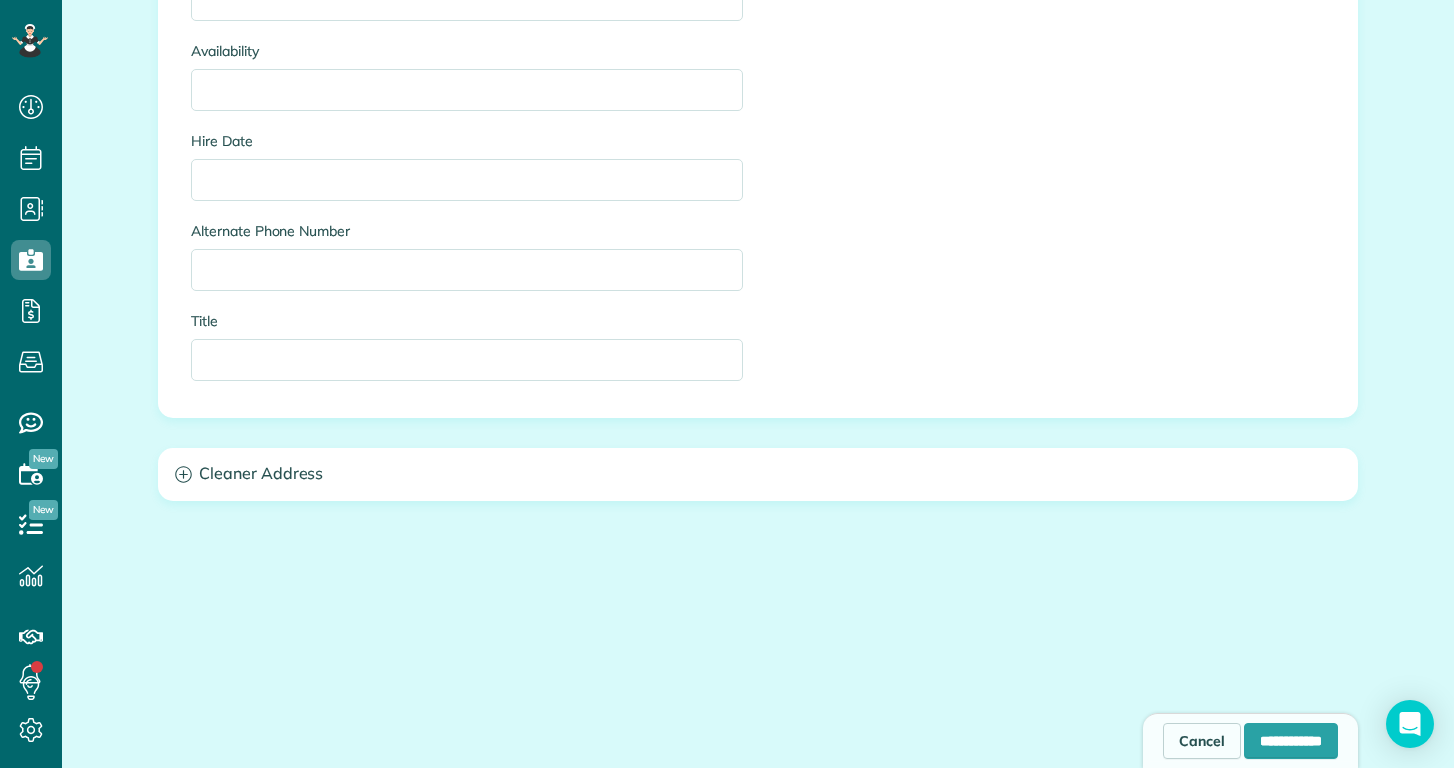 click on "Cleaner Address" at bounding box center (758, 474) 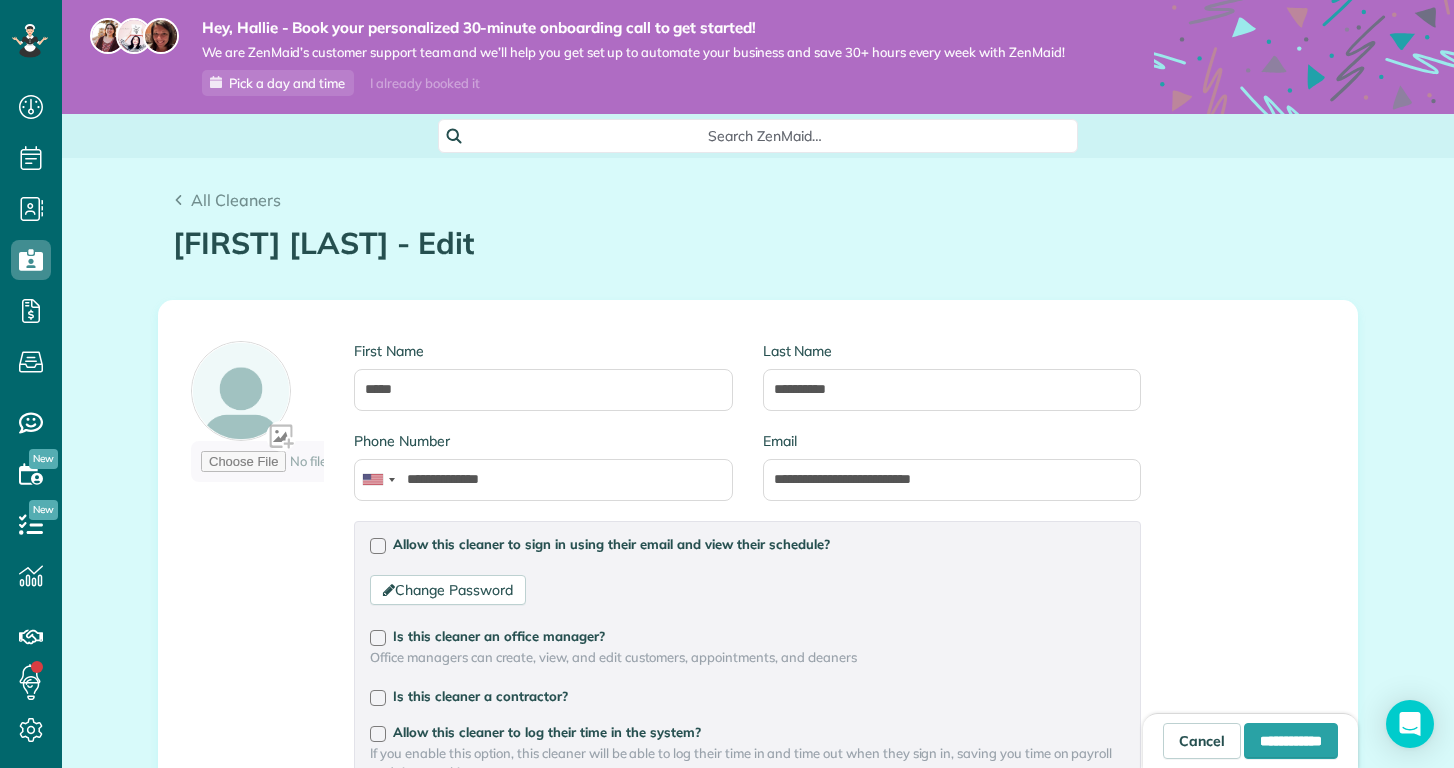scroll, scrollTop: 0, scrollLeft: 0, axis: both 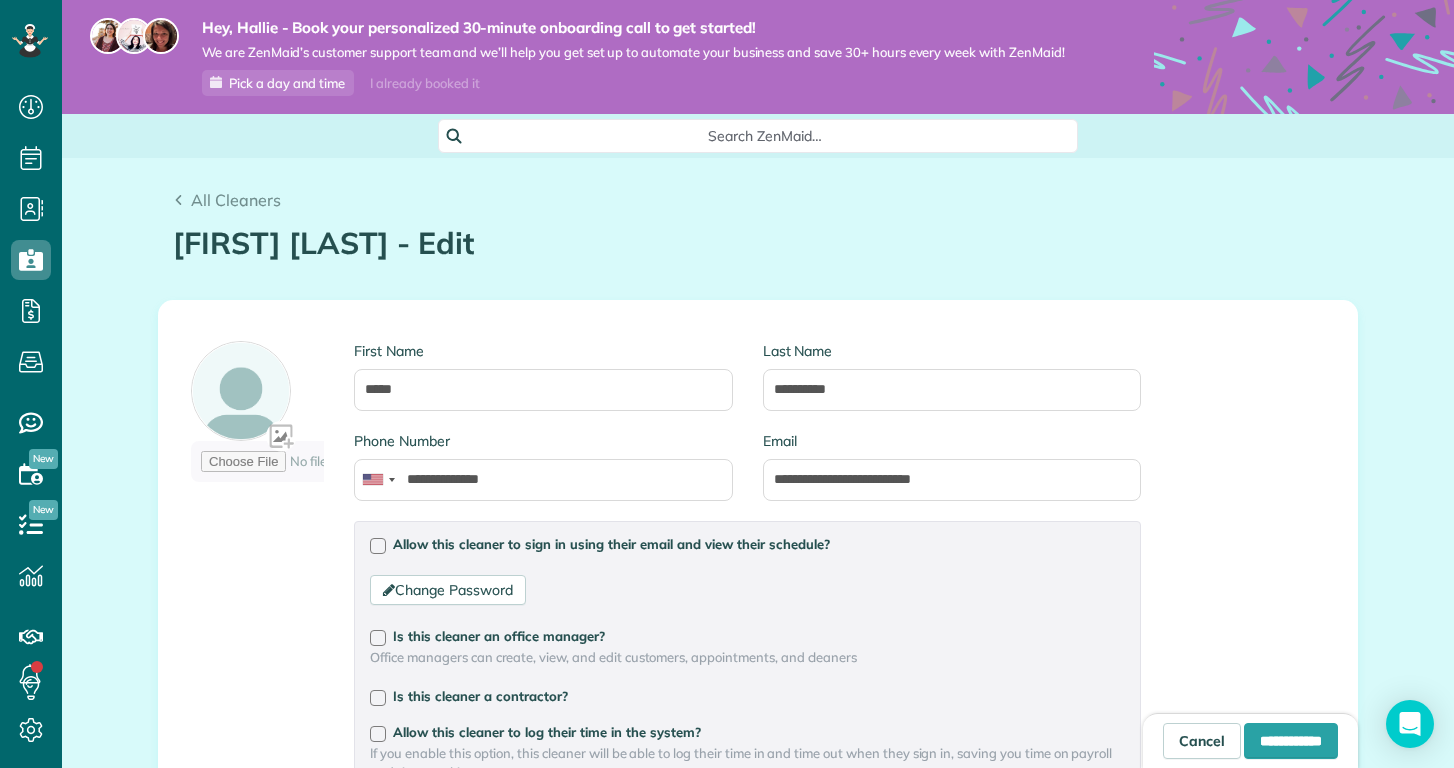click on "Caleb Hattabaugh - Edit" at bounding box center (758, 243) 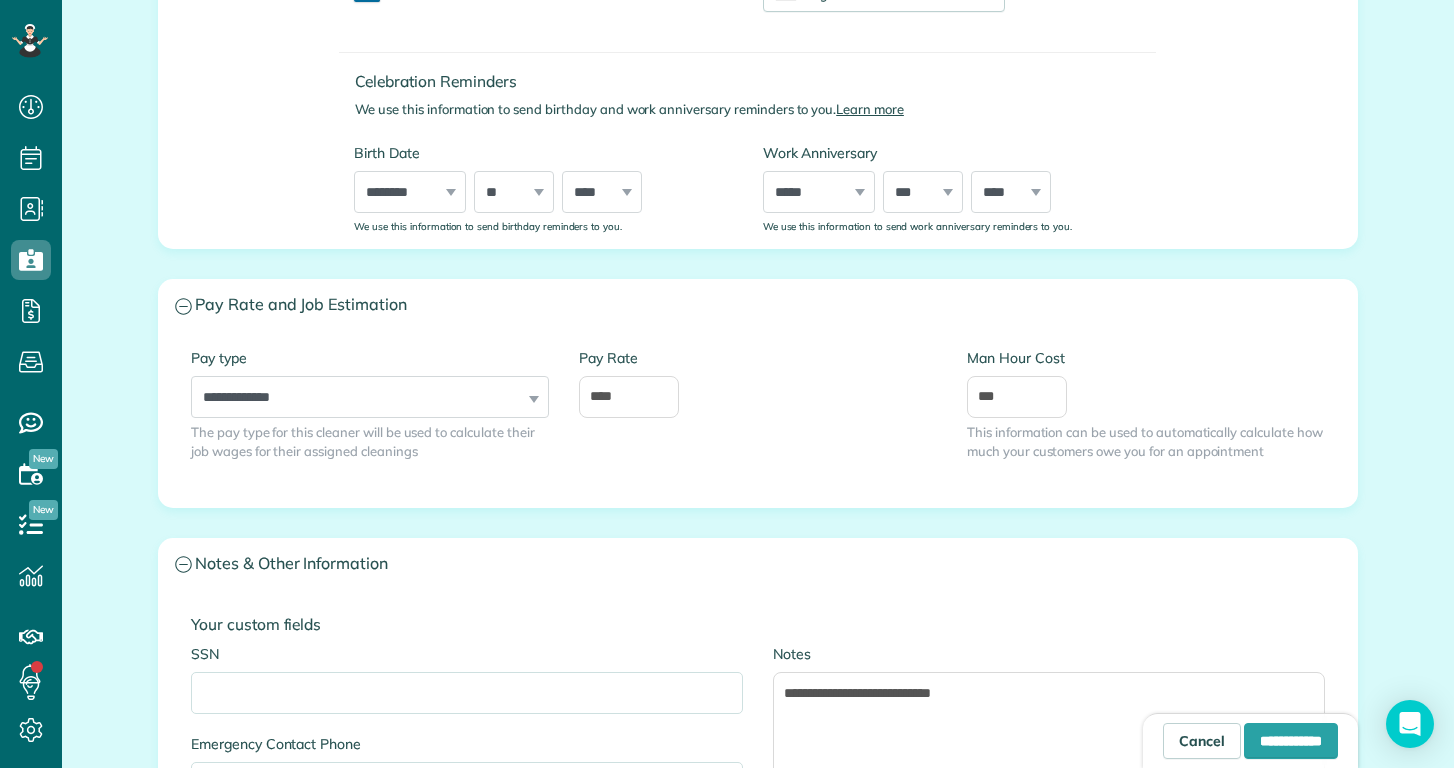 scroll, scrollTop: 882, scrollLeft: 0, axis: vertical 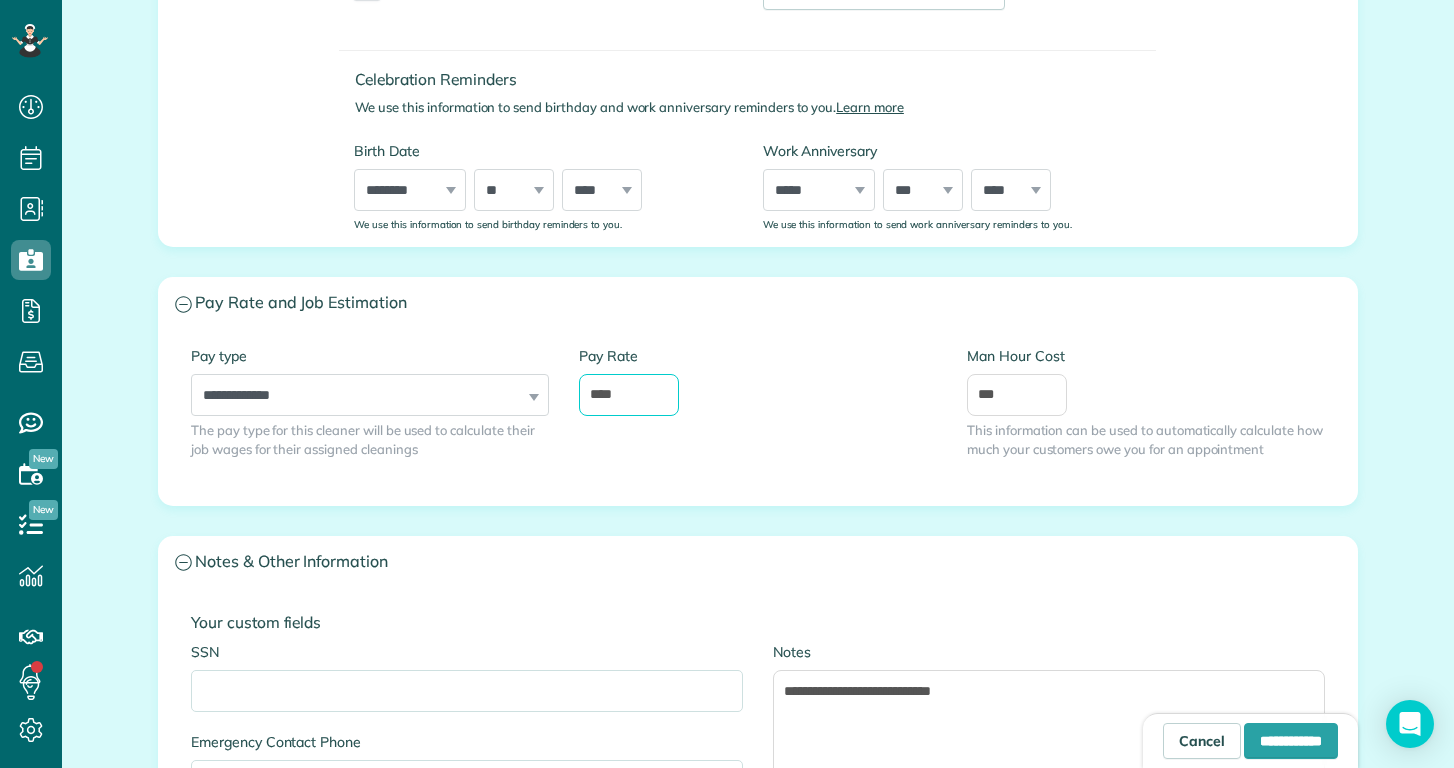 drag, startPoint x: 638, startPoint y: 399, endPoint x: 483, endPoint y: 395, distance: 155.0516 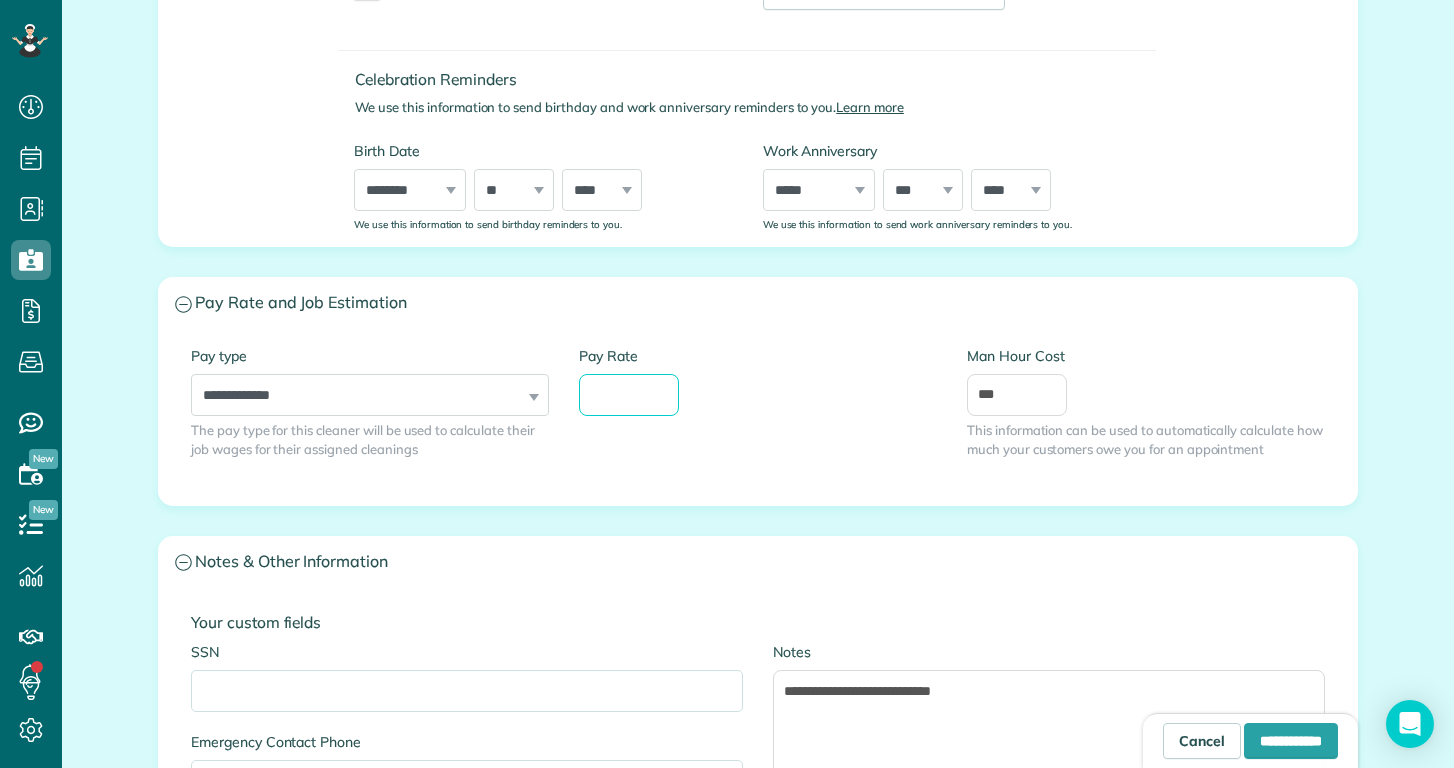 type 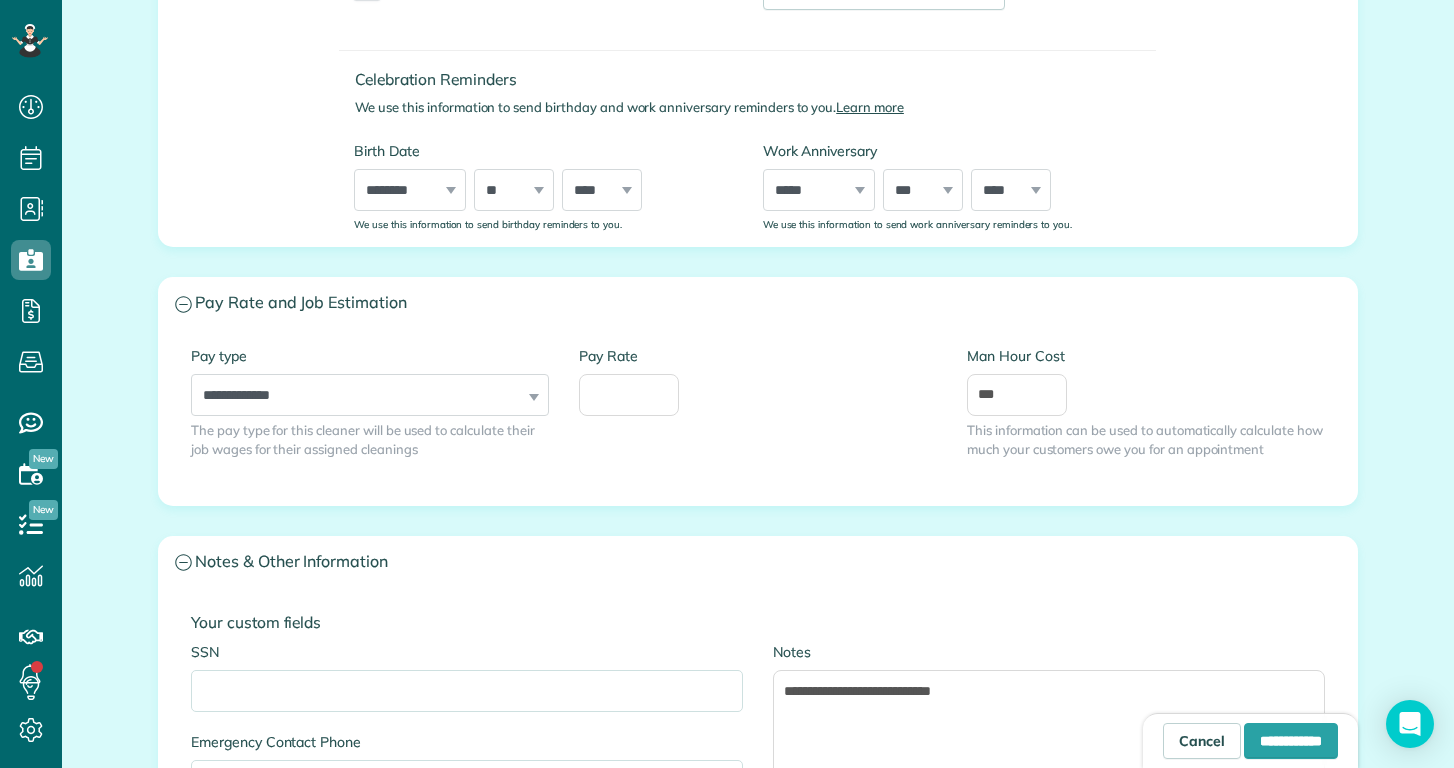 click on "**********" at bounding box center [758, 417] 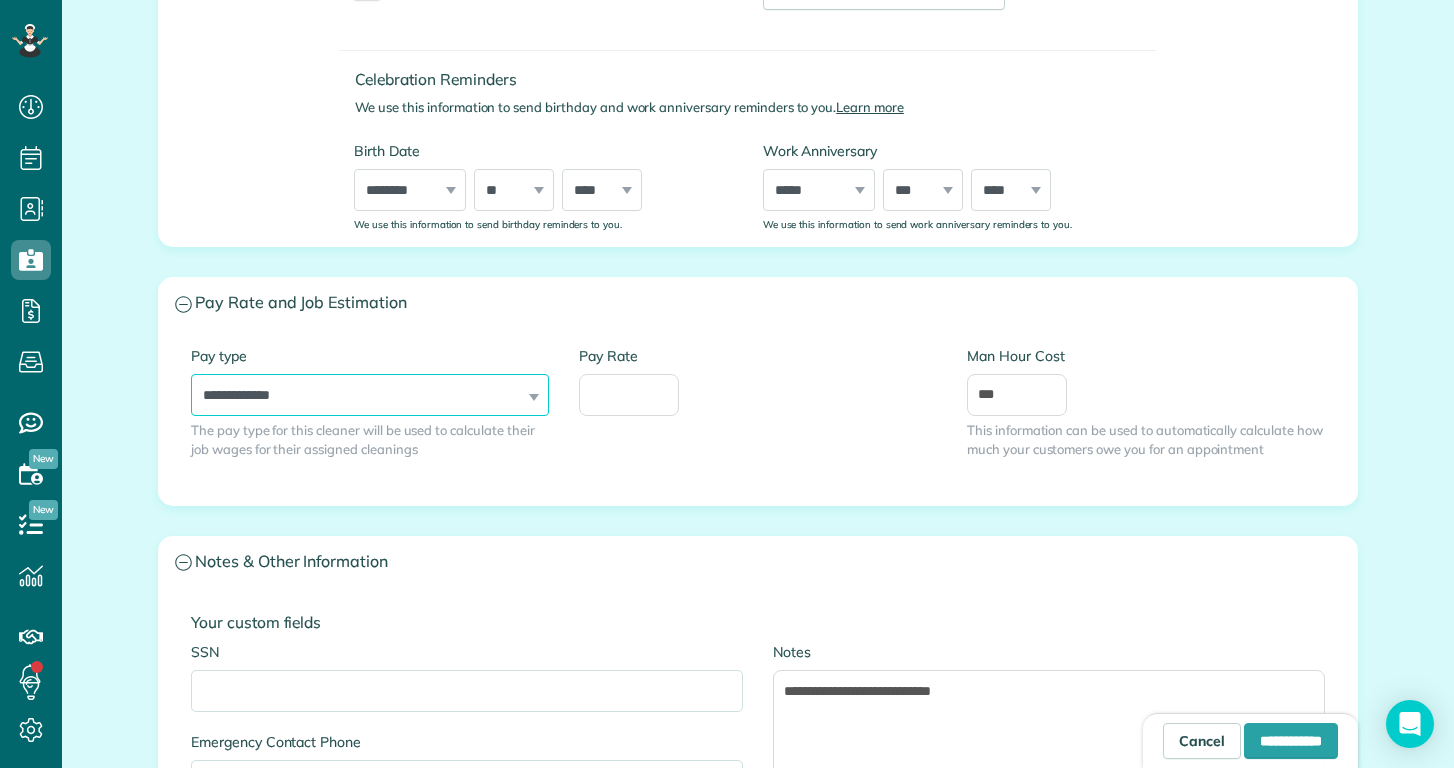 select on "**********" 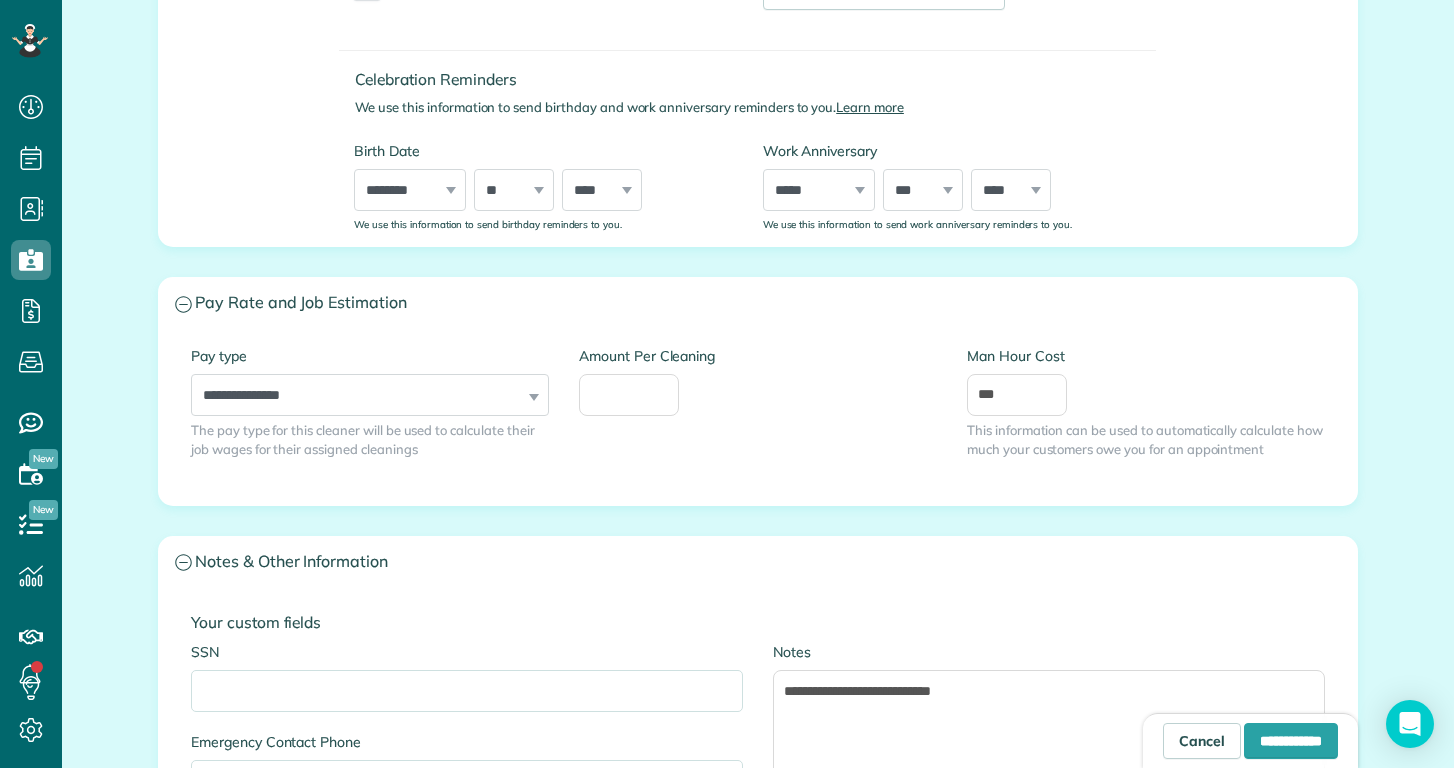 click on "**********" at bounding box center [758, 417] 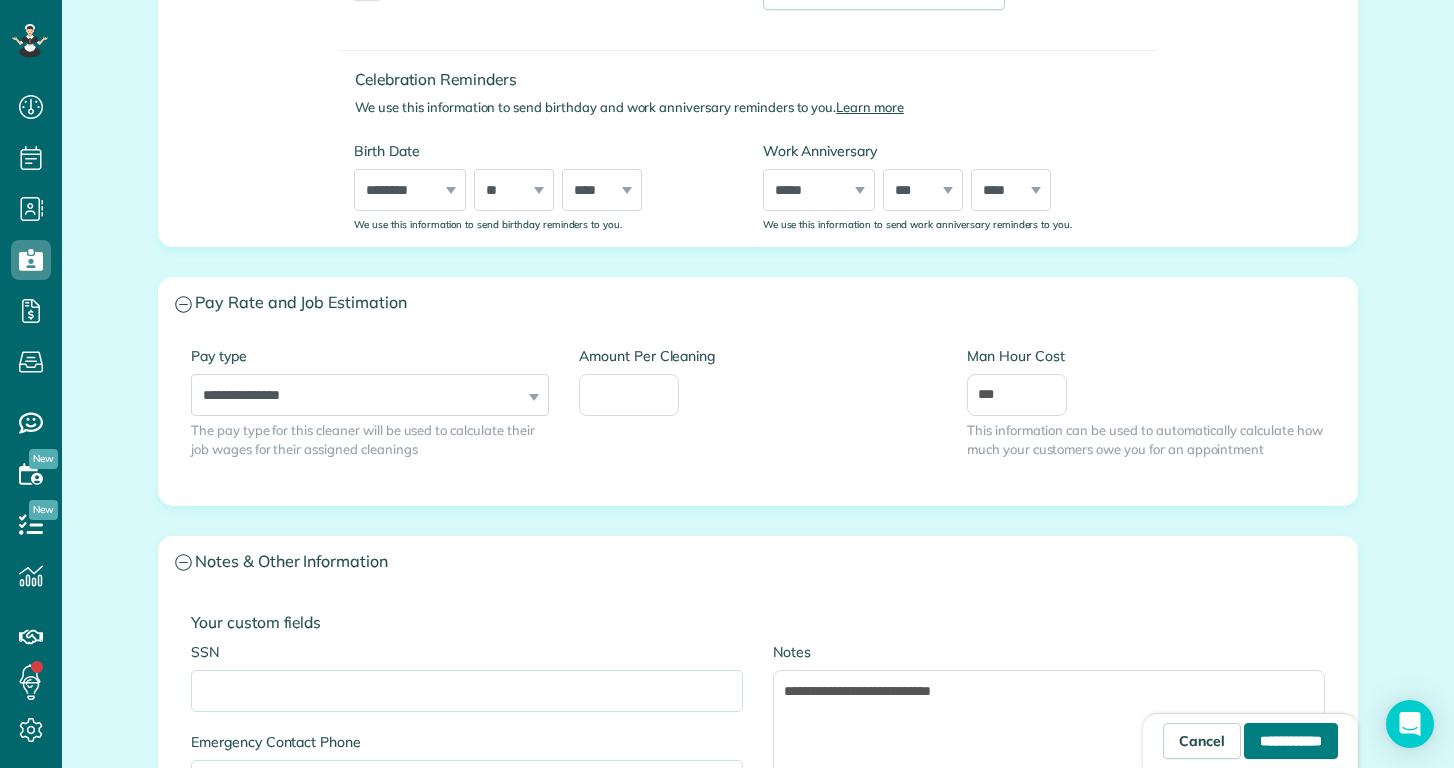 click on "**********" at bounding box center (1291, 741) 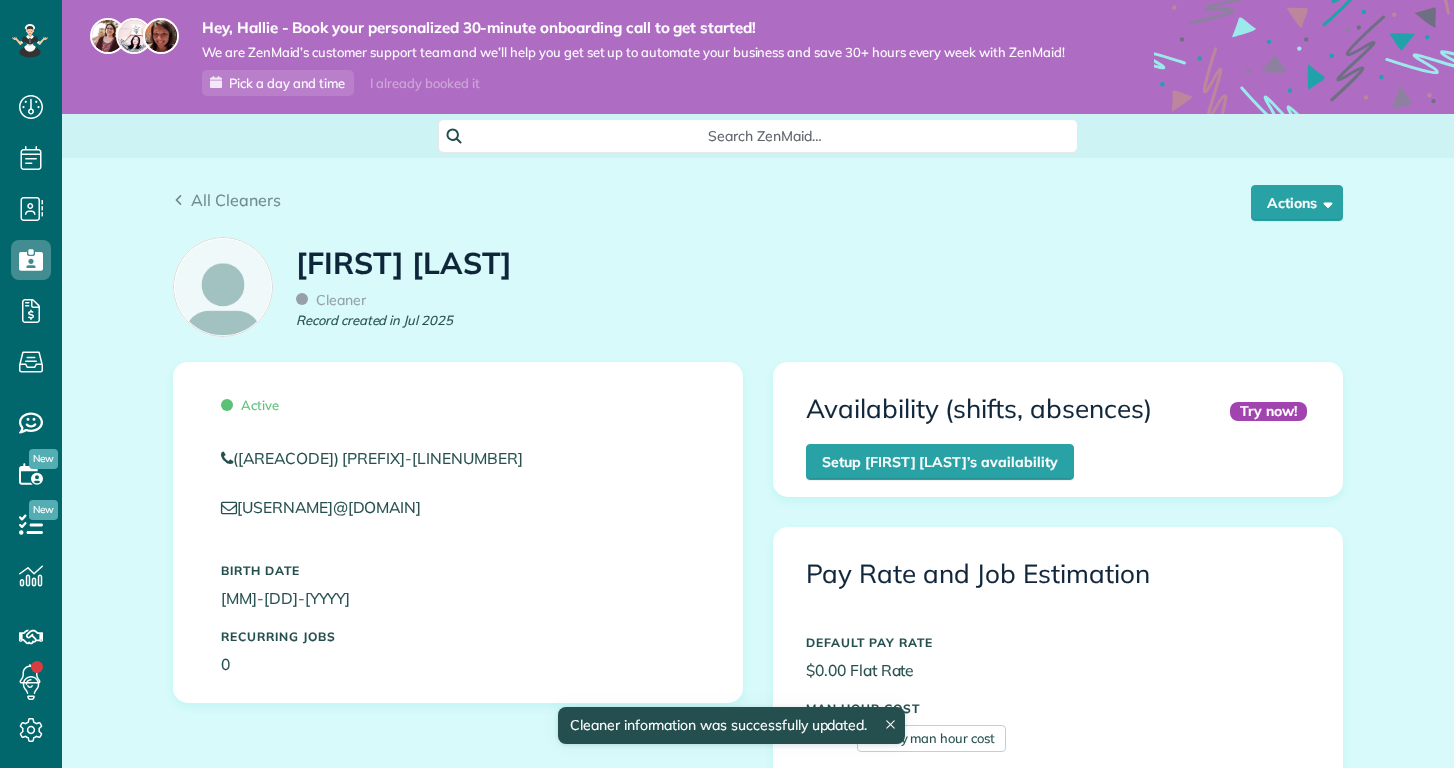 scroll, scrollTop: 0, scrollLeft: 0, axis: both 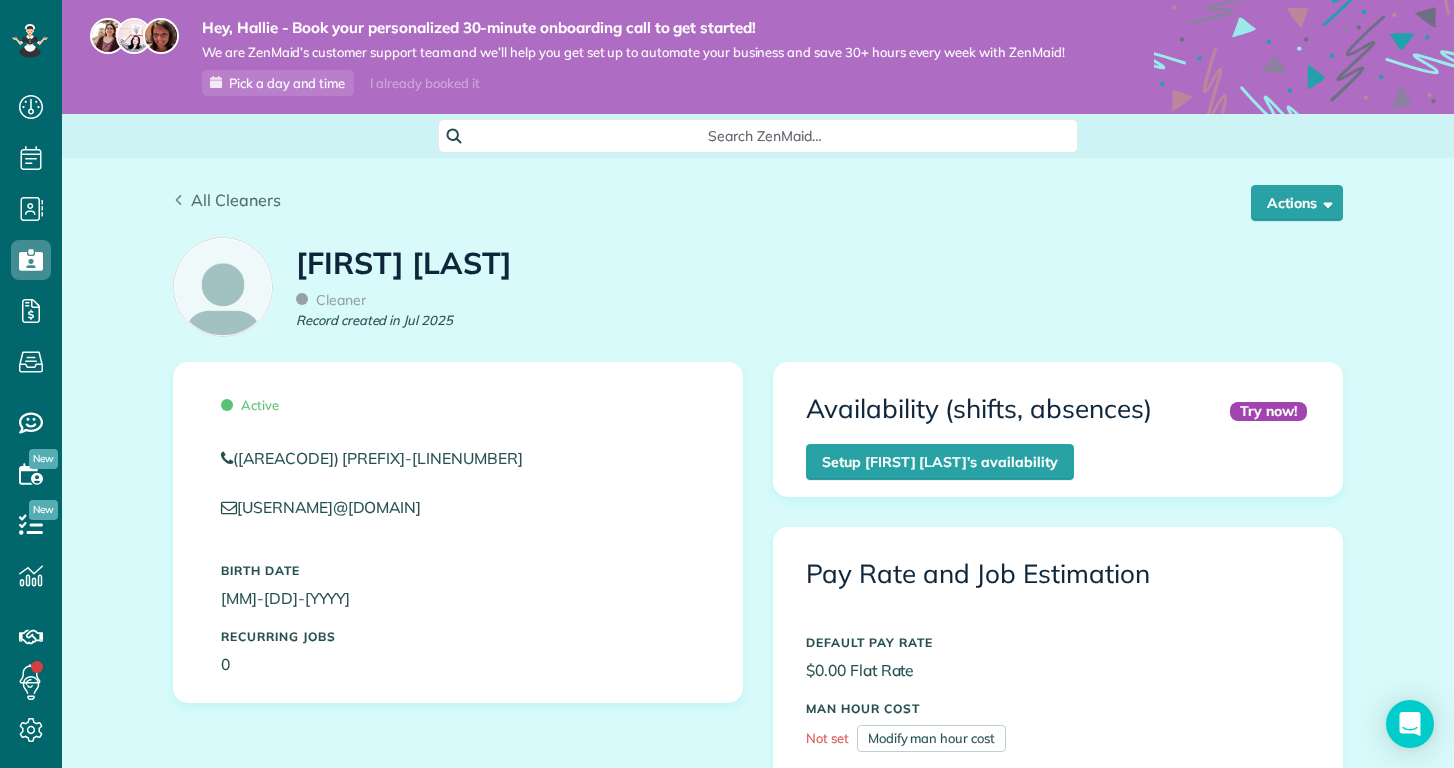 click on "All Cleaners" at bounding box center [236, 200] 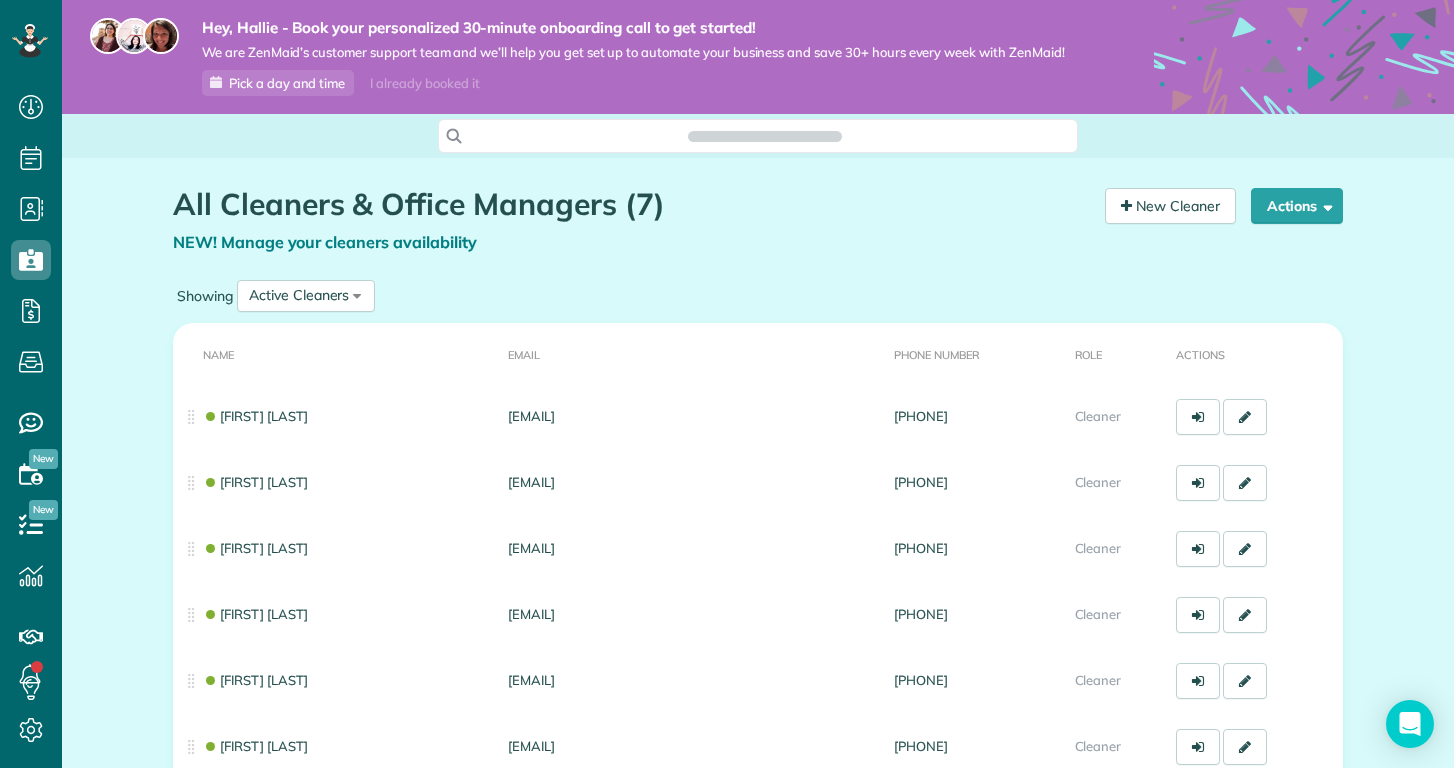 scroll, scrollTop: 0, scrollLeft: 0, axis: both 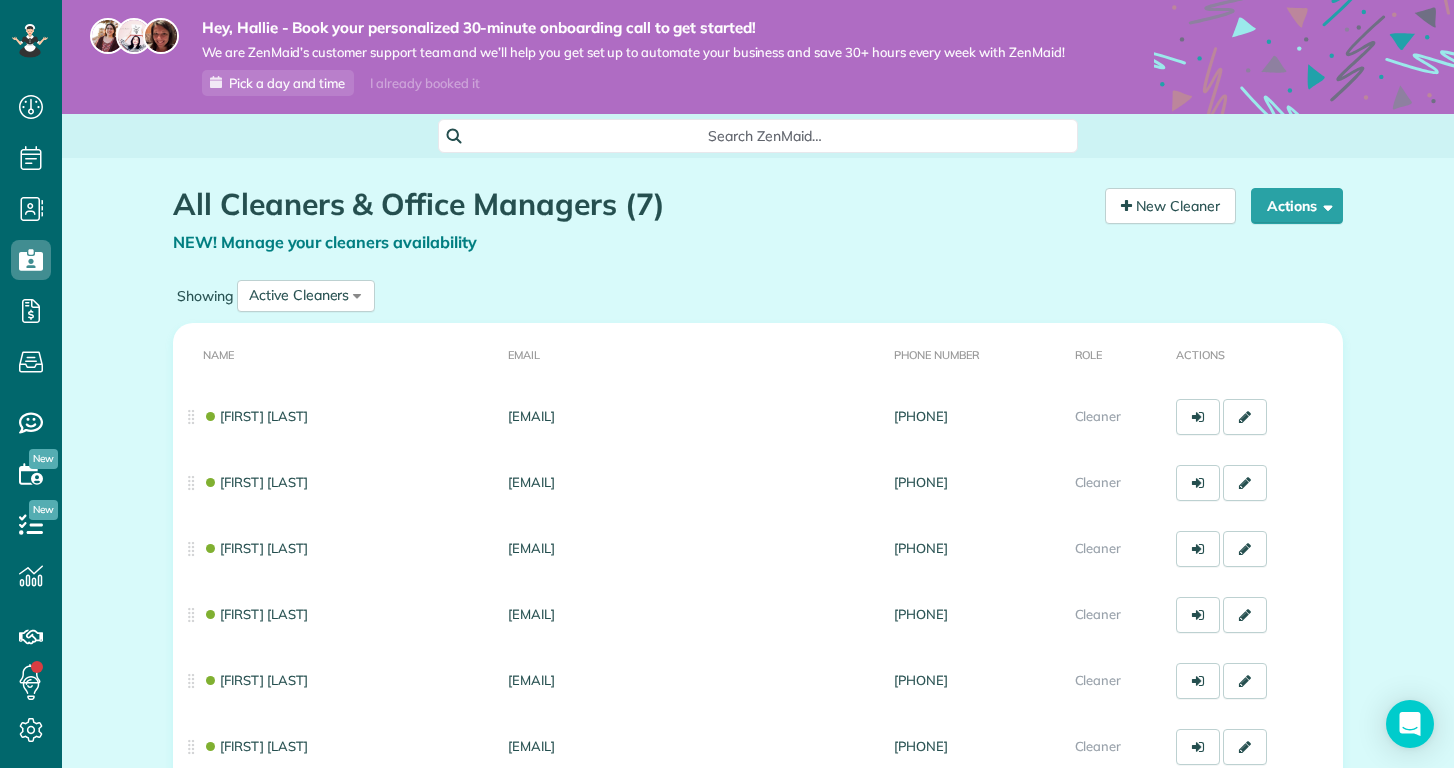 click on "Showing
Active Cleaners
All Cleaners
Active Cleaners
Inactive Cleaners" at bounding box center [758, 296] 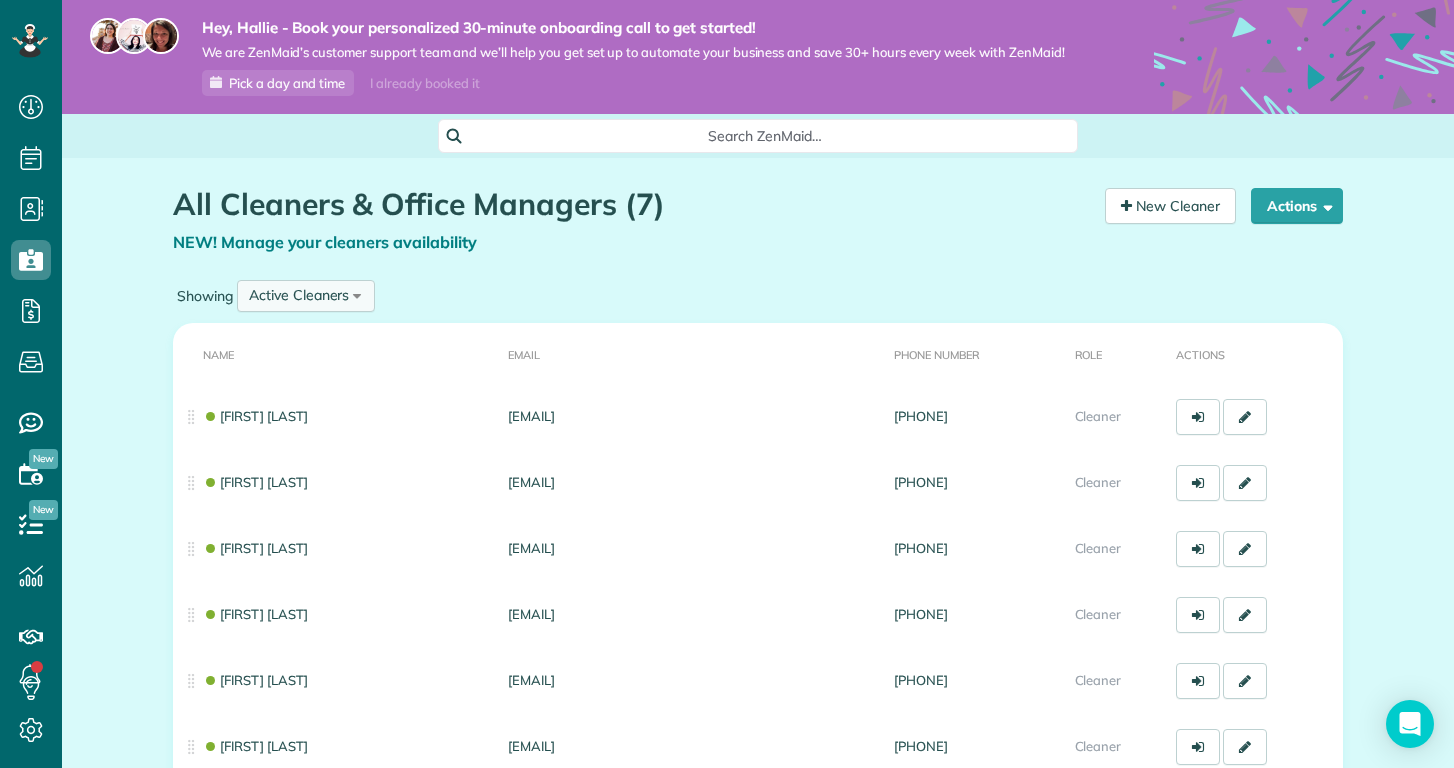 click on "Active Cleaners" at bounding box center [299, 295] 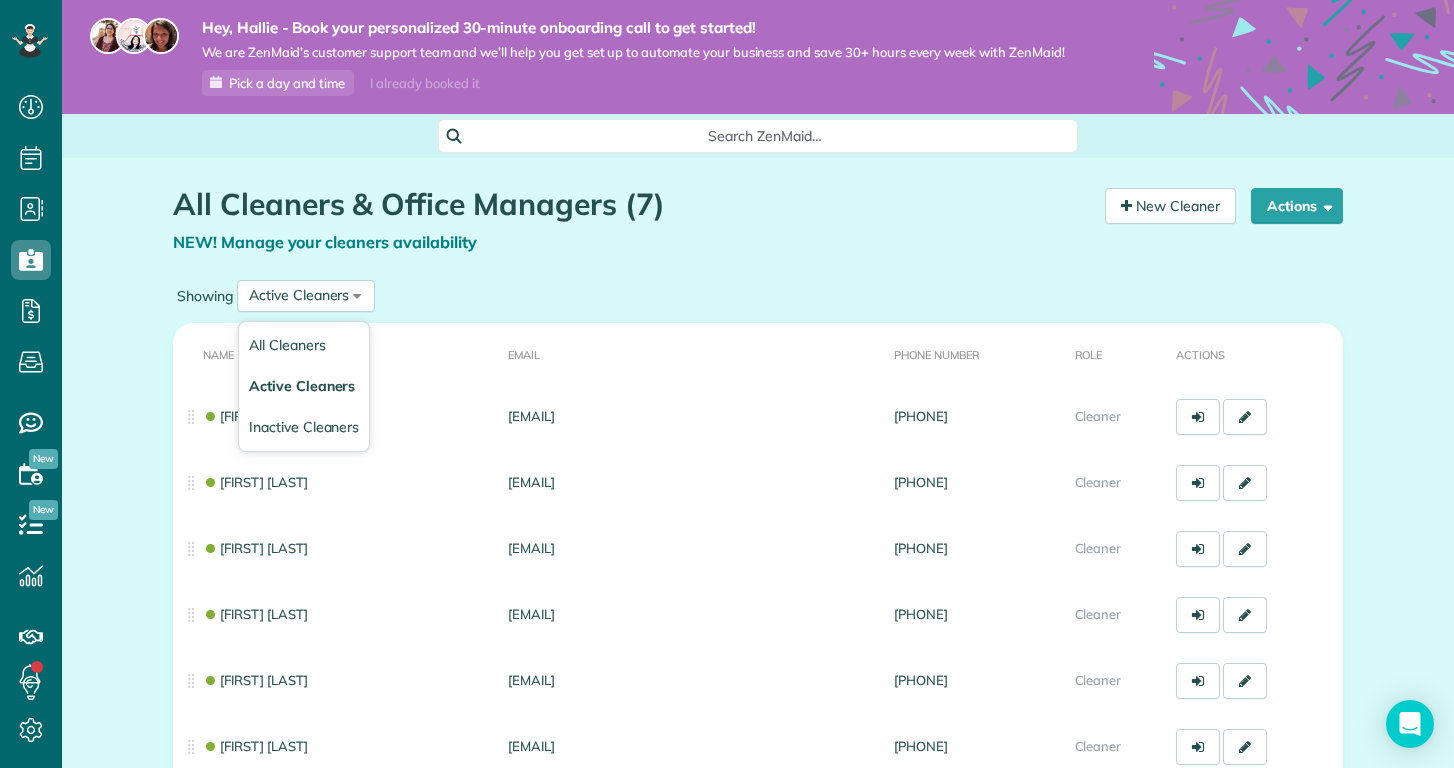 click on "Showing
Active Cleaners
All Cleaners
Active Cleaners
Inactive Cleaners" at bounding box center (758, 296) 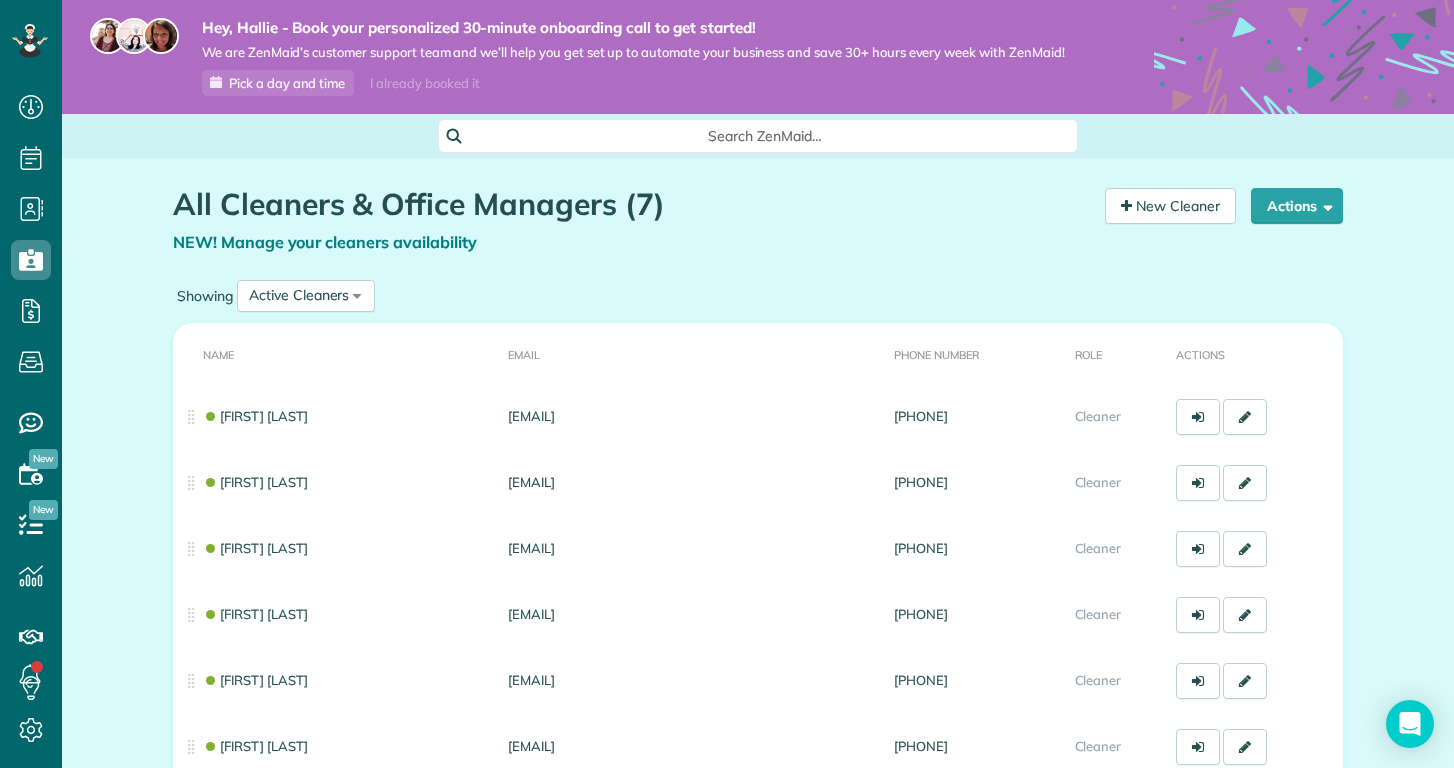 click on "All Cleaners & Office Managers (7)
NEW! Manage your cleaners availability
Your Cleaners [30 sec]
New Cleaner
Actions
Manage your cleaners availability
Team Management
Go to Payroll
Export data.." at bounding box center [758, 585] 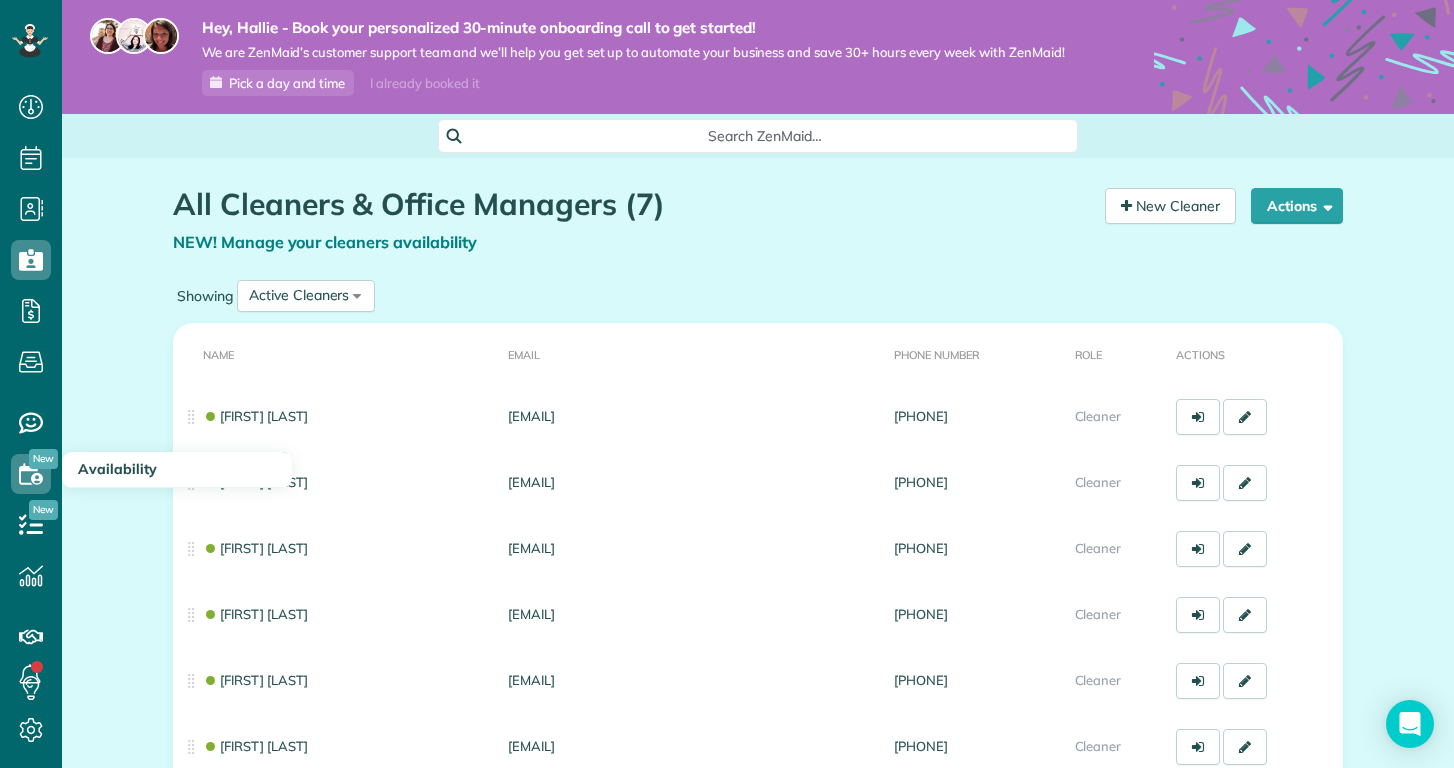 click at bounding box center (31, 473) 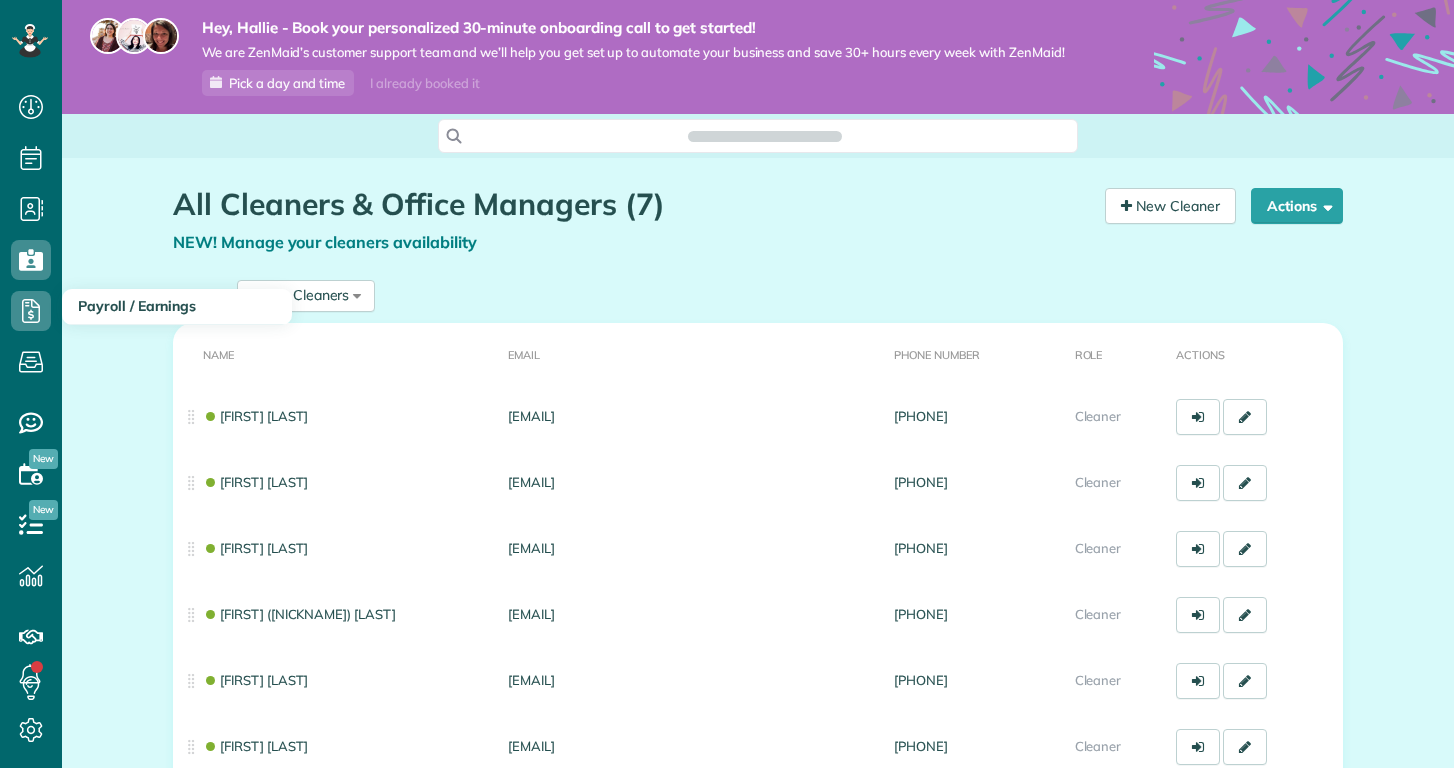 scroll, scrollTop: 0, scrollLeft: 0, axis: both 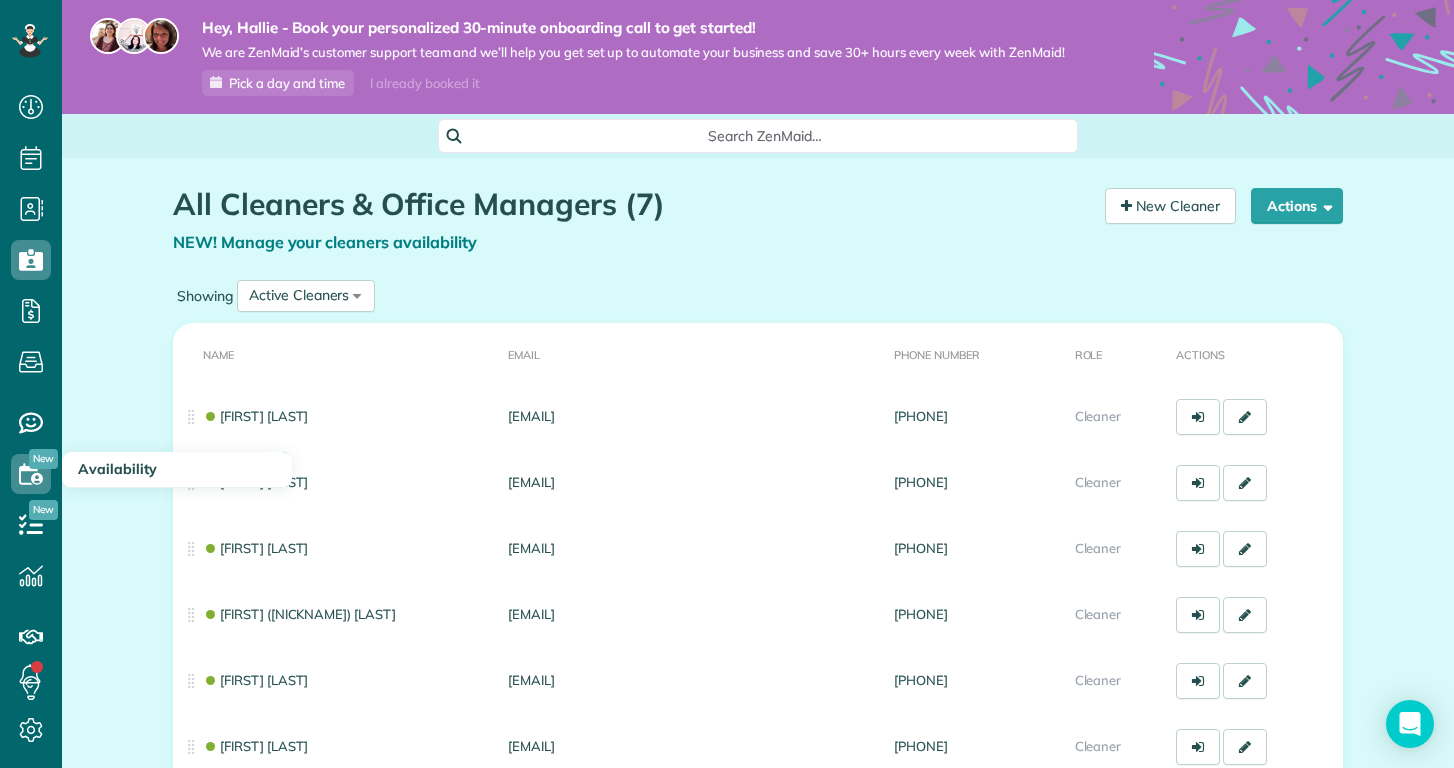 click at bounding box center (31, 474) 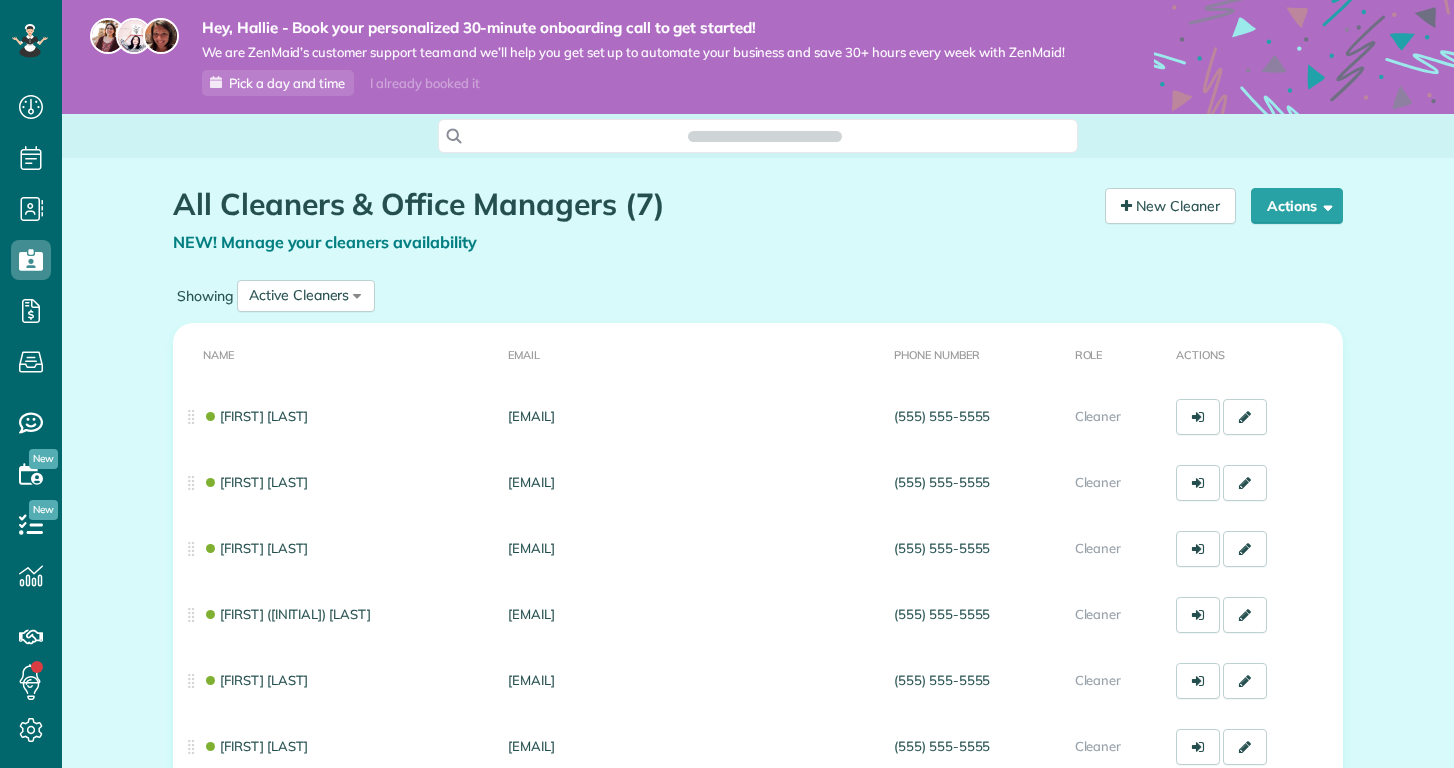 scroll, scrollTop: 0, scrollLeft: 0, axis: both 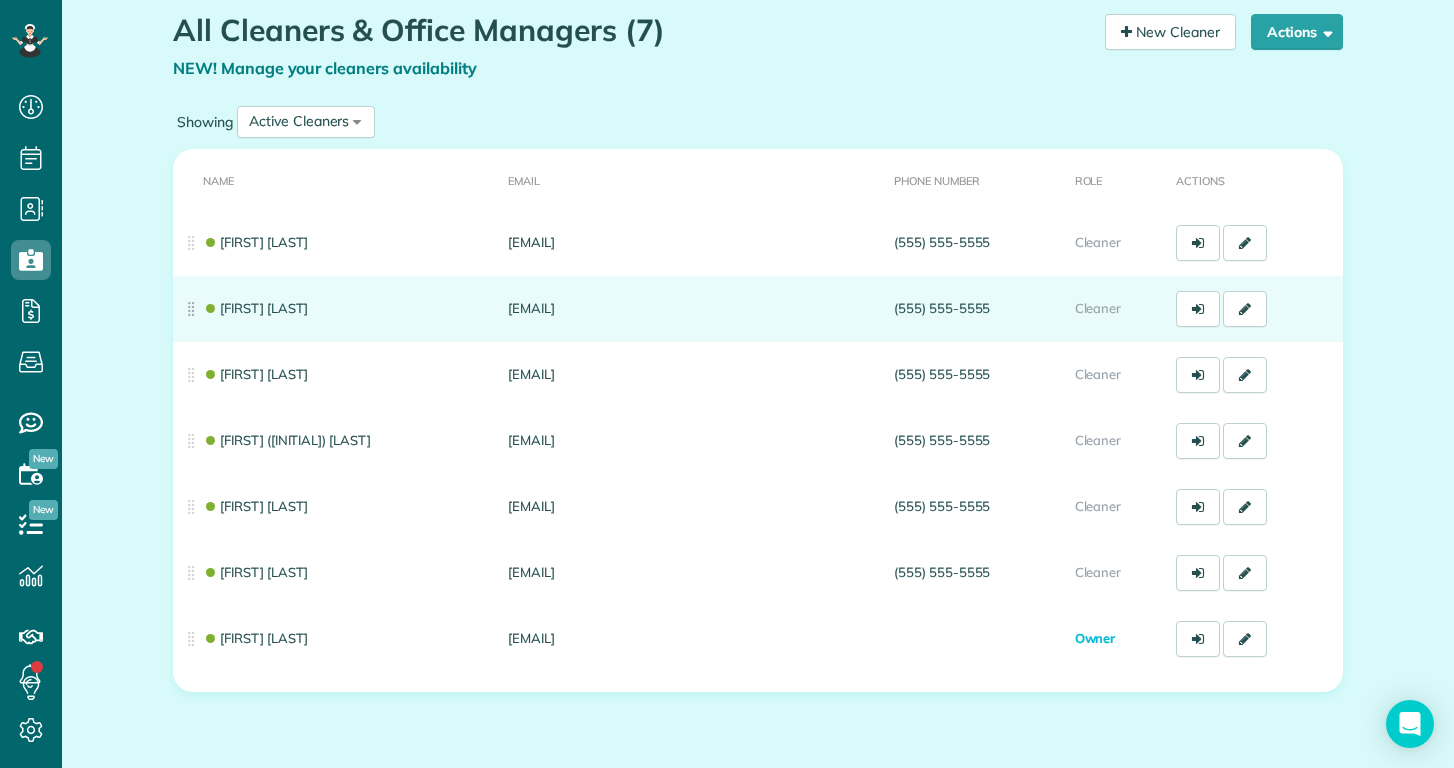 click on "[FIRST] [LAST]" at bounding box center (255, 308) 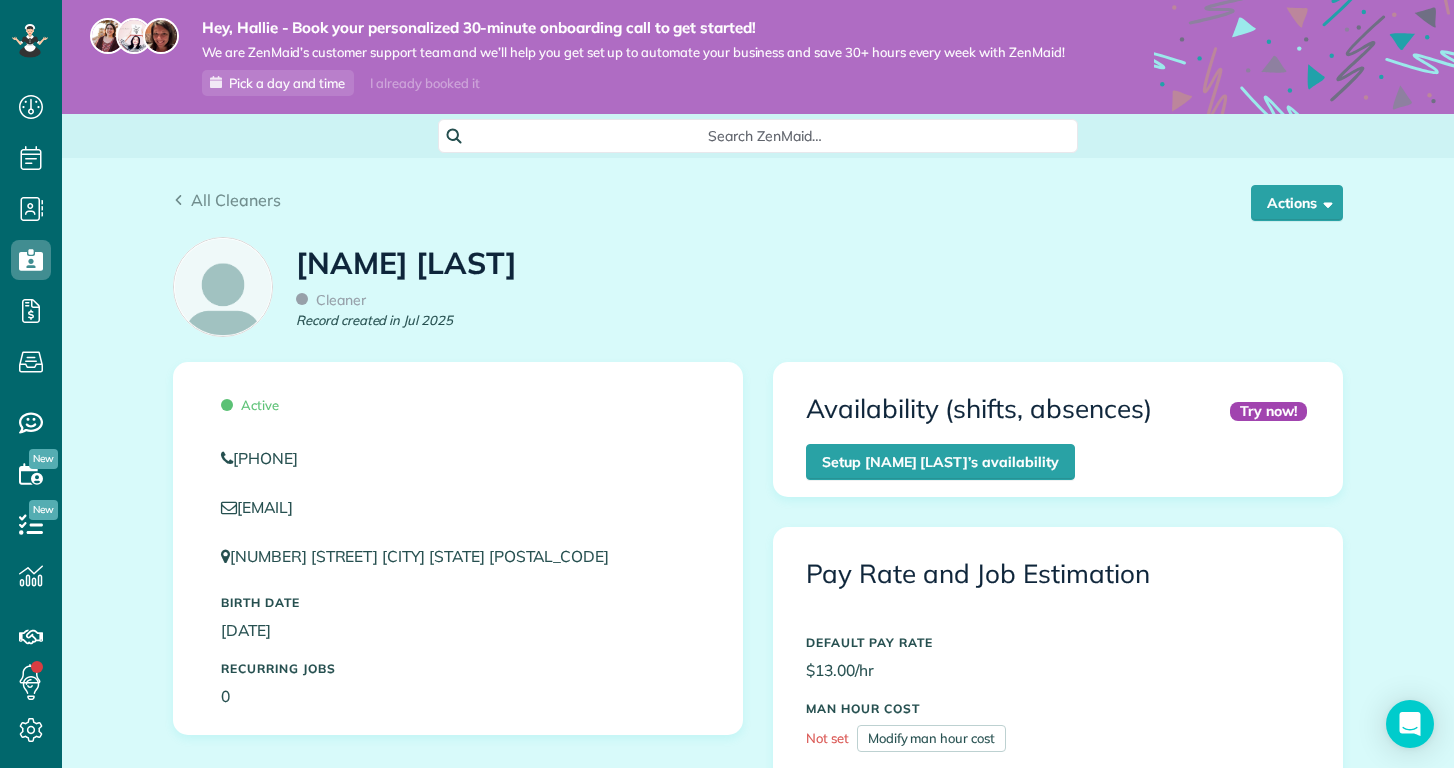 scroll, scrollTop: 0, scrollLeft: 0, axis: both 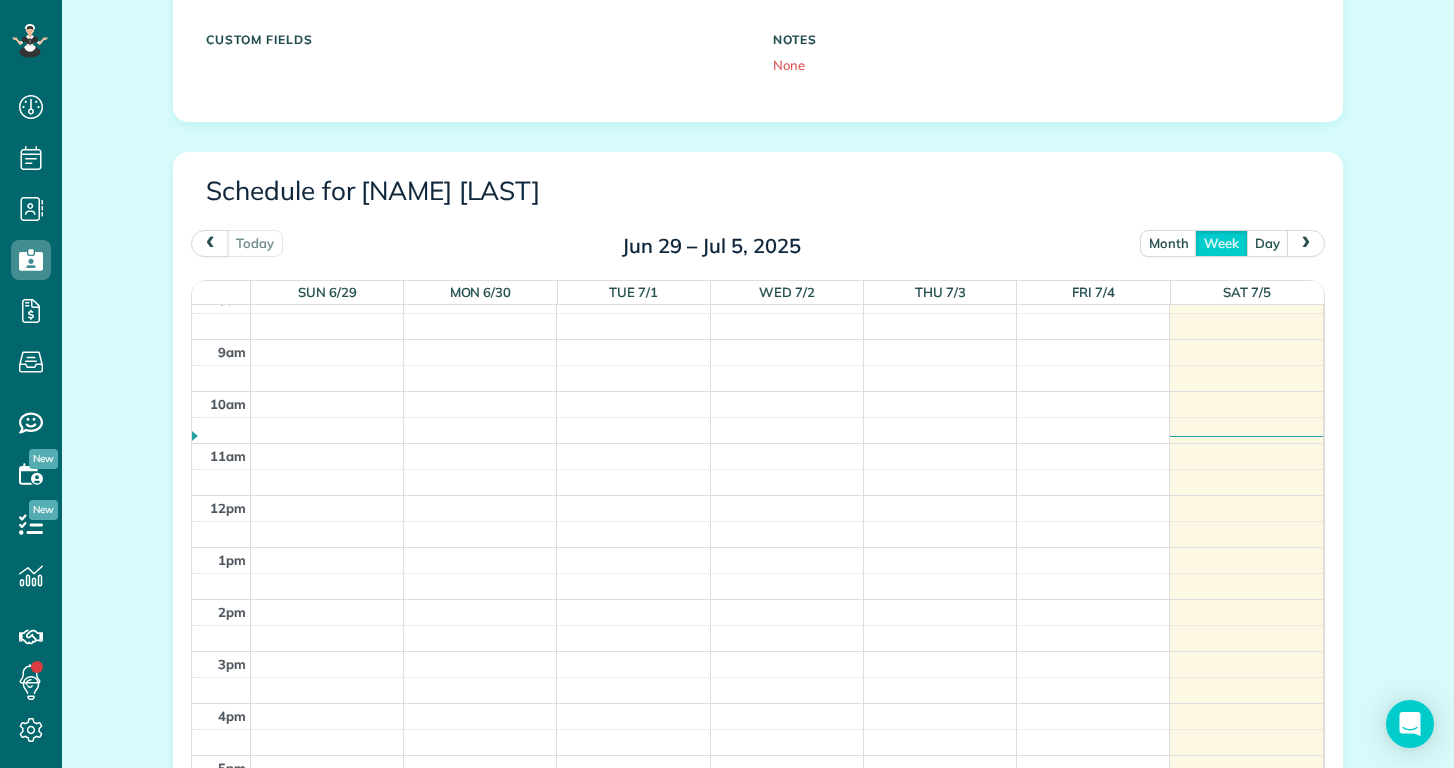 click at bounding box center [1306, 242] 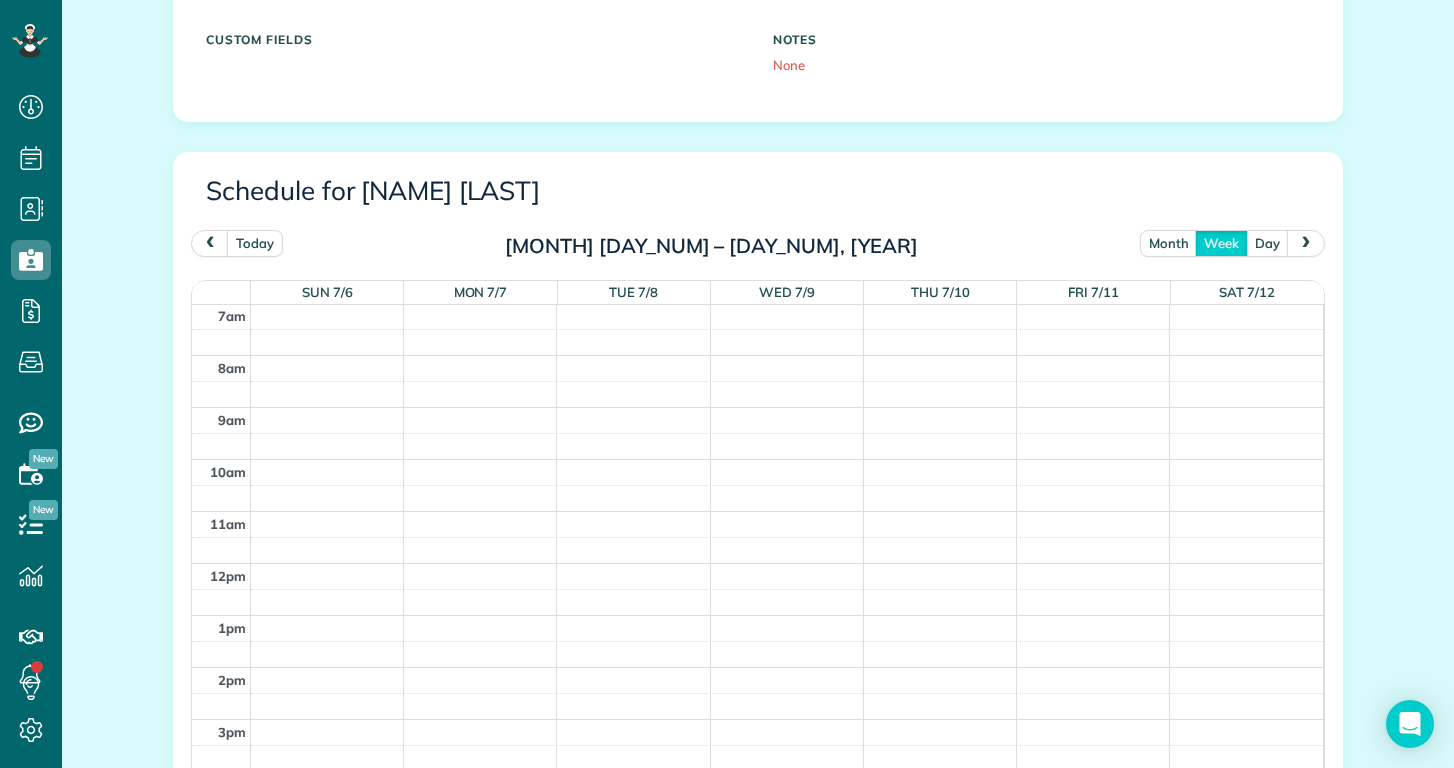 click at bounding box center (1306, 242) 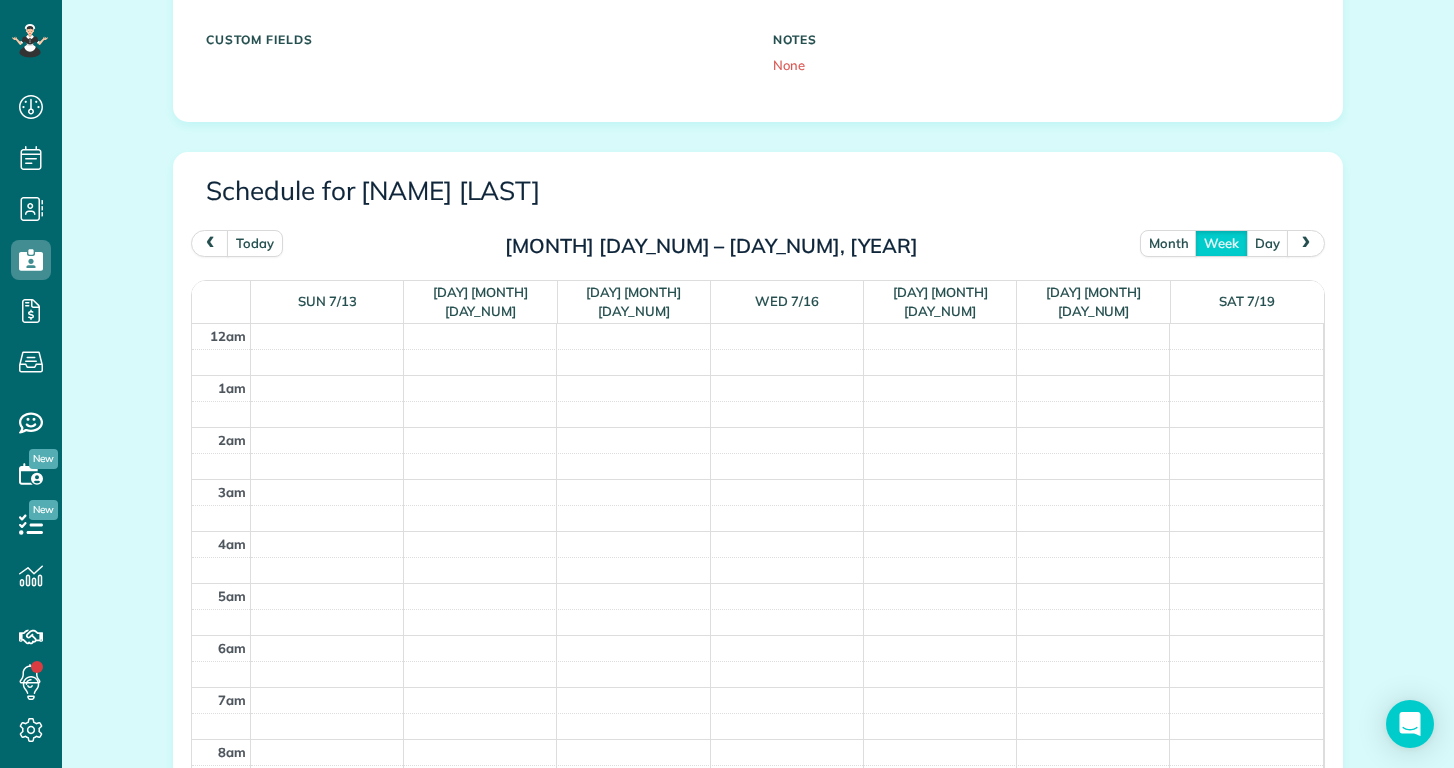 scroll, scrollTop: -1, scrollLeft: 0, axis: vertical 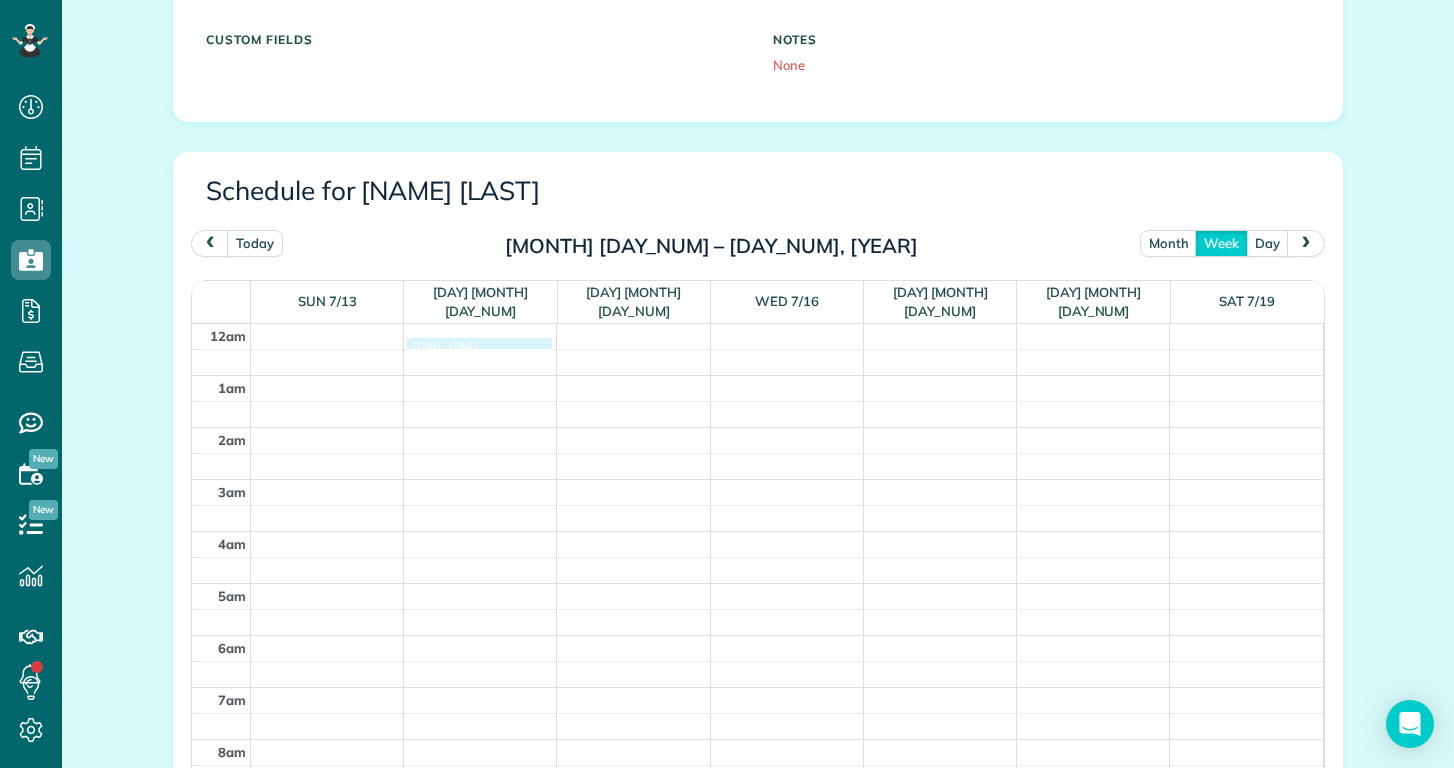 click on "[TIME] [TIME] [TIME] [TIME] [TIME] [TIME] [TIME] [TIME] [TIME] [TIME] [TIME] [TIME] [TIME] [TIME] [TIME] [TIME] [TIME] [TIME] [TIME] [TIME] [TIME] [TIME] [TIME] [TIME] [TIME] [TIME] [TIME] [TIME]" at bounding box center (757, 947) 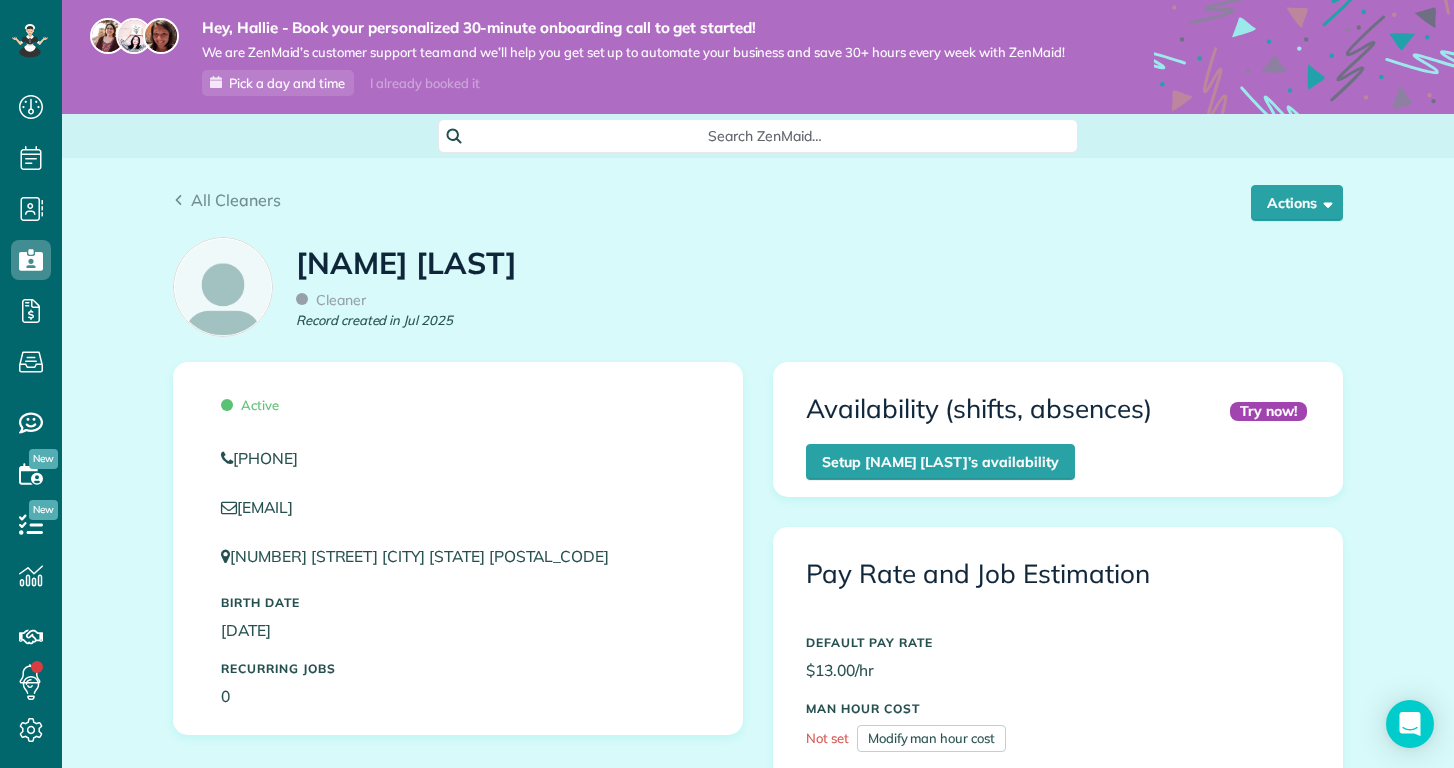 scroll, scrollTop: 0, scrollLeft: 0, axis: both 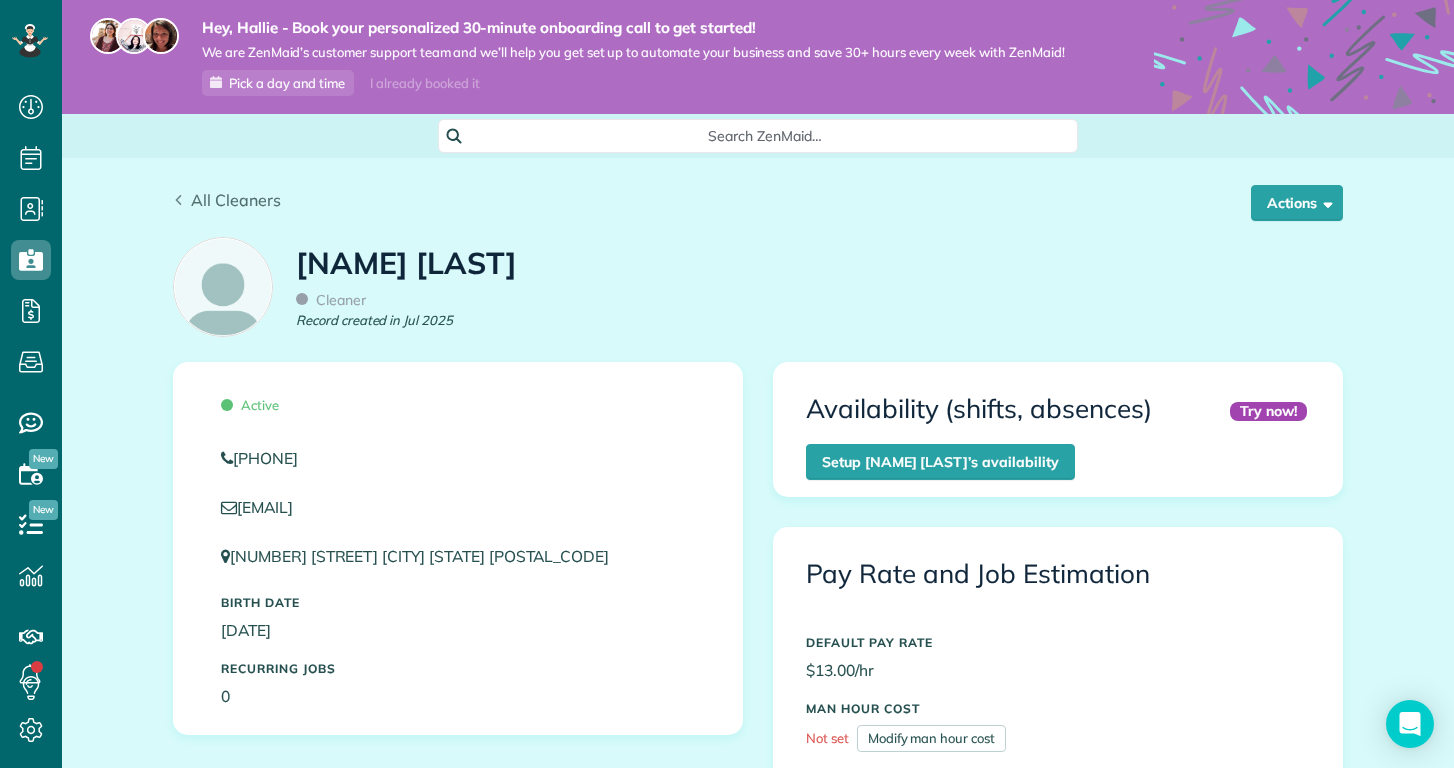 click on "All Cleaners" at bounding box center (227, 200) 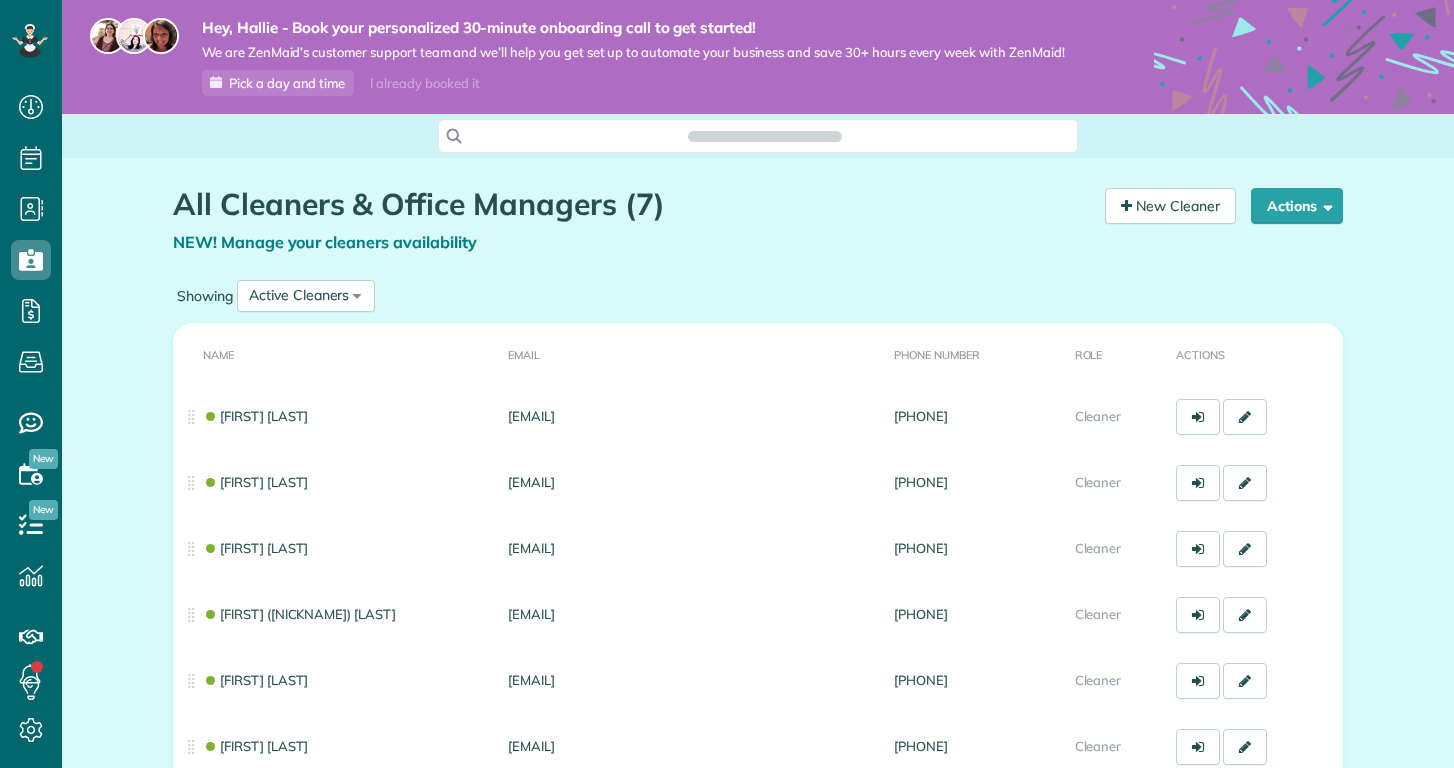 scroll, scrollTop: 0, scrollLeft: 0, axis: both 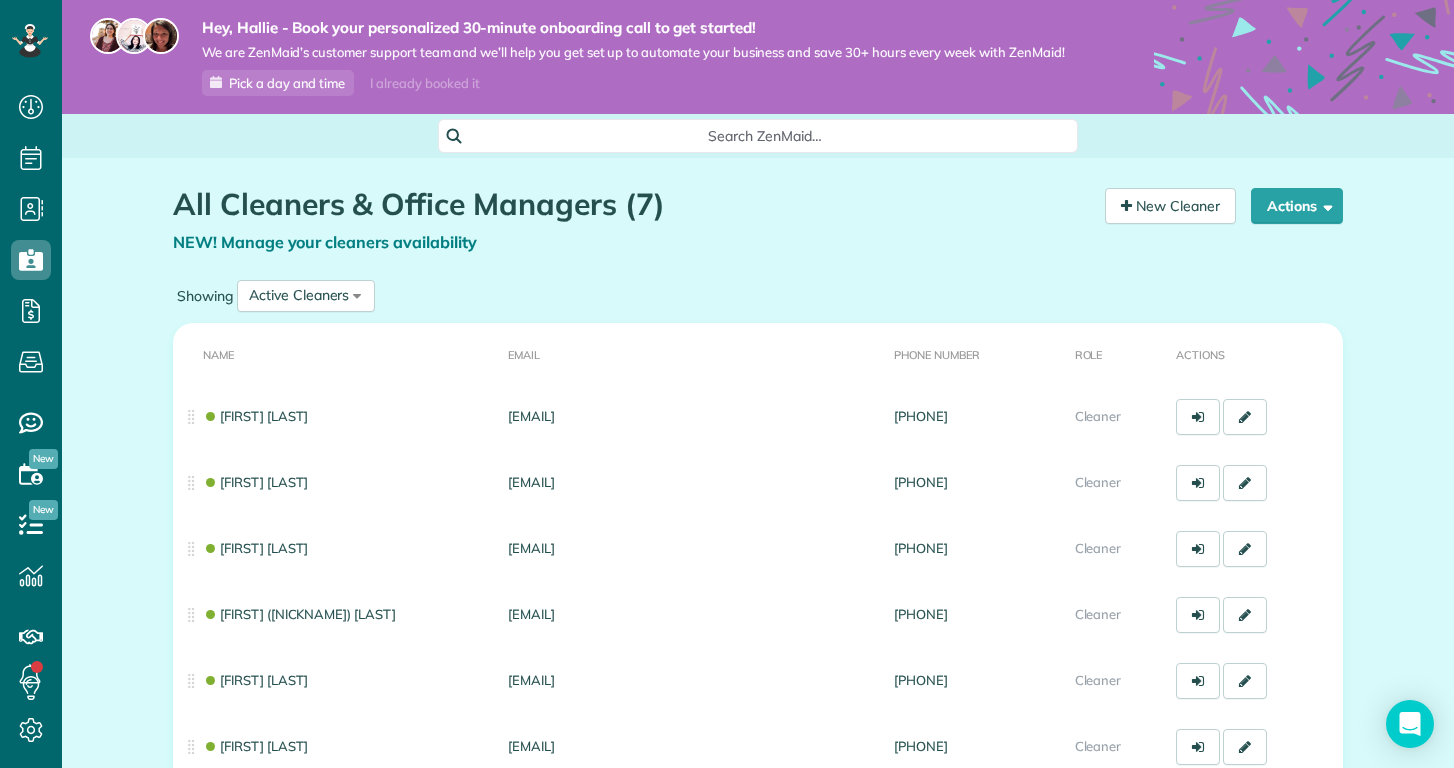click on "New" at bounding box center (31, 127) 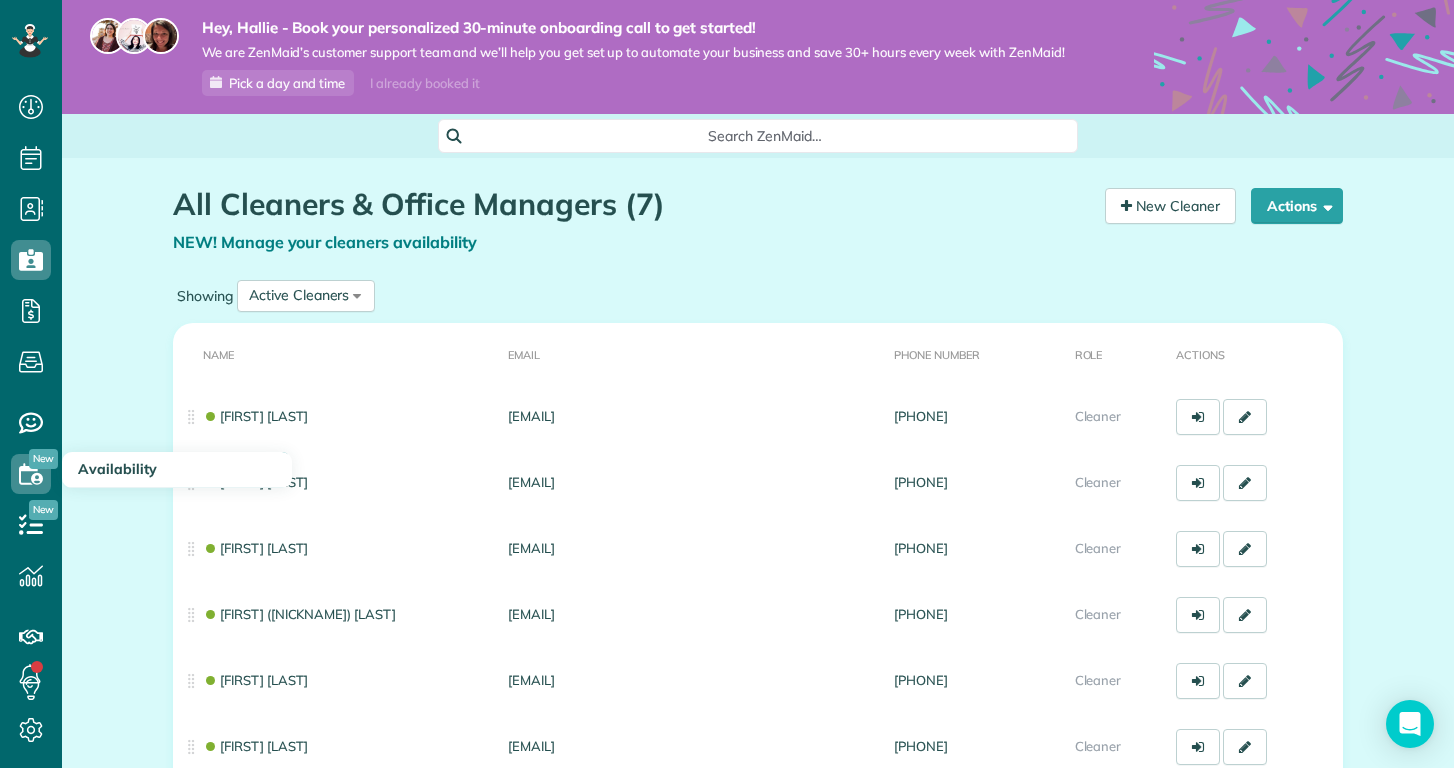 click at bounding box center [31, 473] 